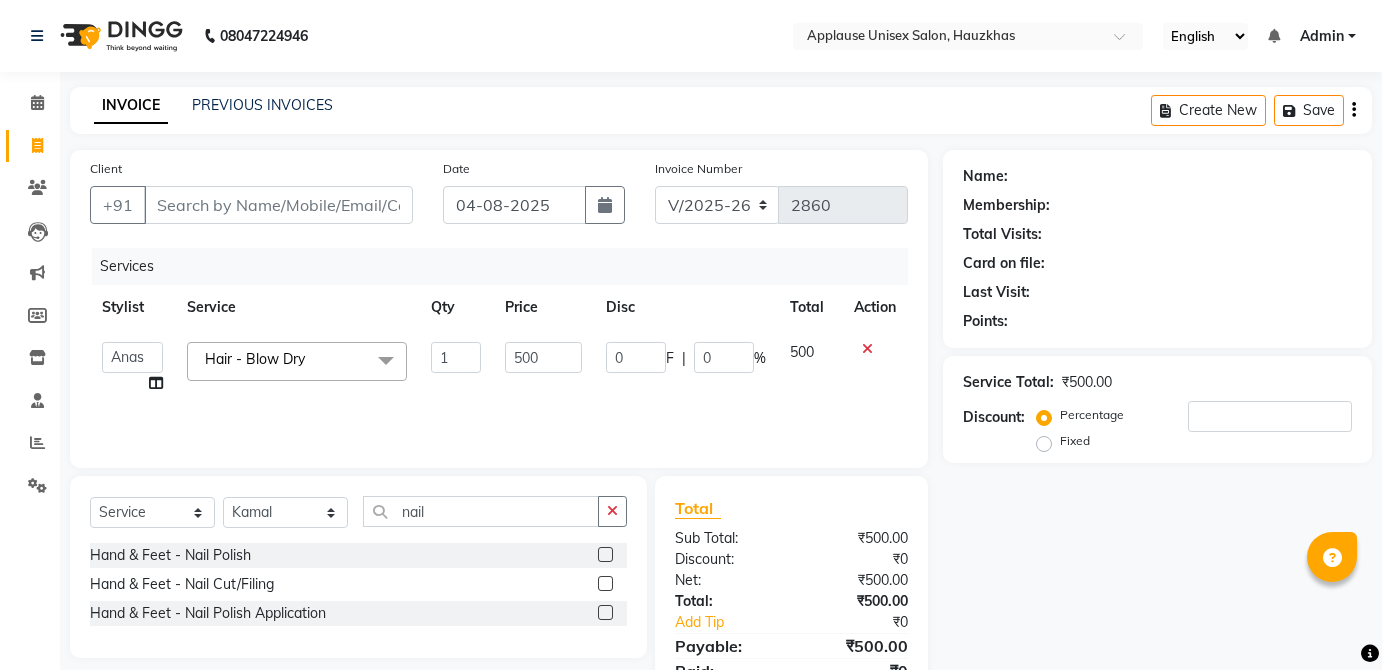 select on "5082" 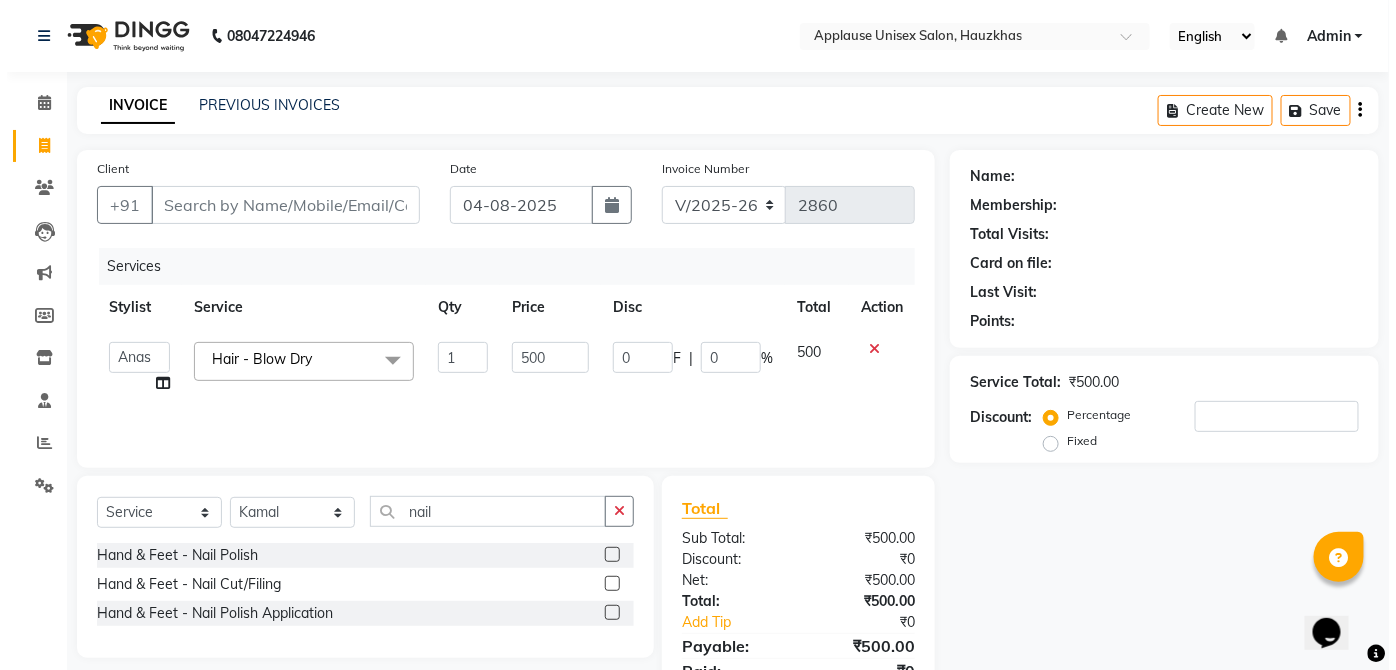 scroll, scrollTop: 0, scrollLeft: 0, axis: both 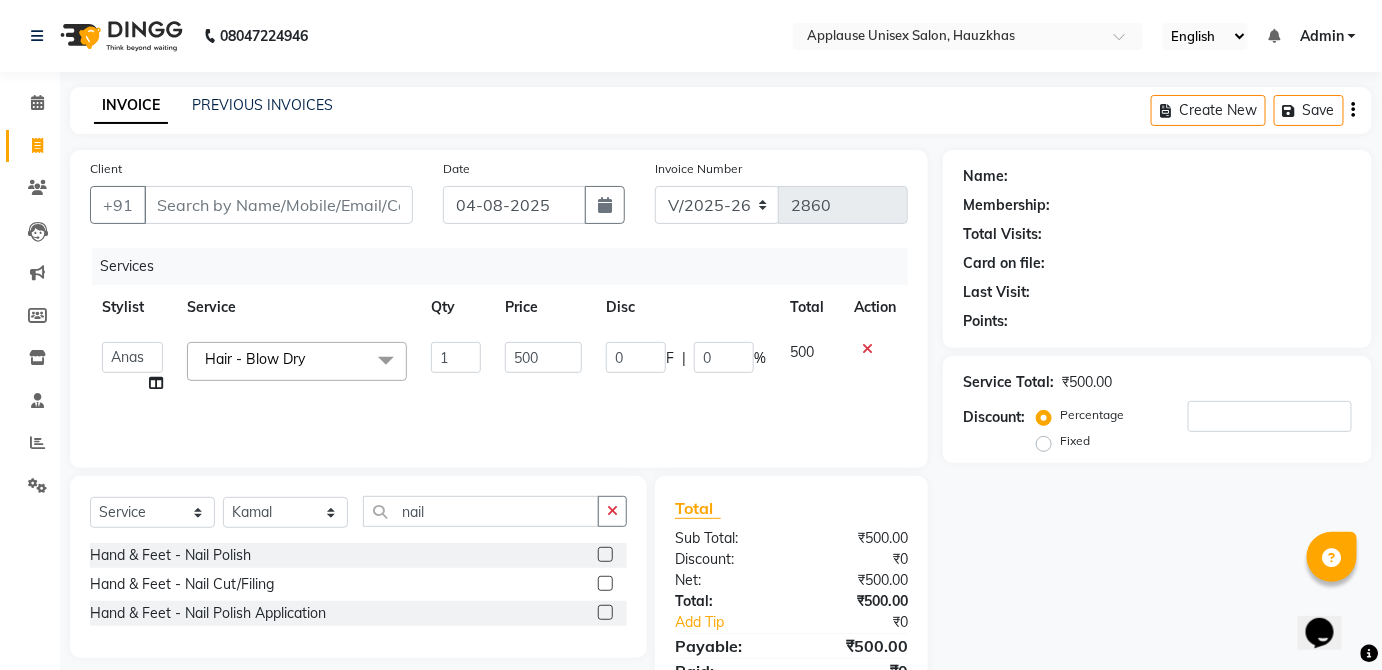 click 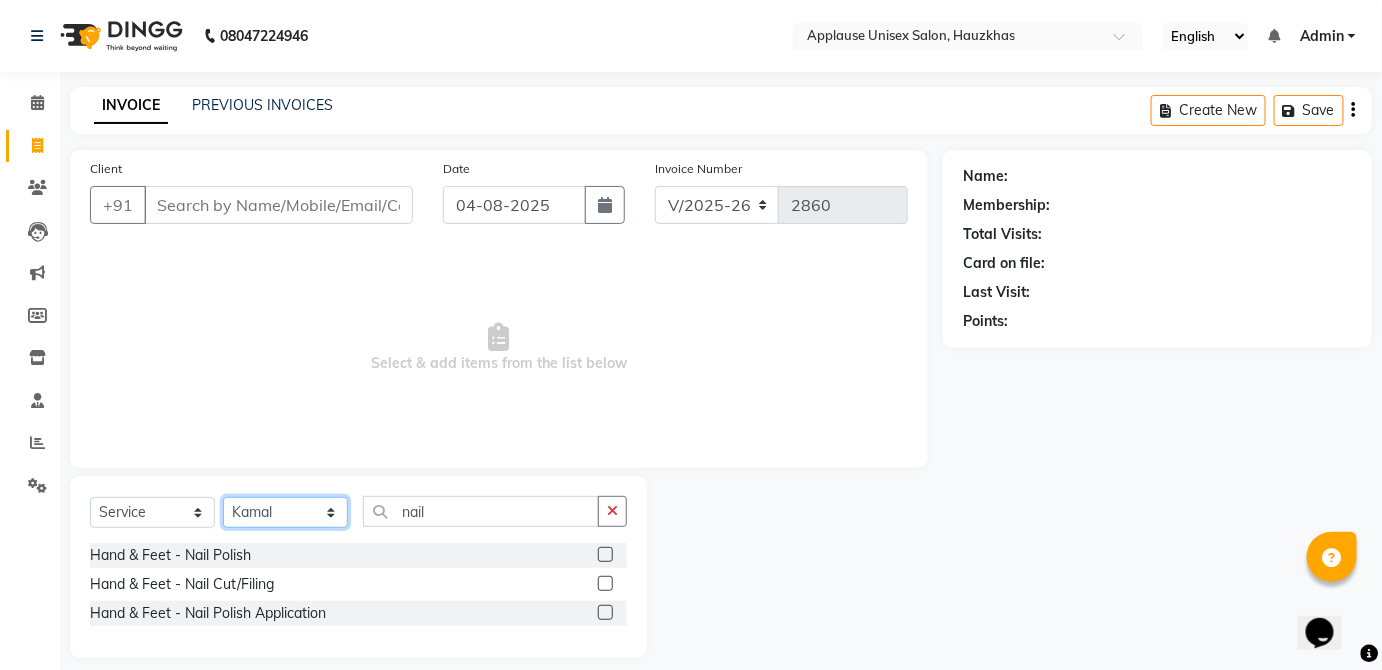 click on "Select Stylist Abdul Anas Arti Aruna Asif faisal guri heena Kaif Kamal Karan Komal laxmi Mamta Manager Mohsin nitin rahul Rajeev Rashid saif sangeeta sangeeta sharukh Vishal V.k" 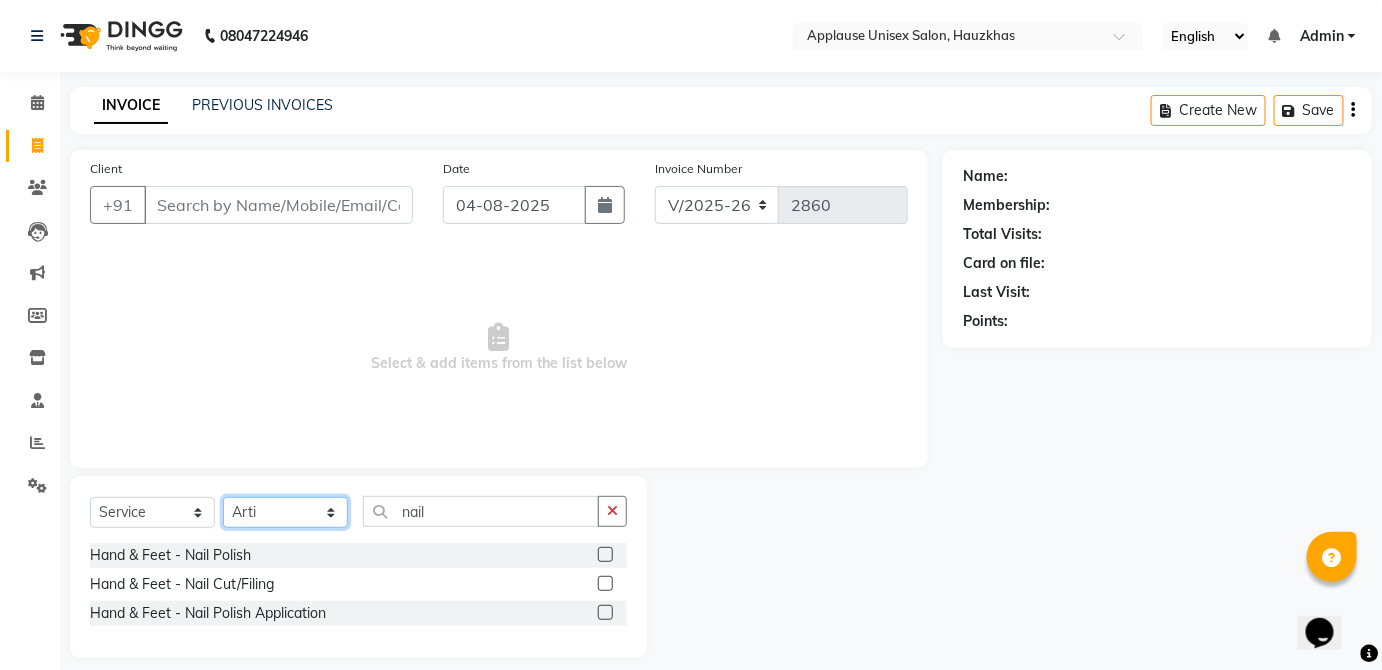 click on "Select Stylist Abdul Anas Arti Aruna Asif faisal guri heena Kaif Kamal Karan Komal laxmi Mamta Manager Mohsin nitin rahul Rajeev Rashid saif sangeeta sangeeta sharukh Vishal V.k" 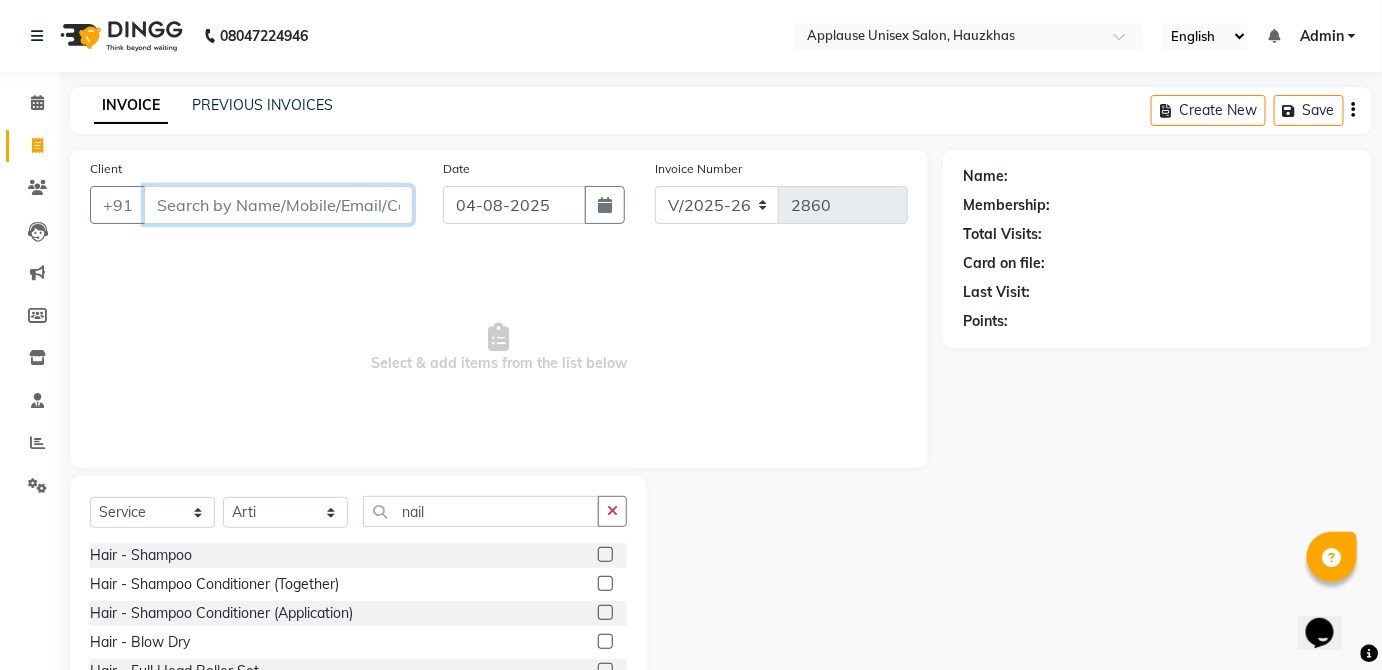 click on "Client" at bounding box center [278, 205] 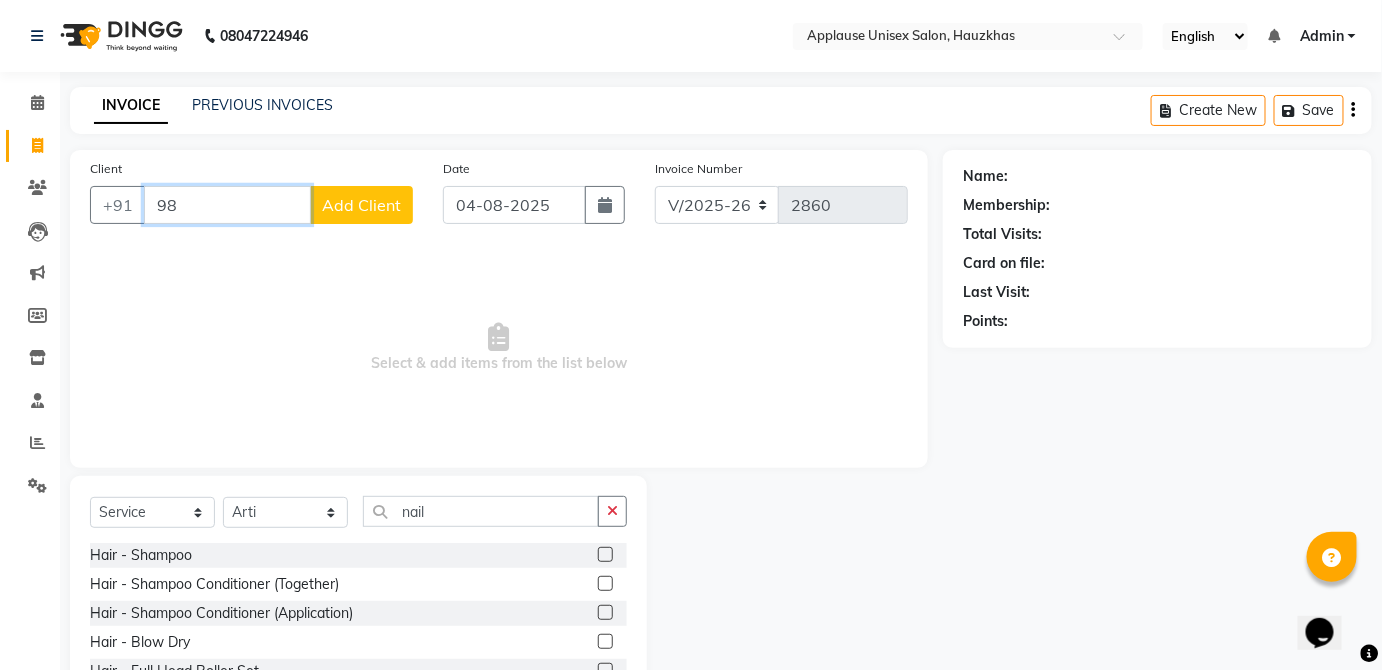 type on "9" 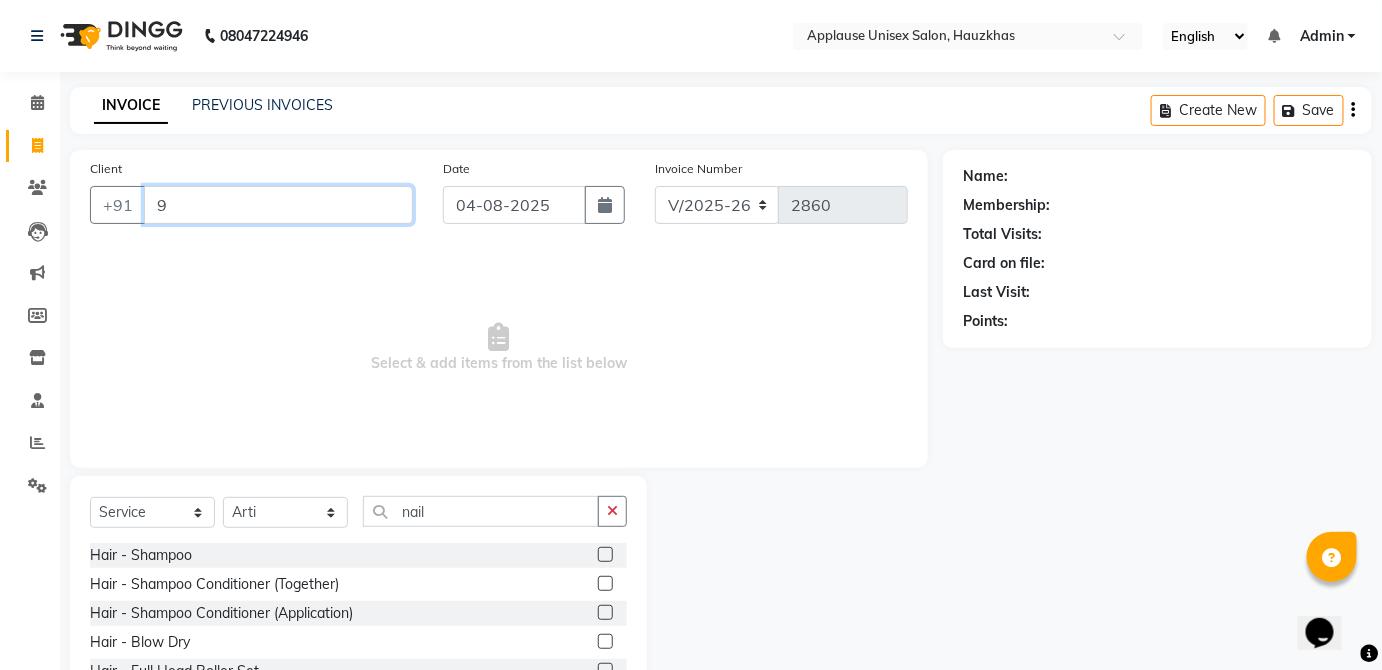 type 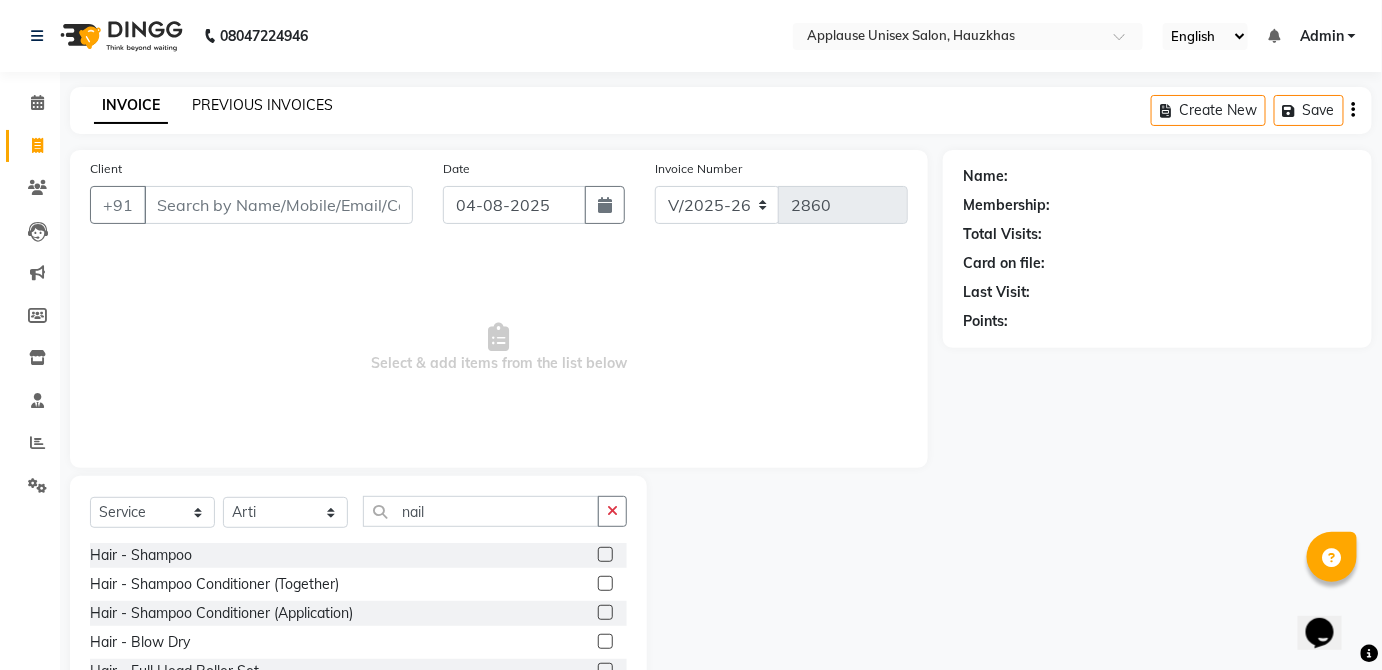 click on "PREVIOUS INVOICES" 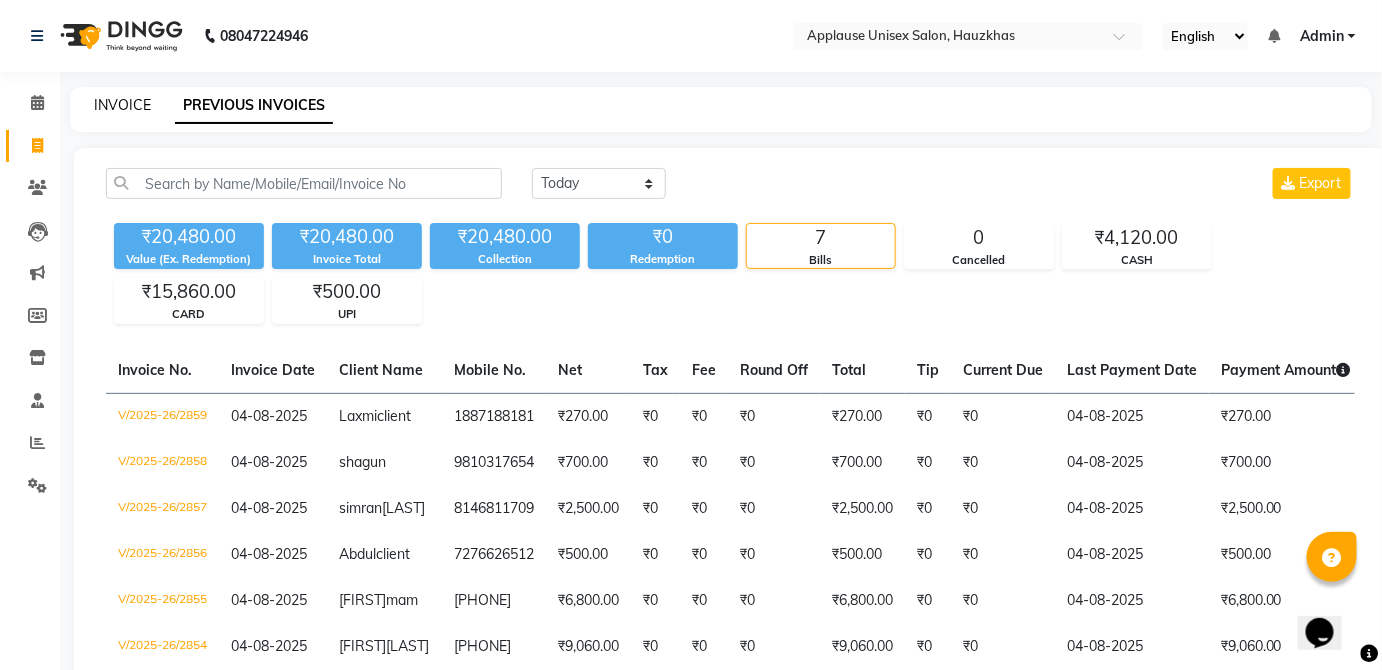 click on "INVOICE" 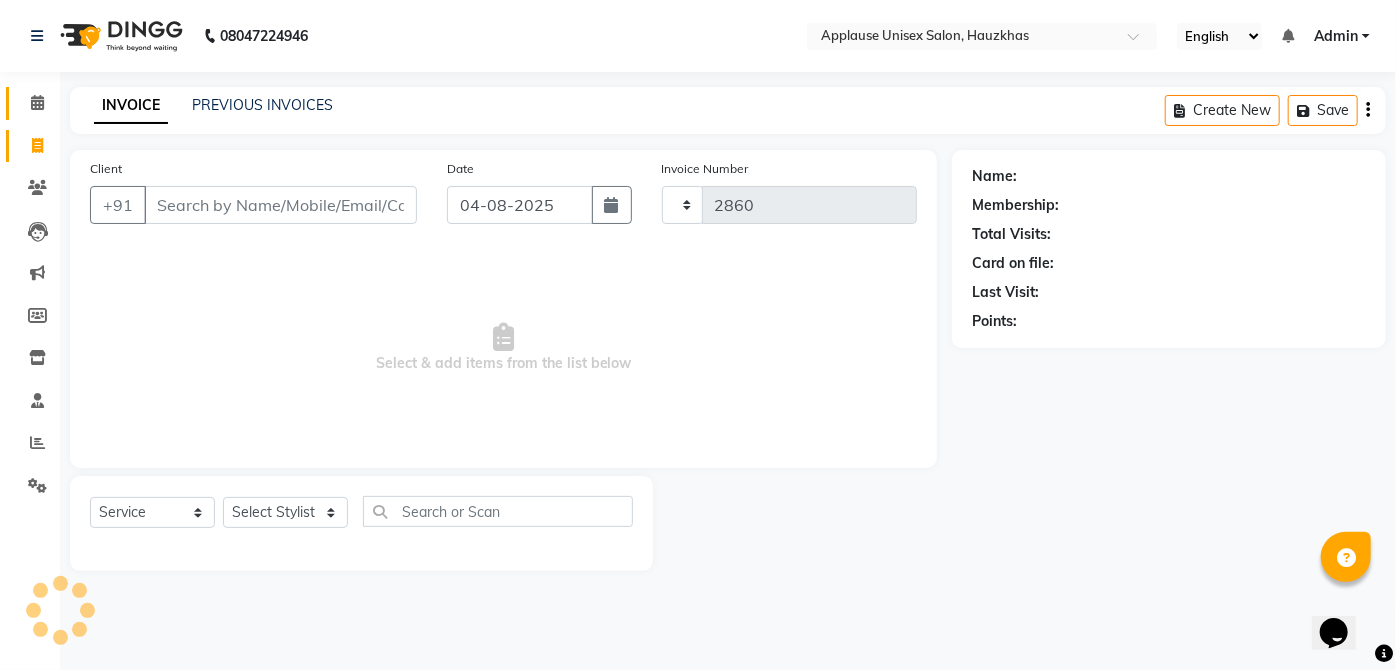 click 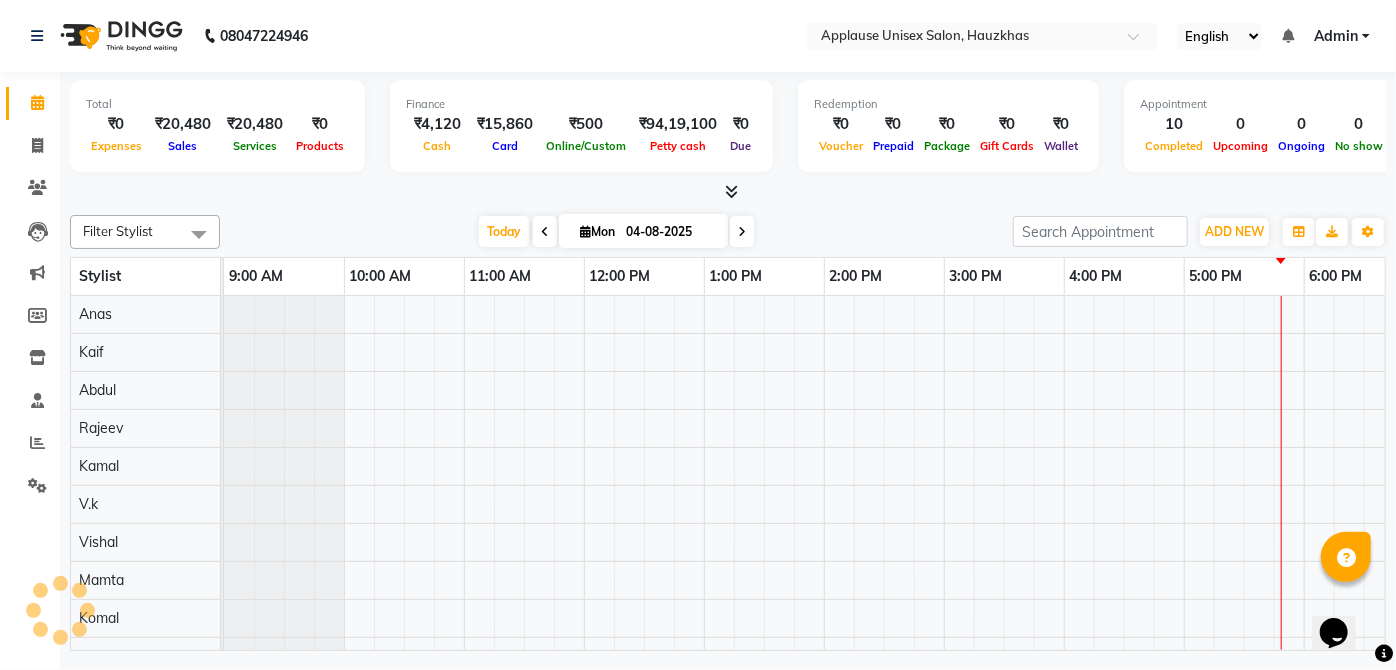 scroll, scrollTop: 0, scrollLeft: 0, axis: both 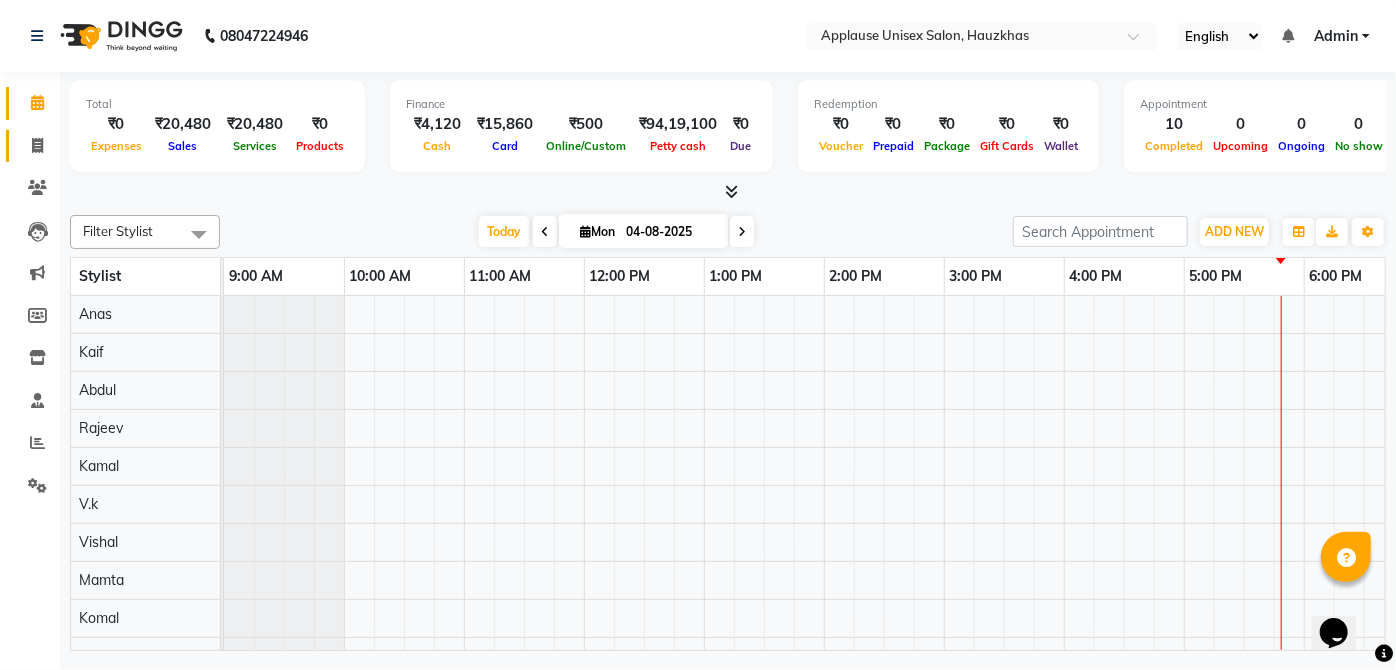click on "Invoice" 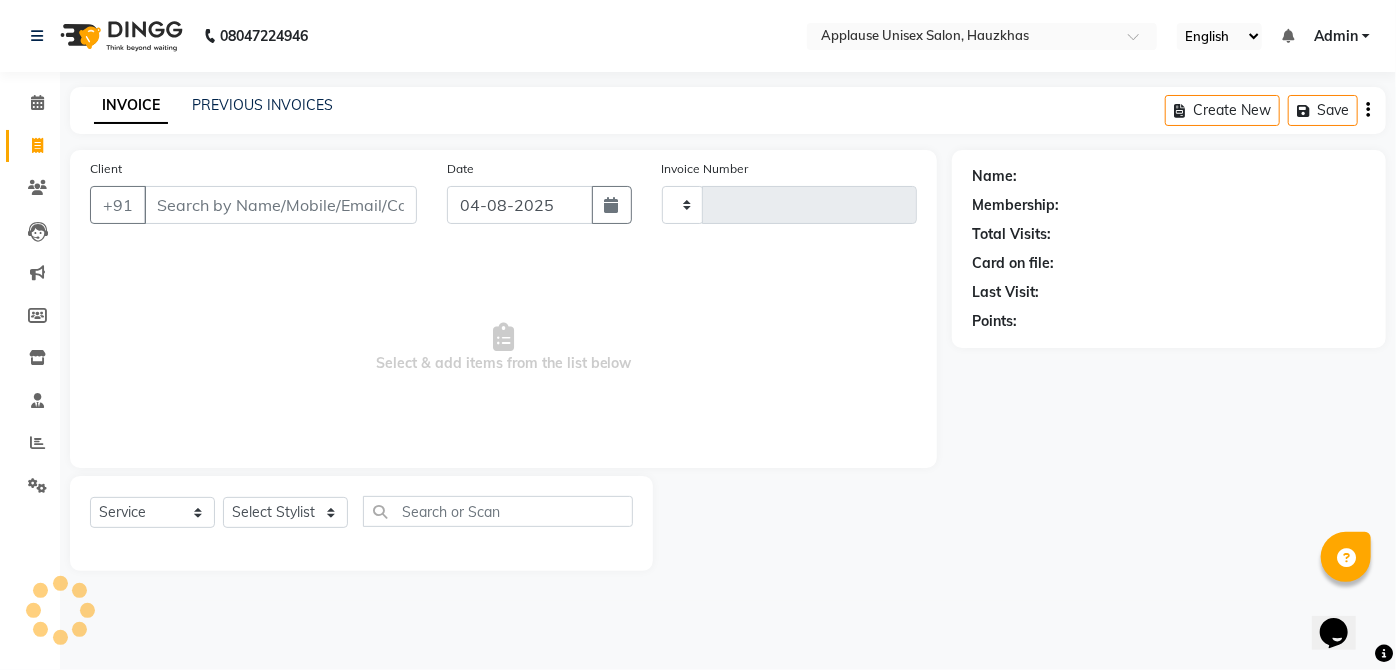 type on "2860" 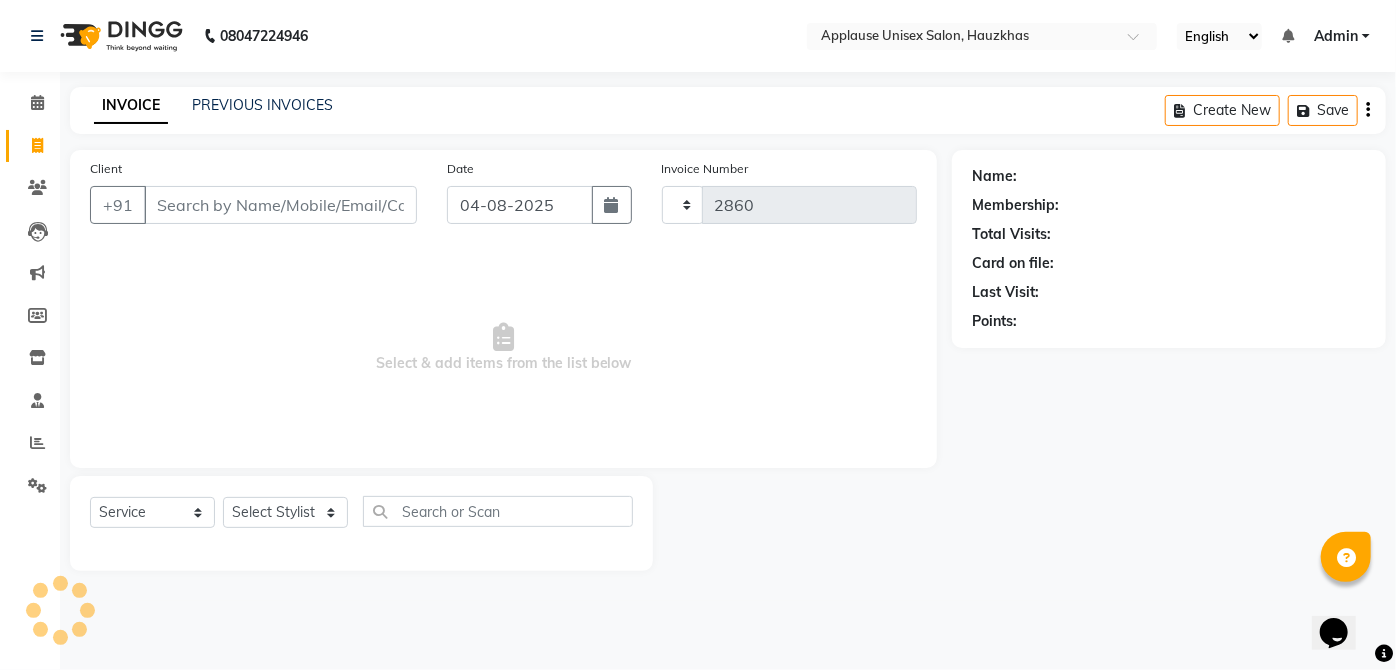 select on "5082" 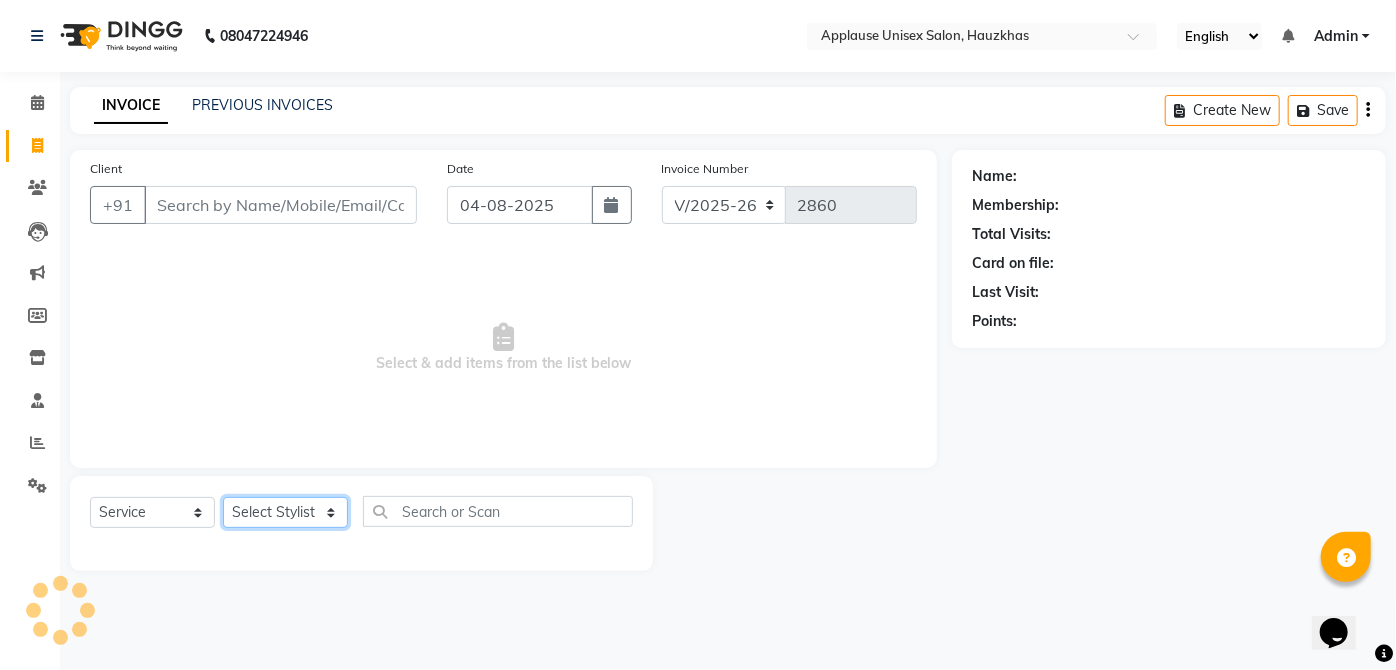 click on "Select Stylist Abdul Anas Arti Aruna Asif faisal guri heena Kaif Kamal Karan Komal laxmi Mamta Manager Mohsin nitin rahul Rajeev Rashid saif sangeeta sangeeta sharukh Vishal V.k" 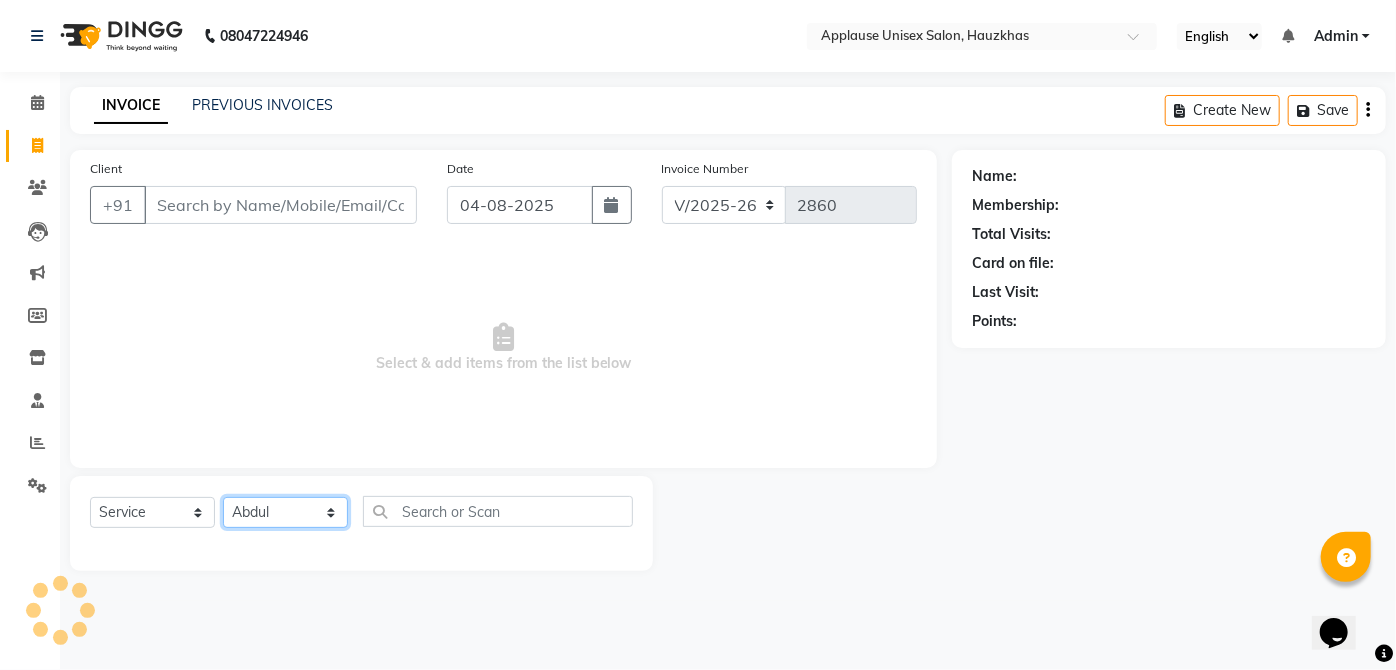 click on "Select Stylist Abdul Anas Arti Aruna Asif faisal guri heena Kaif Kamal Karan Komal laxmi Mamta Manager Mohsin nitin rahul Rajeev Rashid saif sangeeta sangeeta sharukh Vishal V.k" 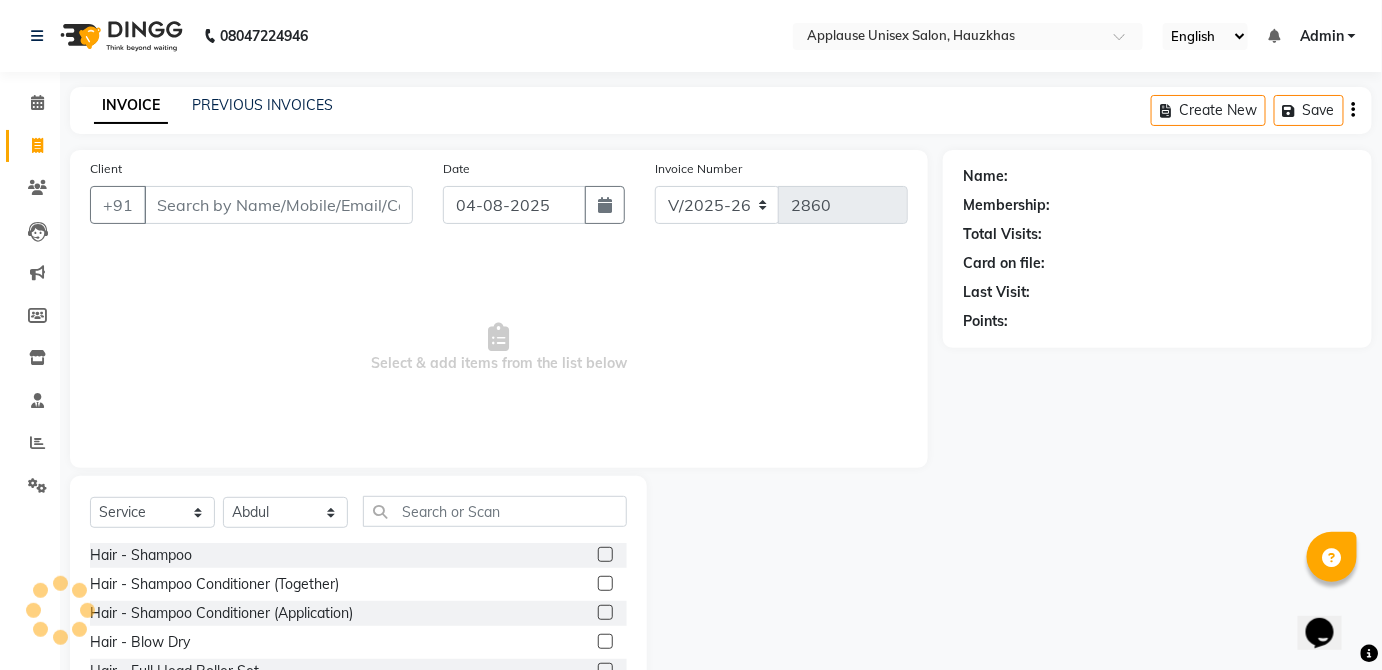click on "Select Stylist Abdul Anas Arti Aruna Asif faisal guri heena Kaif Kamal Karan Komal laxmi Mamta Manager Mohsin nitin rahul Rajeev Rashid saif sangeeta sangeeta sharukh Vishal V.k Hair - Shampoo Hair - Shampoo Conditioner (Together) Hair - Shampoo Conditioner (Application) Hair - Blow Dry Hair - Full Head Roller Set Hair - Ironing Hair - Smoothening Hair - Rebonding Hair - Keratin Treatment Hair - Perming Hair - Hair Do Hair - Iron Curls Hair - Blow Dry + Ironing Touch Up Hair -Botox Olaplex Shampoo & Conditioner Flat Brush GK Hair Shampoo Majirel hair color Foot Massage shoulder massage Cut & Finish - Trim Ladies One Length Cut & Finish - Hair Cut Ladies Cut & Finish - Hair Cut Gents Cut & Finish - Change Of Style Gents Cut & Finish - Hair Cut Boy Cut & Finish - Hair Cut Girl Cut & Finish - Fringe Trim Cut & Finish - Split Ends Cut & Finish - Shave Reg. Cut & Finish - Shave Deluxe Cut & Finish - Beard Spa" 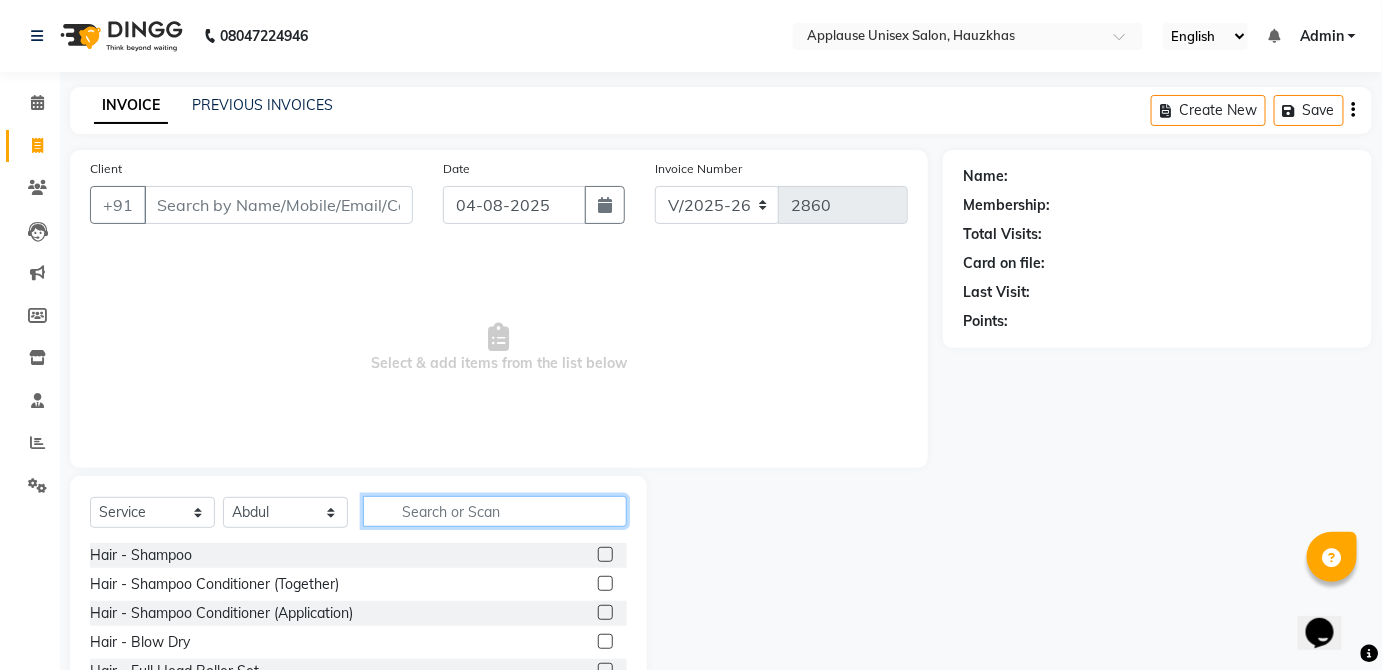 click 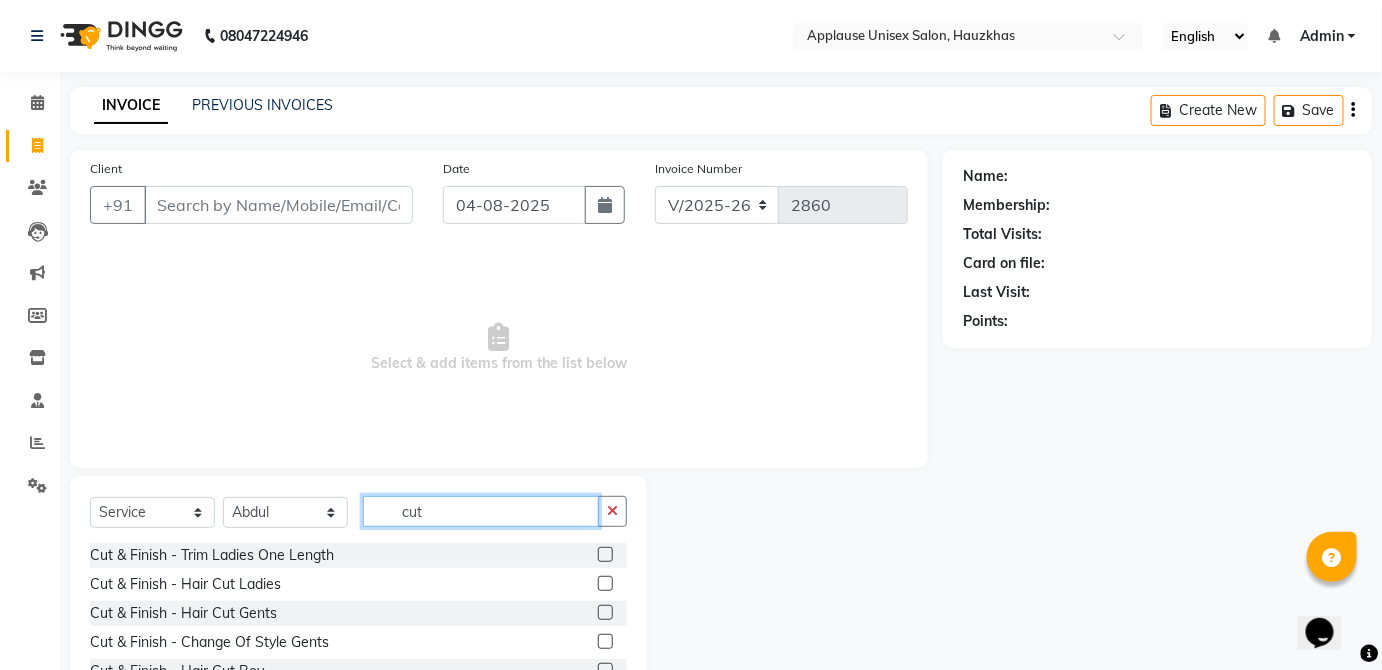 type on "cut" 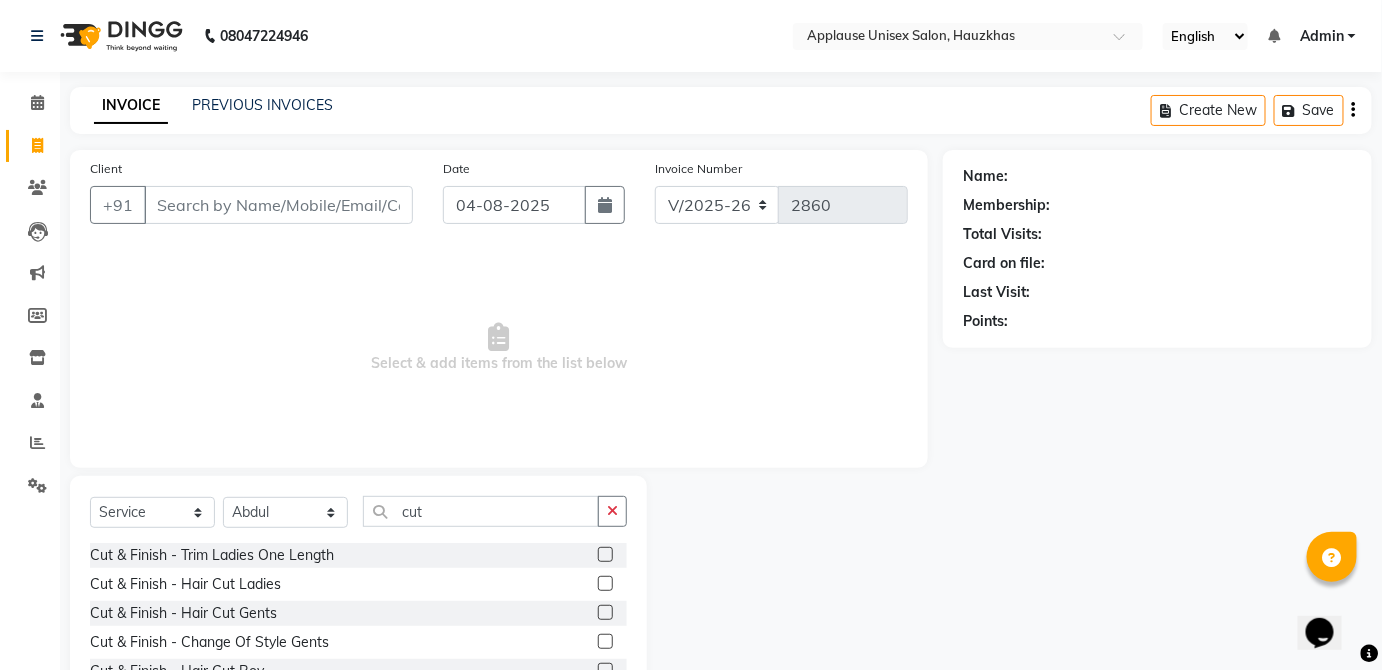 click 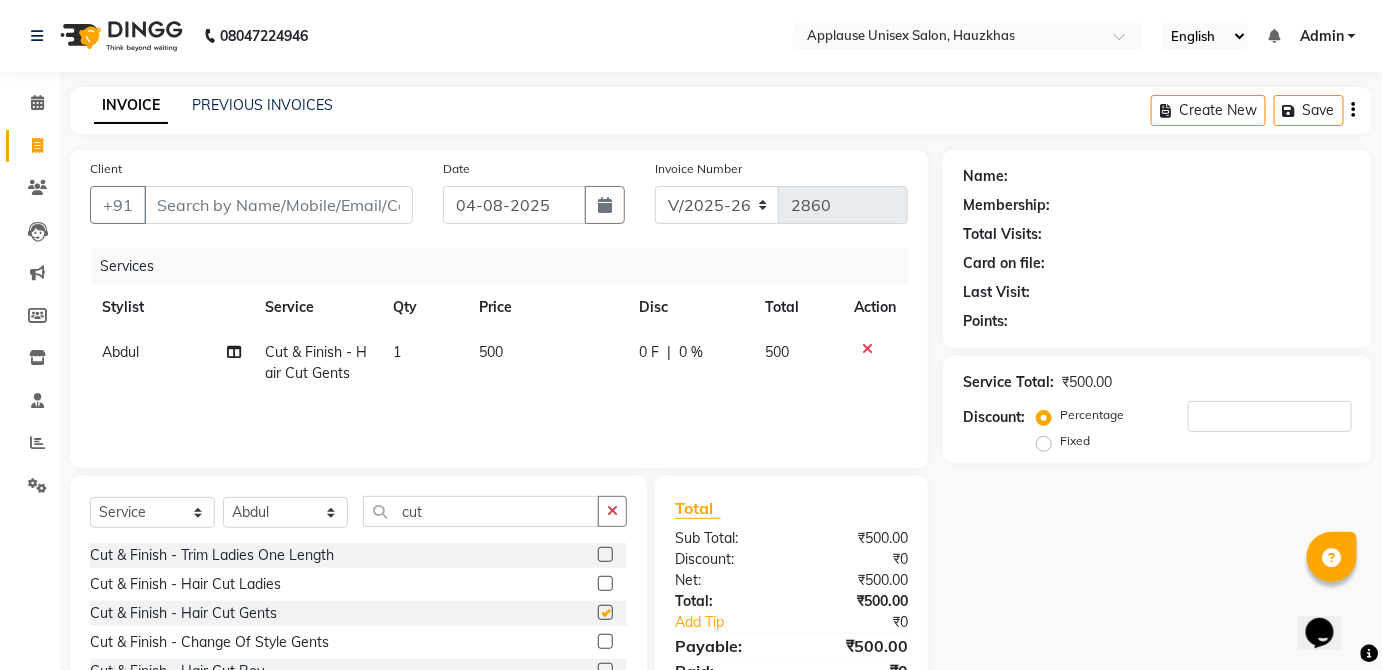 click on "500" 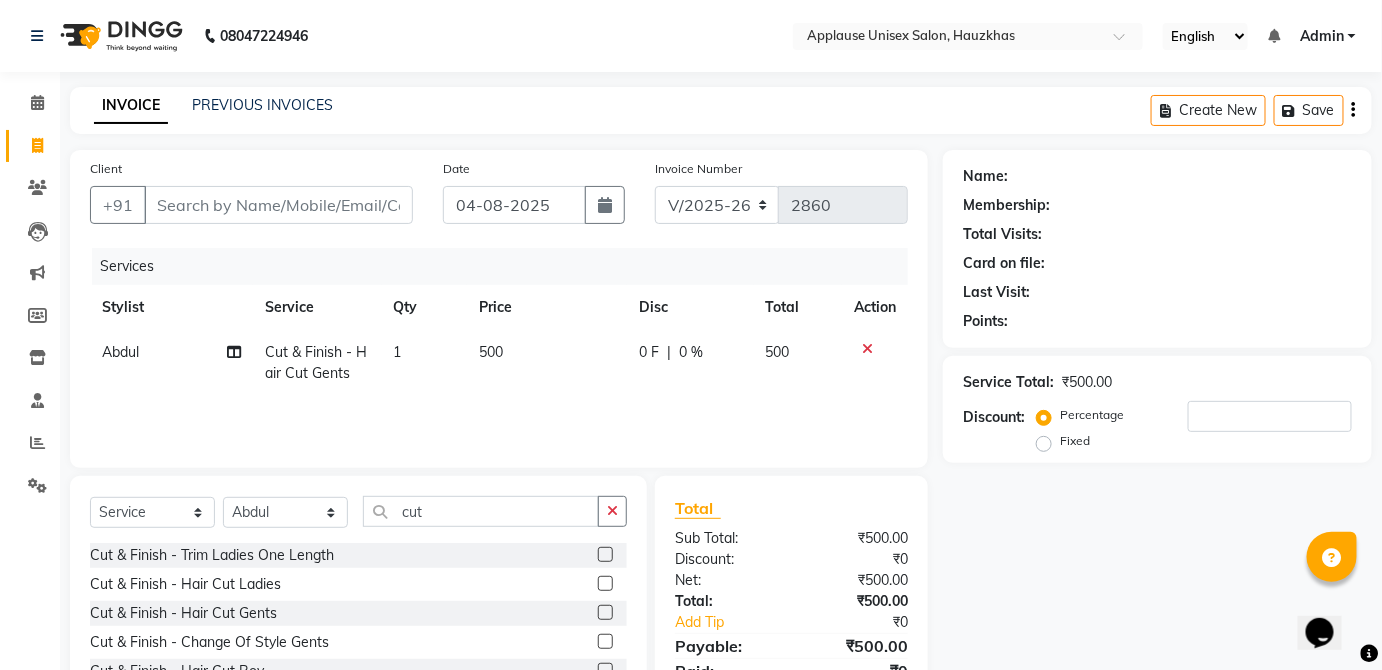 checkbox on "false" 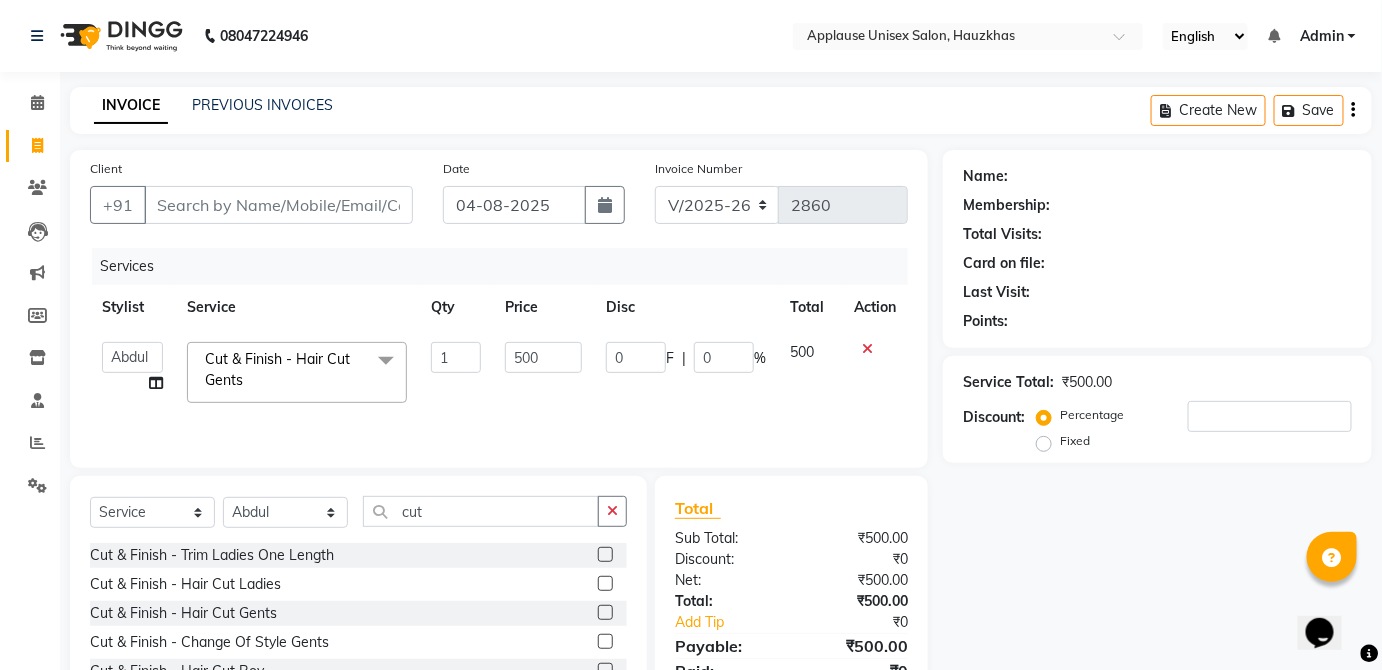 click on "Select Stylist Abdul Anas Arti Aruna Asif faisal guri heena Kaif Kamal Karan Komal laxmi Mamta Manager Mohsin nitin rahul Rajeev Rashid saif sangeeta sangeeta sharukh Vishal V.k cut Cut & Finish - Trim Ladies One Length Cut & Finish - Hair Cut Ladies Cut & Finish - Hair Cut Gents Cut & Finish - Change Of Style Gents Cut & Finish - Hair Cut Boy Cut & Finish - Hair Cut Girl Cut & Finish - Fringe Trim Cut & Finish - Split Ends Cut & Finish - Shave Reg. Cut & Finish - Shave Deluxe Cut & Finish - Beard Trim Cut & Finish - Change Of Style Beard Cut & Finish - Beard Spa Hand & Feet - Nail Cut/Filing" 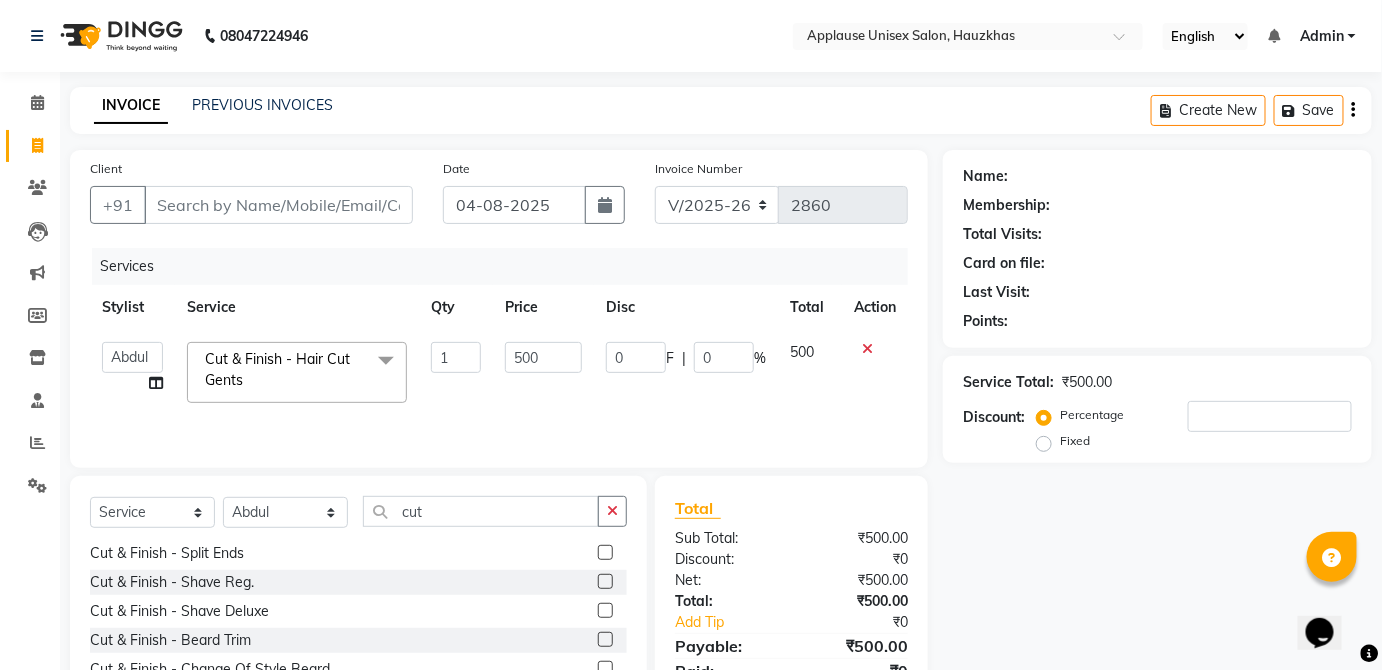click 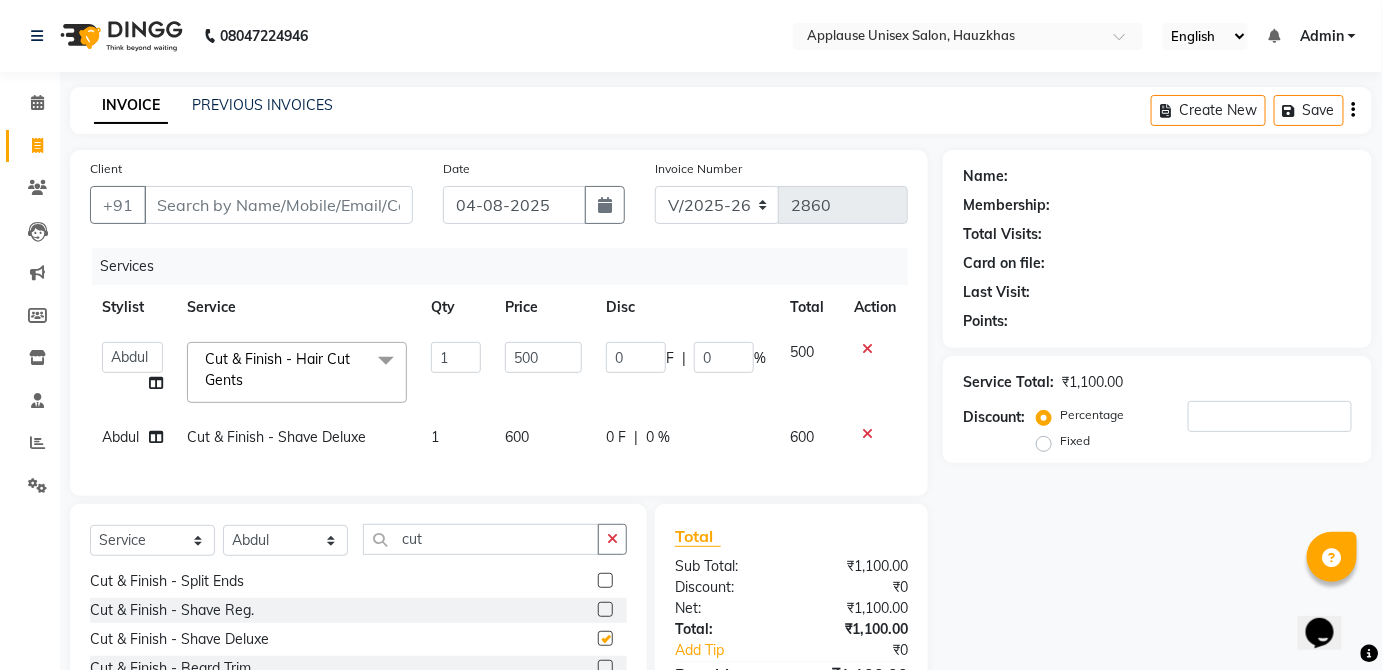 checkbox on "false" 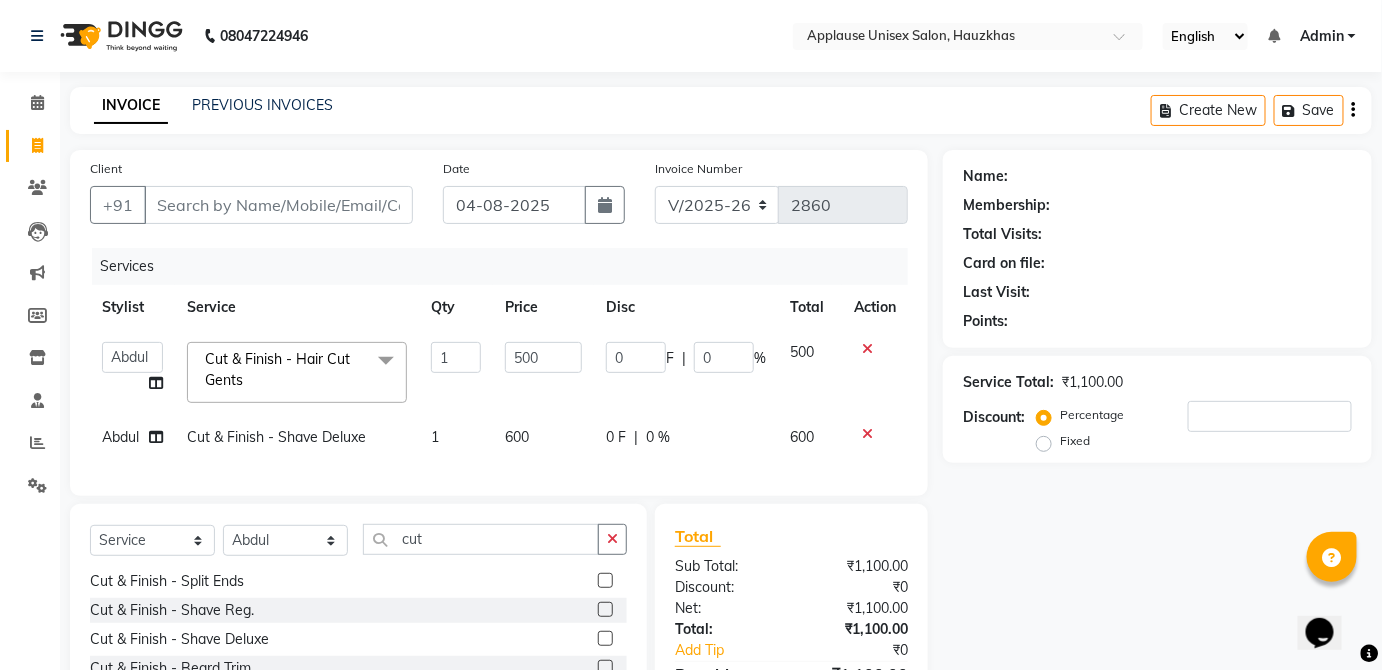 click 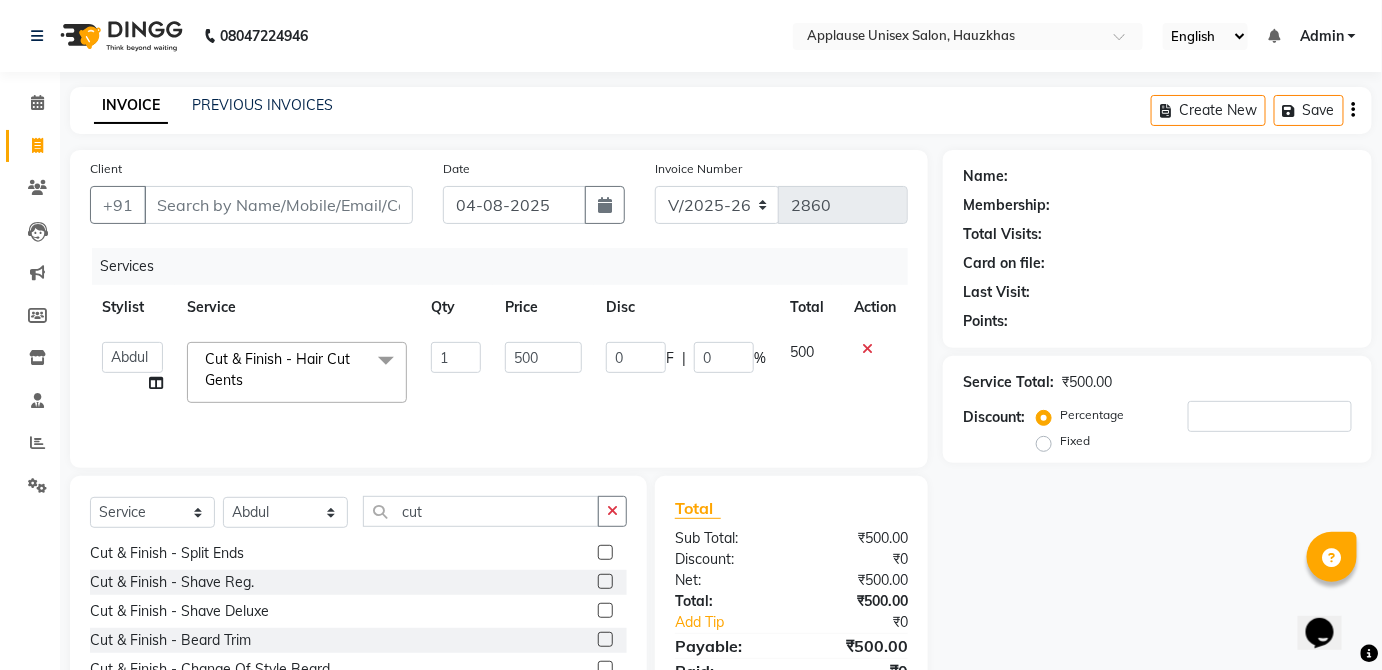 scroll, scrollTop: 0, scrollLeft: 15, axis: horizontal 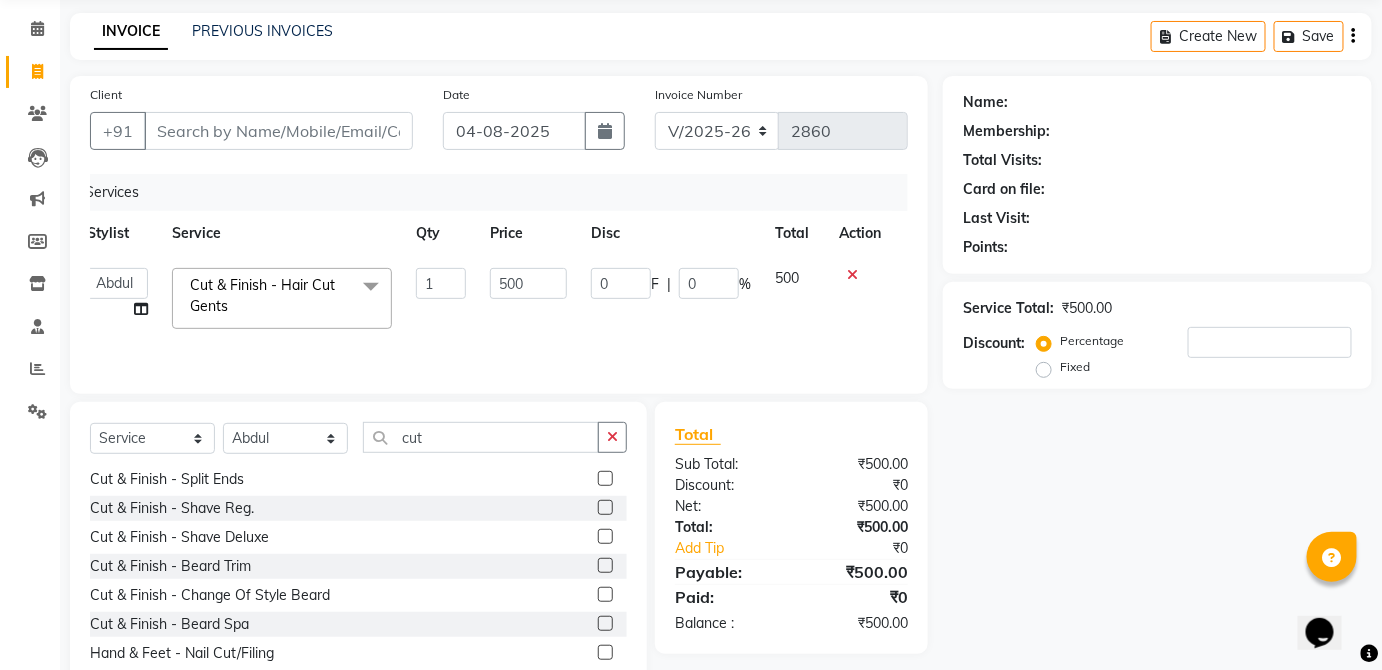 click 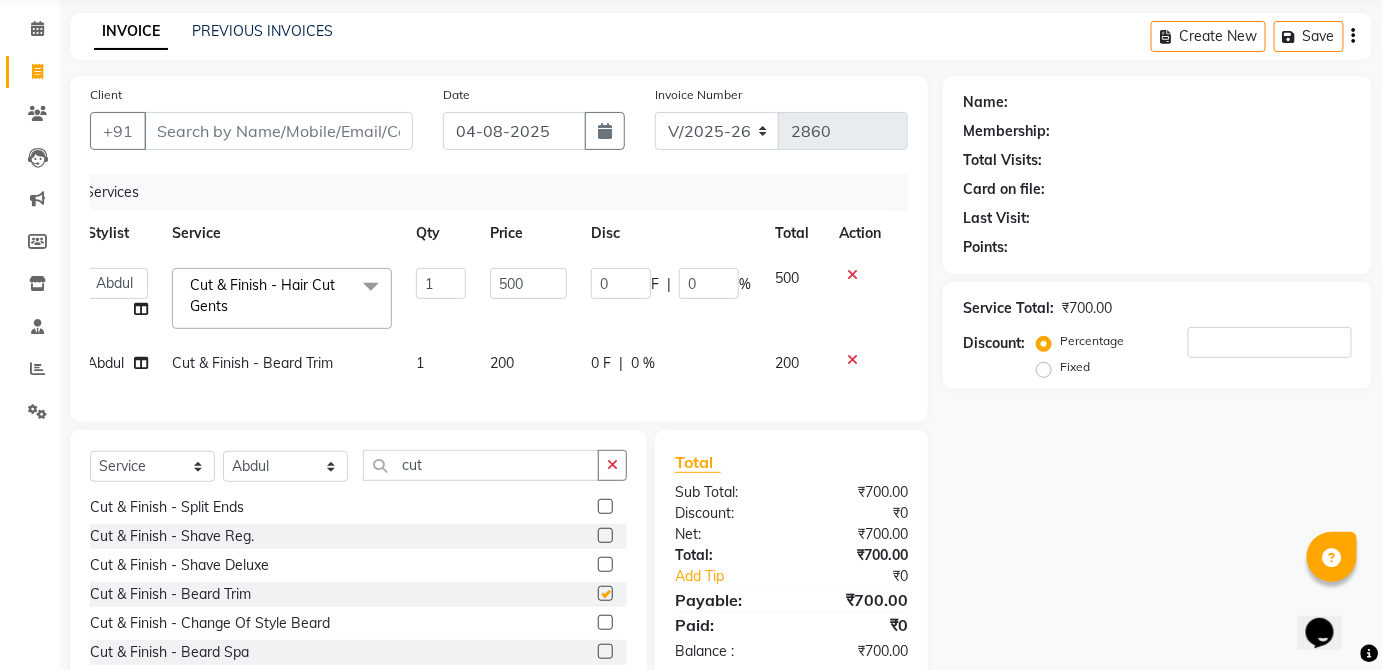checkbox on "false" 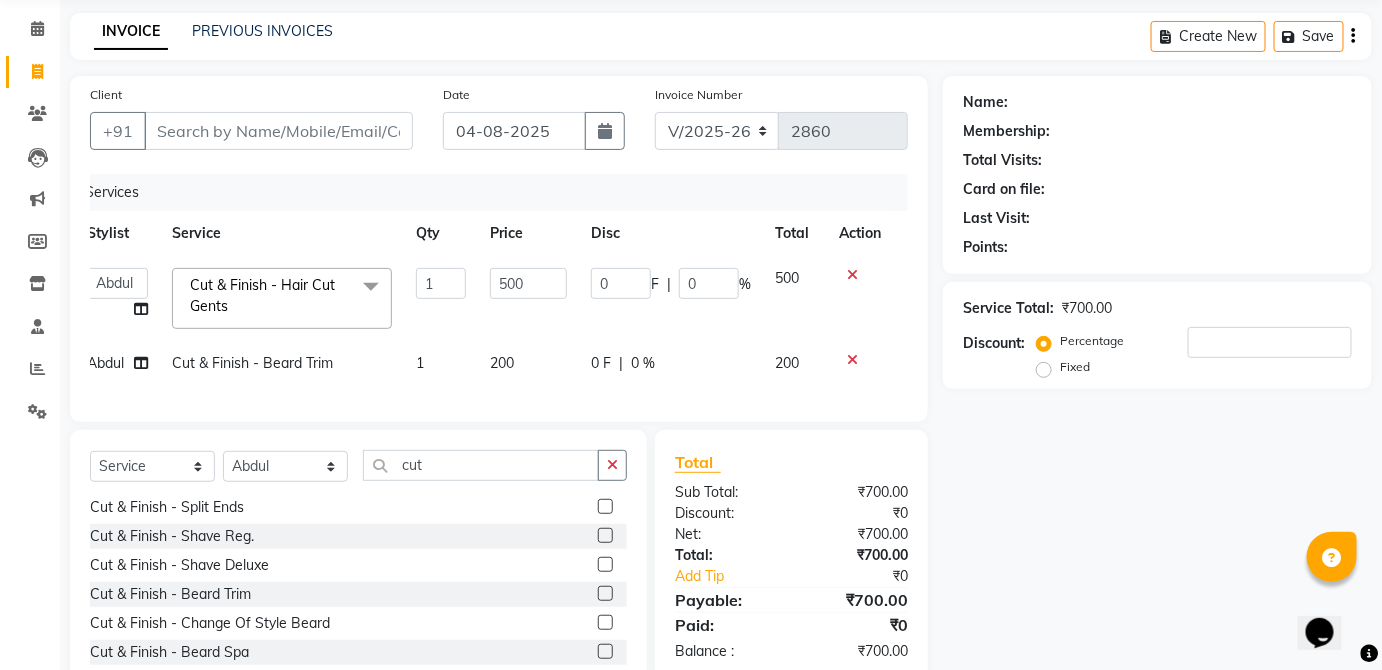 click on "0 F | 0 %" 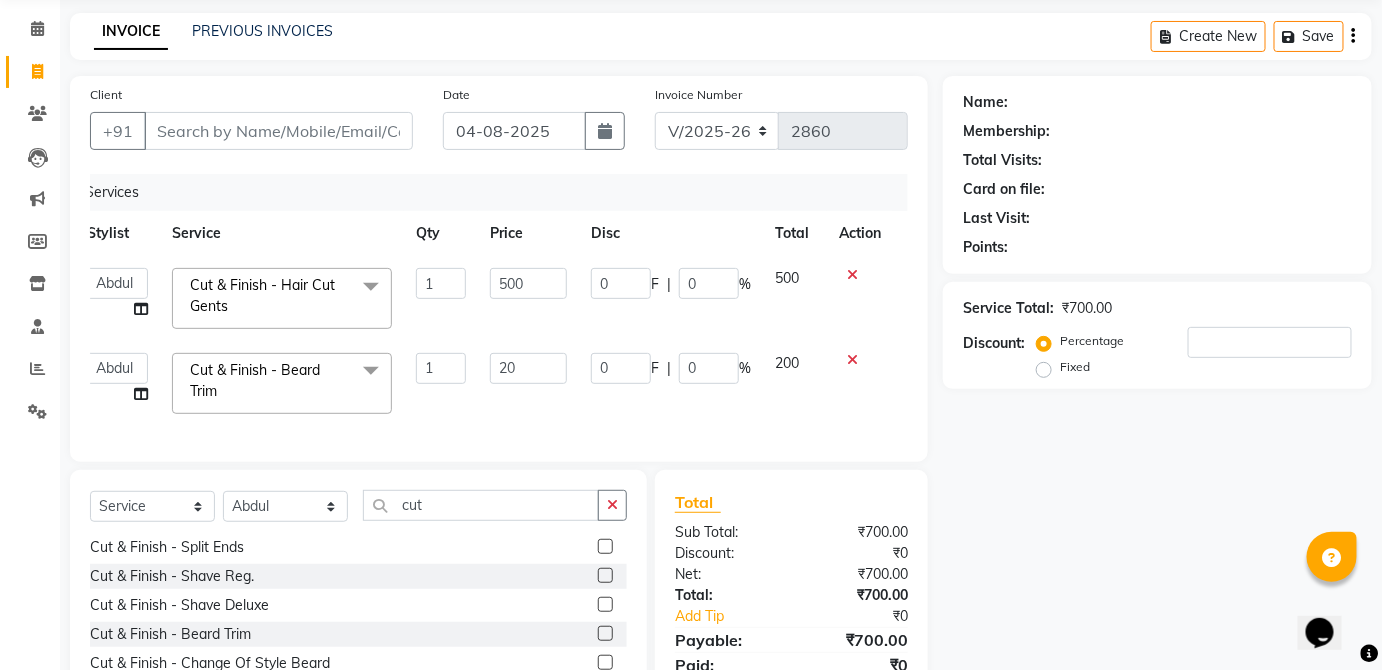 type on "2" 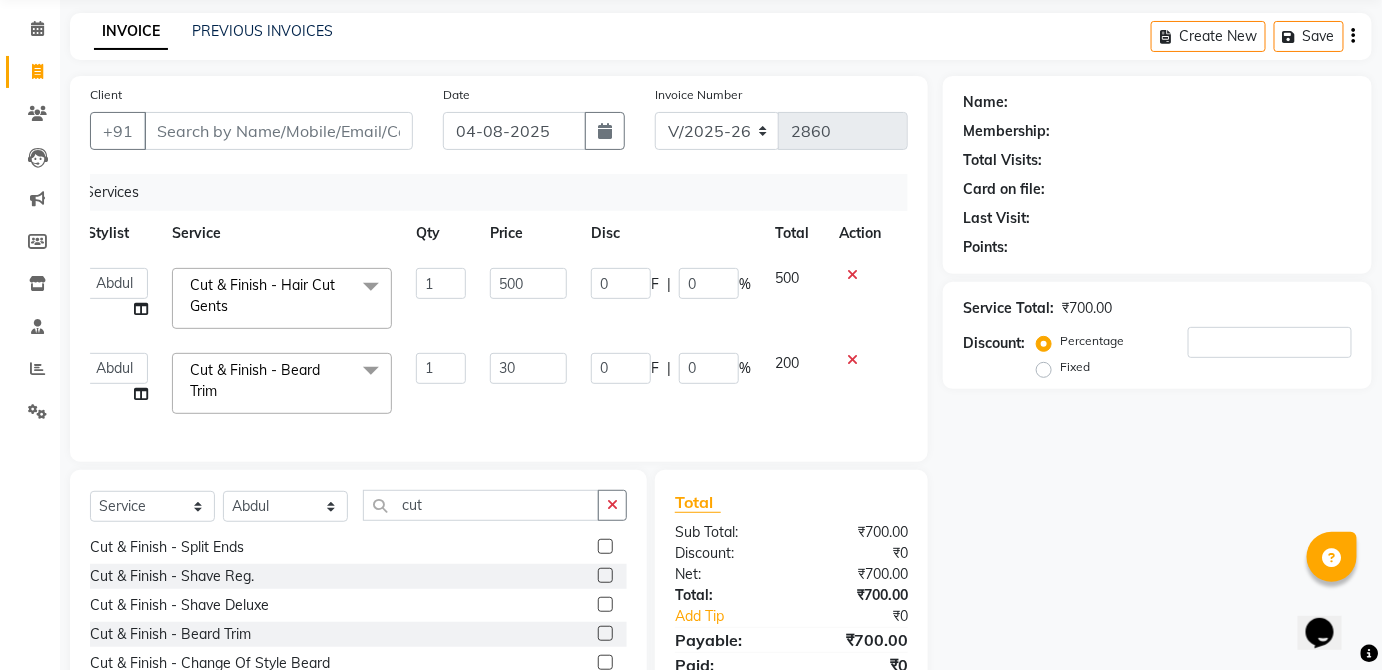 type on "300" 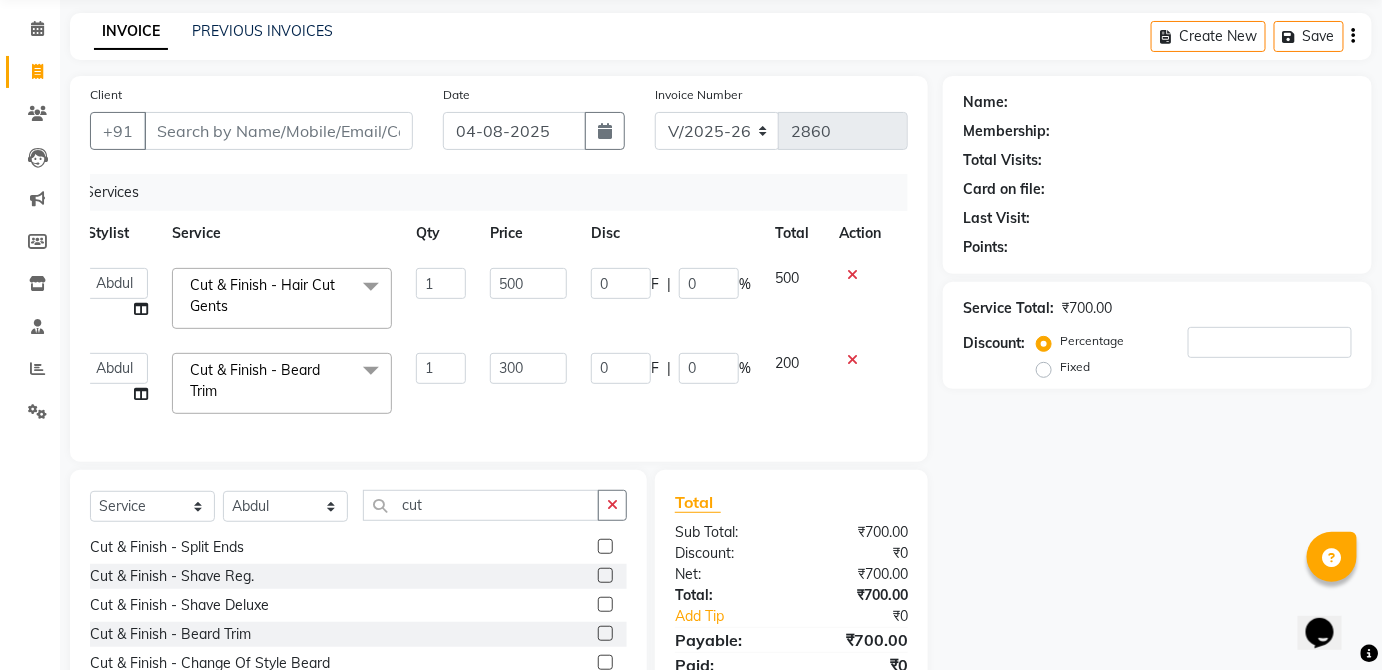 click on "200" 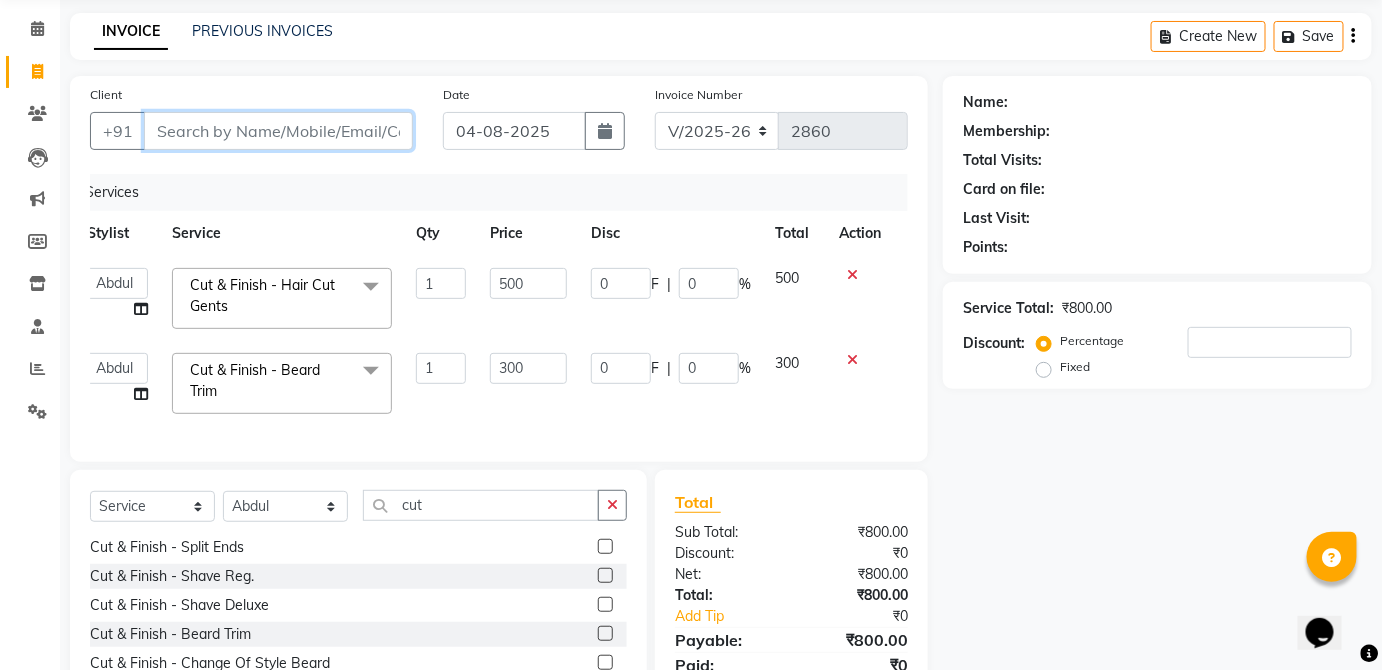 click on "Client" at bounding box center (278, 131) 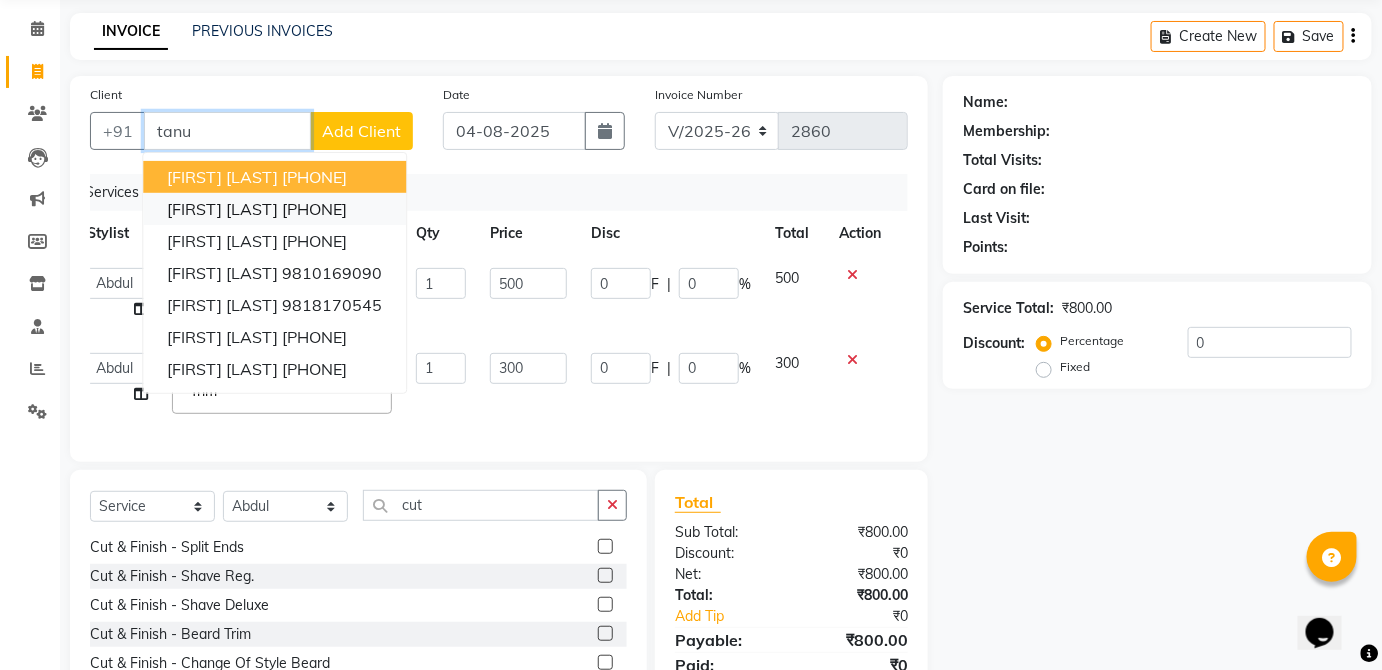 click on "[PHONE]" at bounding box center [314, 209] 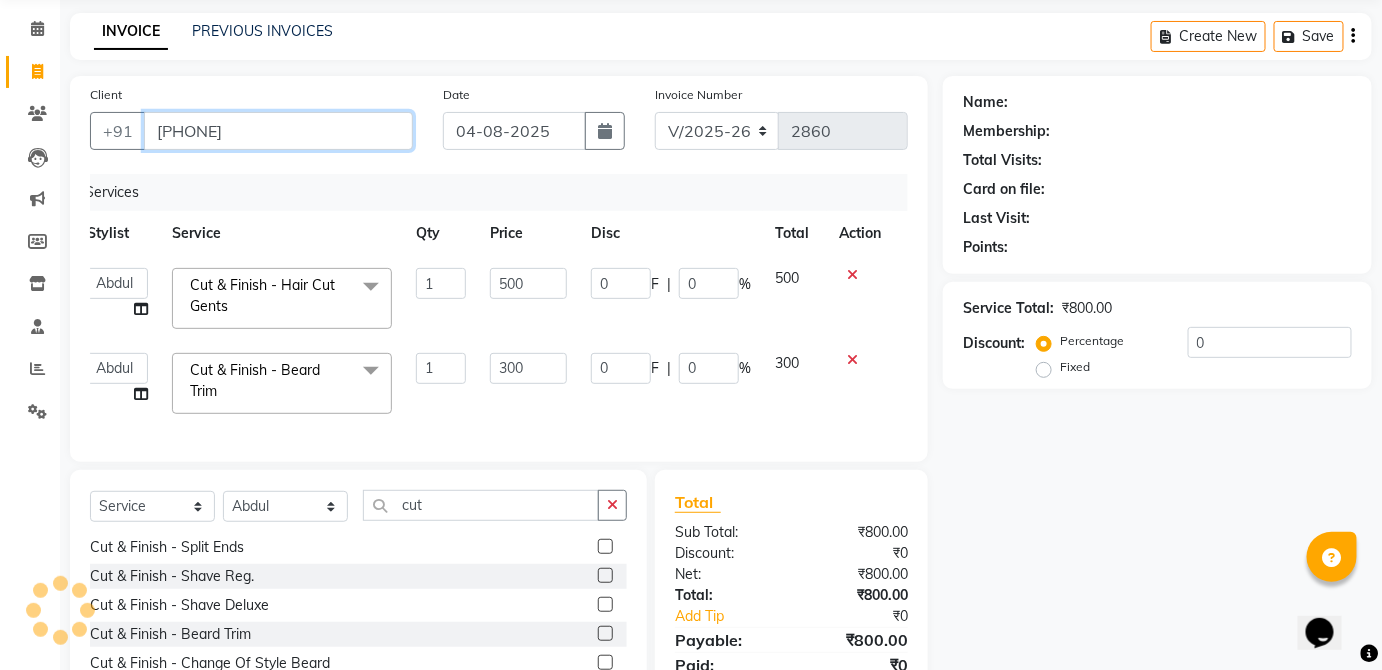 type on "[PHONE]" 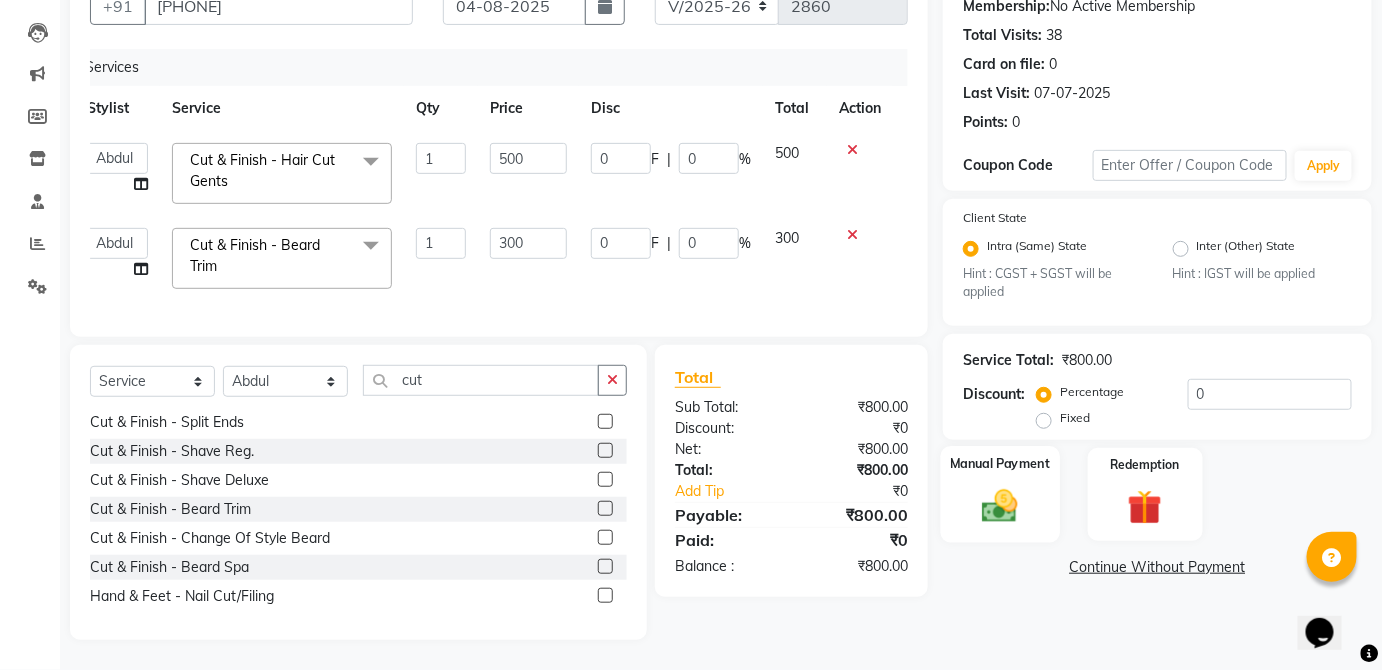 click on "Manual Payment" 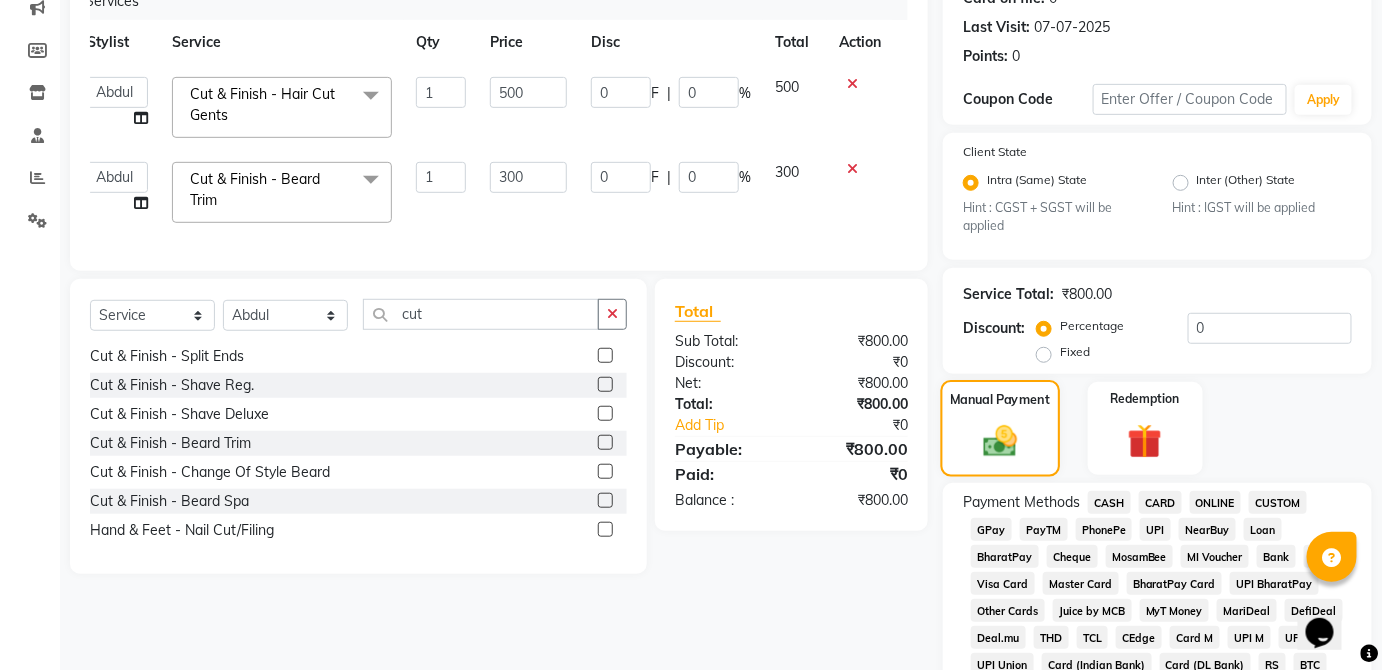 scroll, scrollTop: 269, scrollLeft: 0, axis: vertical 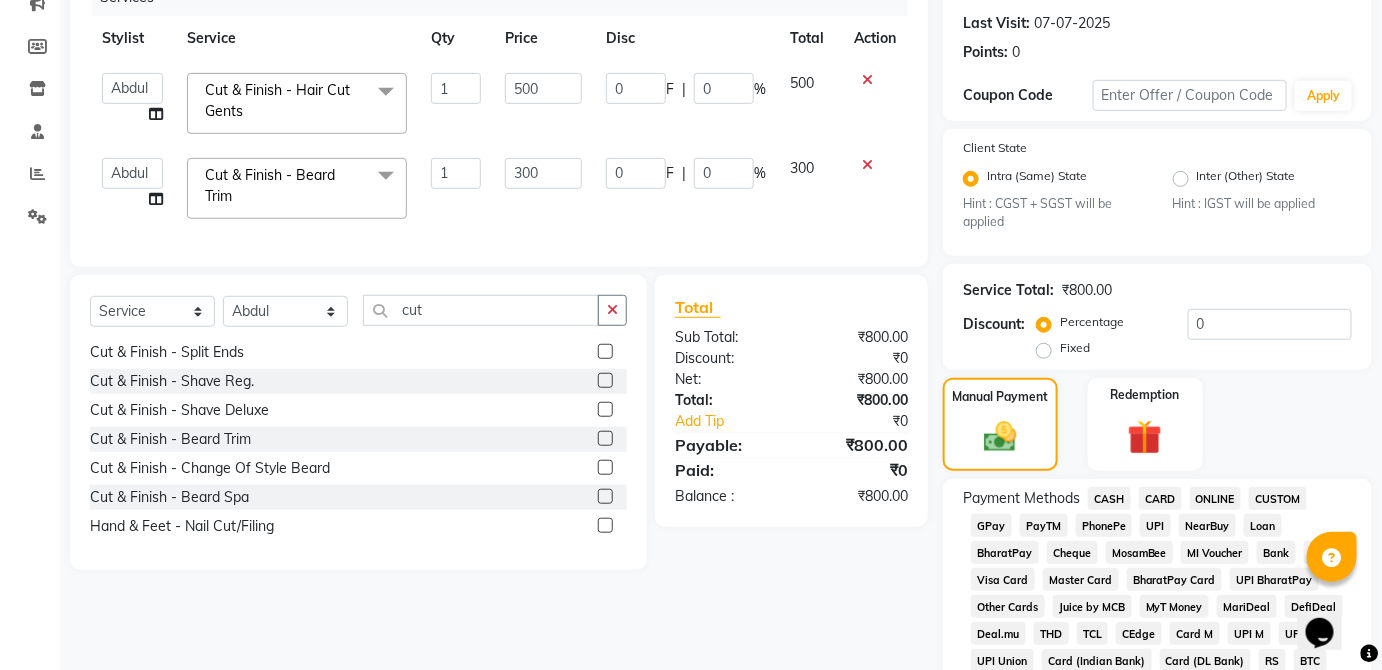 click on "NearBuy" 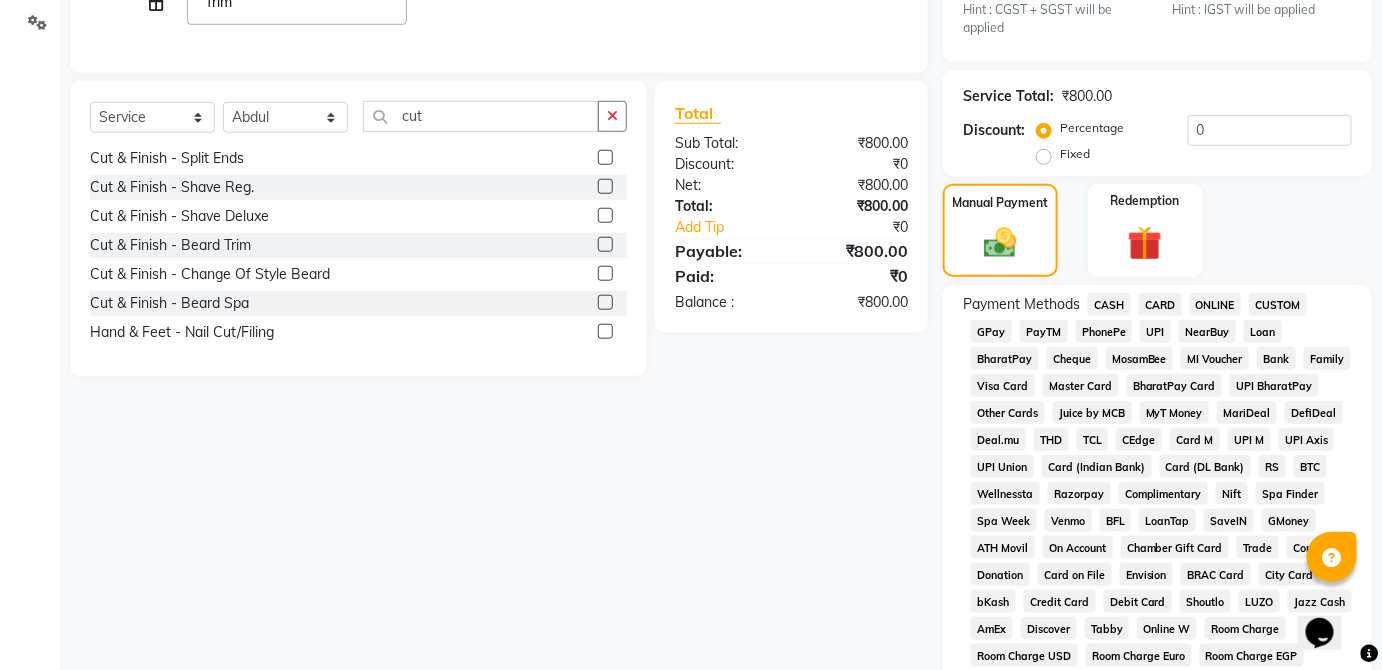 click on "UPI" 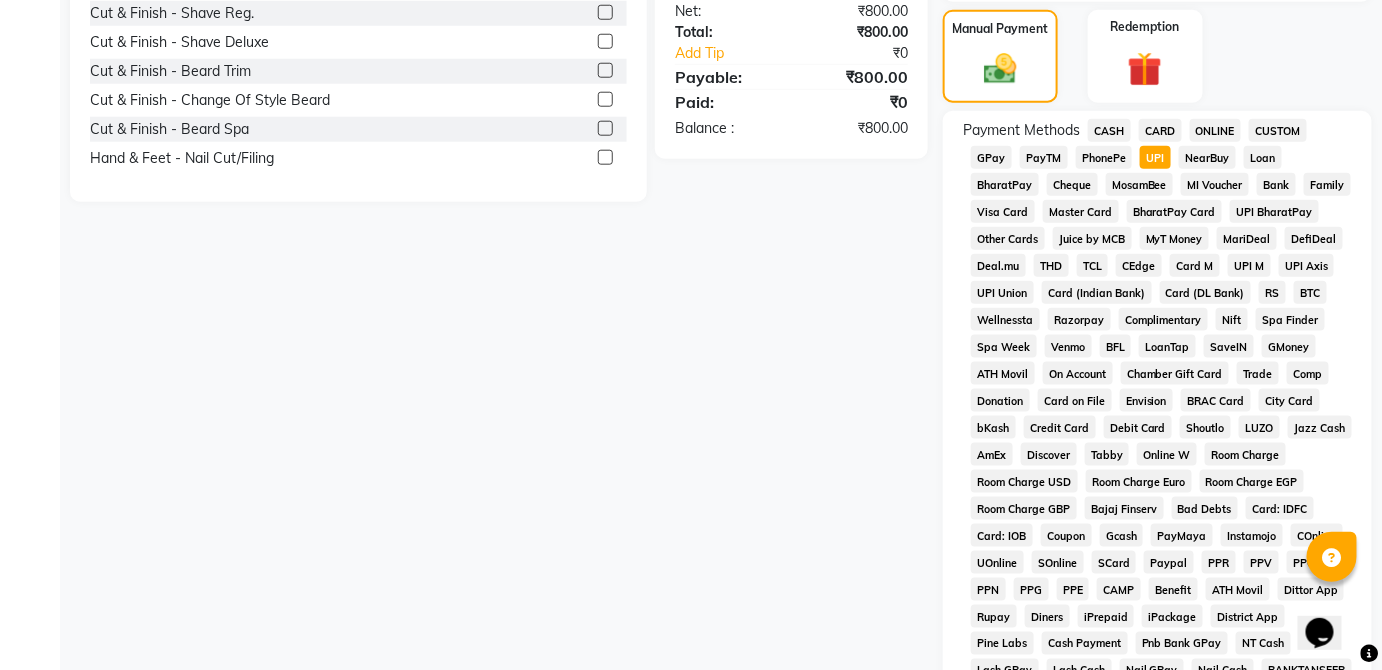 scroll, scrollTop: 943, scrollLeft: 0, axis: vertical 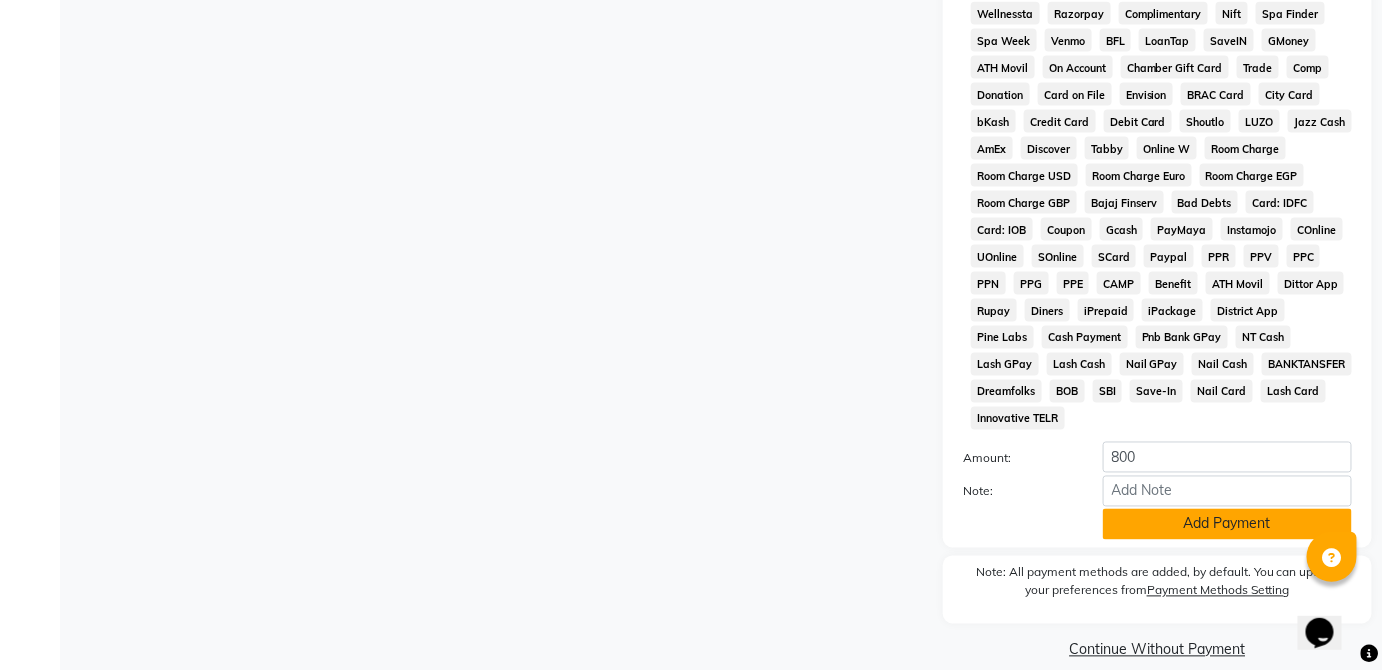click on "Add Payment" 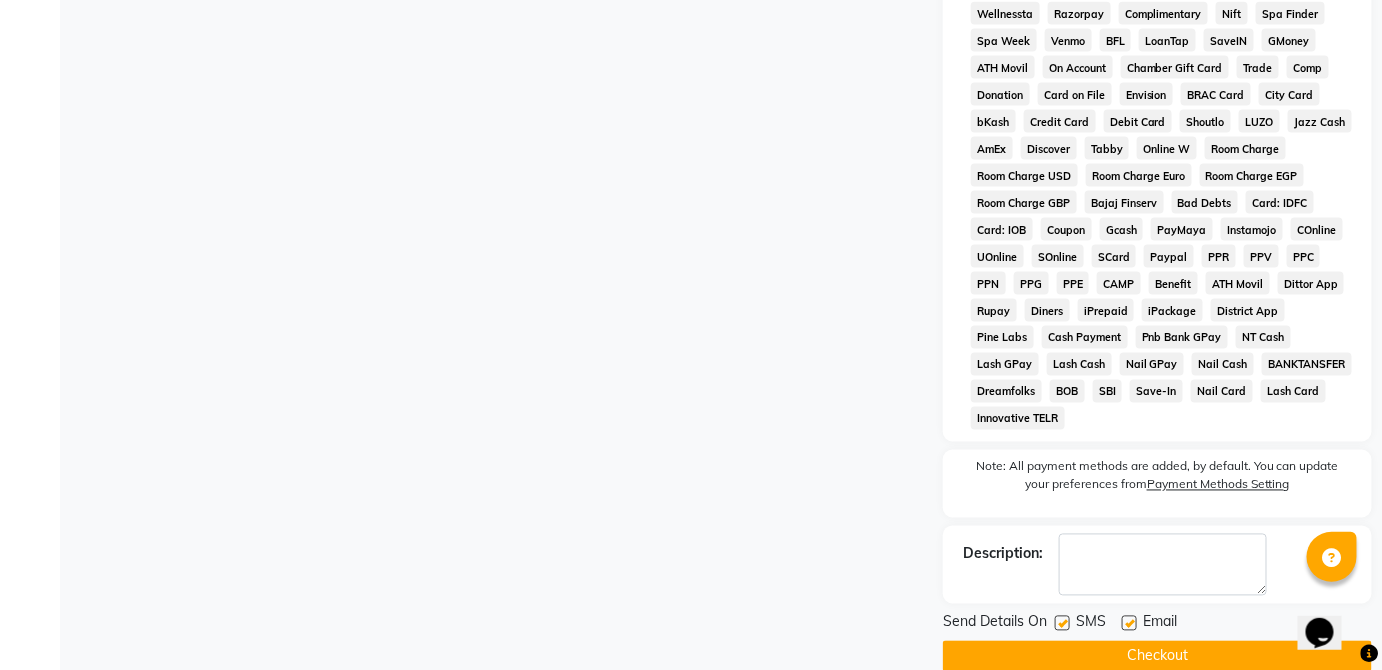 click on "Checkout" 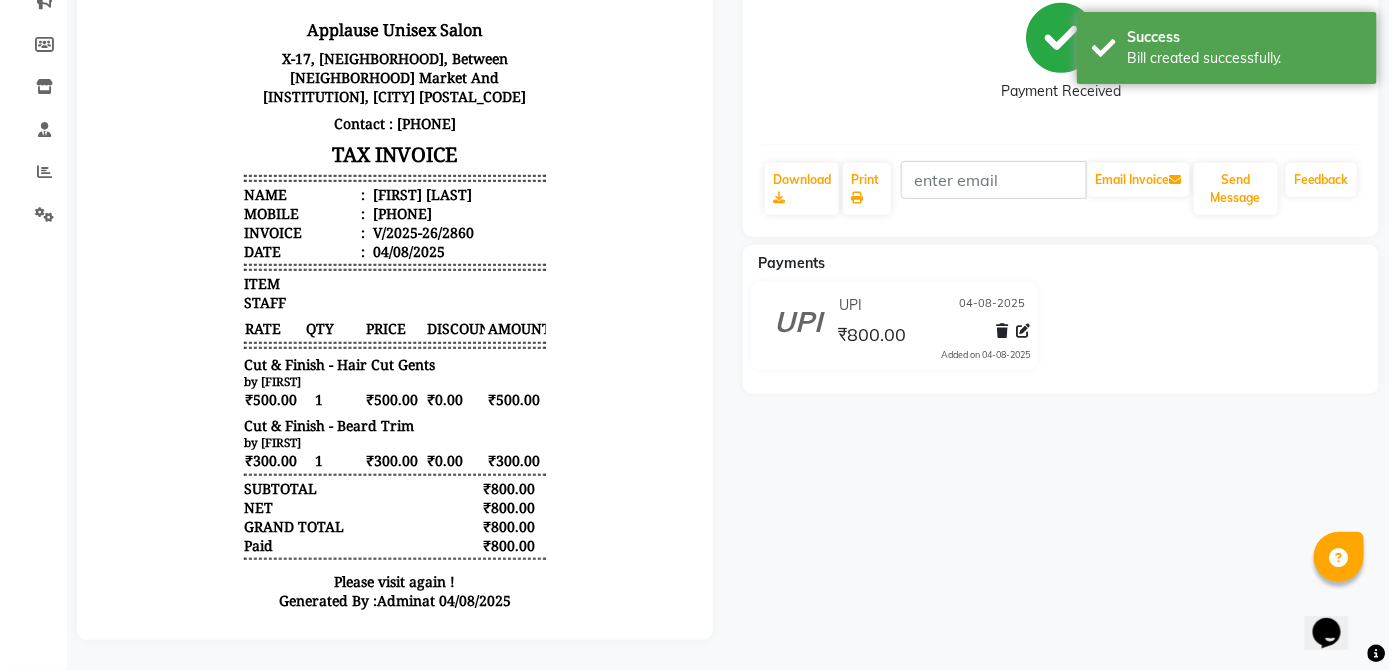 scroll, scrollTop: 0, scrollLeft: 0, axis: both 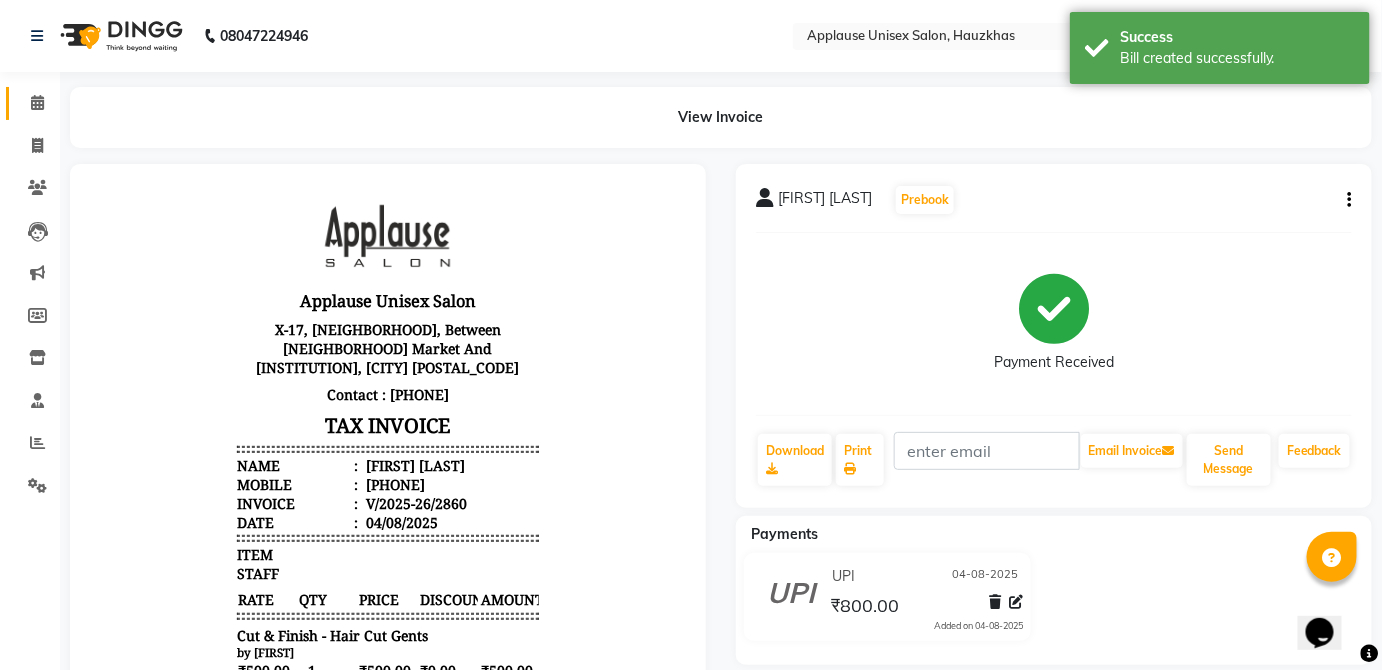 click 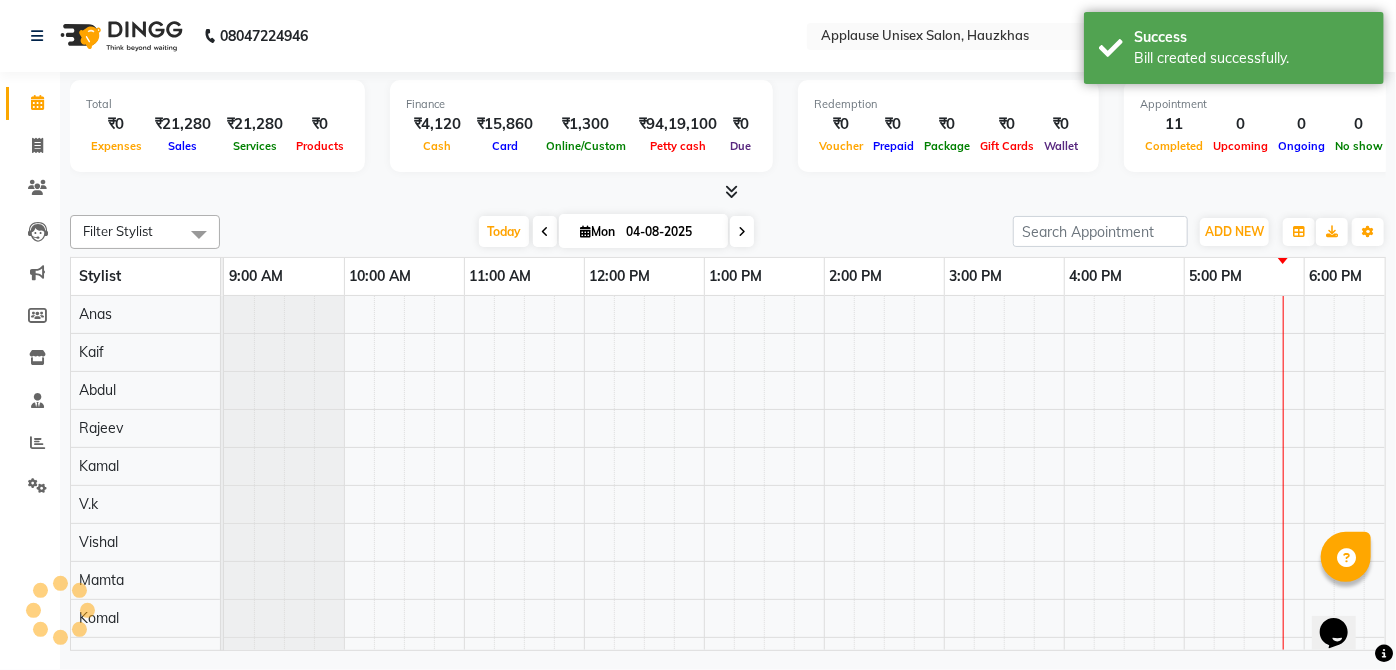 scroll, scrollTop: 0, scrollLeft: 397, axis: horizontal 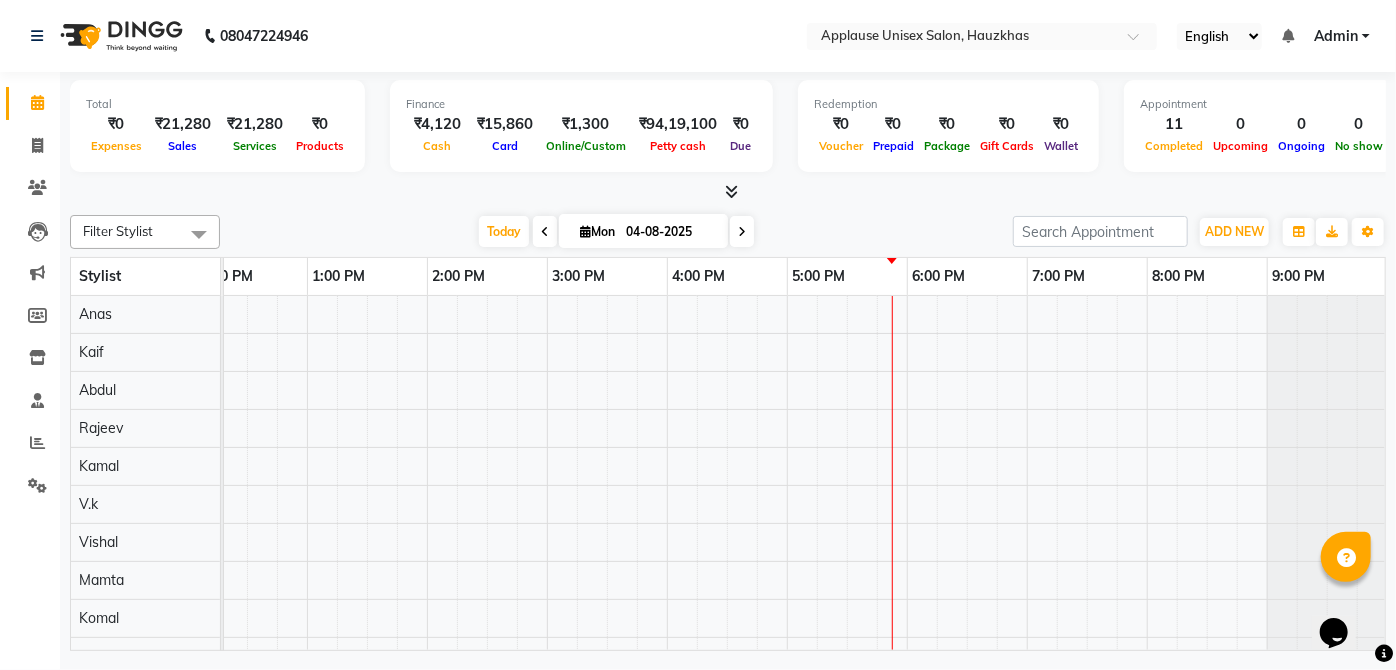 click on "08047224946 Select Location × Applause Unisex Salon, Hauzkhas English ENGLISH Español العربية मराठी हिंदी ગુજરાતી தமிழ் 中文 Notifications nothing to show Admin Manage Profile Change Password Sign out Version:3.16.0" 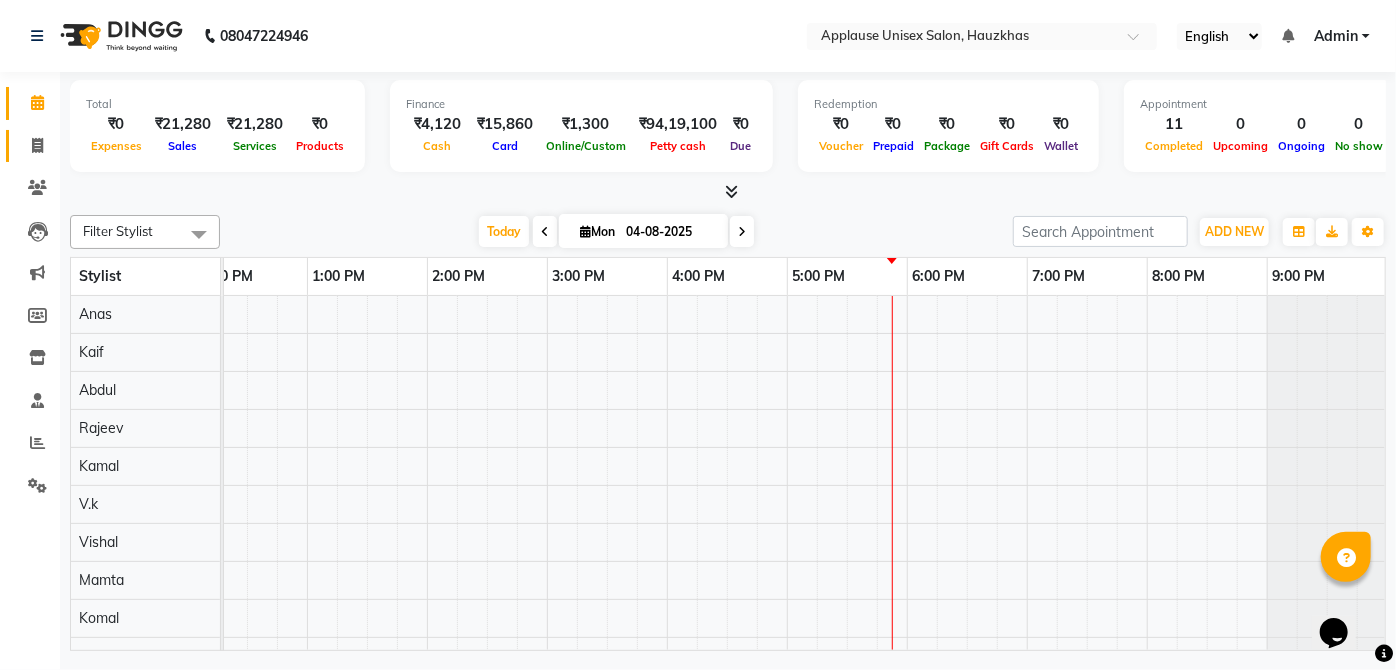click 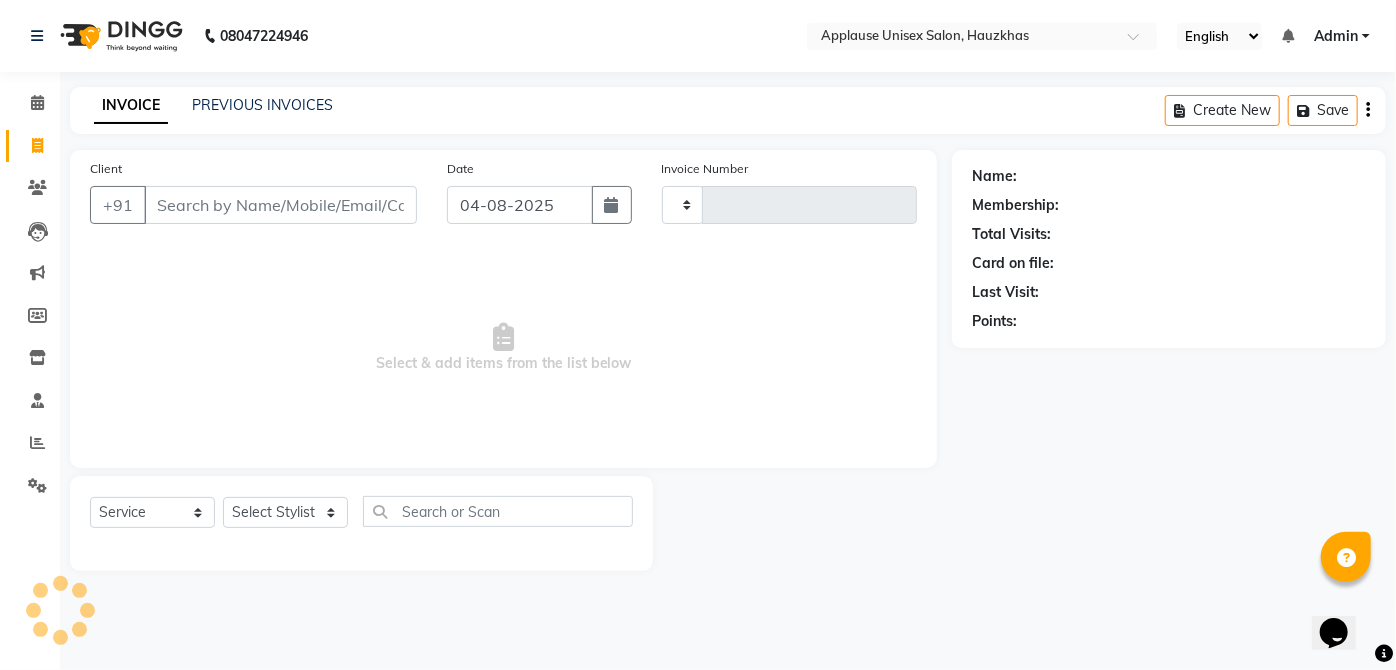 type on "2861" 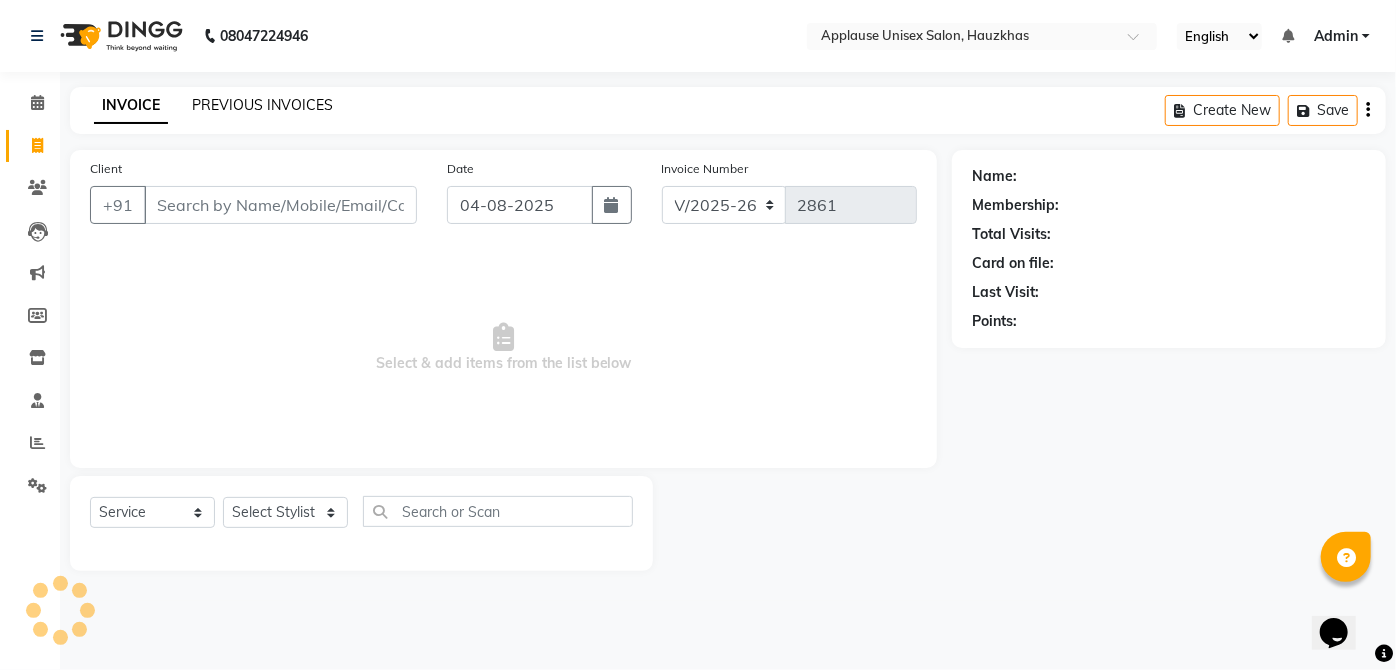 click on "PREVIOUS INVOICES" 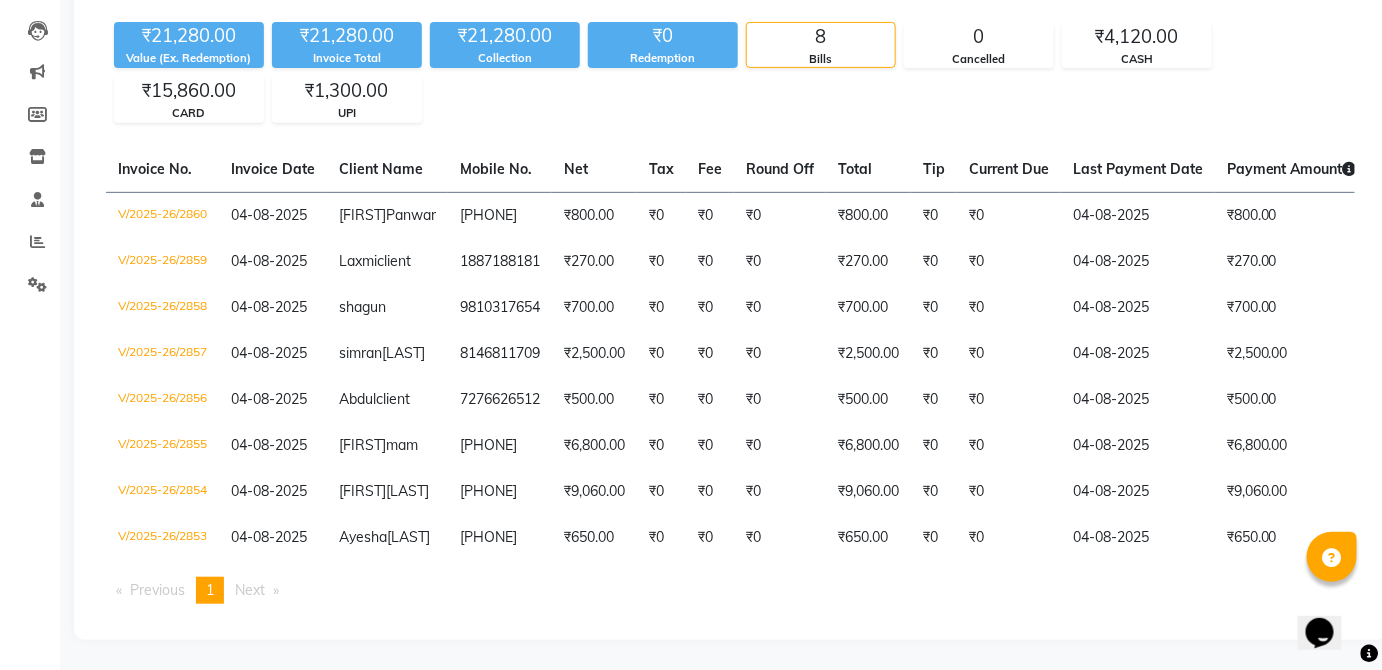 scroll, scrollTop: 0, scrollLeft: 0, axis: both 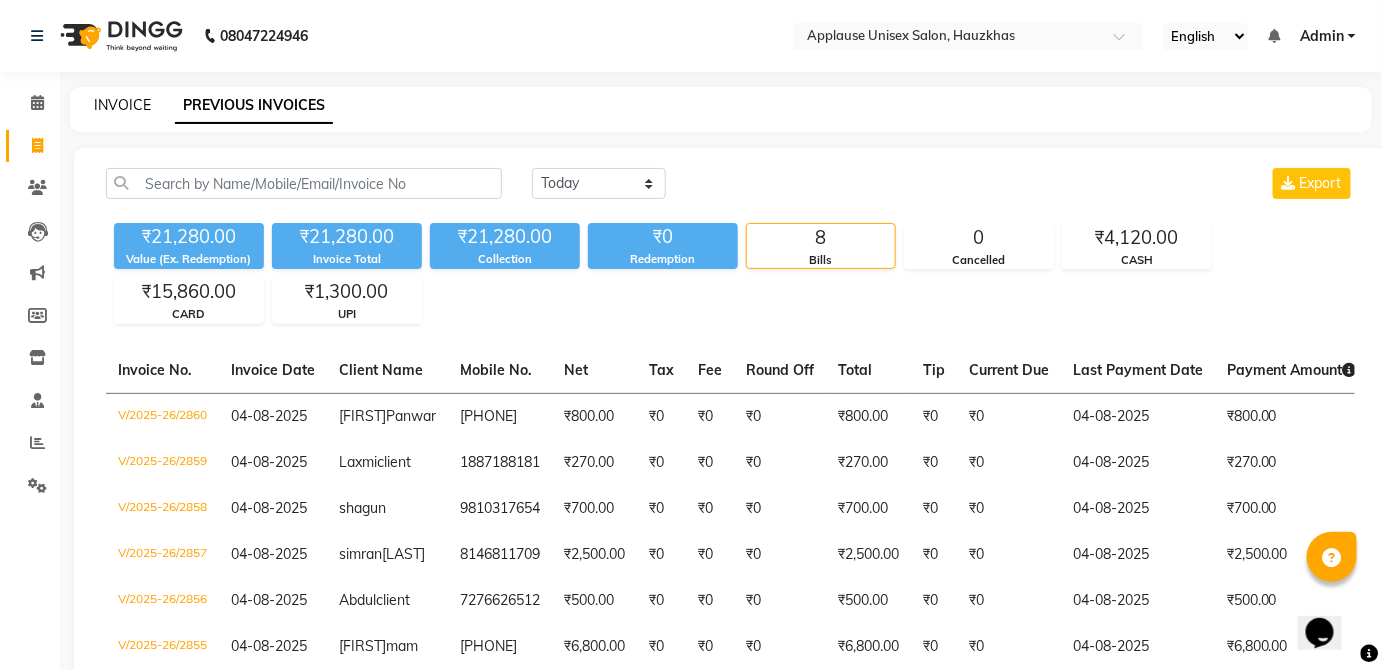 click on "INVOICE" 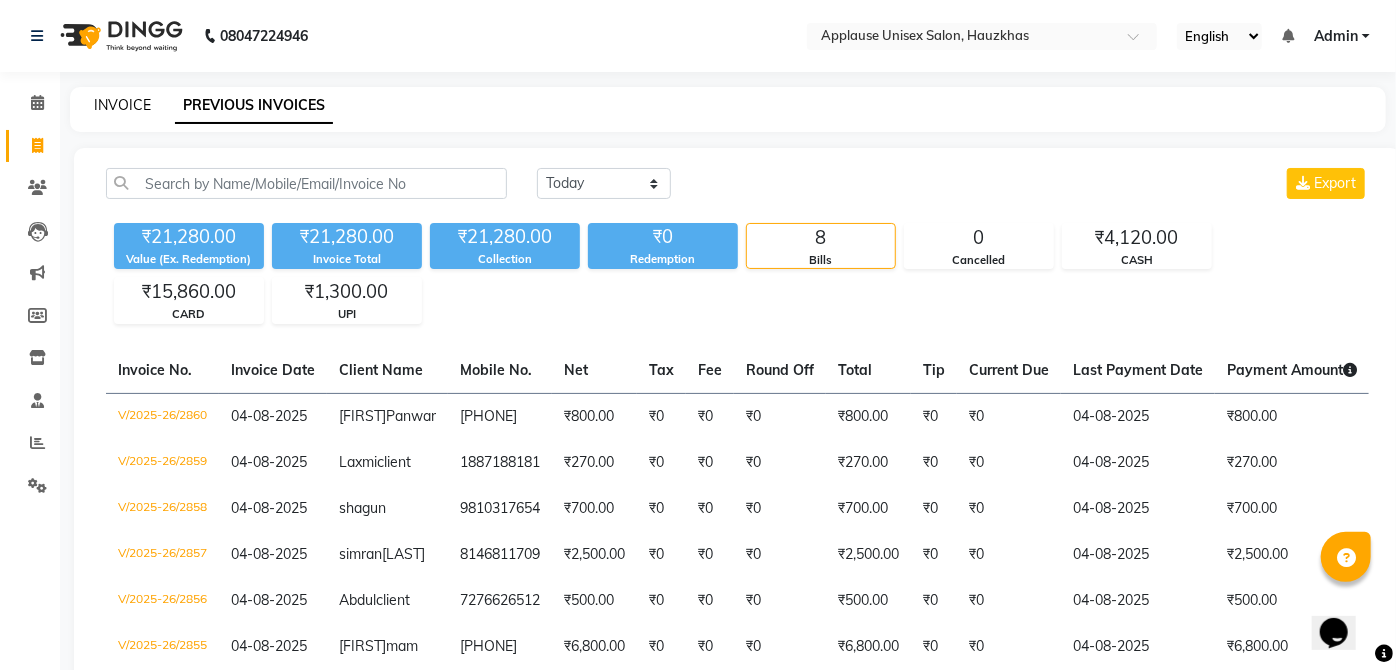 select on "service" 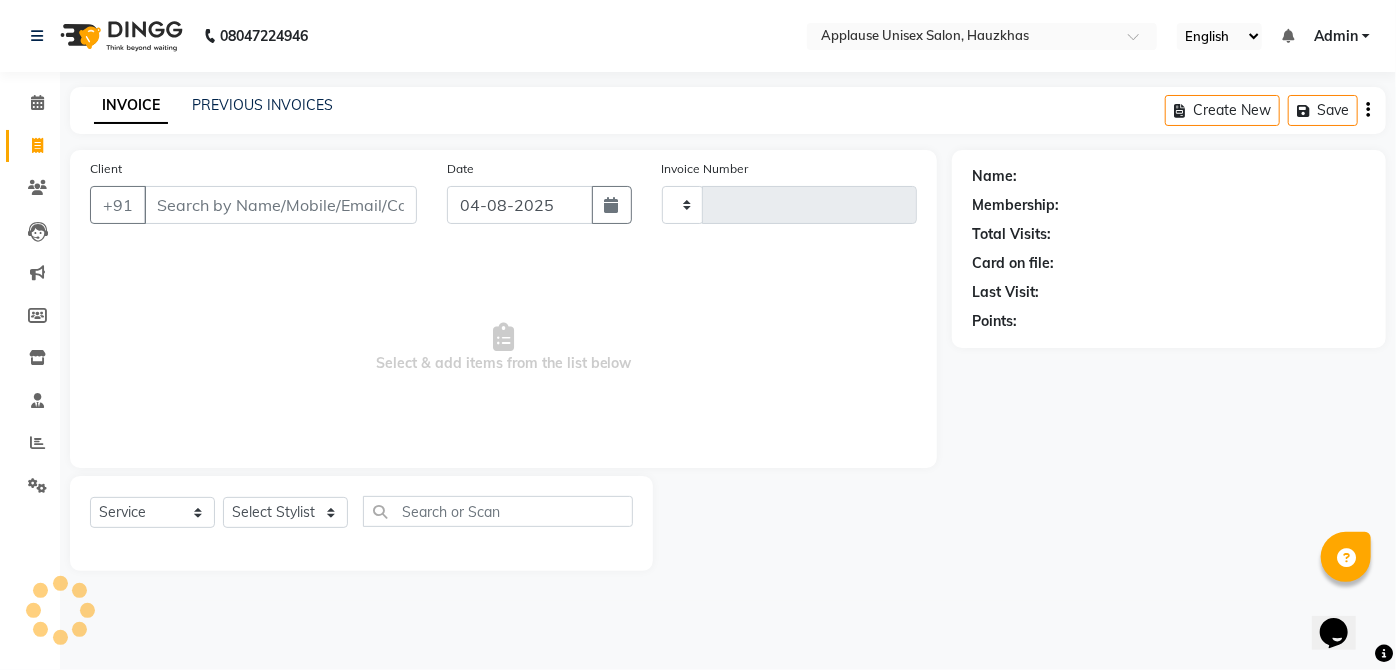 type on "2861" 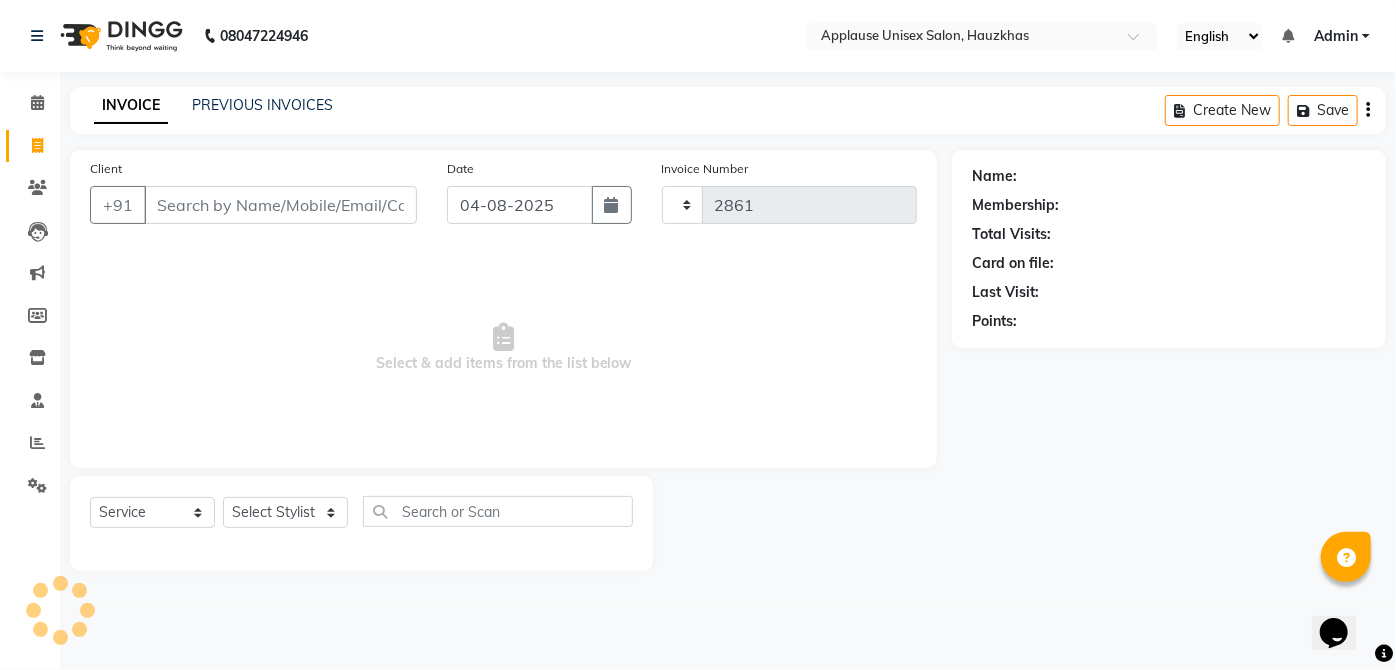 select on "5082" 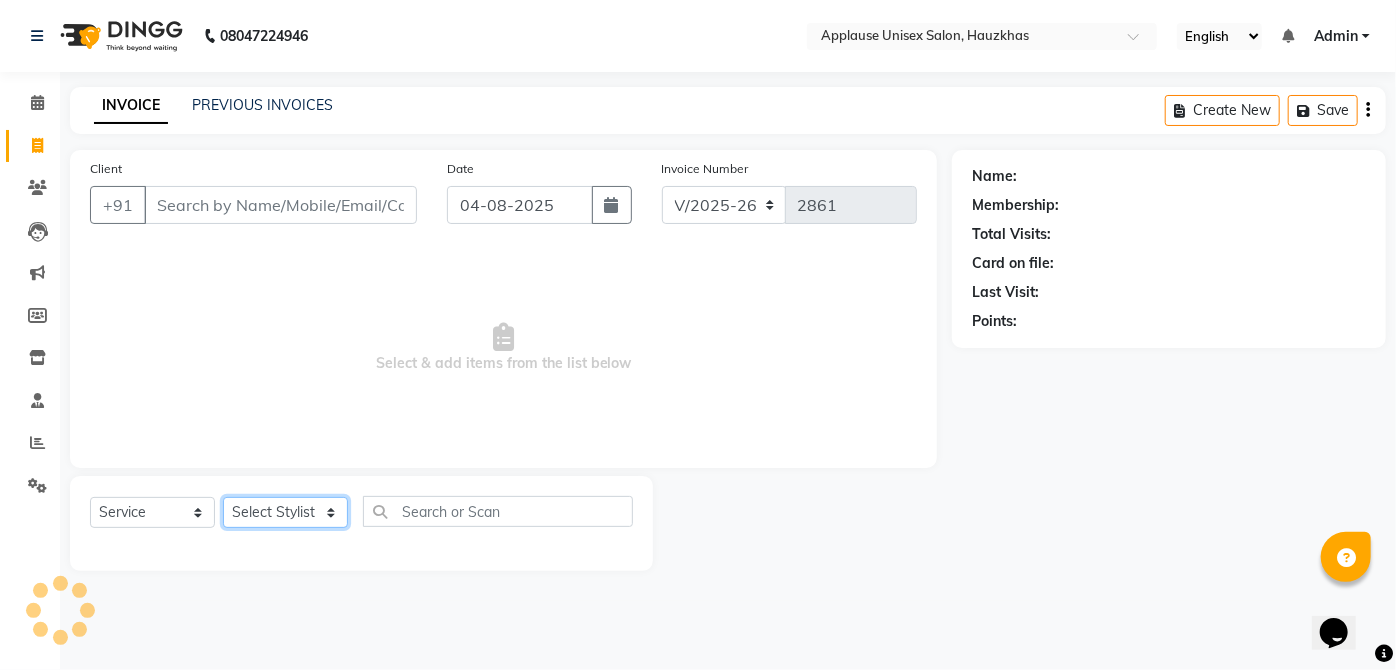 click on "Select Stylist" 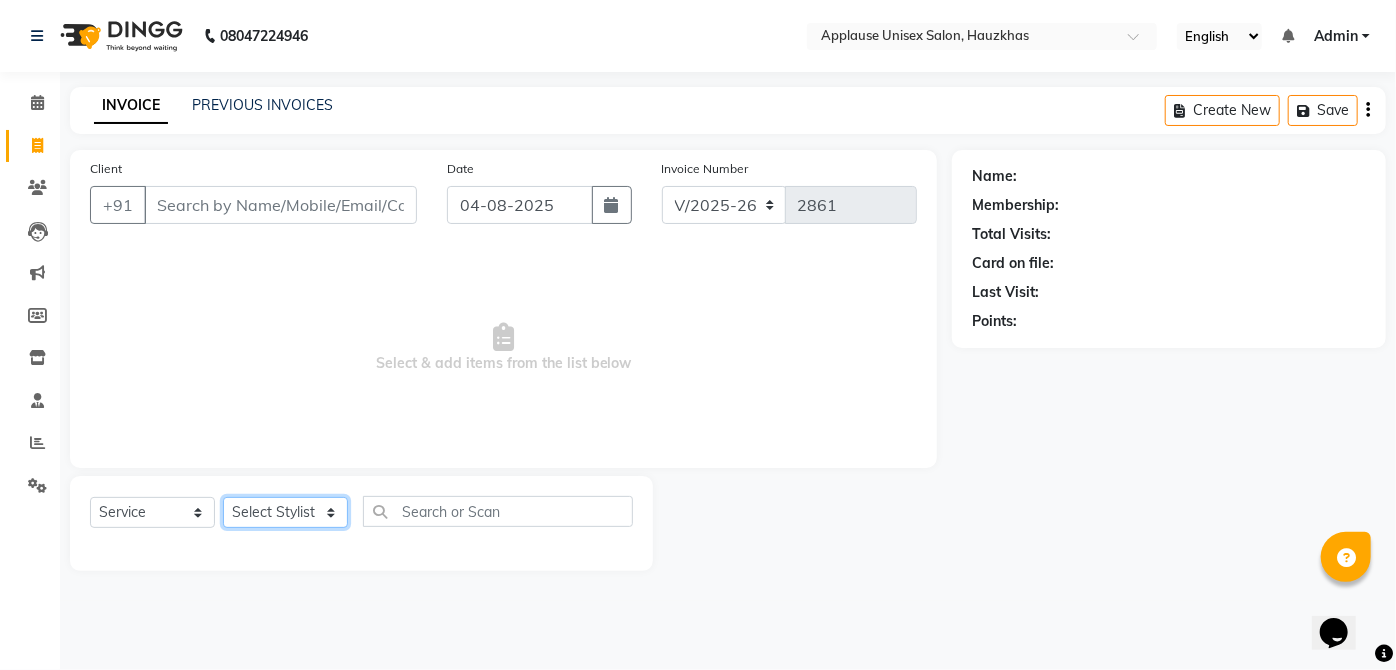 select on "32125" 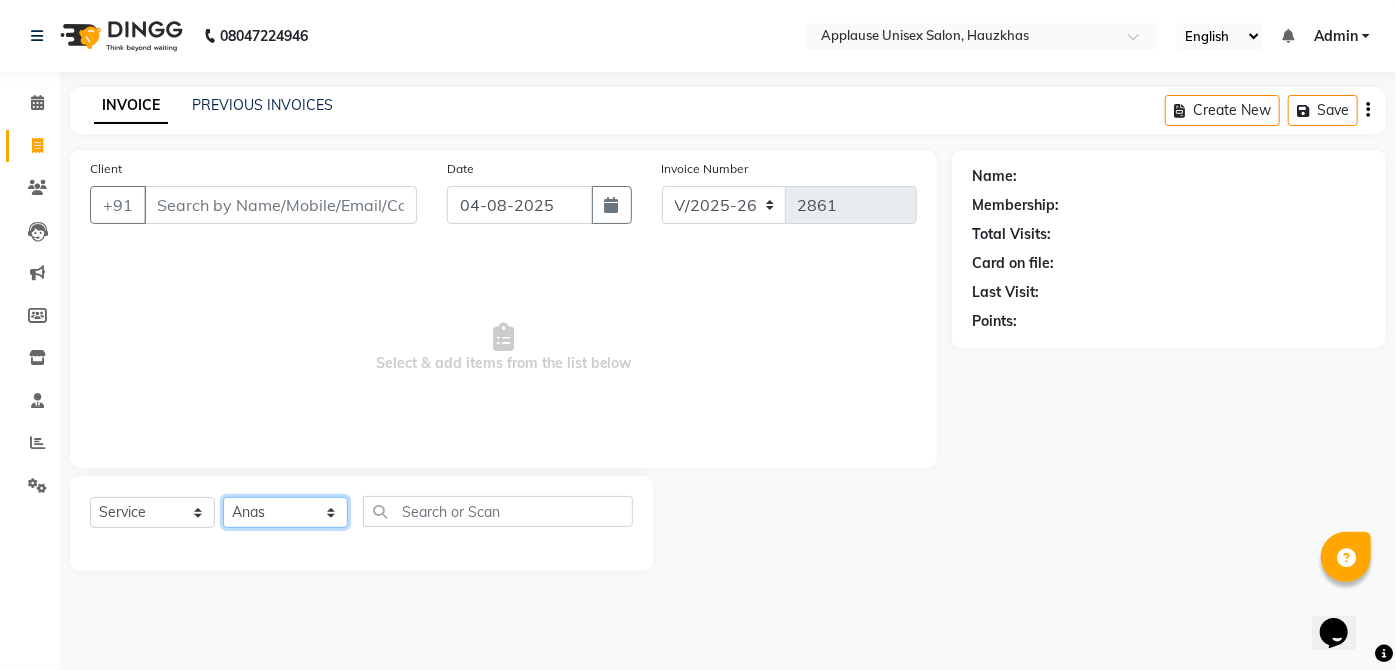 click on "Select Stylist Abdul Anas Arti Aruna Asif faisal guri heena Kaif Kamal Karan Komal laxmi Mamta Manager Mohsin nitin rahul Rajeev Rashid saif sangeeta sangeeta sharukh Vishal V.k" 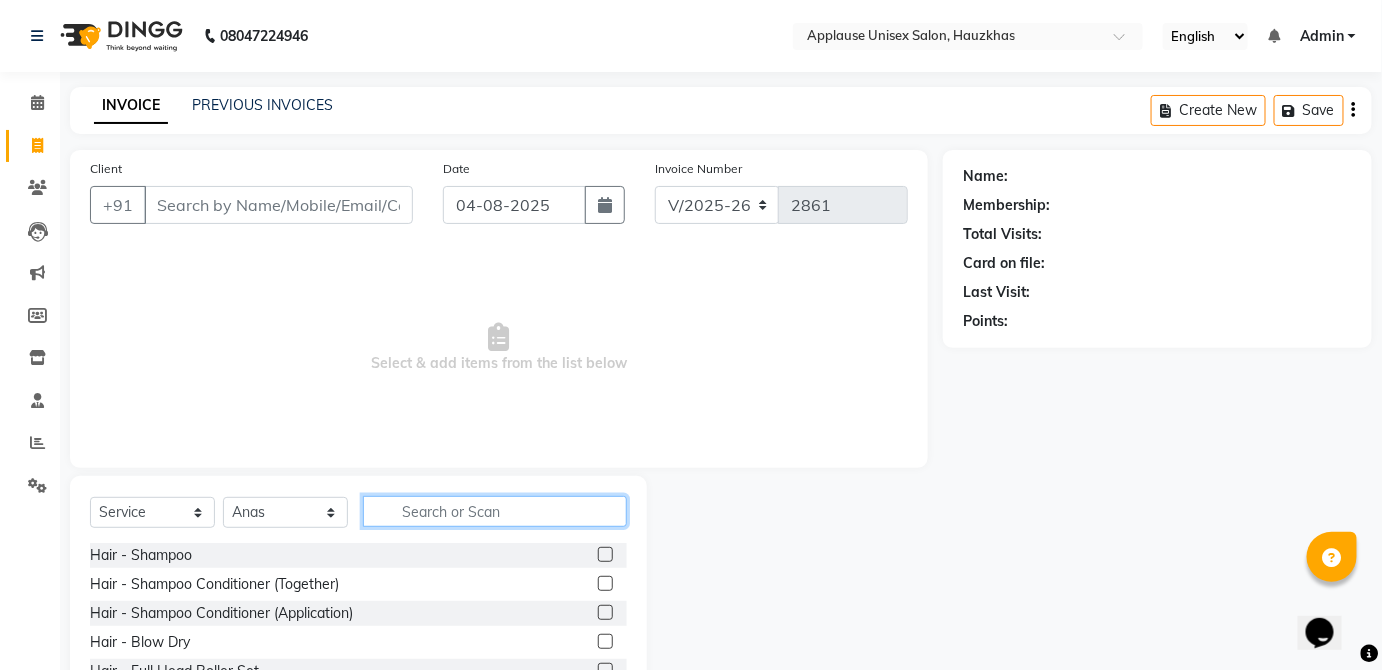 click 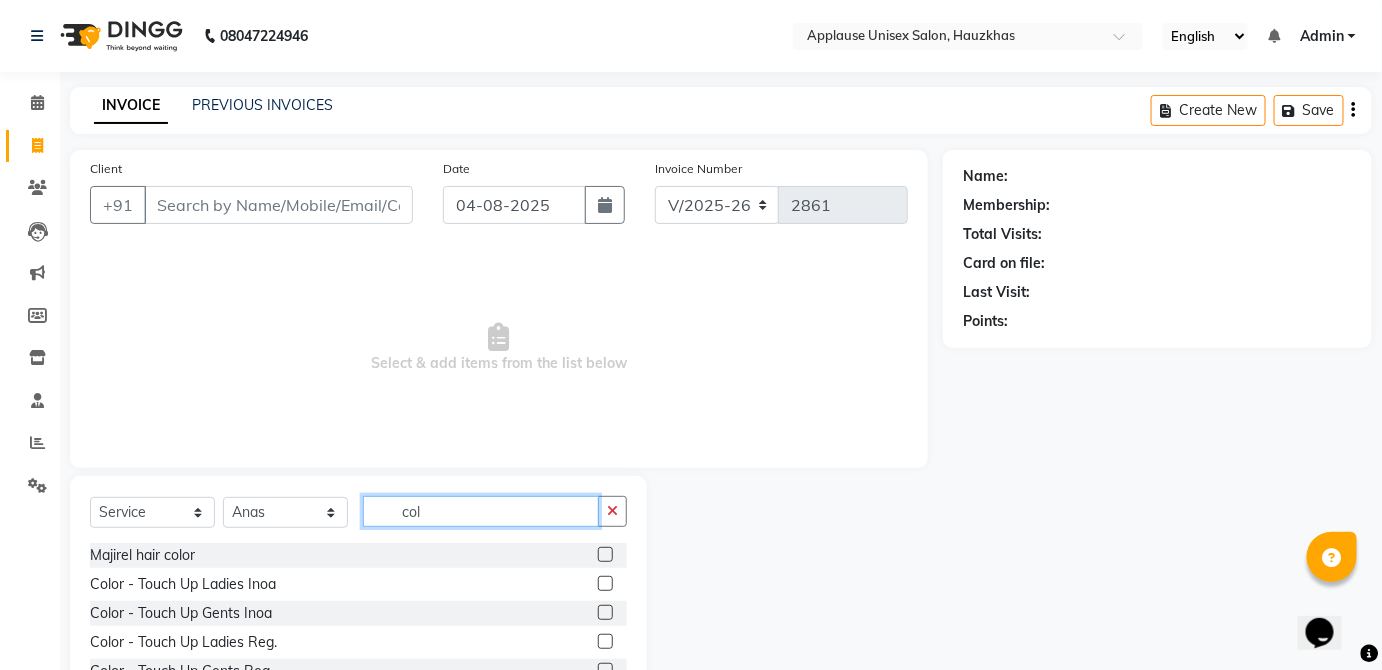 type on "col" 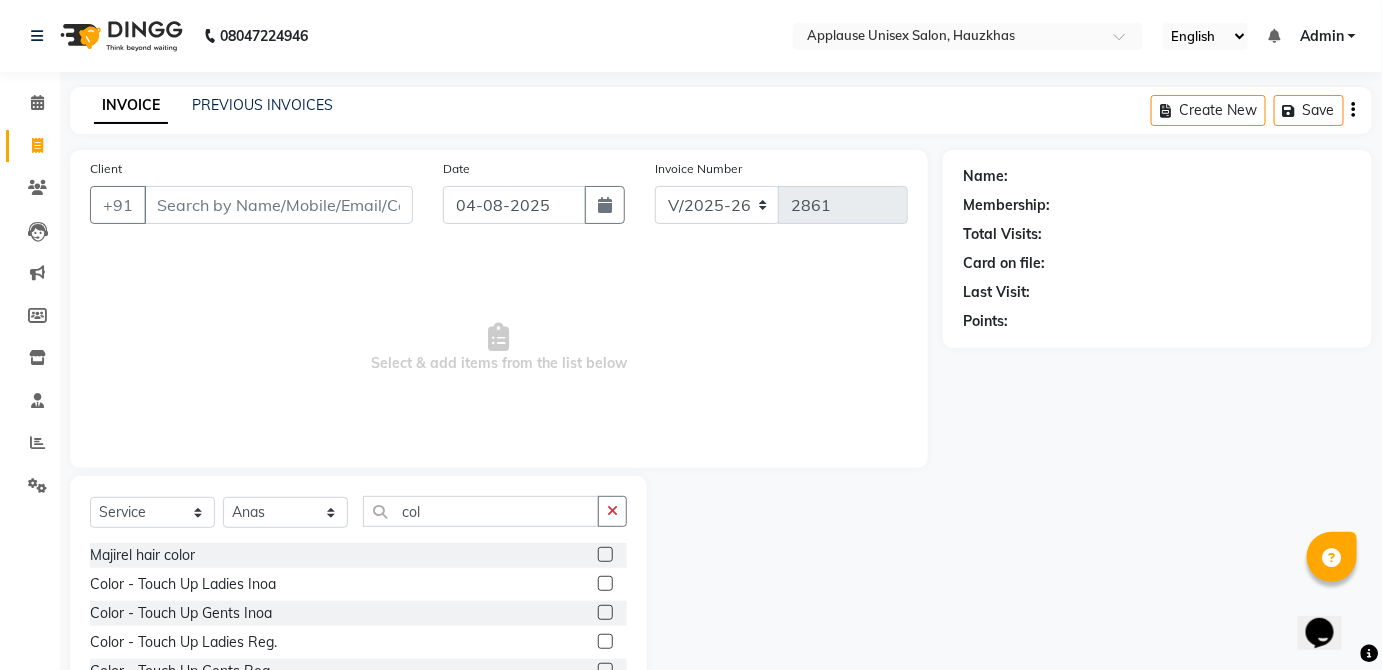 click 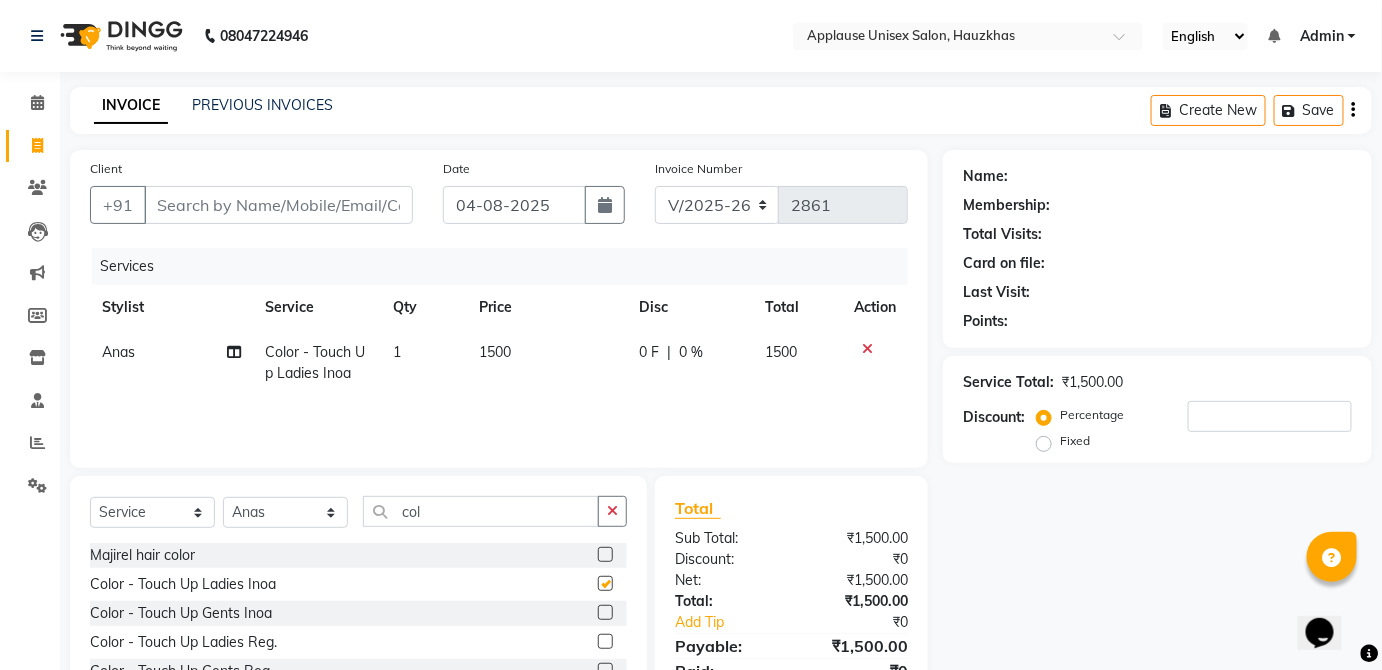 checkbox on "false" 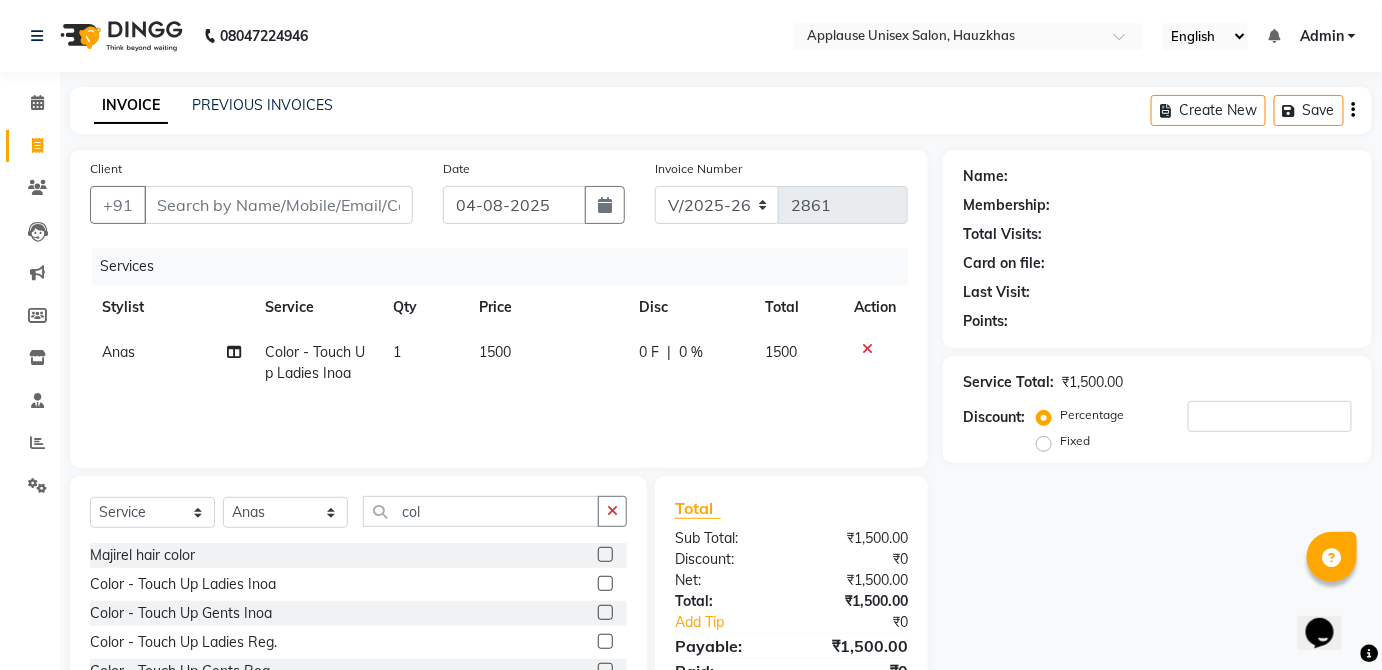 click on "1500" 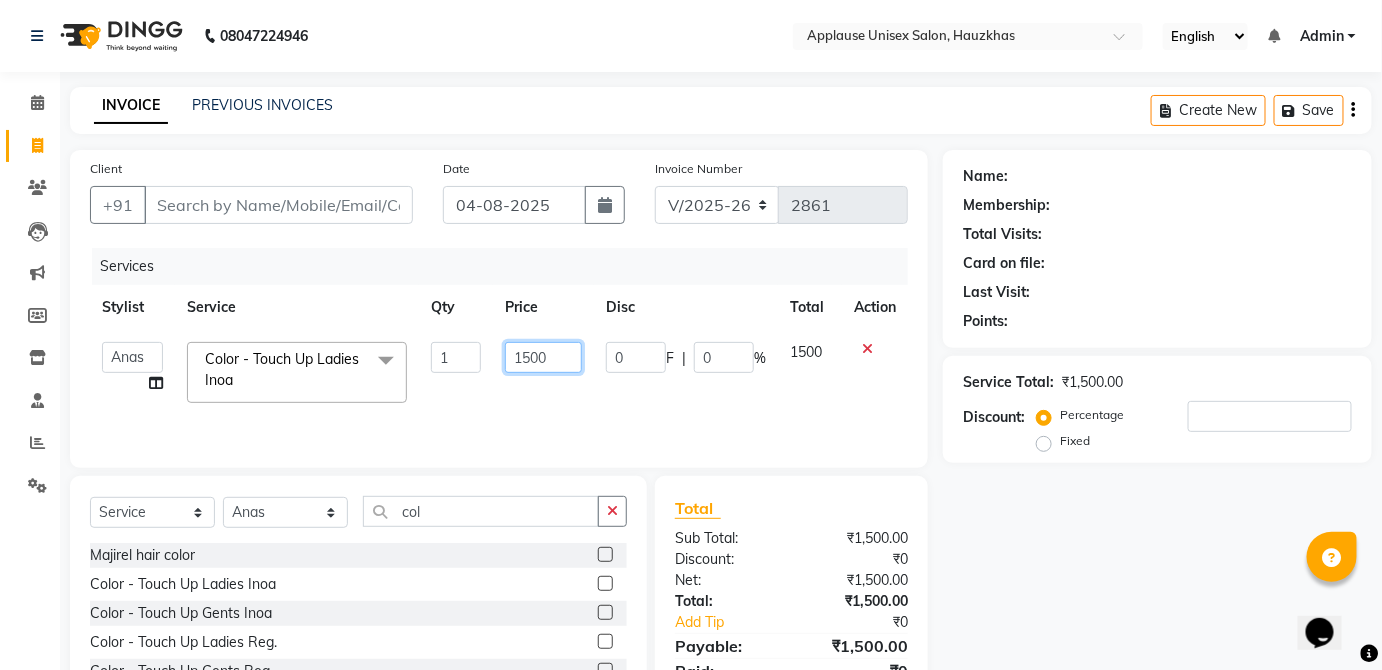 click on "1500" 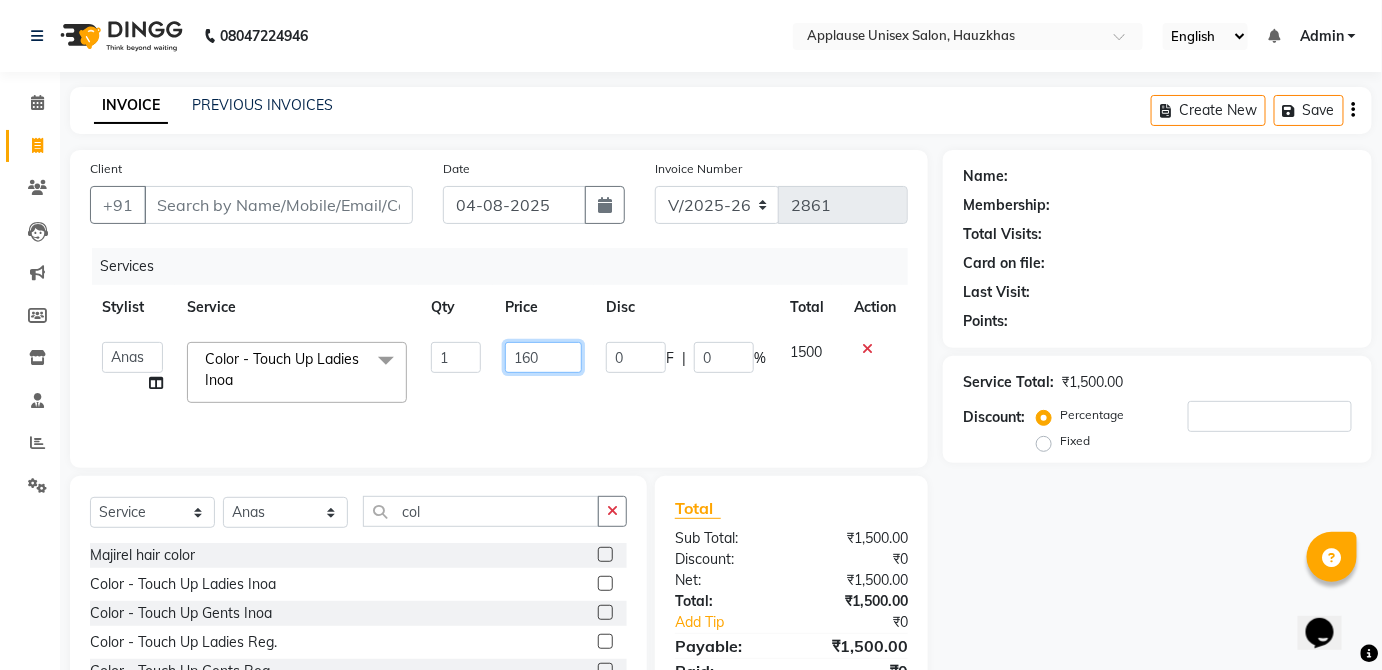 type on "1600" 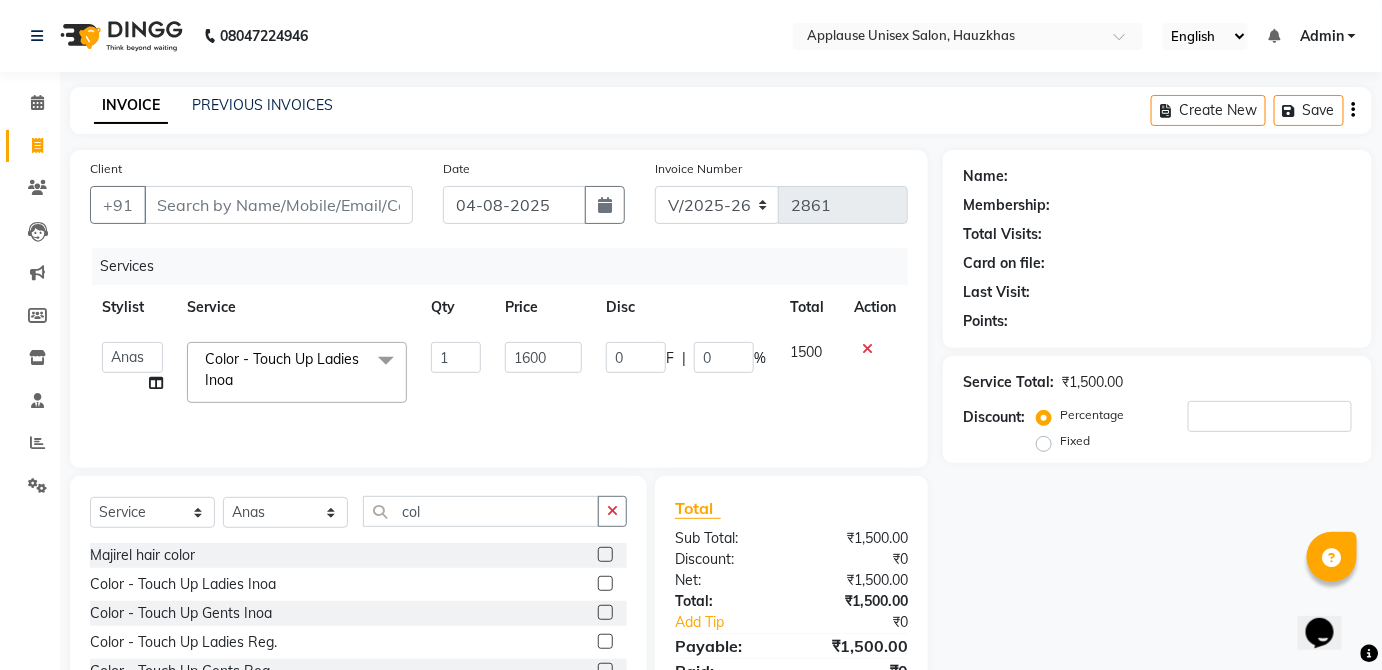 click on "1500" 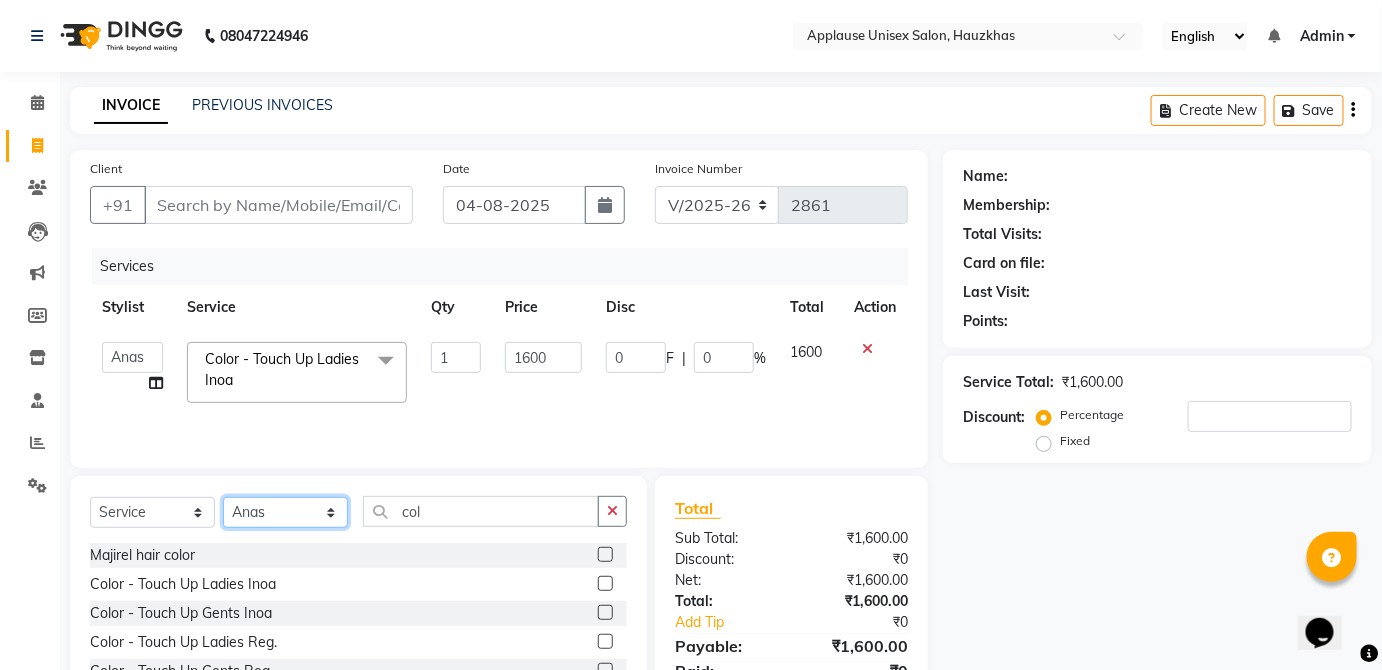 click on "Select Stylist Abdul Anas Arti Aruna Asif faisal guri heena Kaif Kamal Karan Komal laxmi Mamta Manager Mohsin nitin rahul Rajeev Rashid saif sangeeta sangeeta sharukh Vishal V.k" 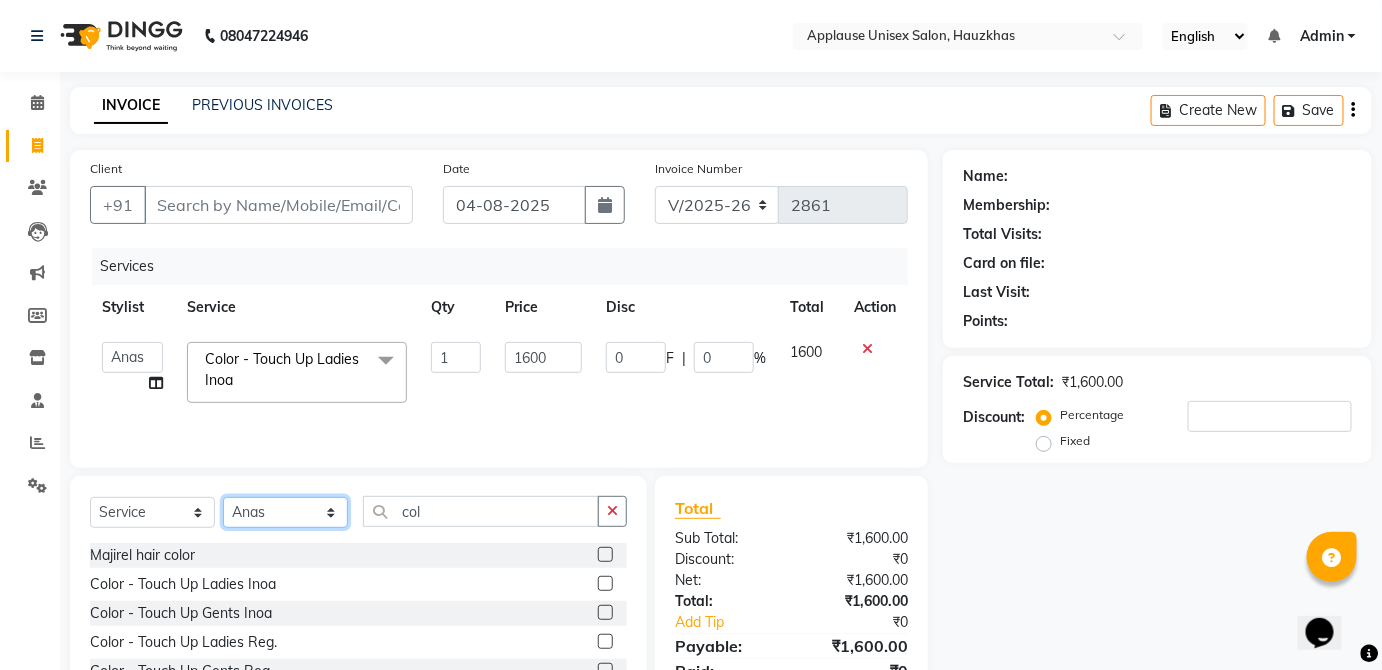 select on "64027" 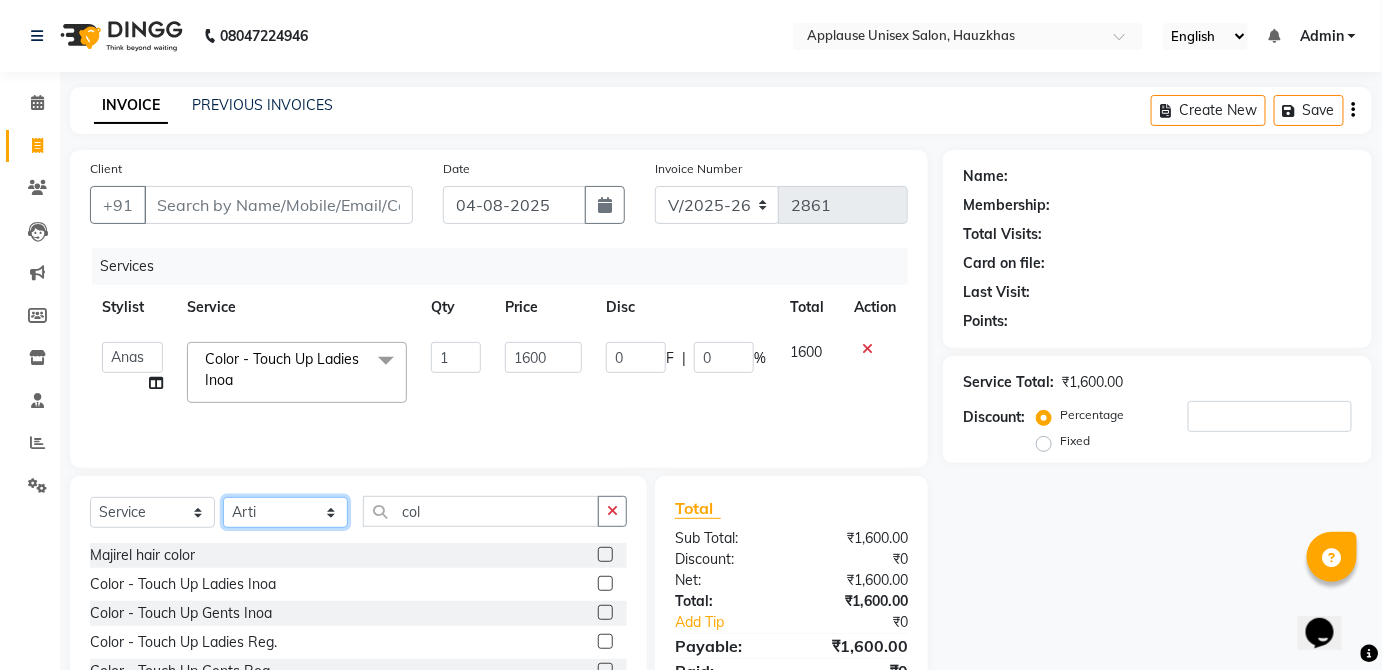 click on "Select Stylist Abdul Anas Arti Aruna Asif faisal guri heena Kaif Kamal Karan Komal laxmi Mamta Manager Mohsin nitin rahul Rajeev Rashid saif sangeeta sangeeta sharukh Vishal V.k" 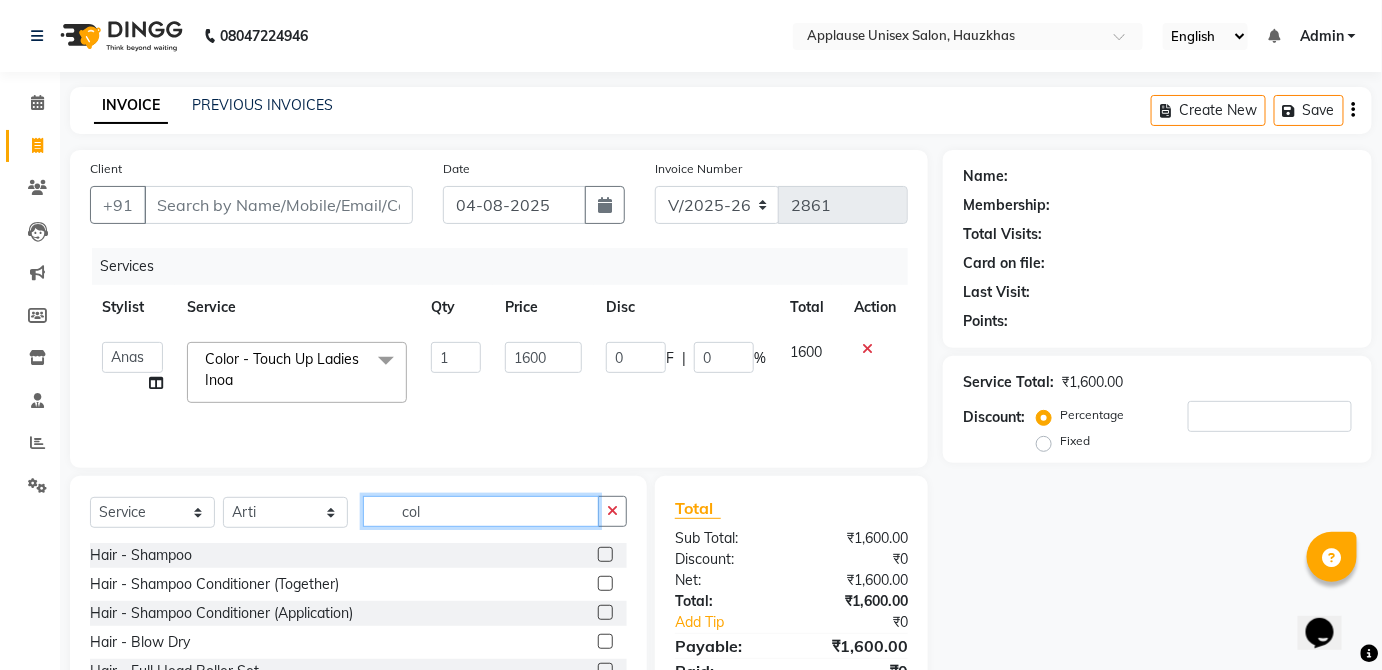 click on "col" 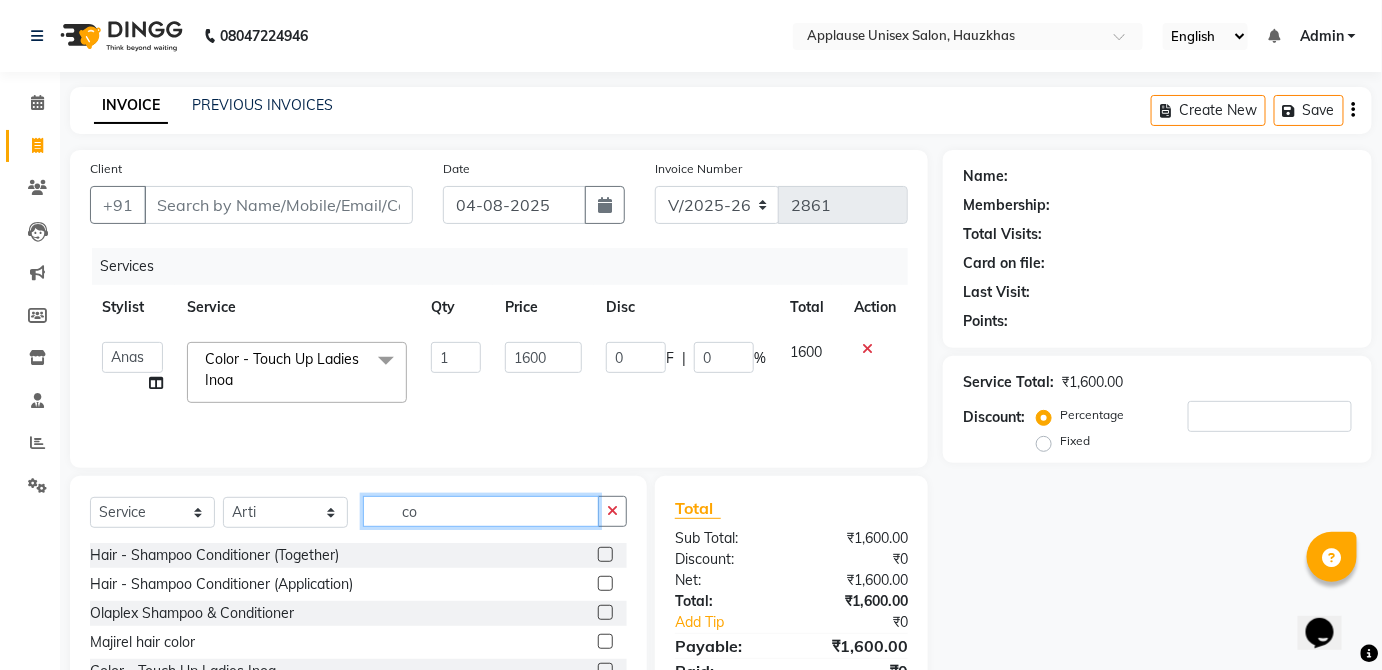 type on "c" 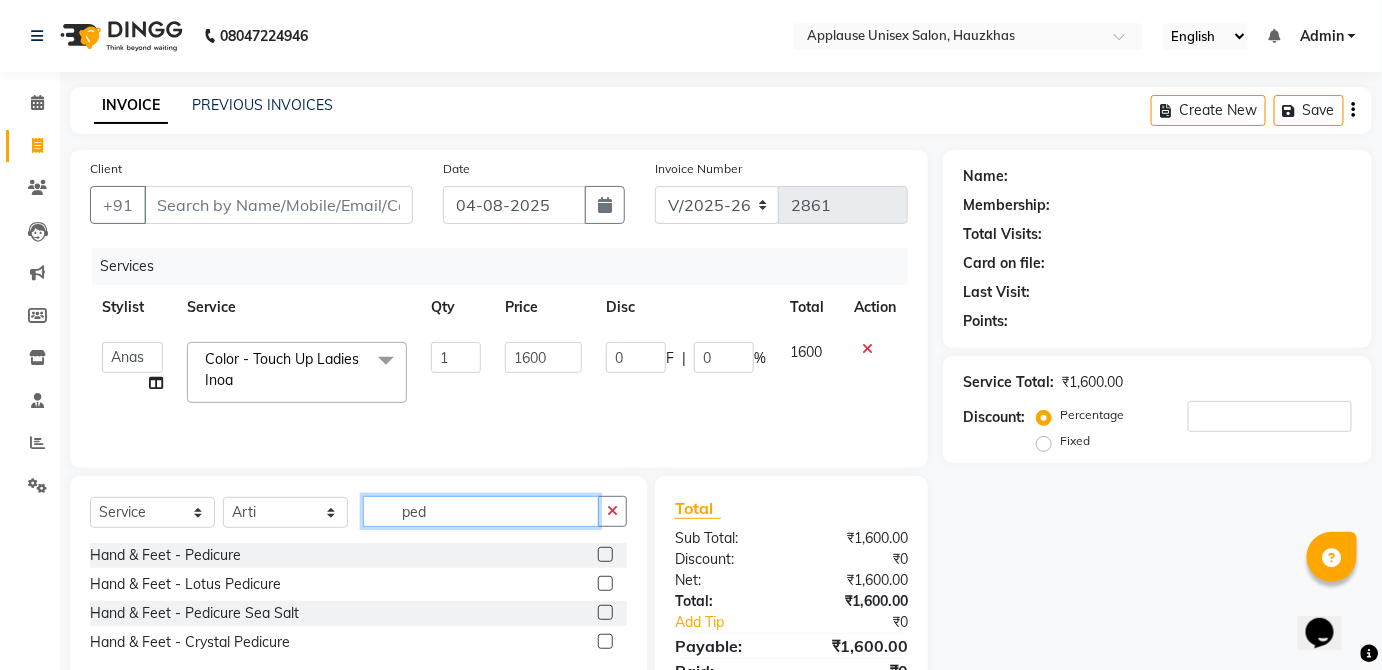 type on "ped" 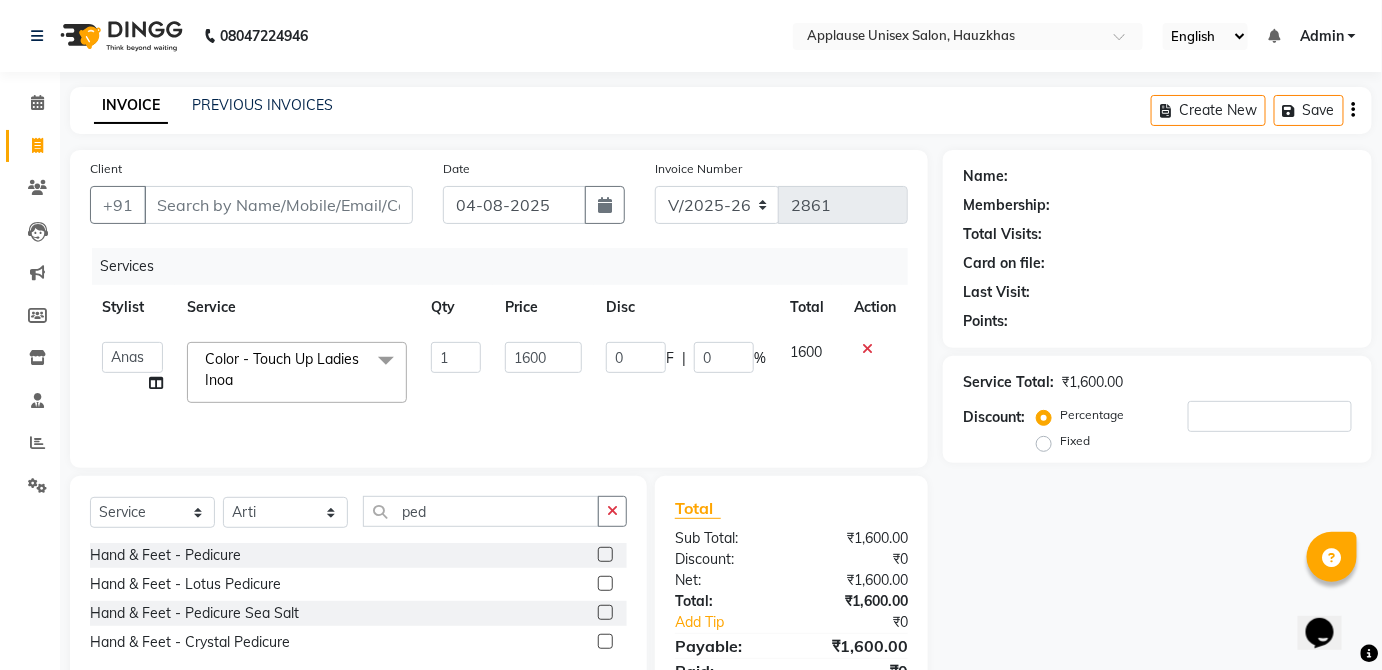 click 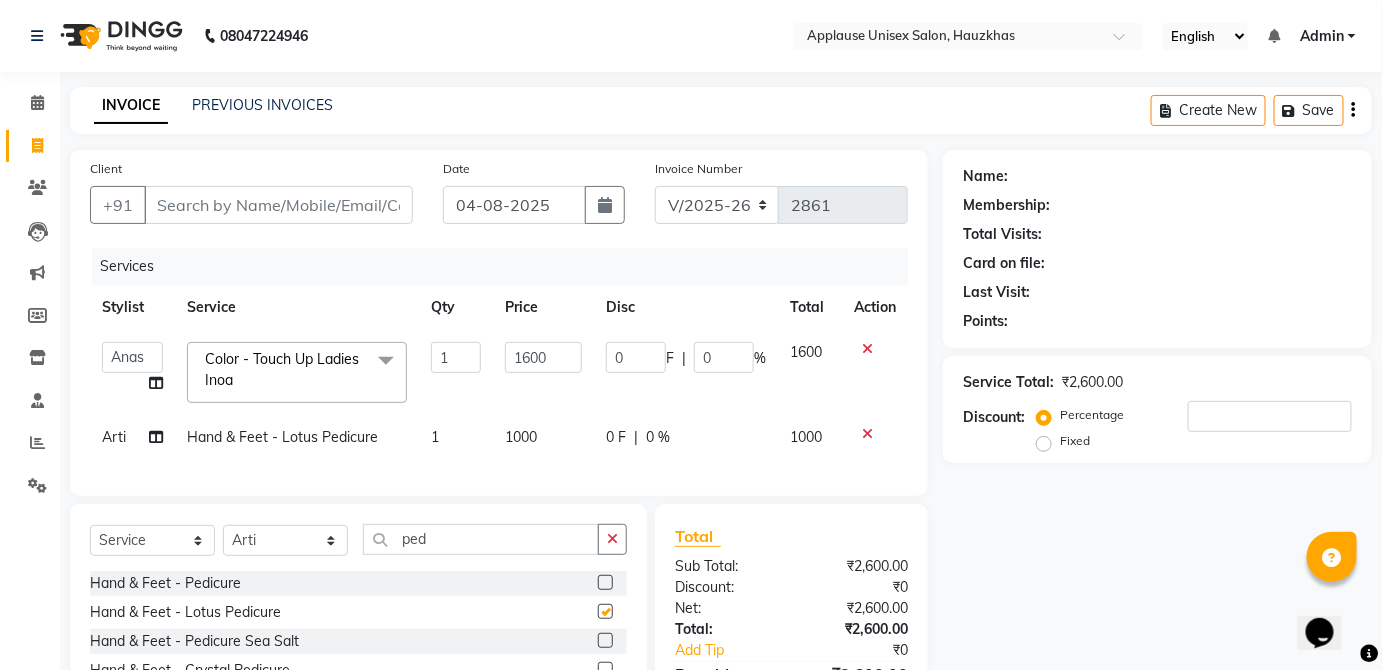 checkbox on "false" 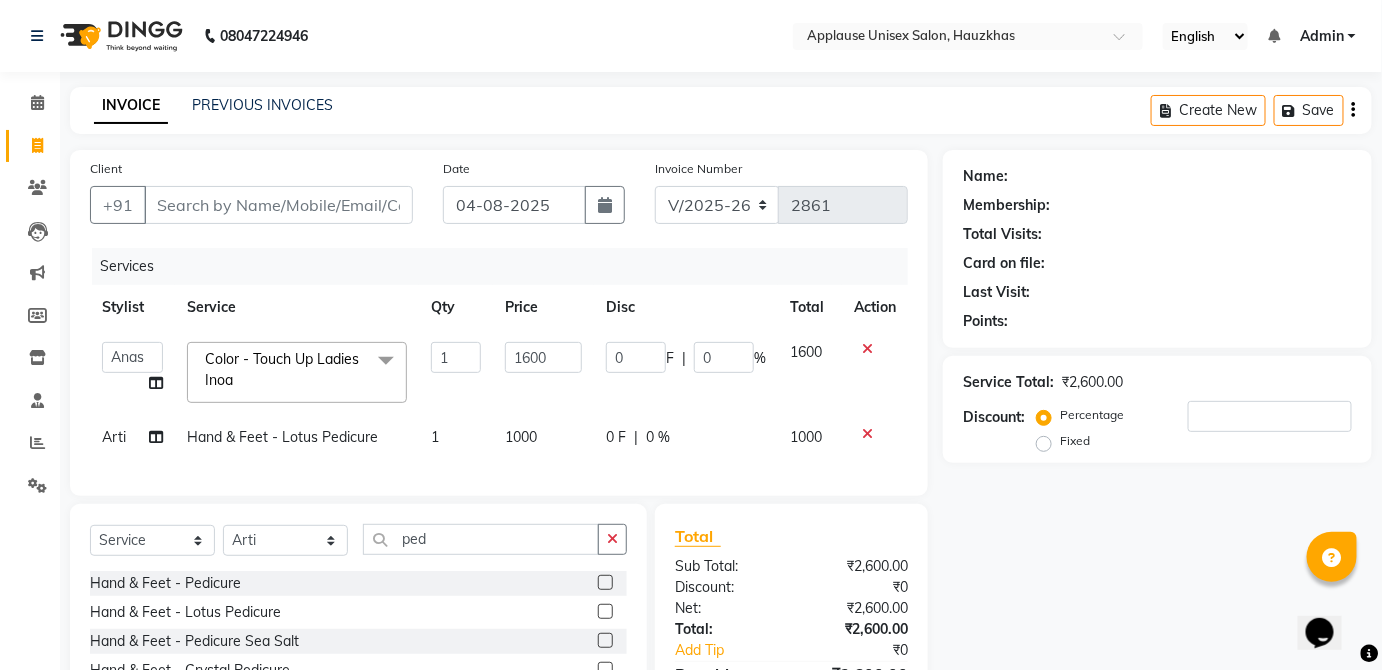 click on "1000" 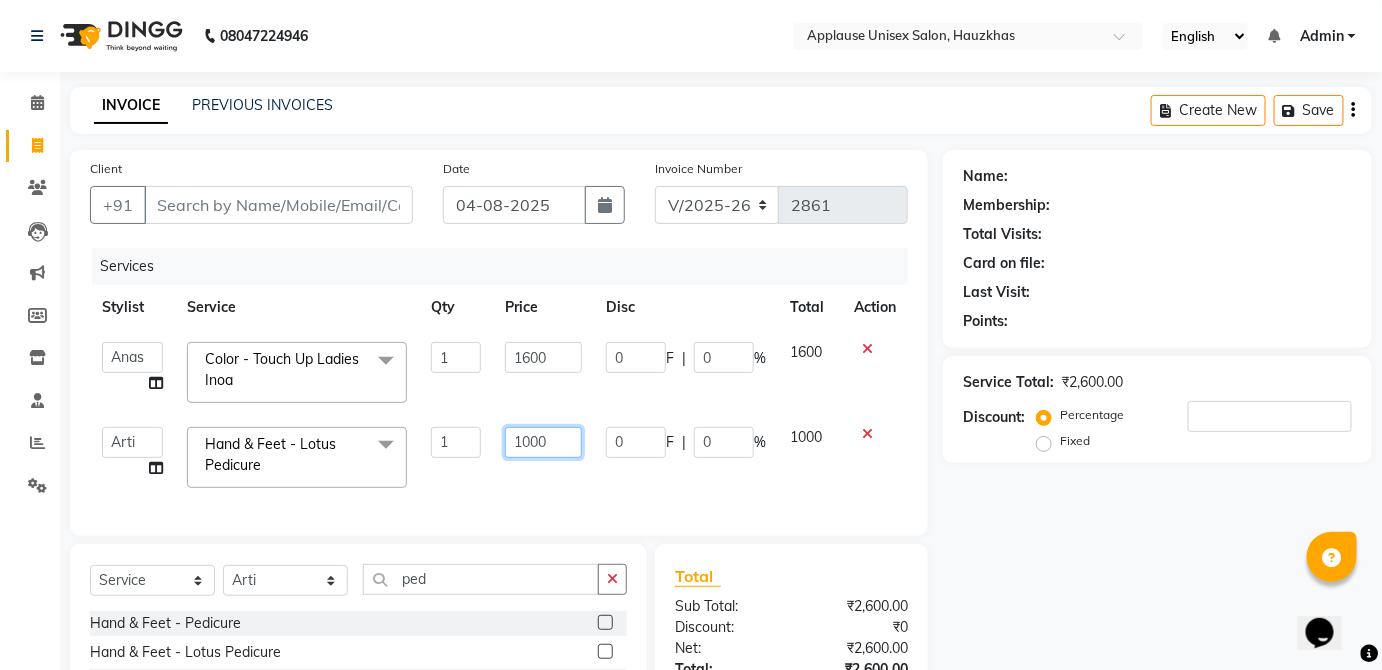 click on "1000" 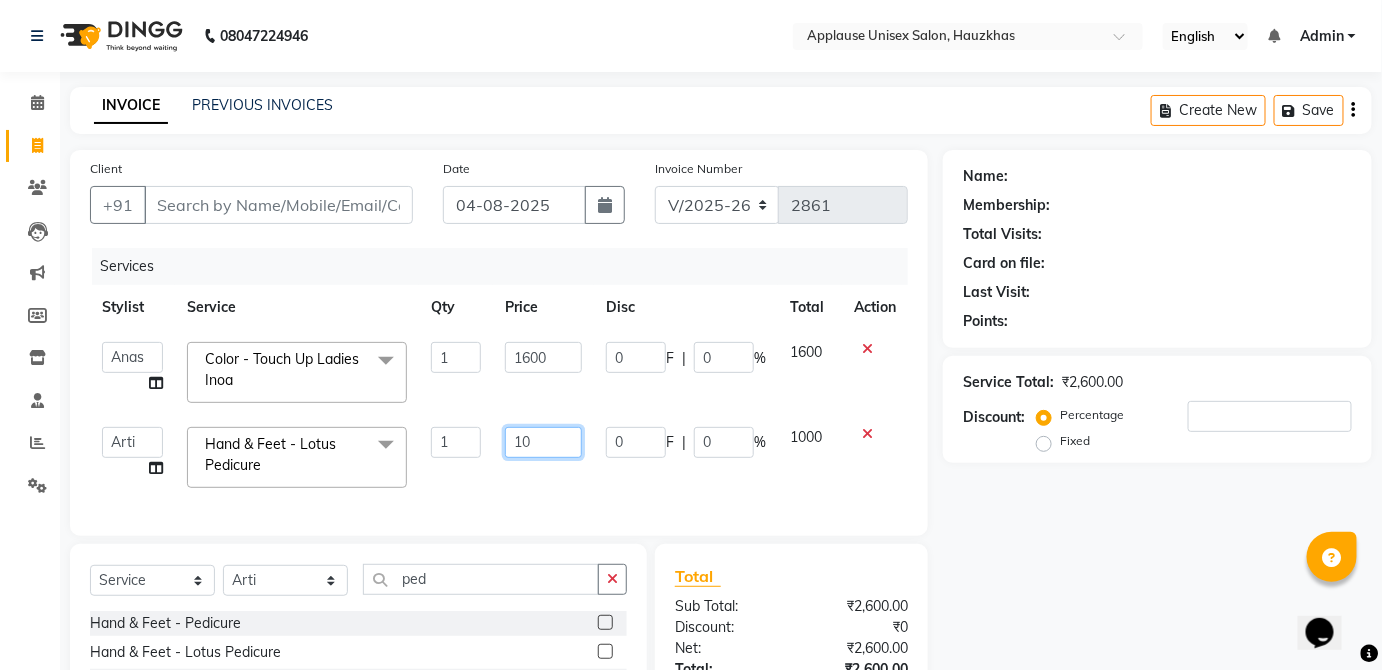 type on "1" 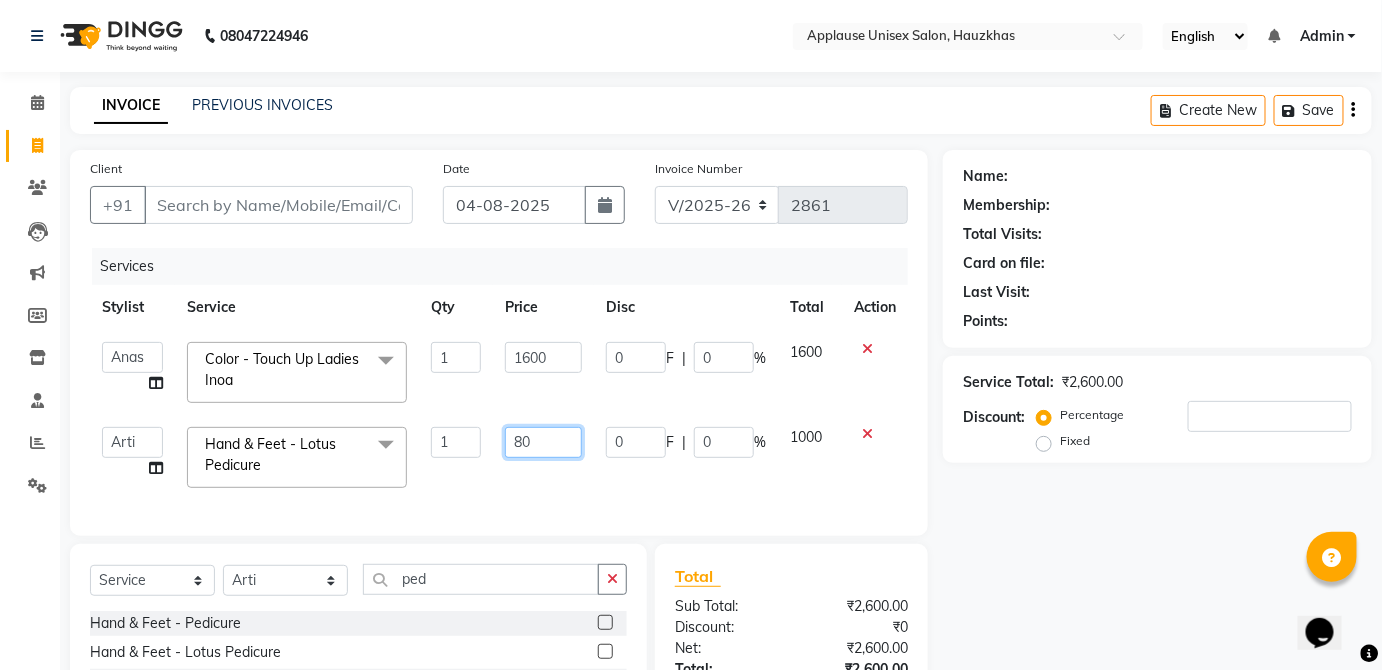 type on "800" 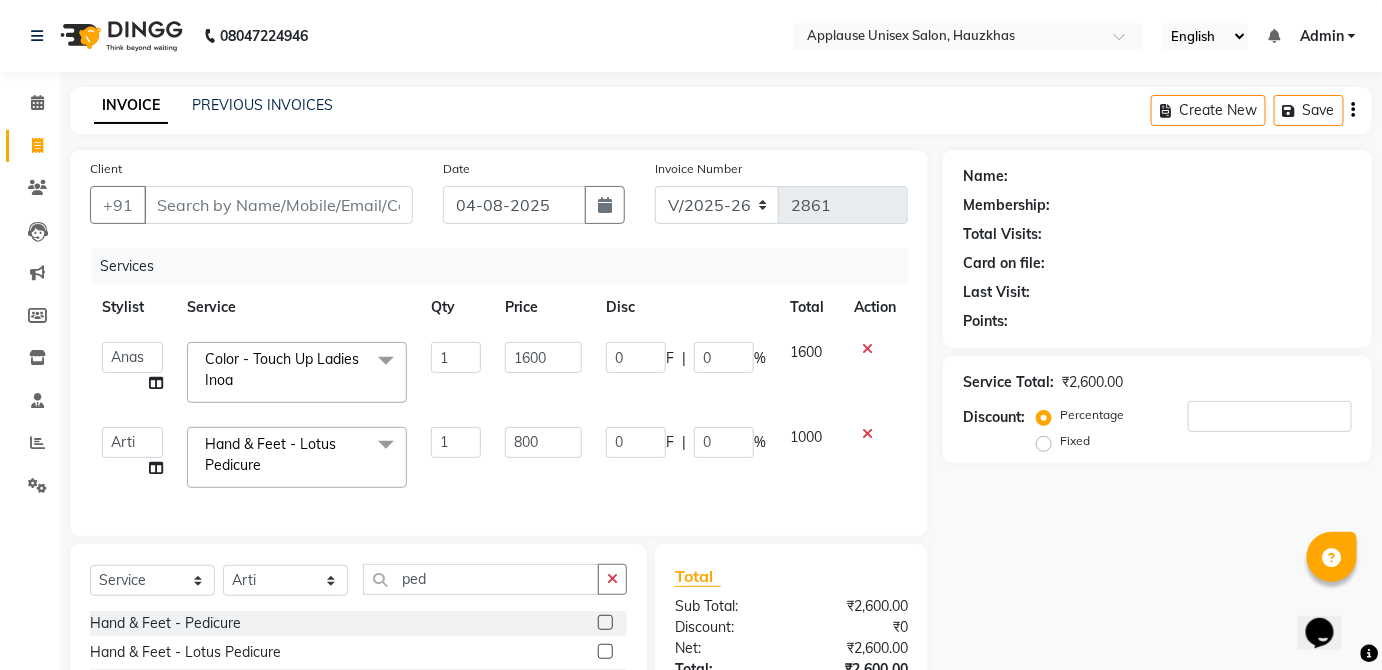 click on "1000" 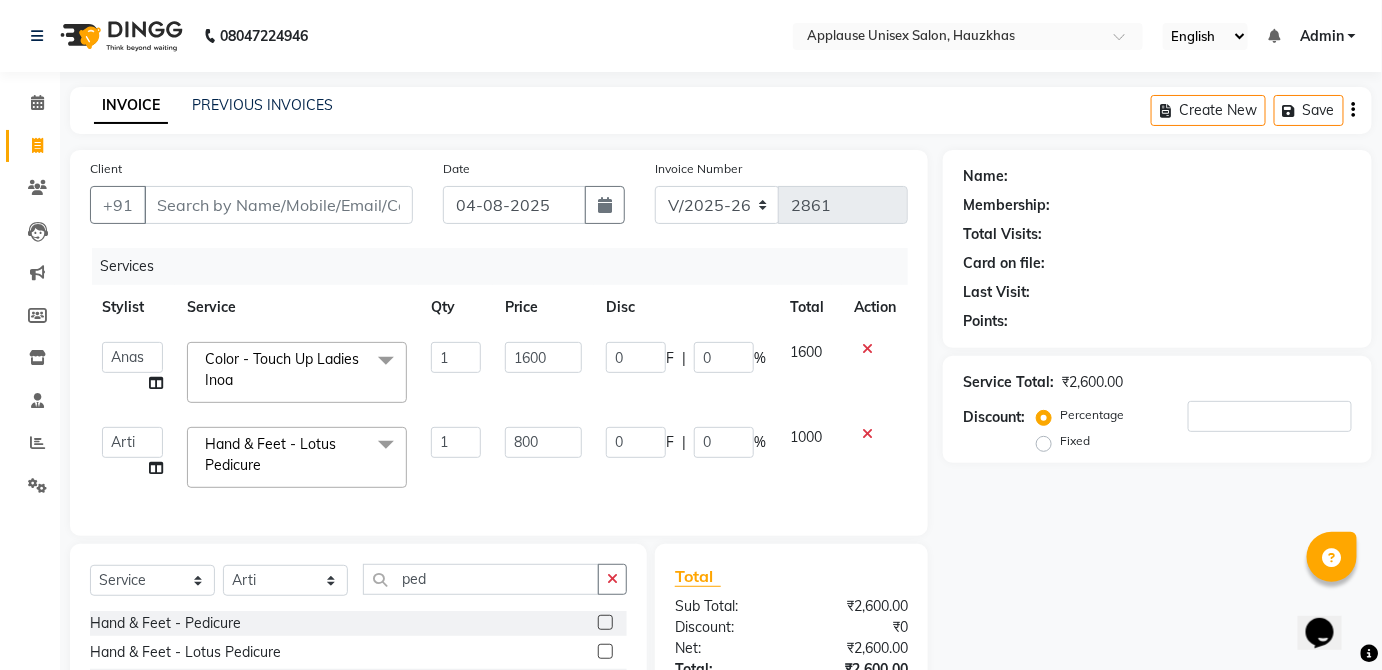 select on "64027" 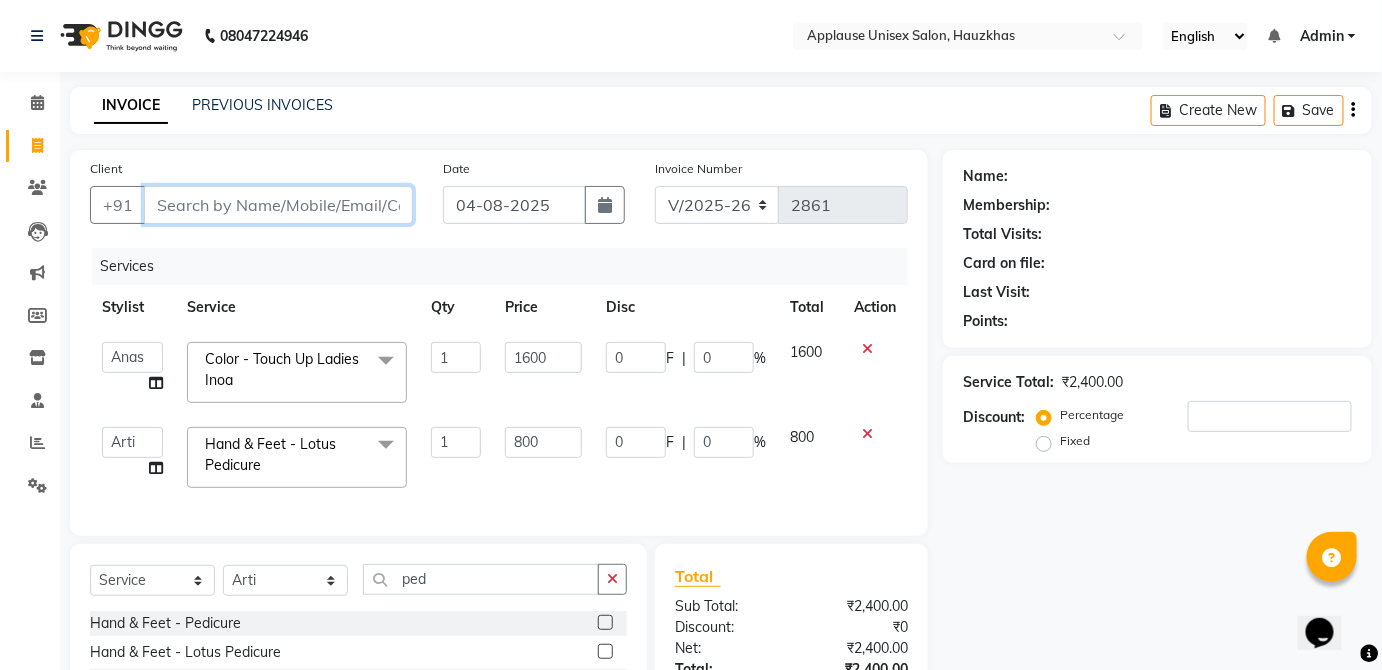click on "Client" at bounding box center [278, 205] 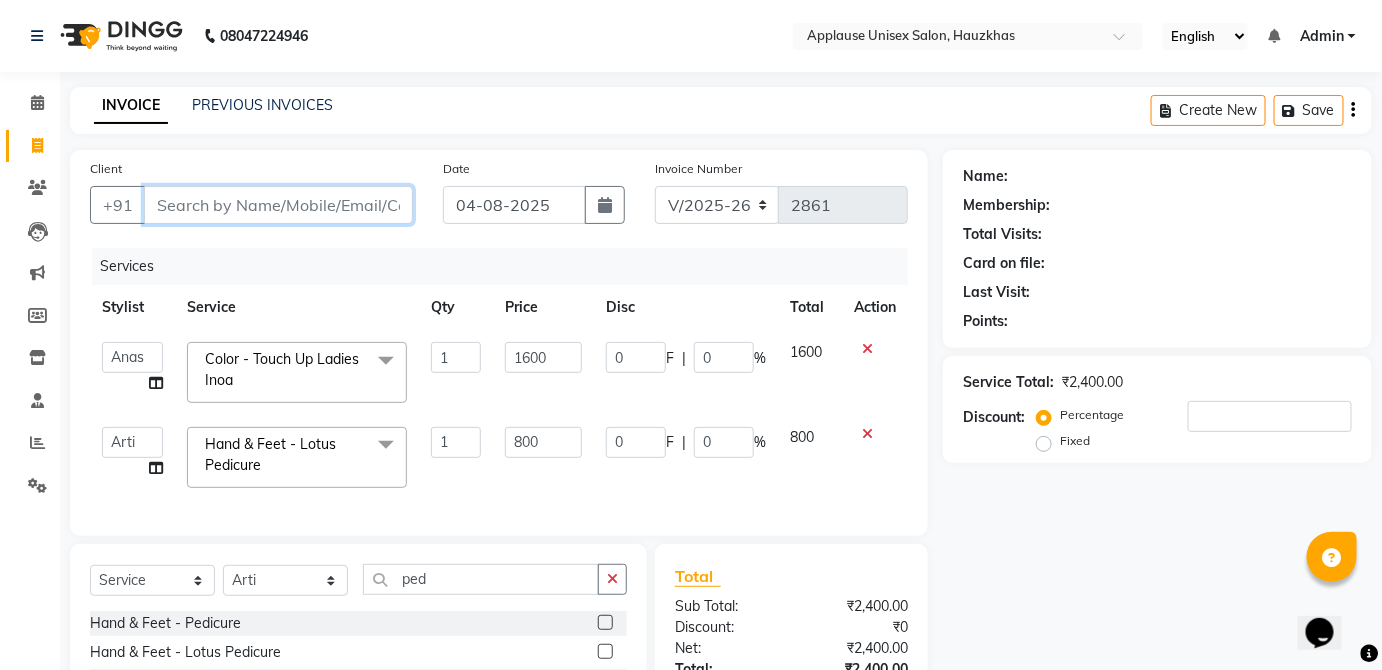 type on "m" 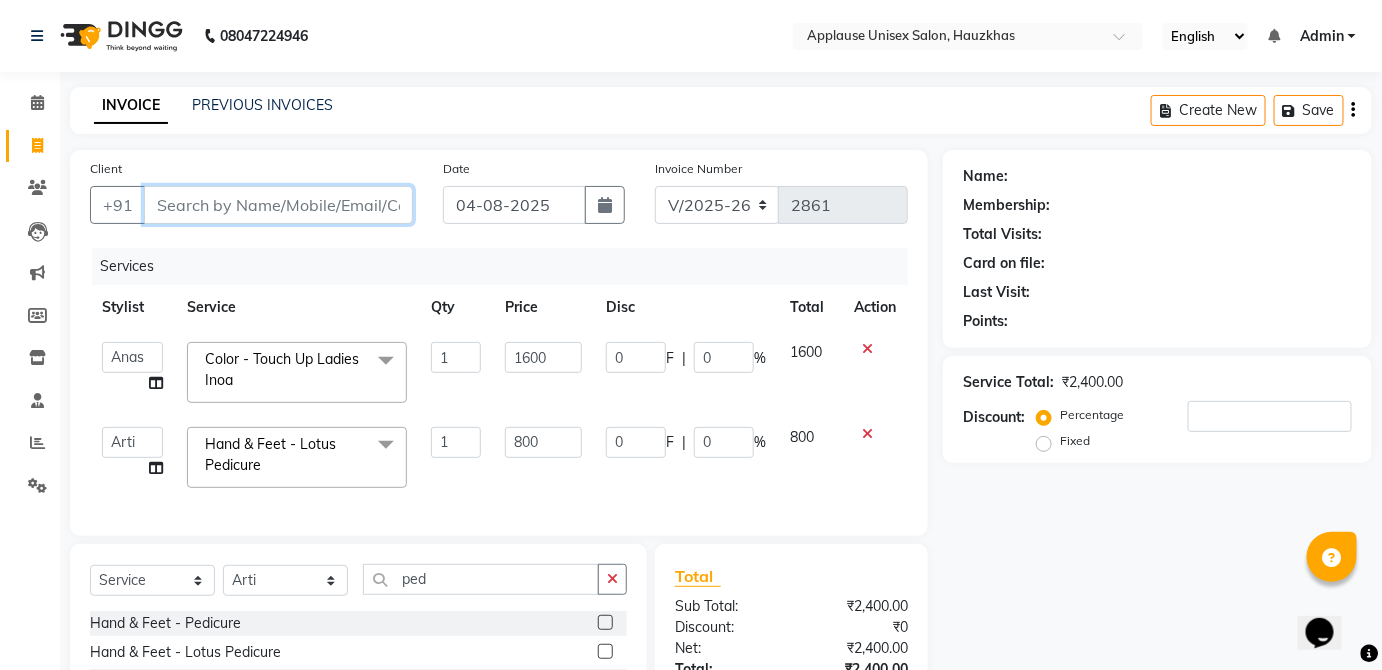 type on "0" 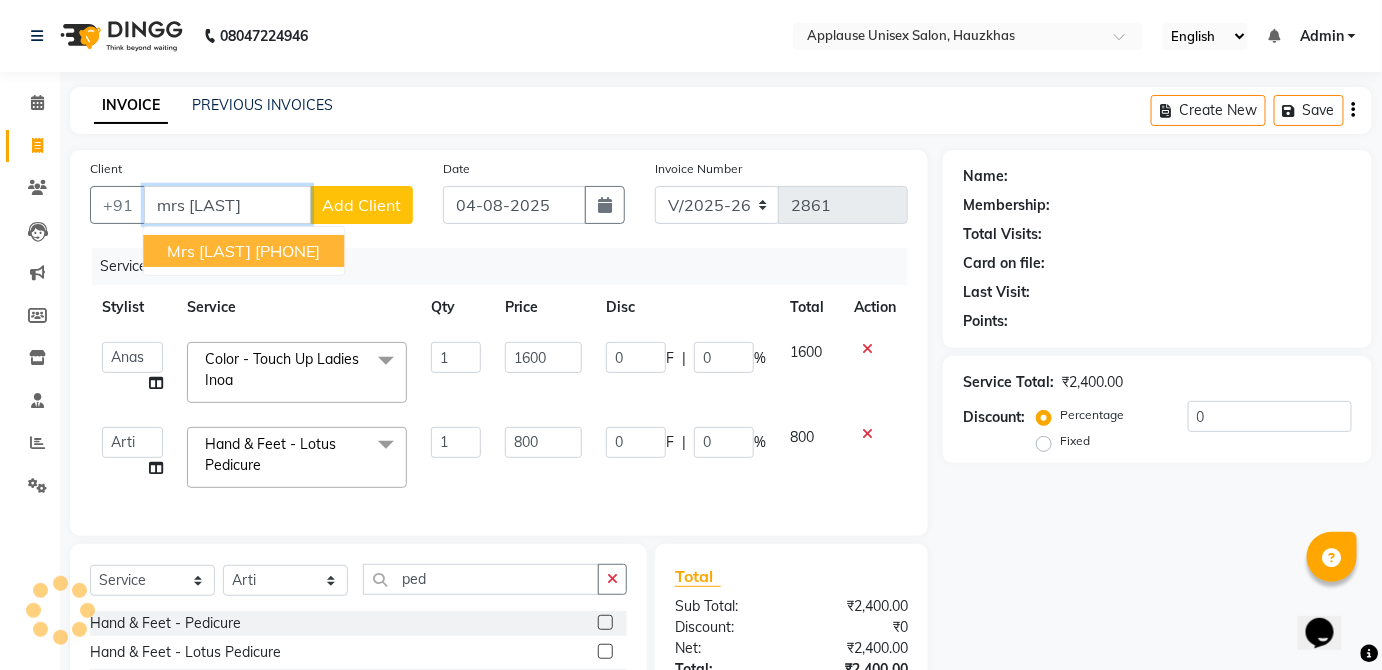 click on "mrs [LAST] [PHONE]" at bounding box center (243, 251) 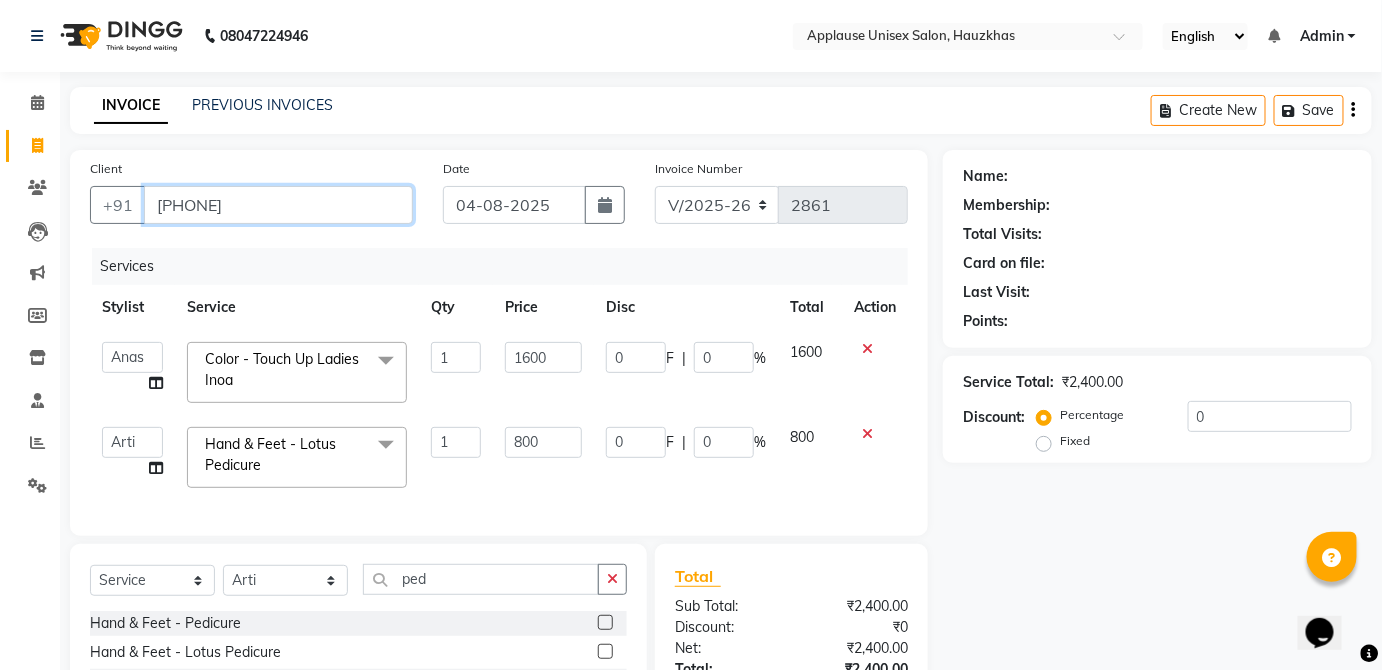 type on "[PHONE]" 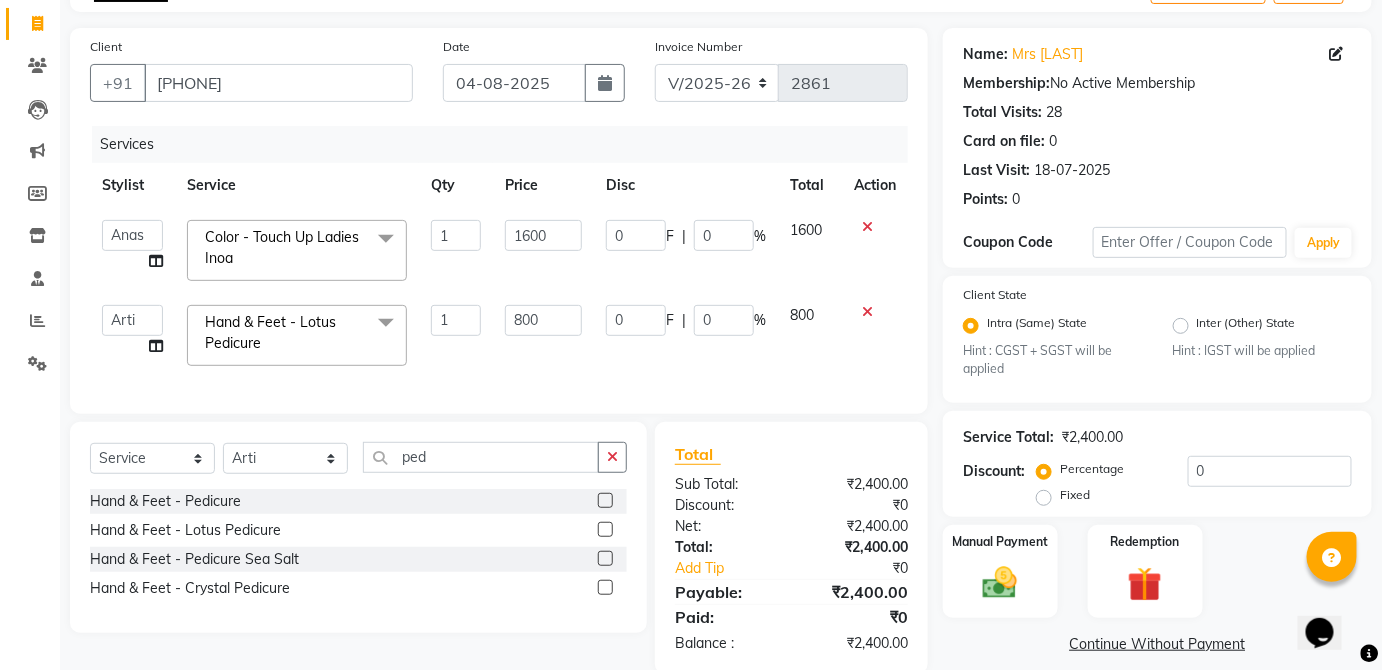 scroll, scrollTop: 166, scrollLeft: 0, axis: vertical 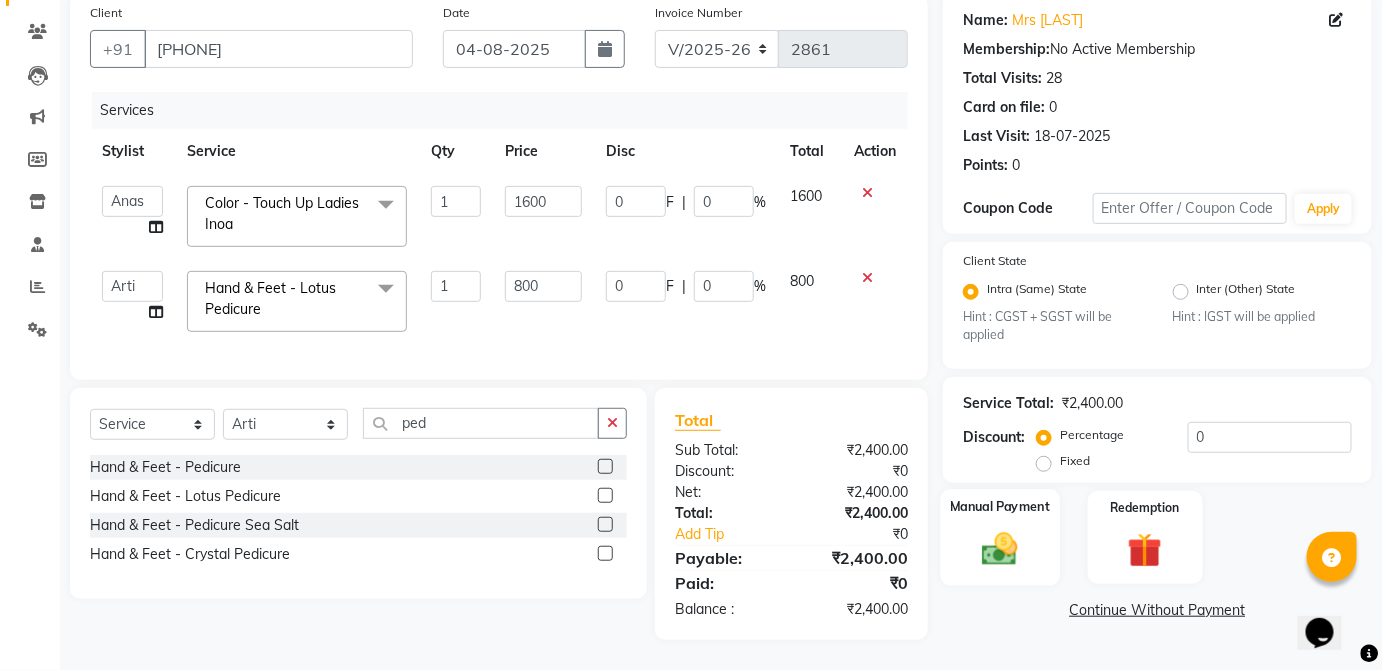 click on "Manual Payment" 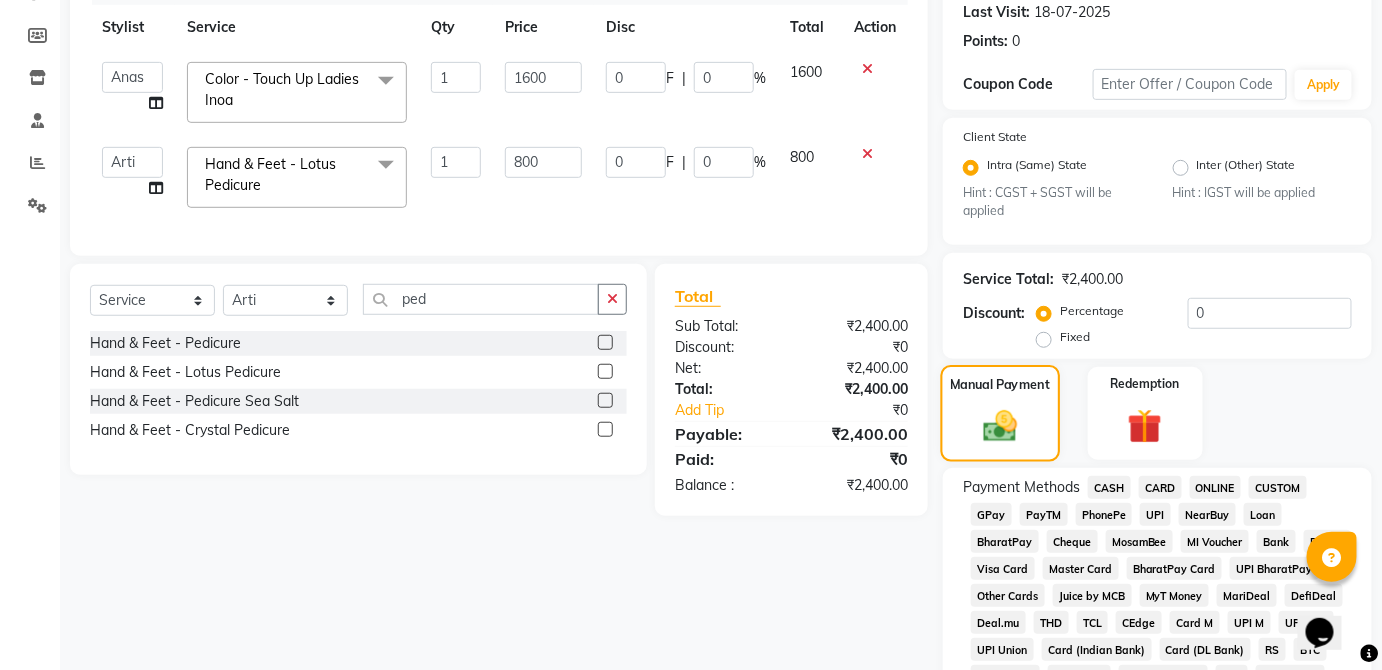 scroll, scrollTop: 310, scrollLeft: 0, axis: vertical 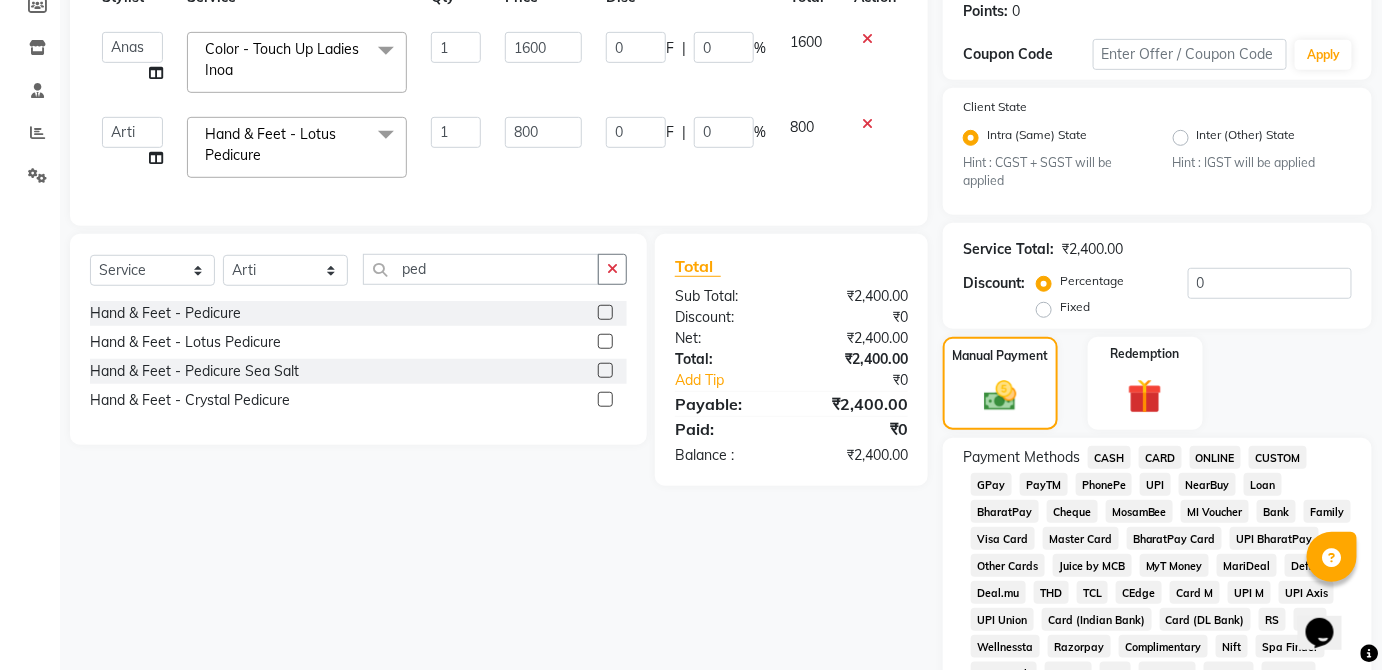 click on "CASH" 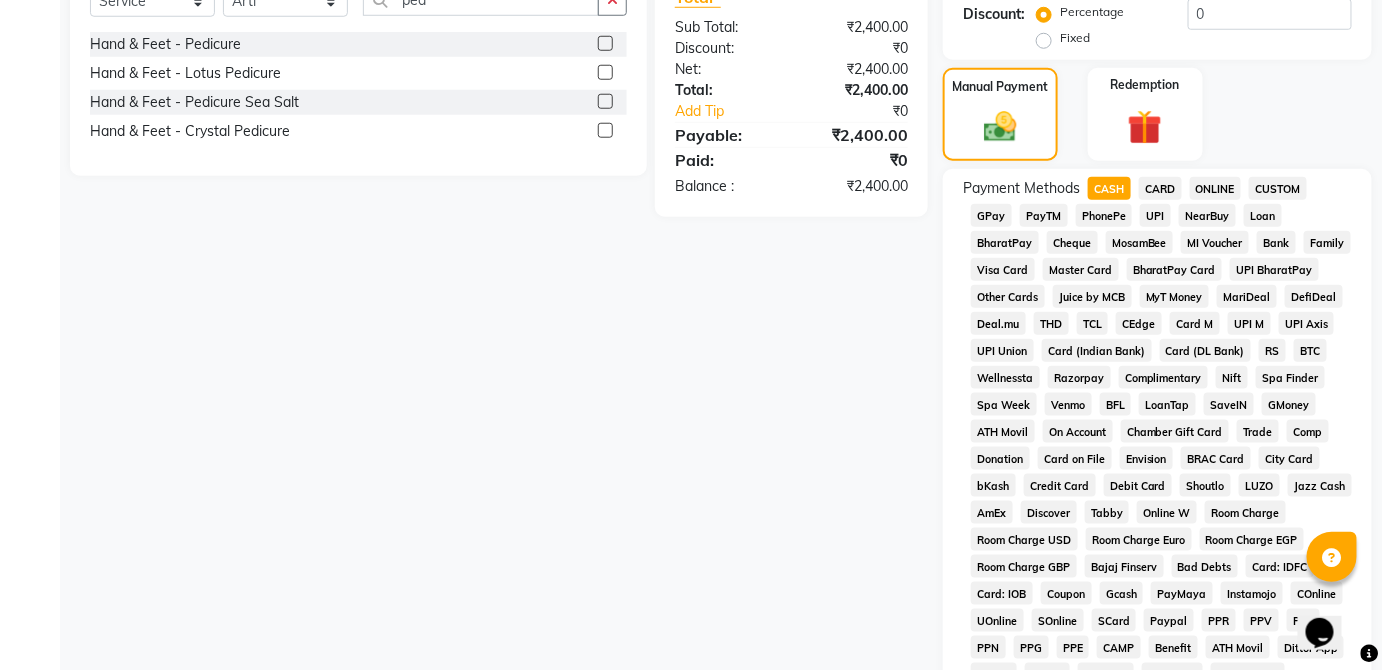 scroll, scrollTop: 943, scrollLeft: 0, axis: vertical 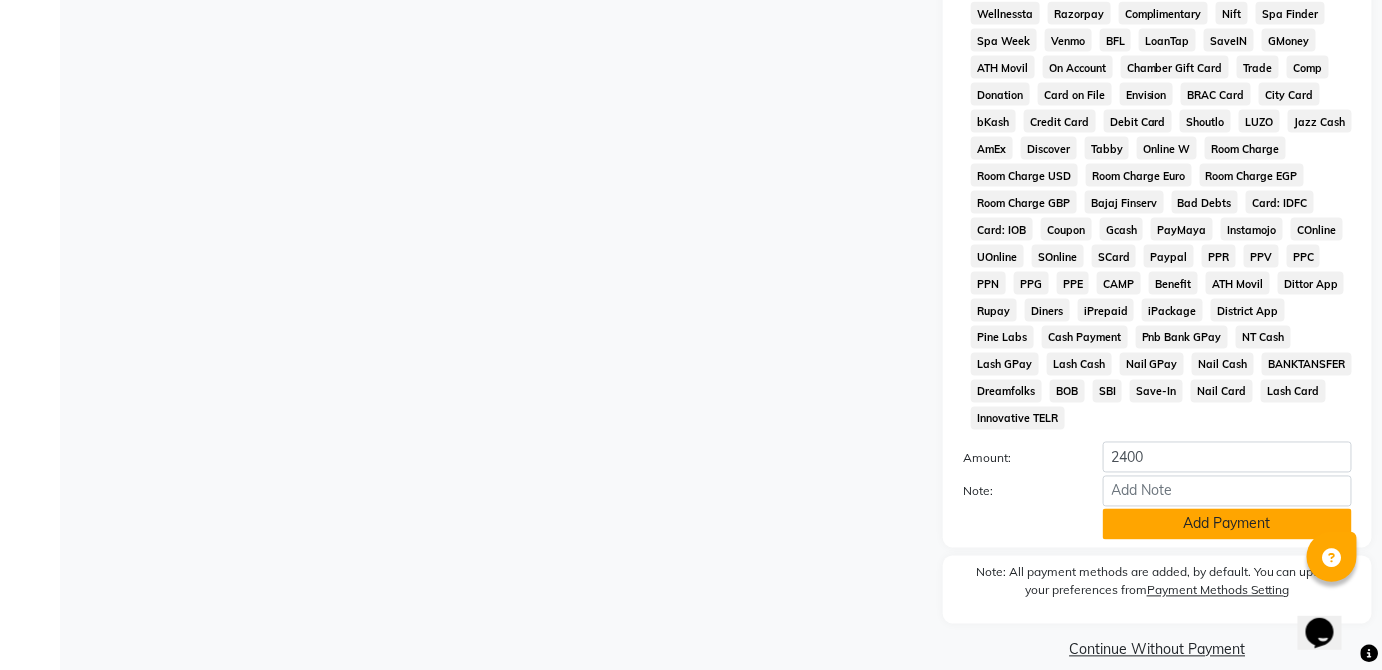 click on "Add Payment" 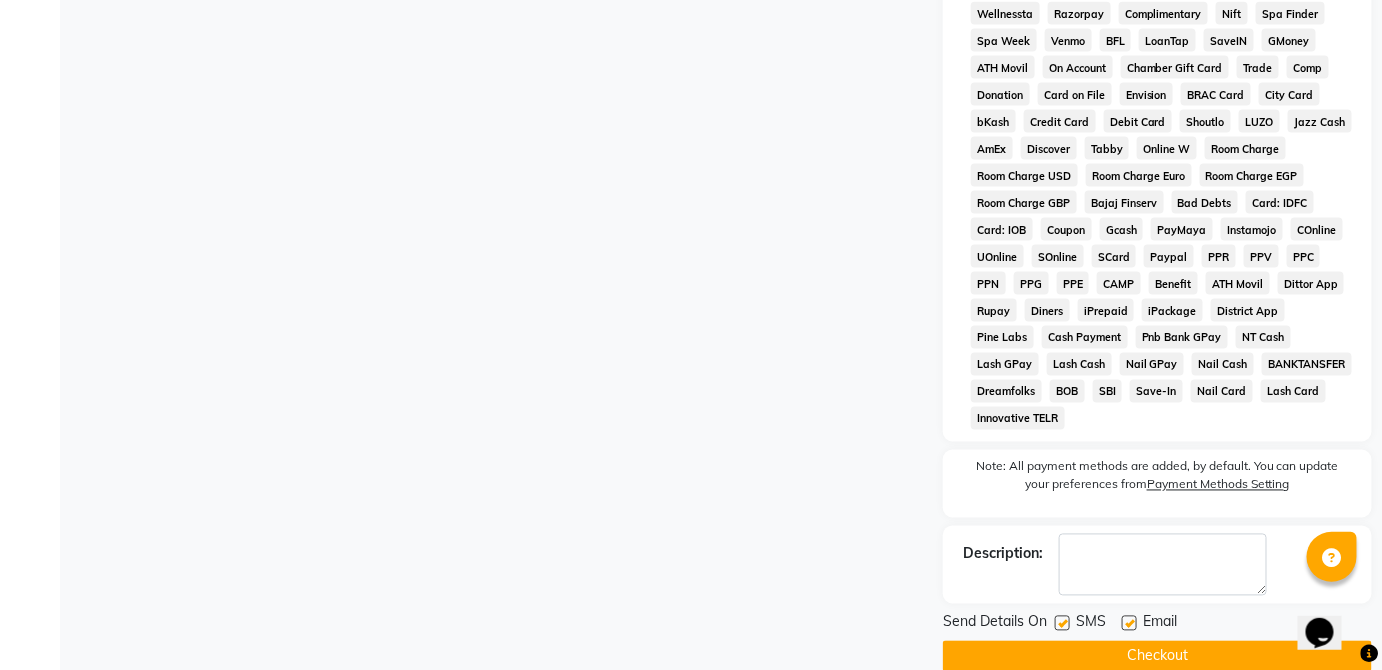 click on "Checkout" 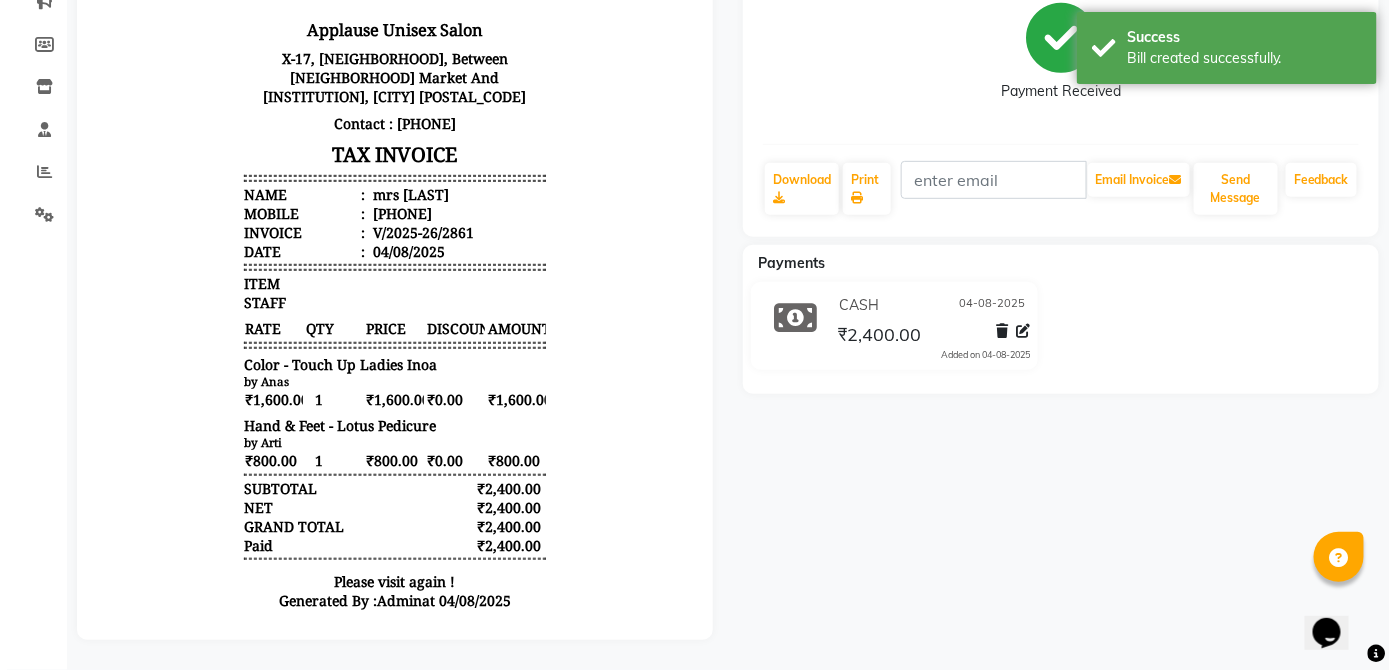scroll, scrollTop: 0, scrollLeft: 0, axis: both 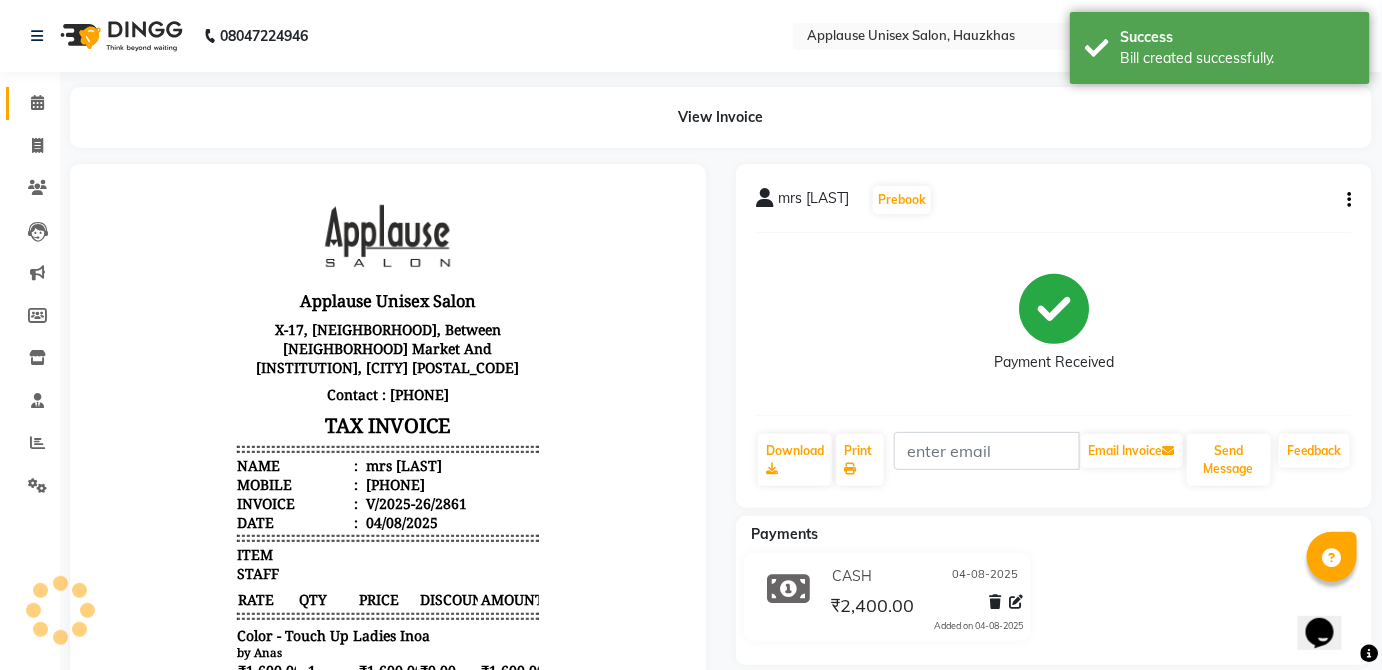 click on "Calendar" 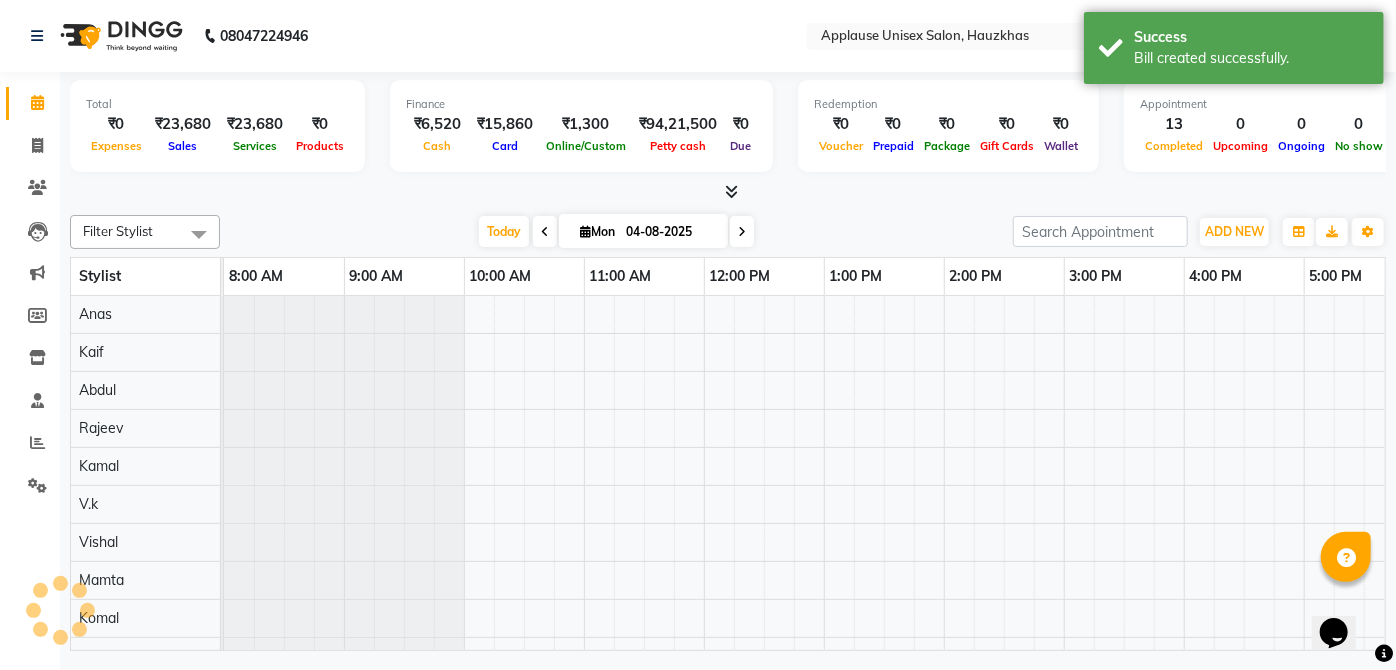scroll, scrollTop: 0, scrollLeft: 0, axis: both 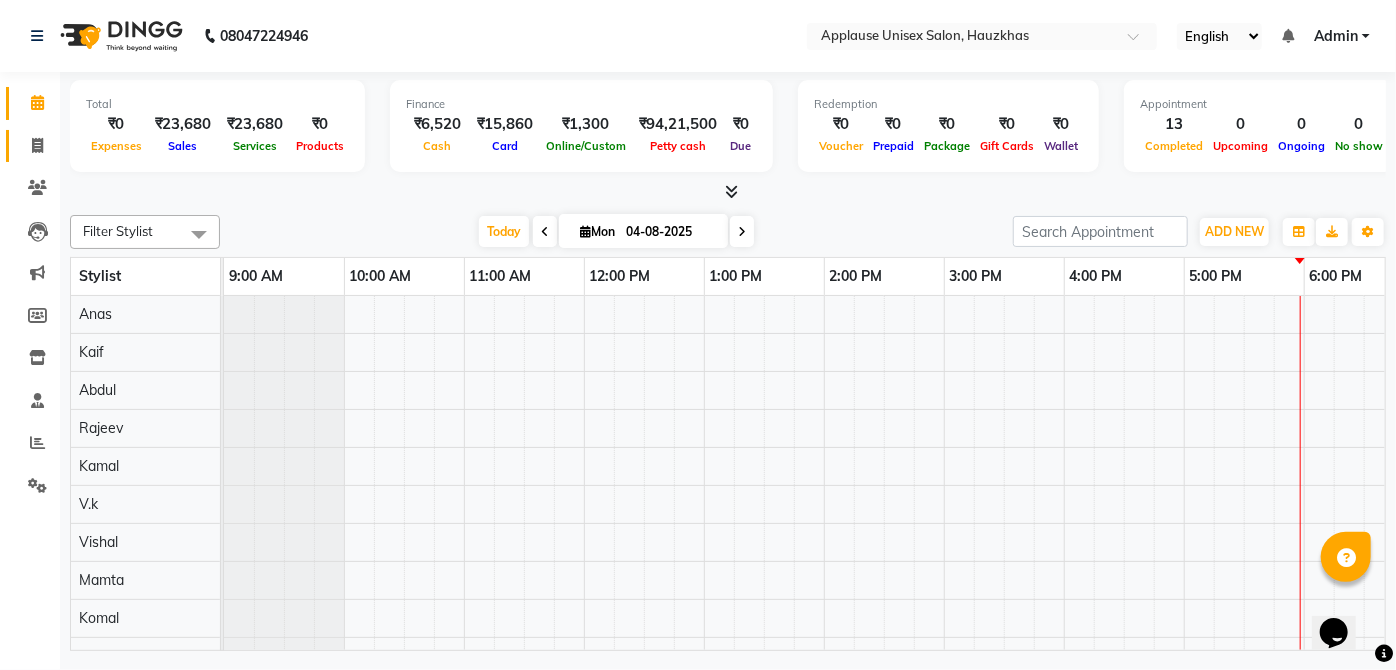 click on "Invoice" 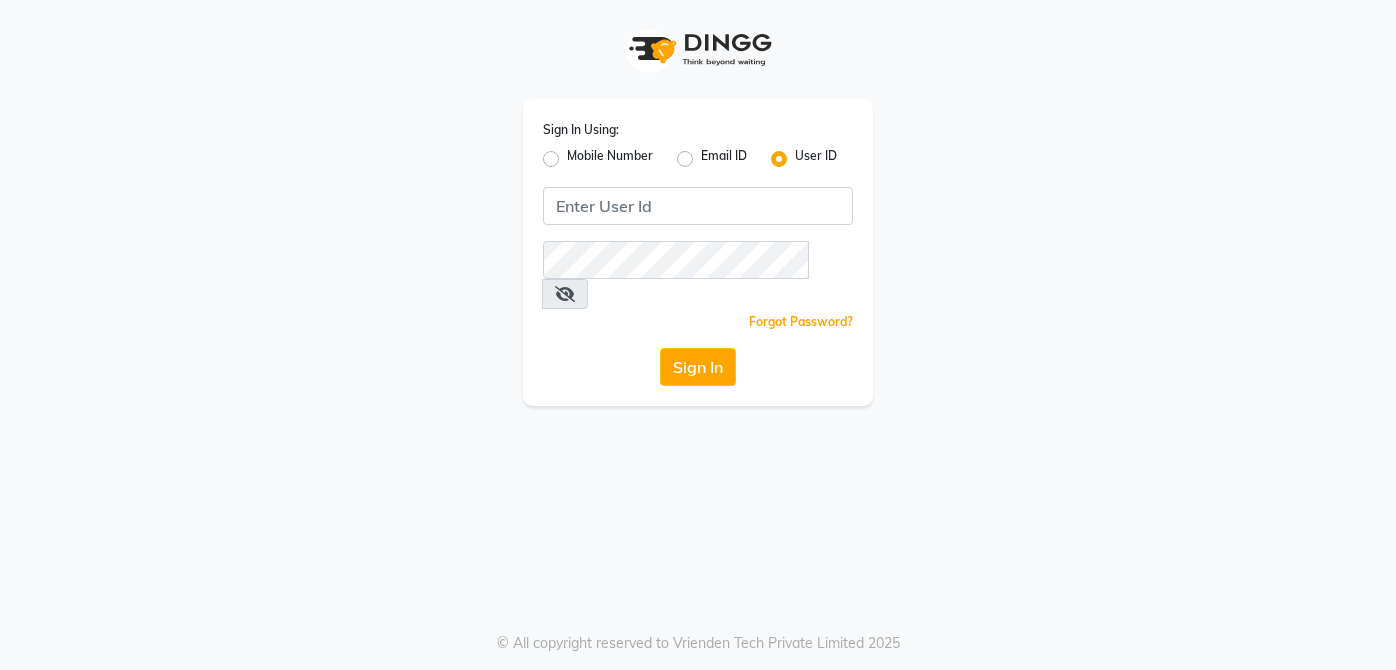 scroll, scrollTop: 0, scrollLeft: 0, axis: both 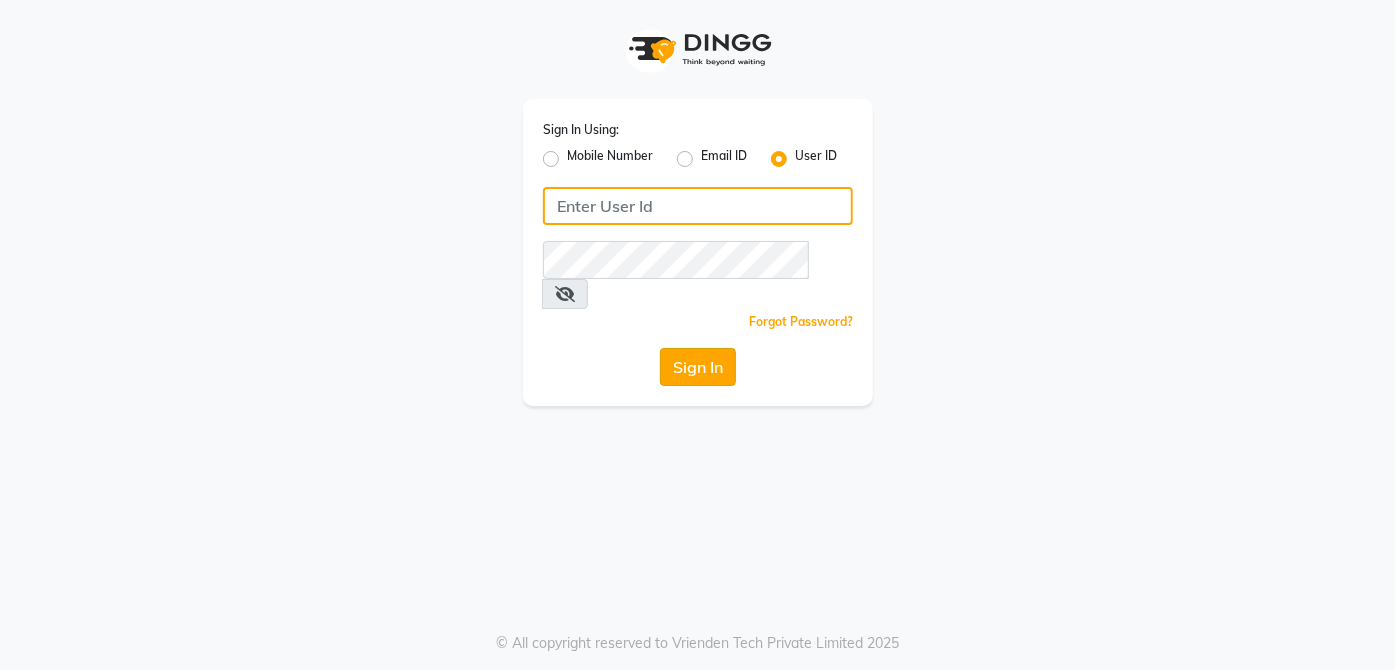 type on "applausesalon" 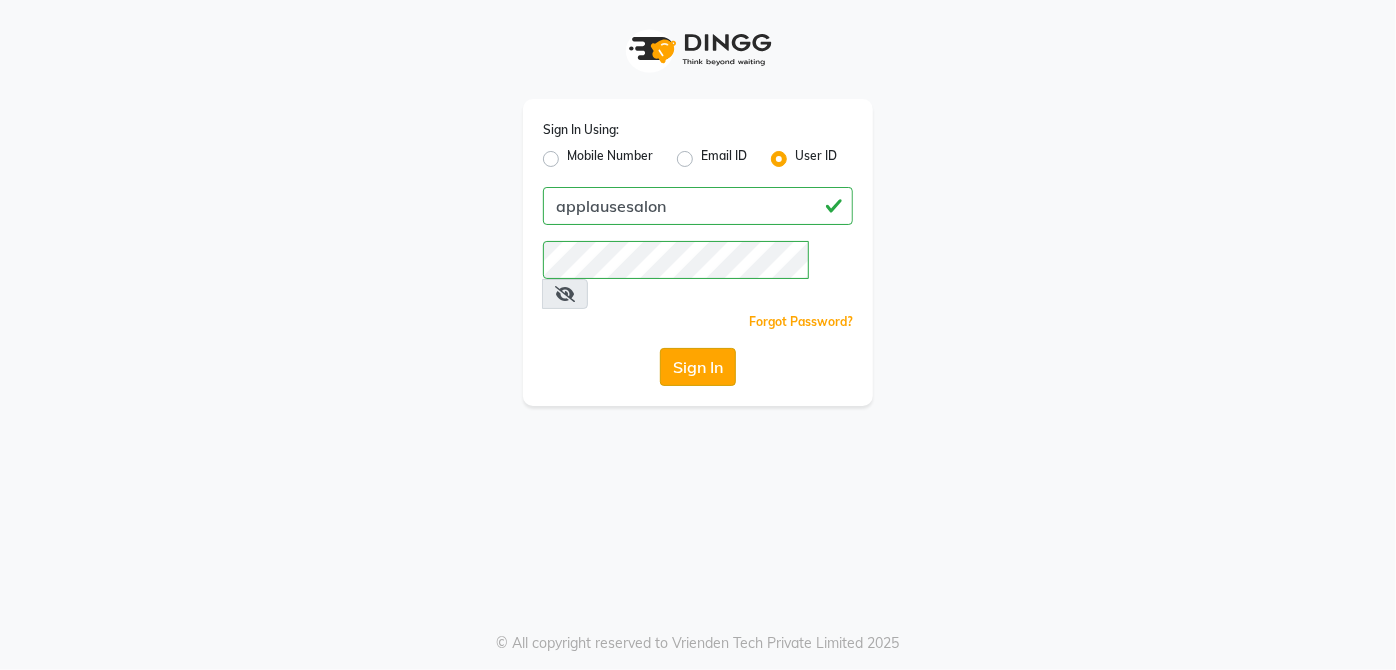 click on "Sign In" 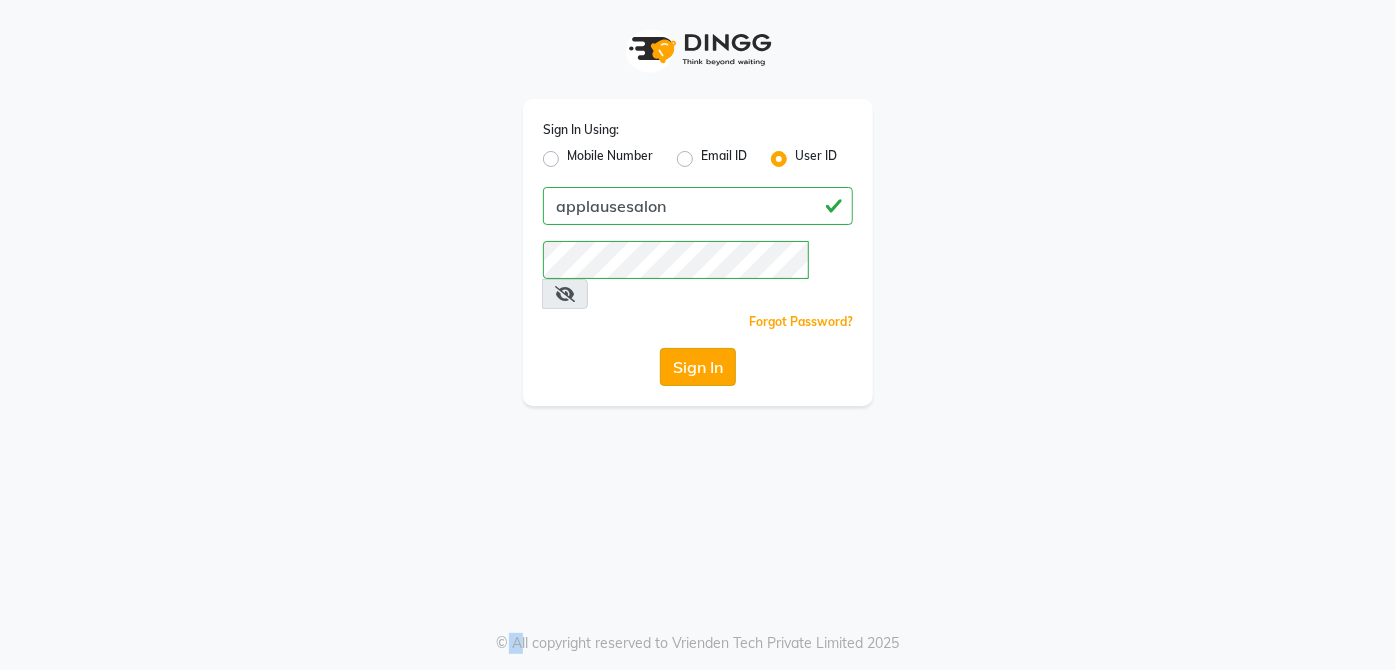 click on "Sign In" 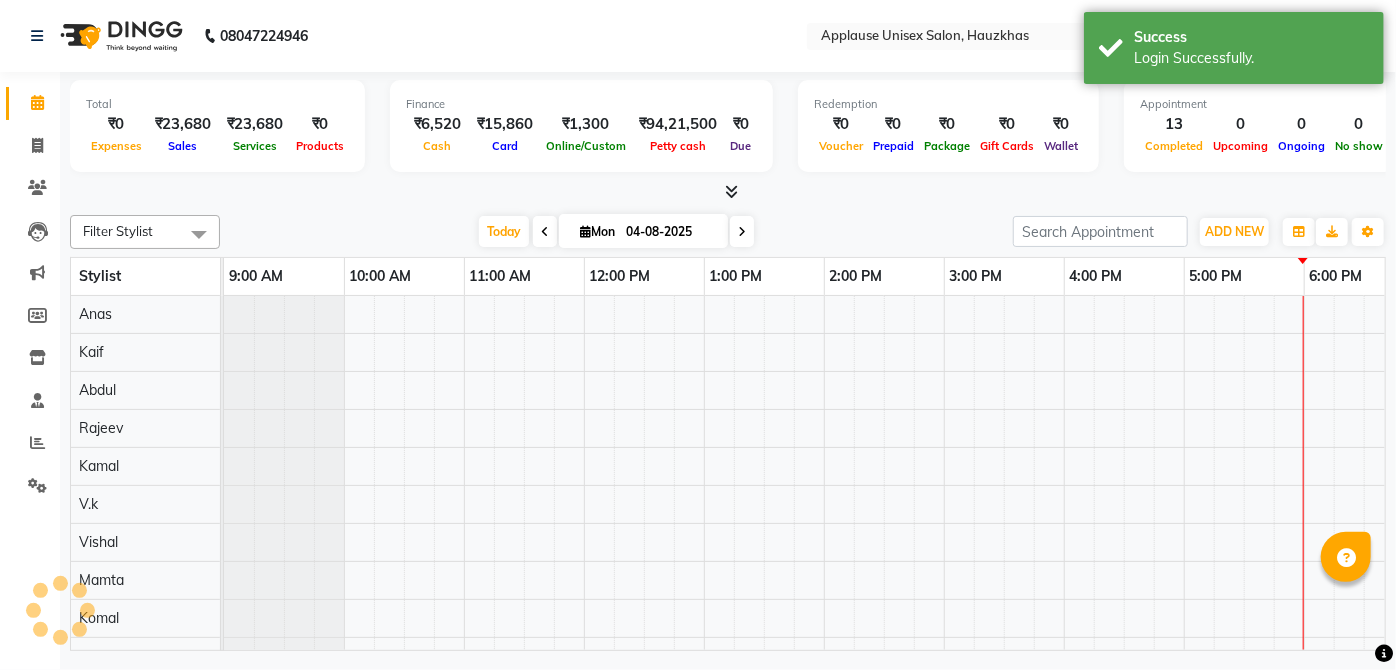 scroll, scrollTop: 0, scrollLeft: 0, axis: both 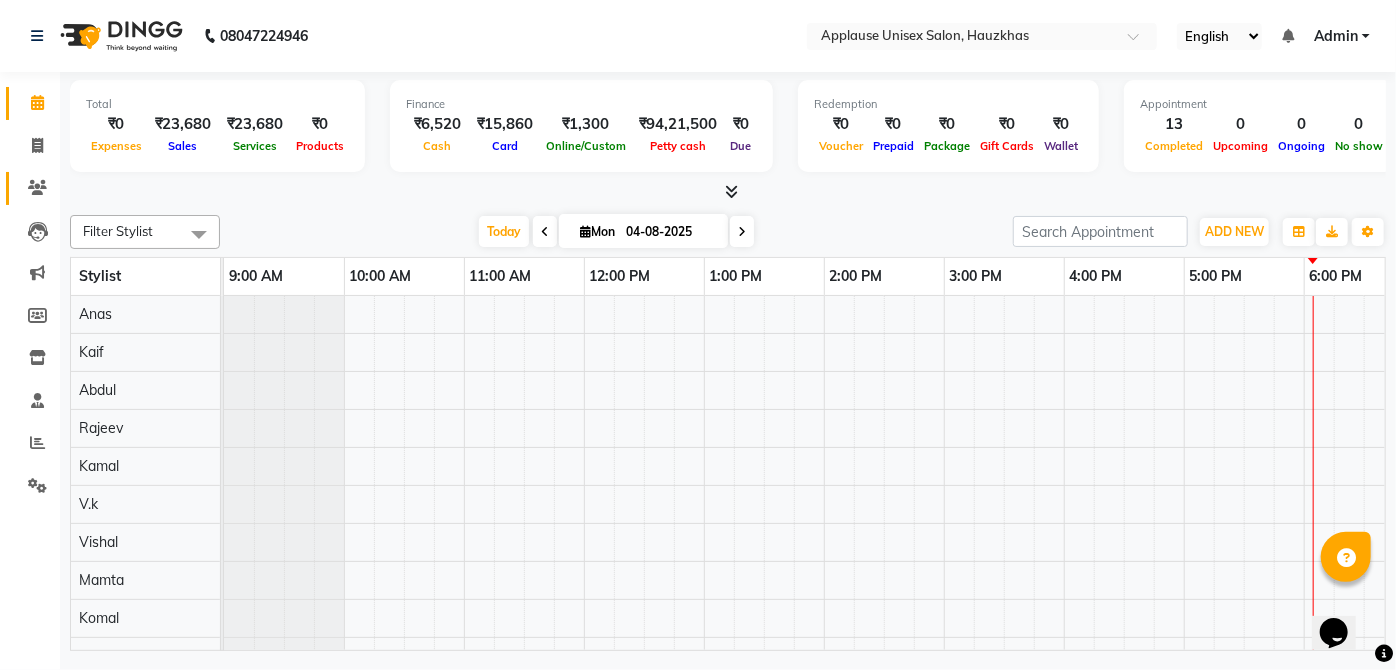 click on "Clients" 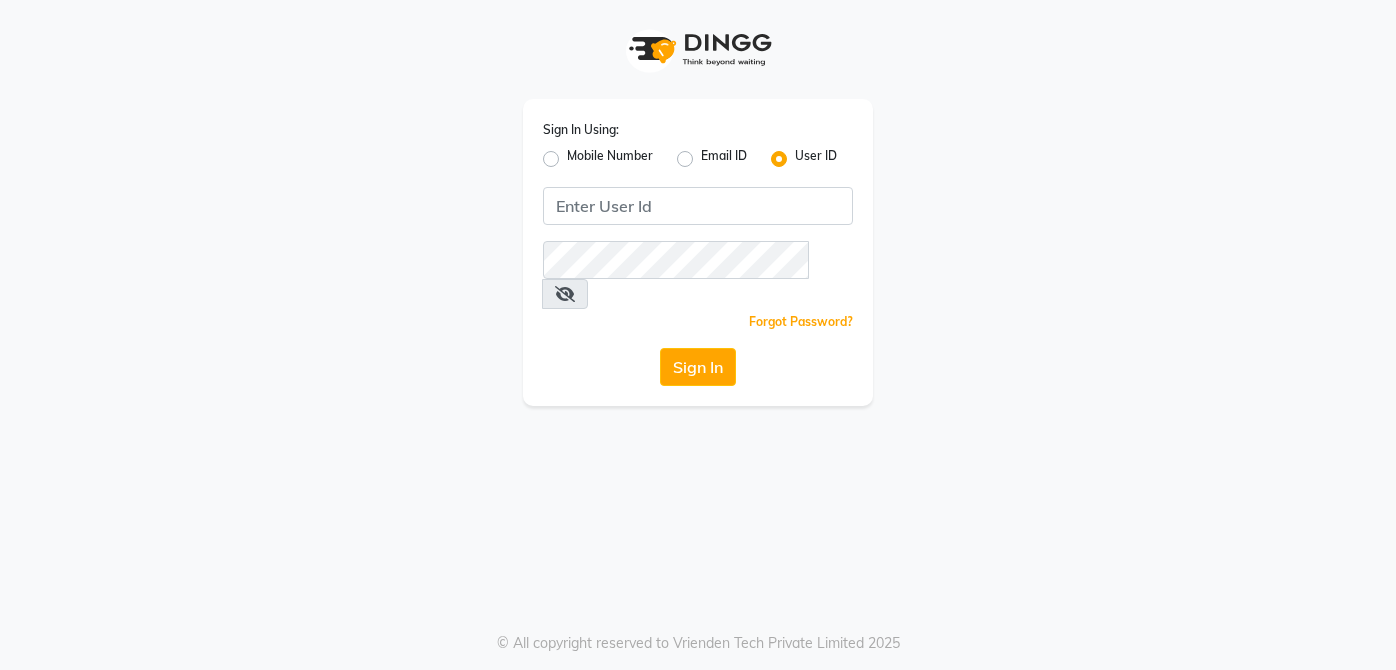 scroll, scrollTop: 0, scrollLeft: 0, axis: both 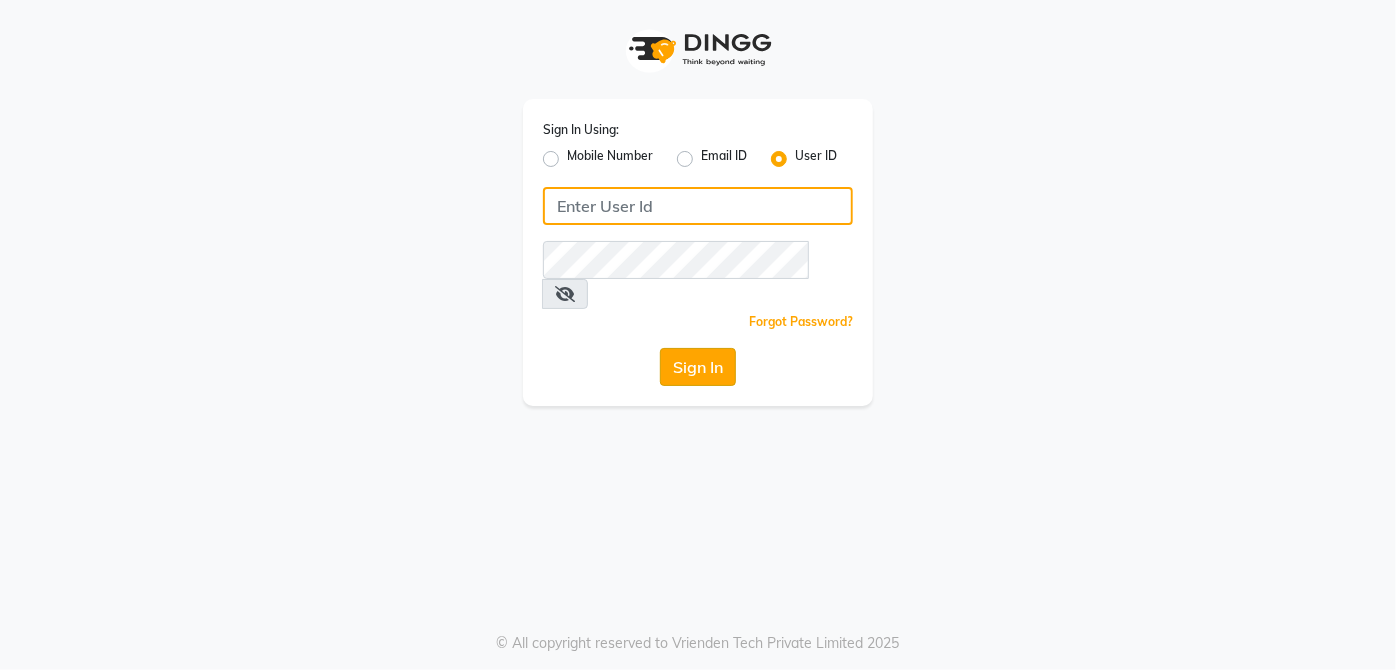 type on "applausesalon" 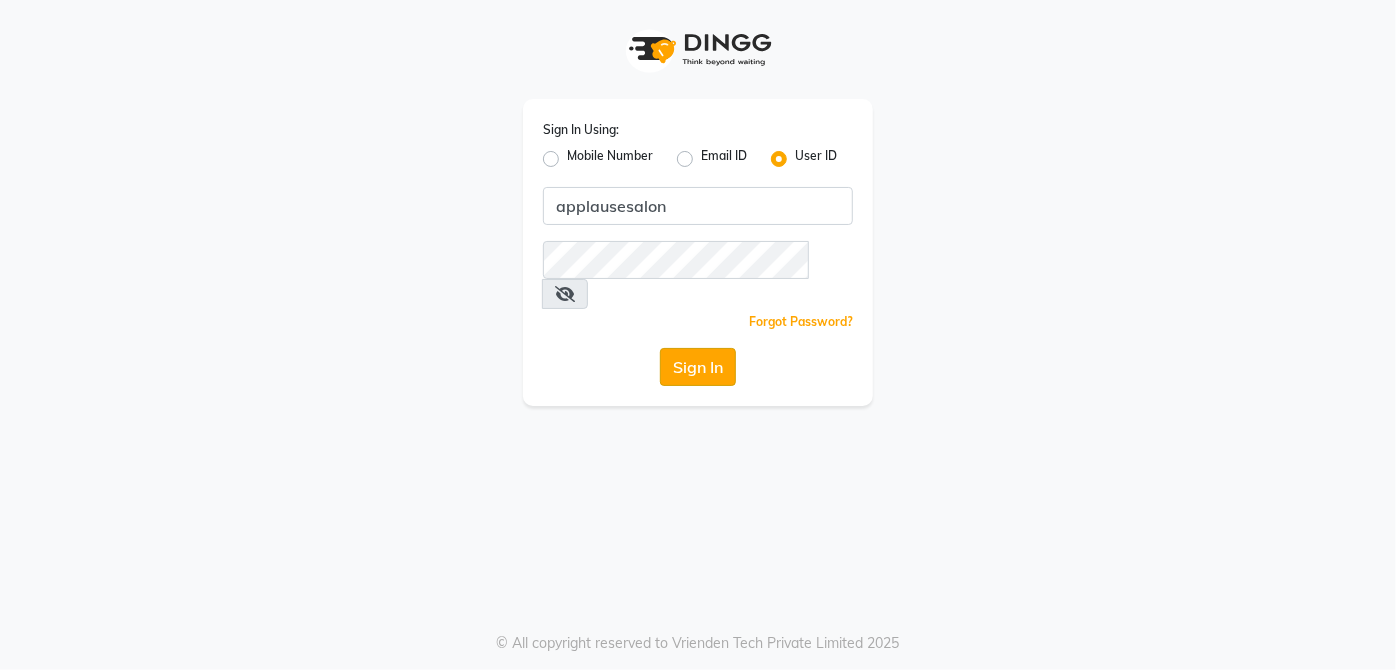 click on "Sign In" 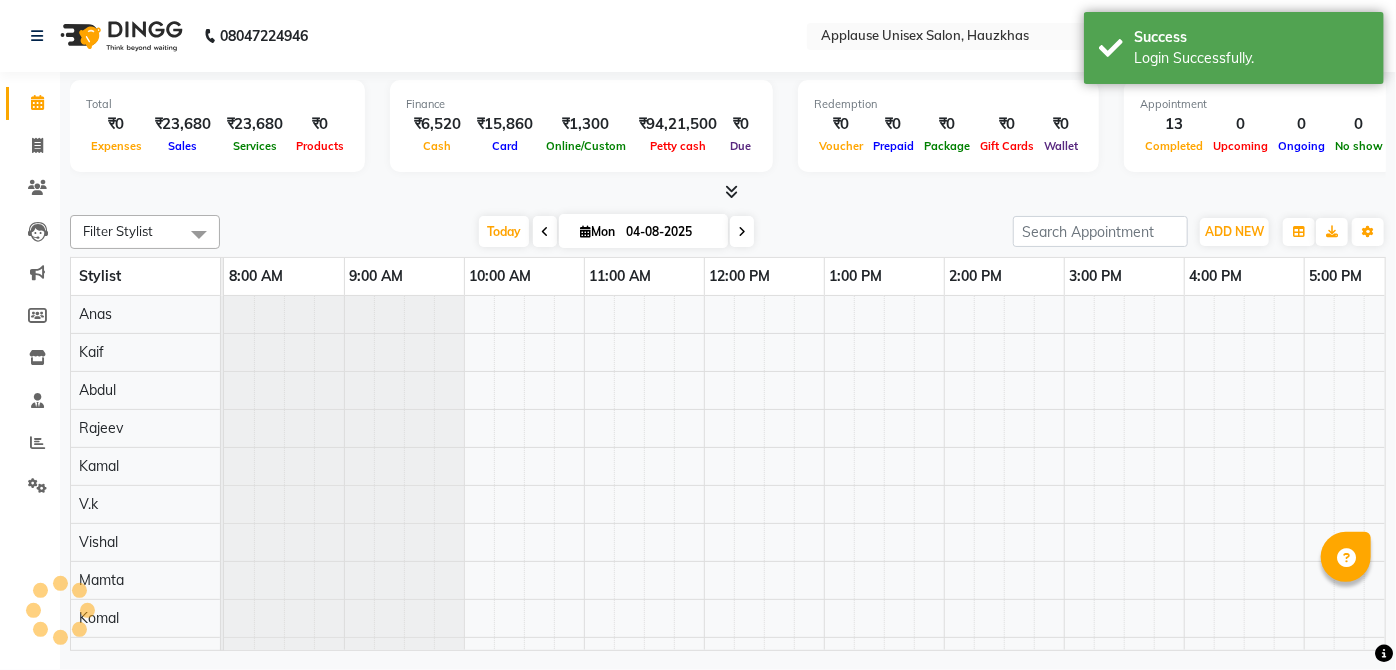 select on "en" 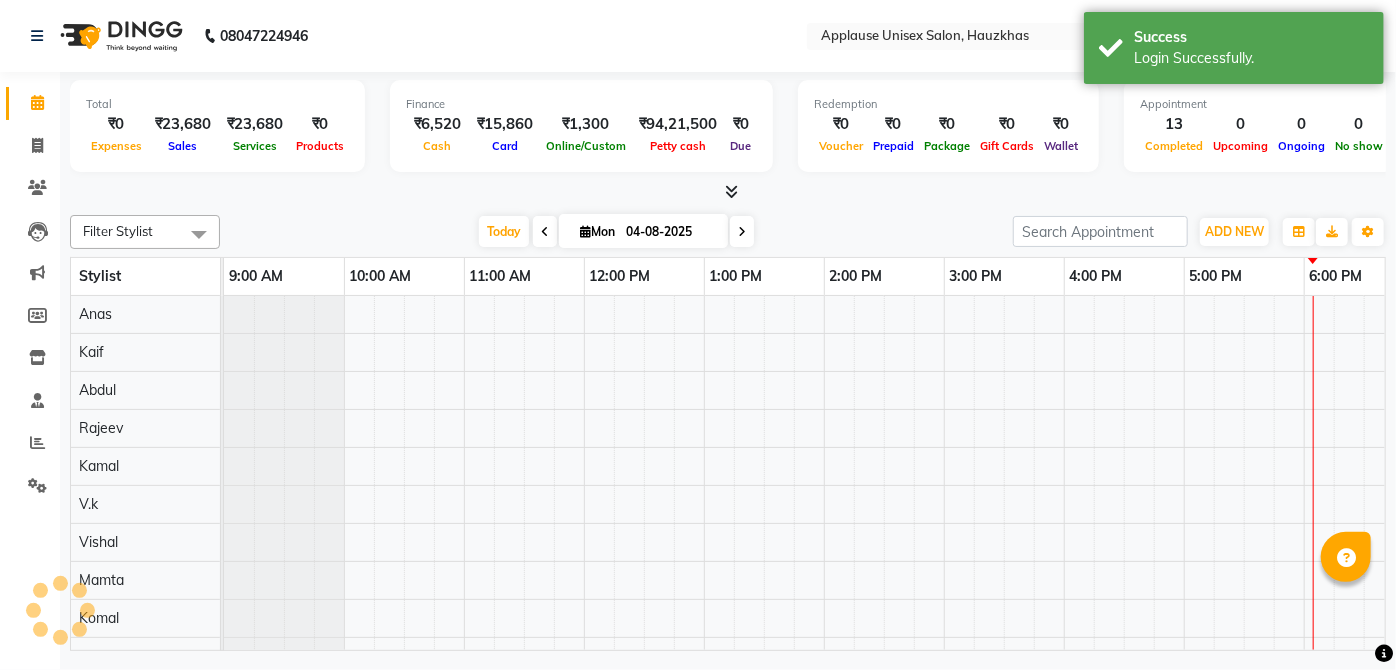 scroll, scrollTop: 0, scrollLeft: 0, axis: both 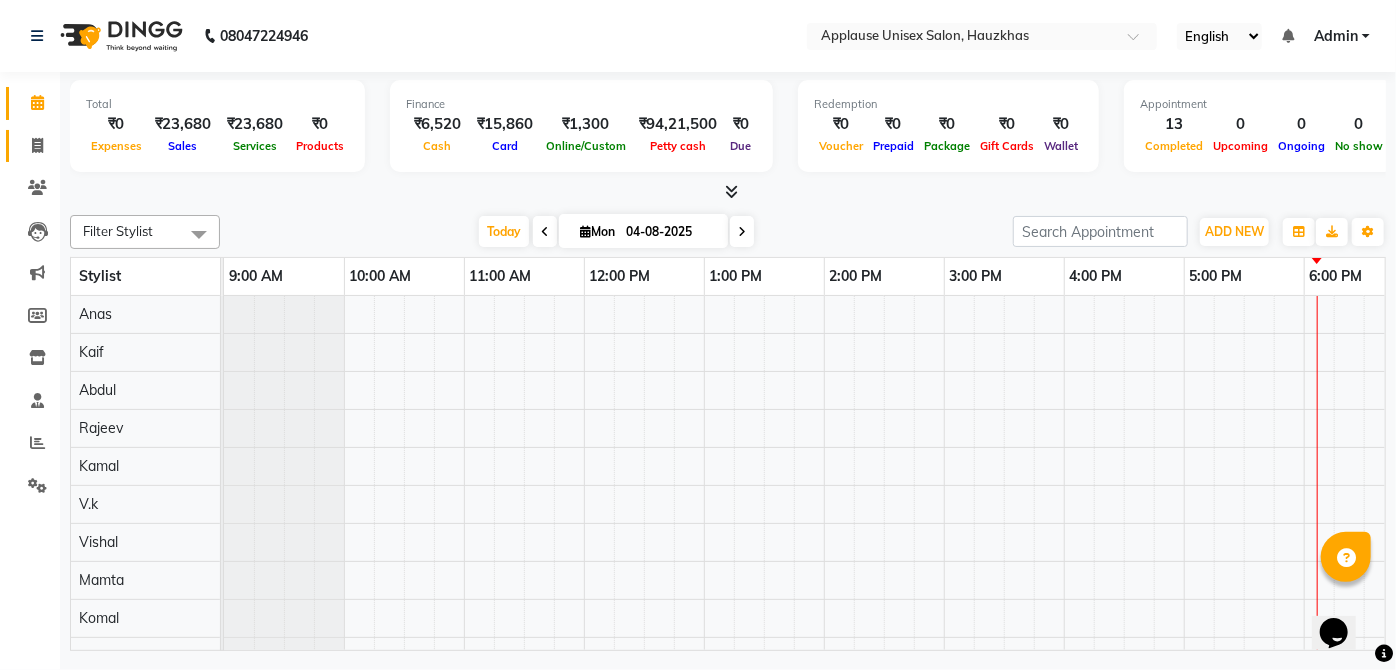 click 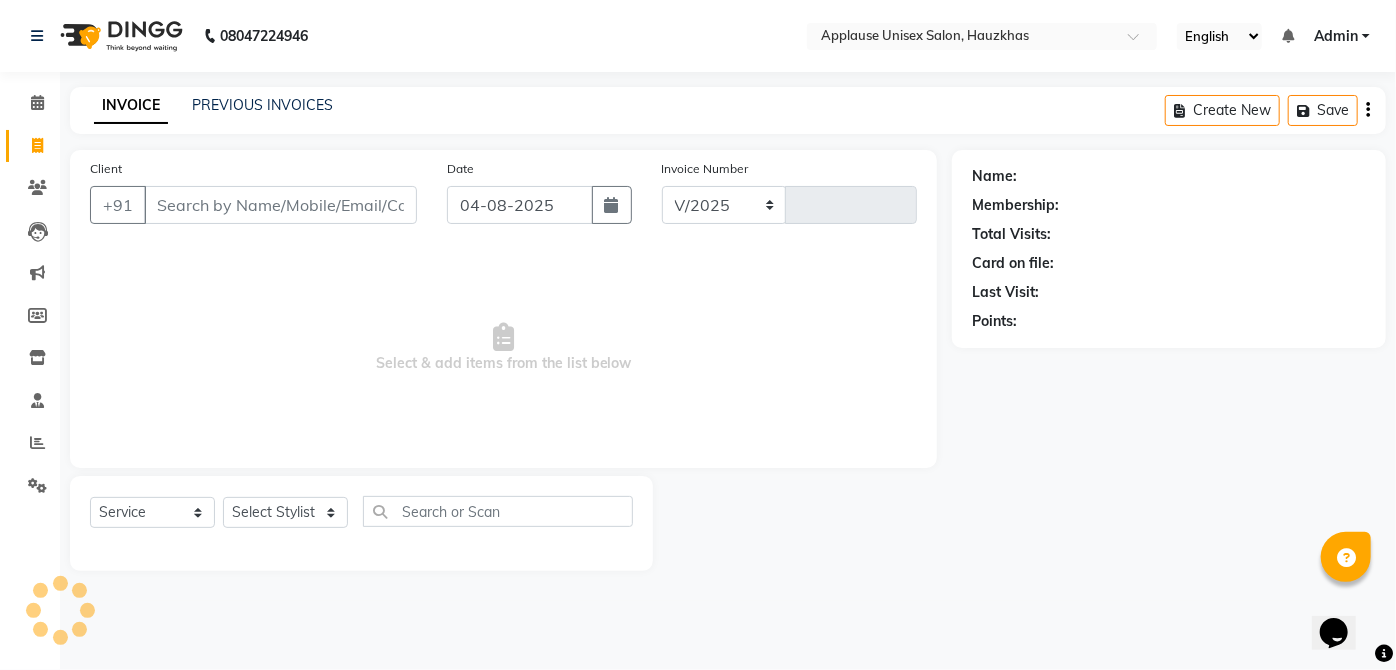 select on "5082" 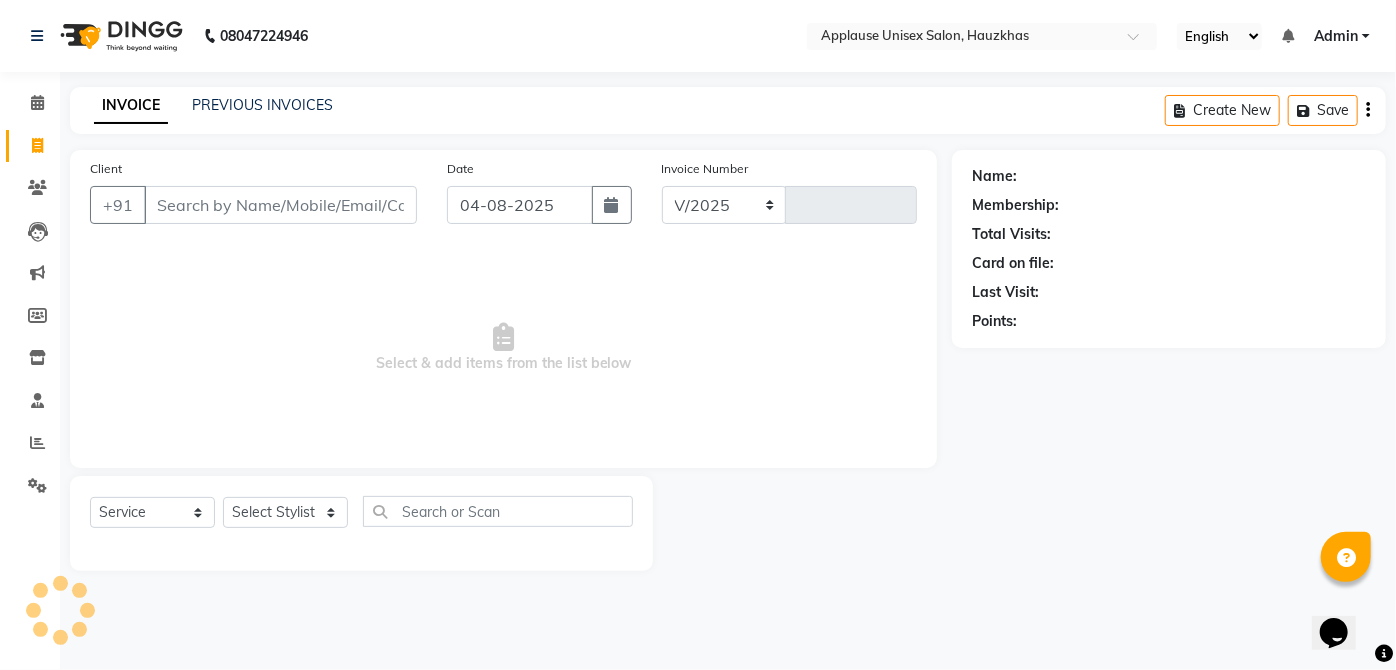 type on "2862" 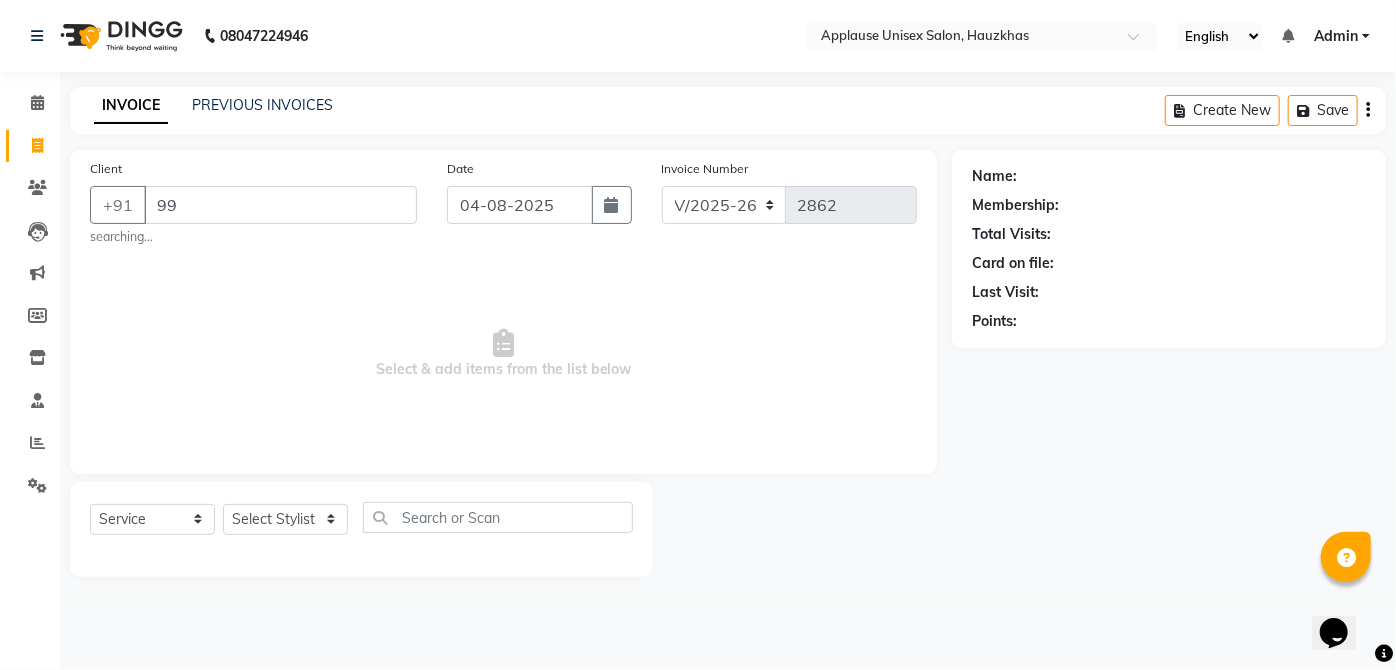 type on "9" 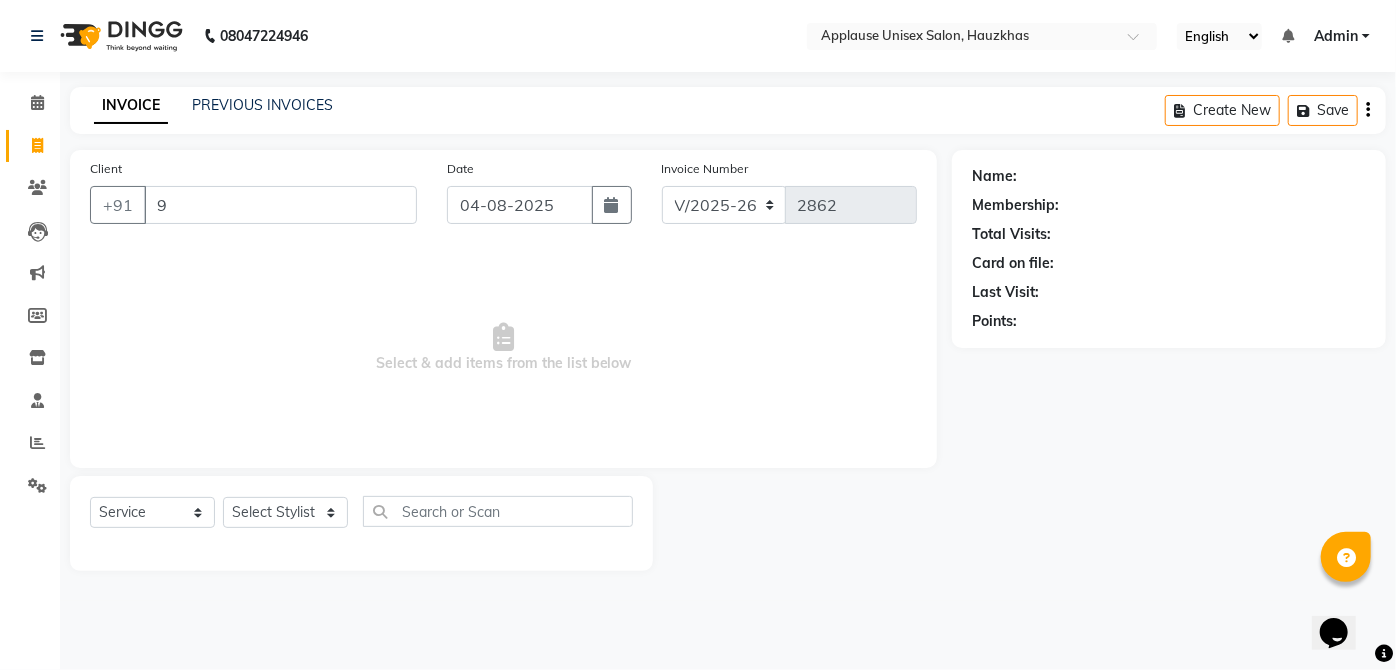 type 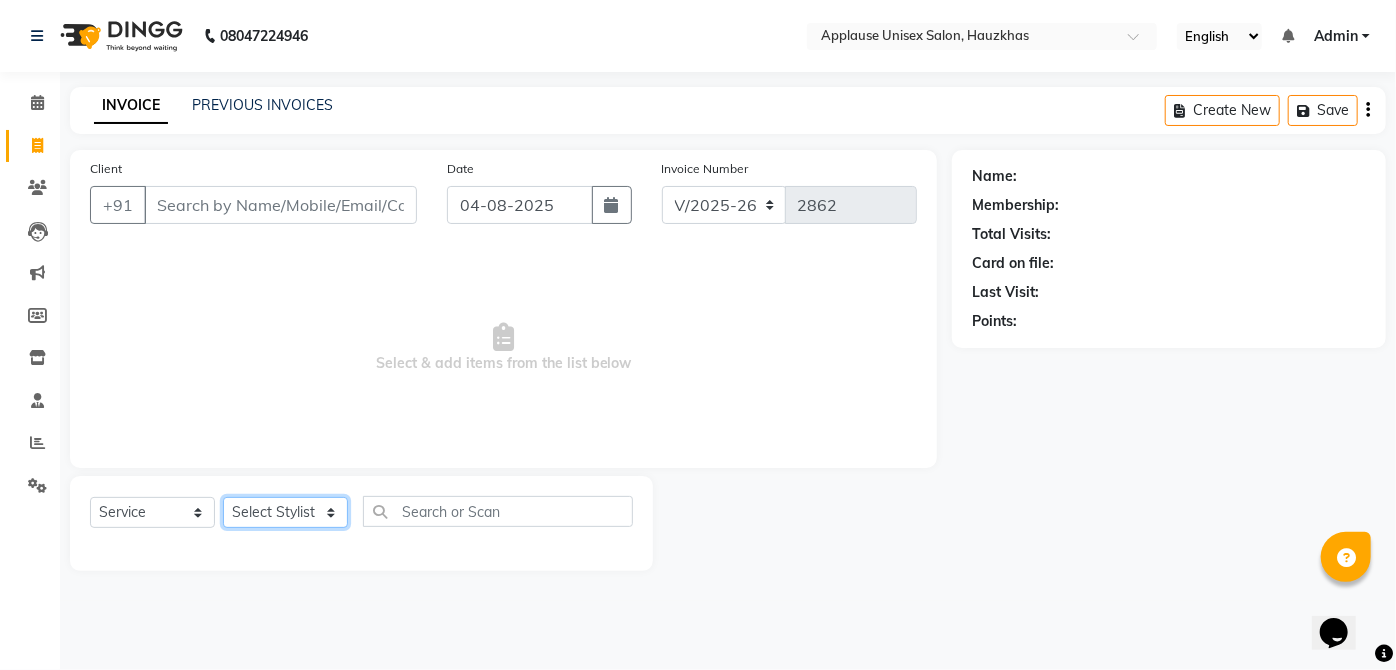 click on "Select Stylist [FIRST] [FIRST] [FIRST] [FIRST] [FIRST] [FIRST] [FIRST] [FIRST] [FIRST] [FIRST] [FIRST] [FIRST] [FIRST] [FIRST] [FIRST] [FIRST] [FIRST] [FIRST] [FIRST] [FIRST] [FIRST] [FIRST] [FIRST] [FIRST] [FIRST] [FIRST]" 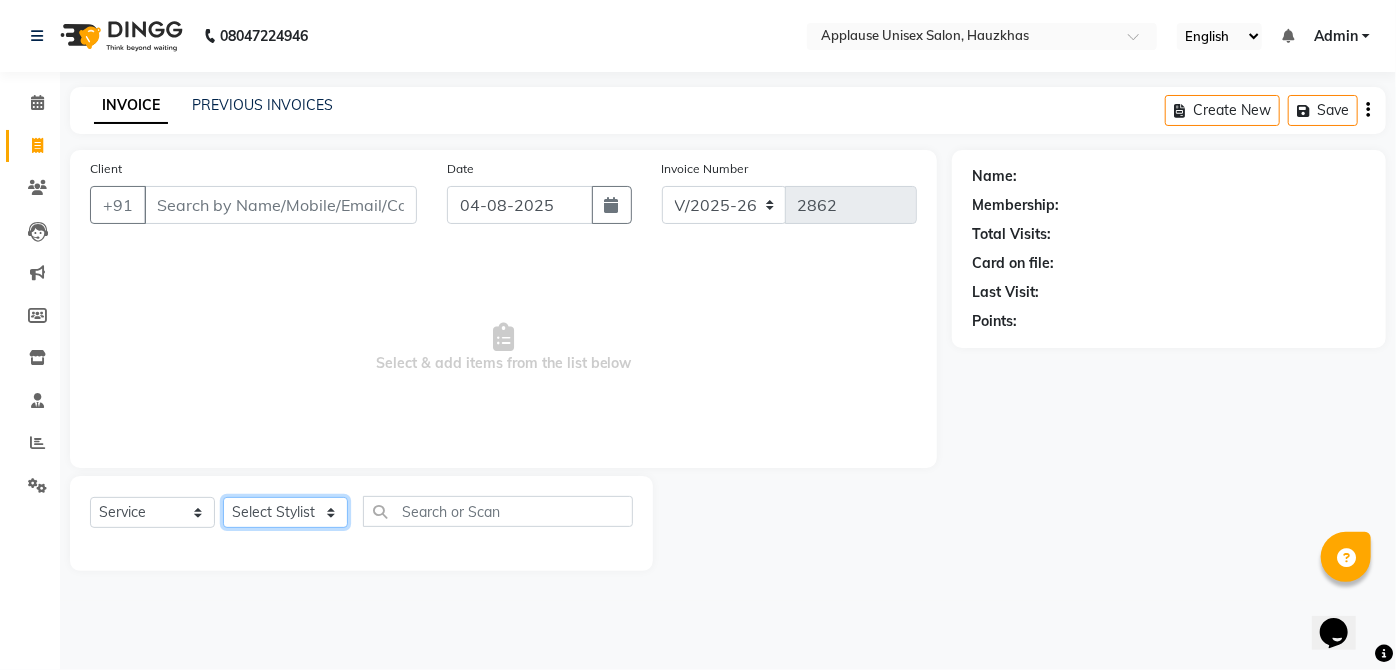 select on "32127" 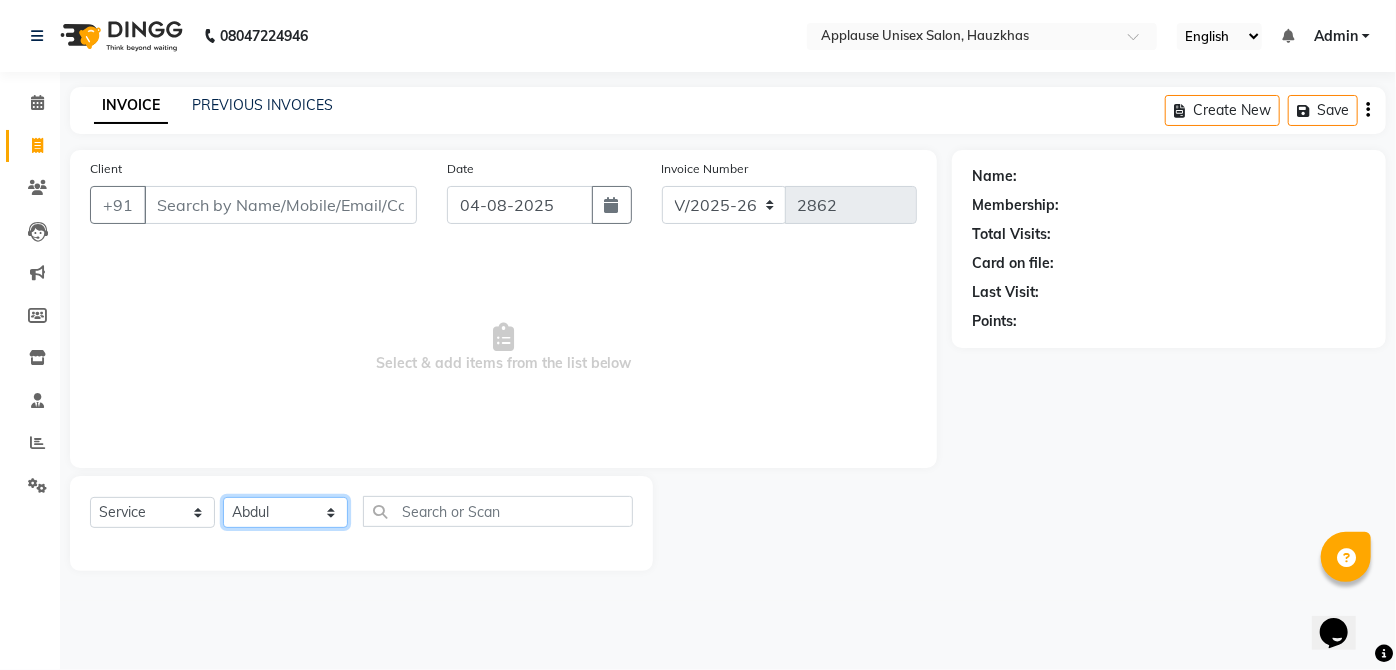 click on "Select Stylist [FIRST] [FIRST] [FIRST] [FIRST] [FIRST] [FIRST] [FIRST] [FIRST] [FIRST] [FIRST] [FIRST] [FIRST] [FIRST] [FIRST] [FIRST] [FIRST] [FIRST] [FIRST] [FIRST] [FIRST] [FIRST] [FIRST] [FIRST] [FIRST] [FIRST] [FIRST]" 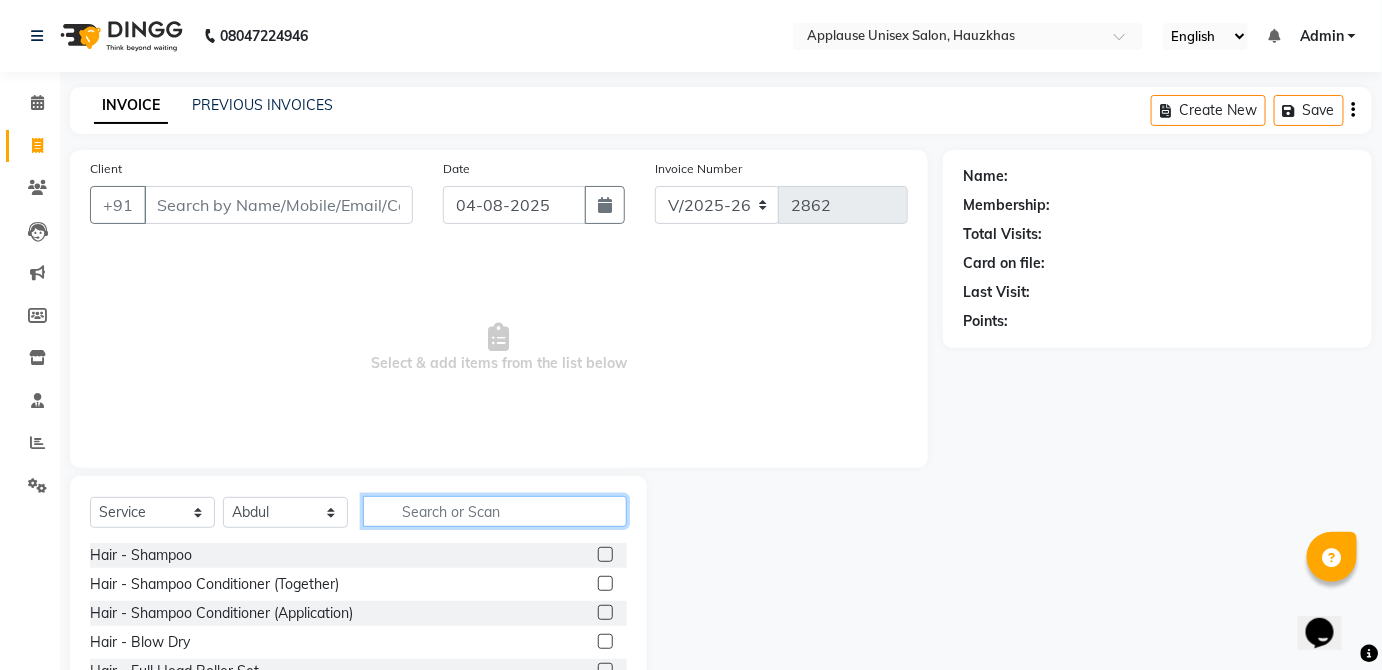 click 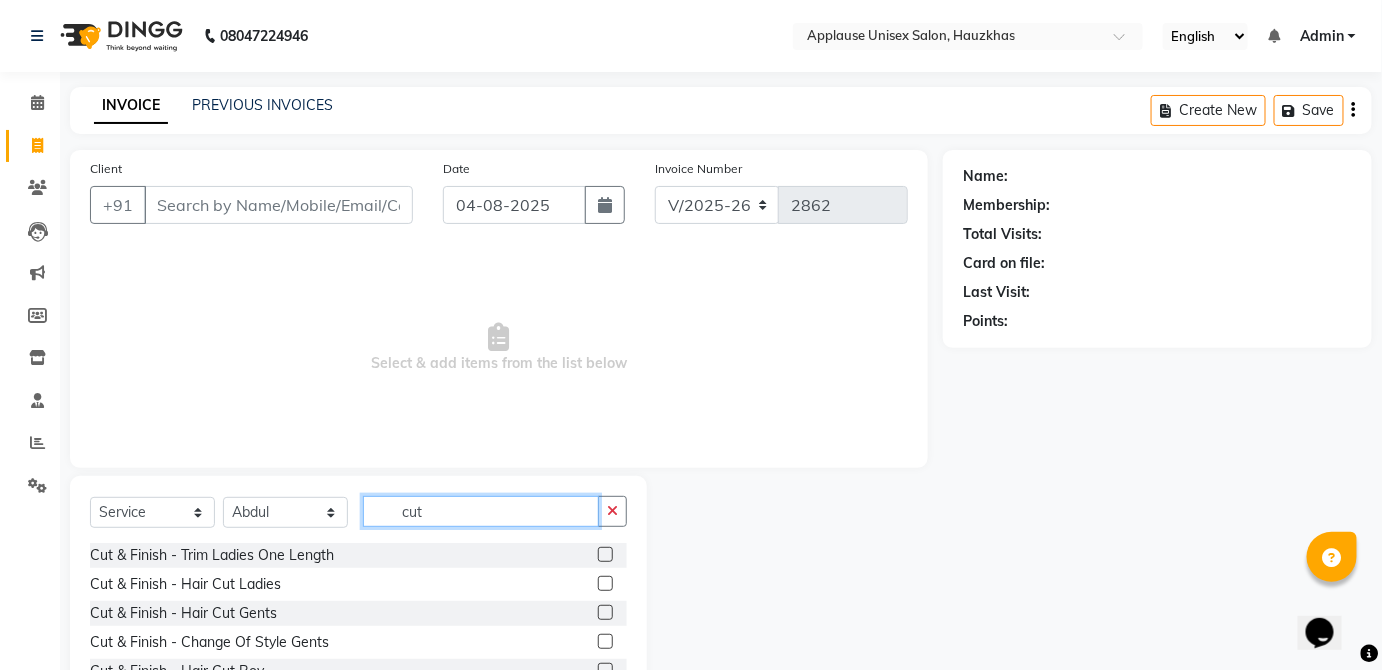 type on "cut" 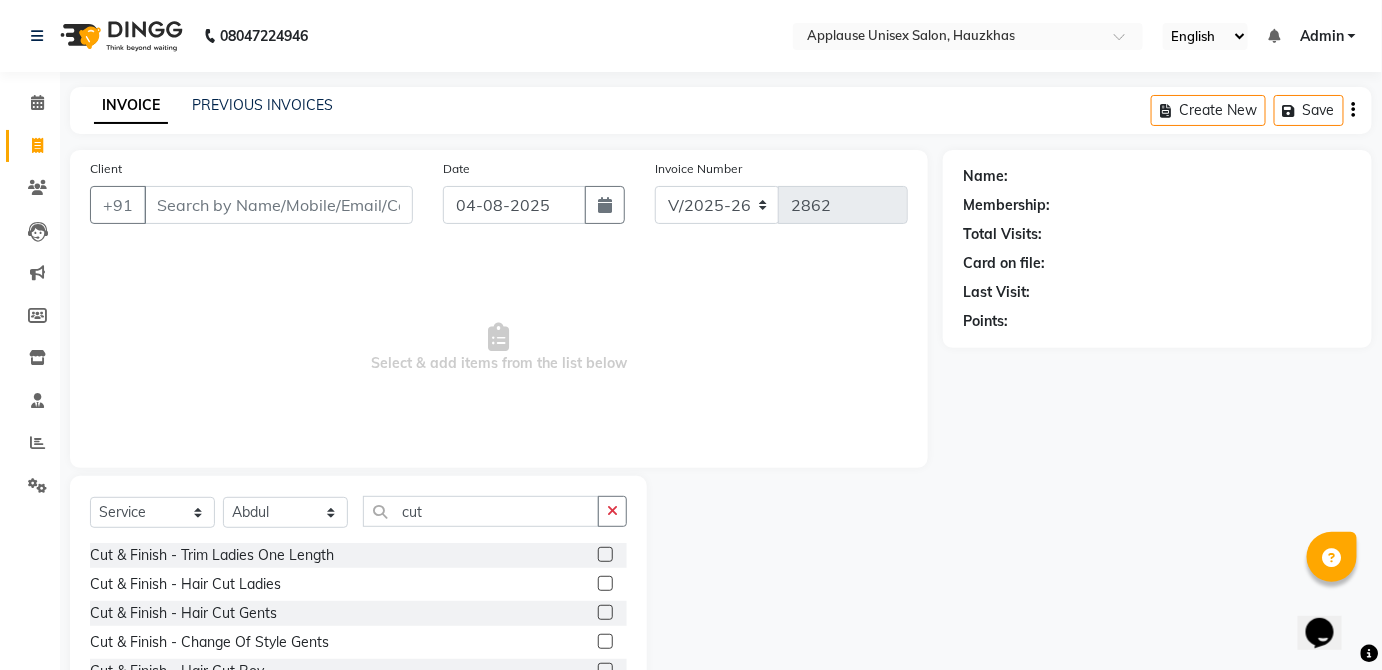 click 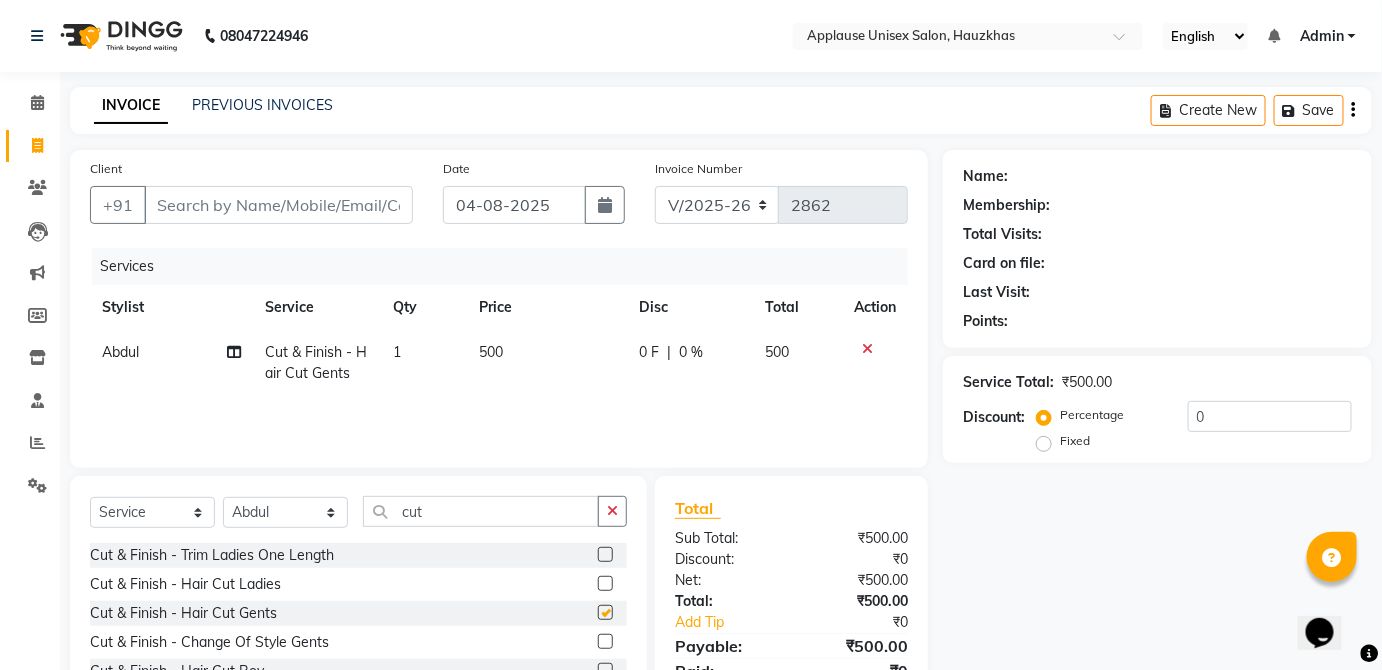 click on "500" 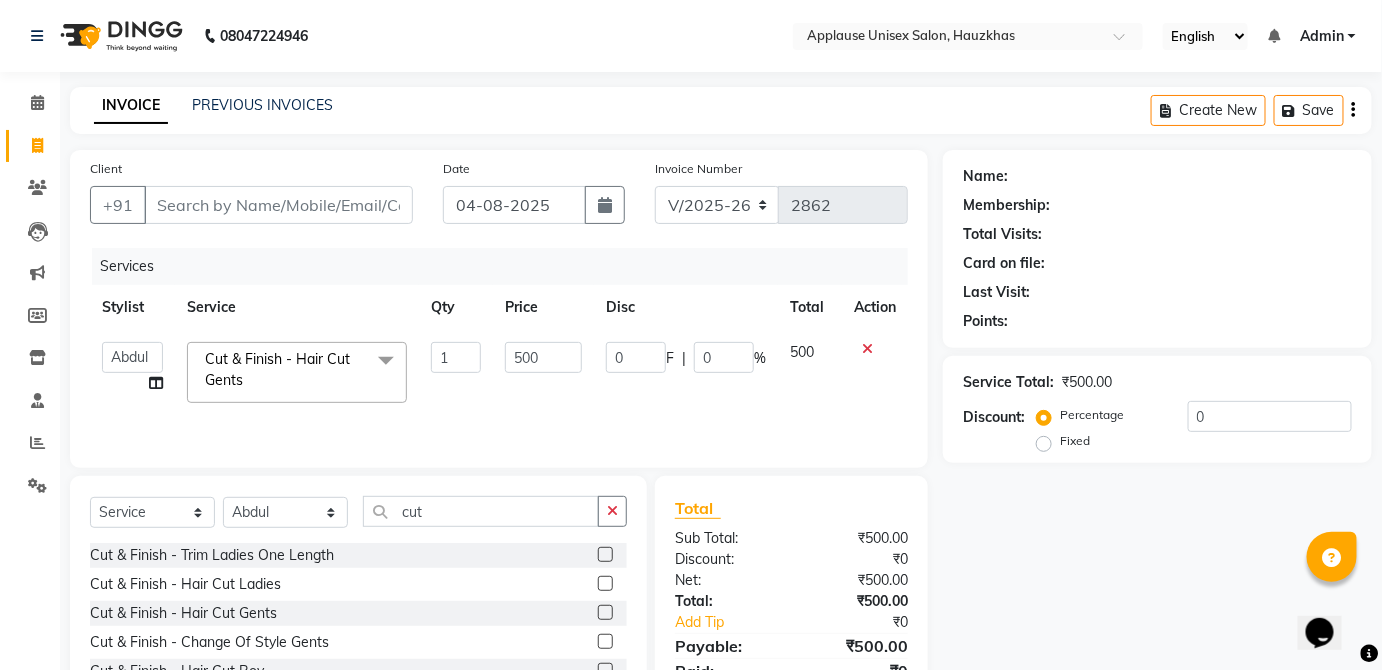checkbox on "false" 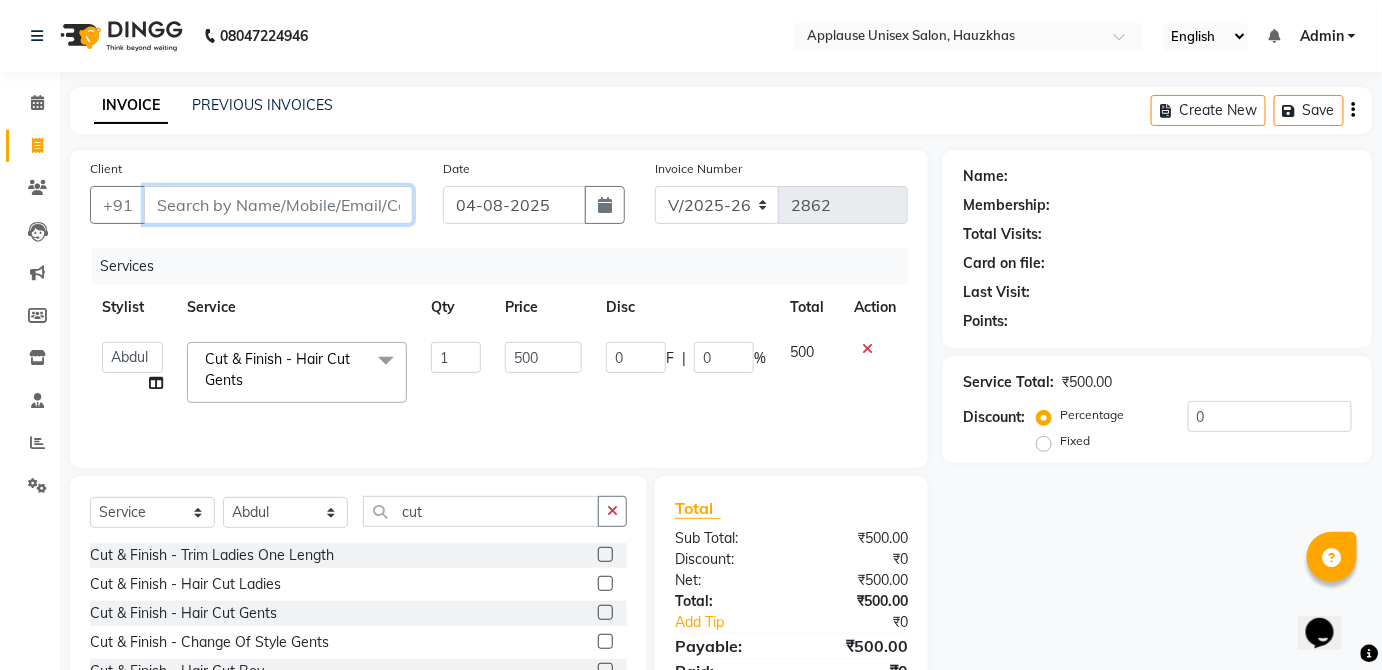click on "Client" at bounding box center (278, 205) 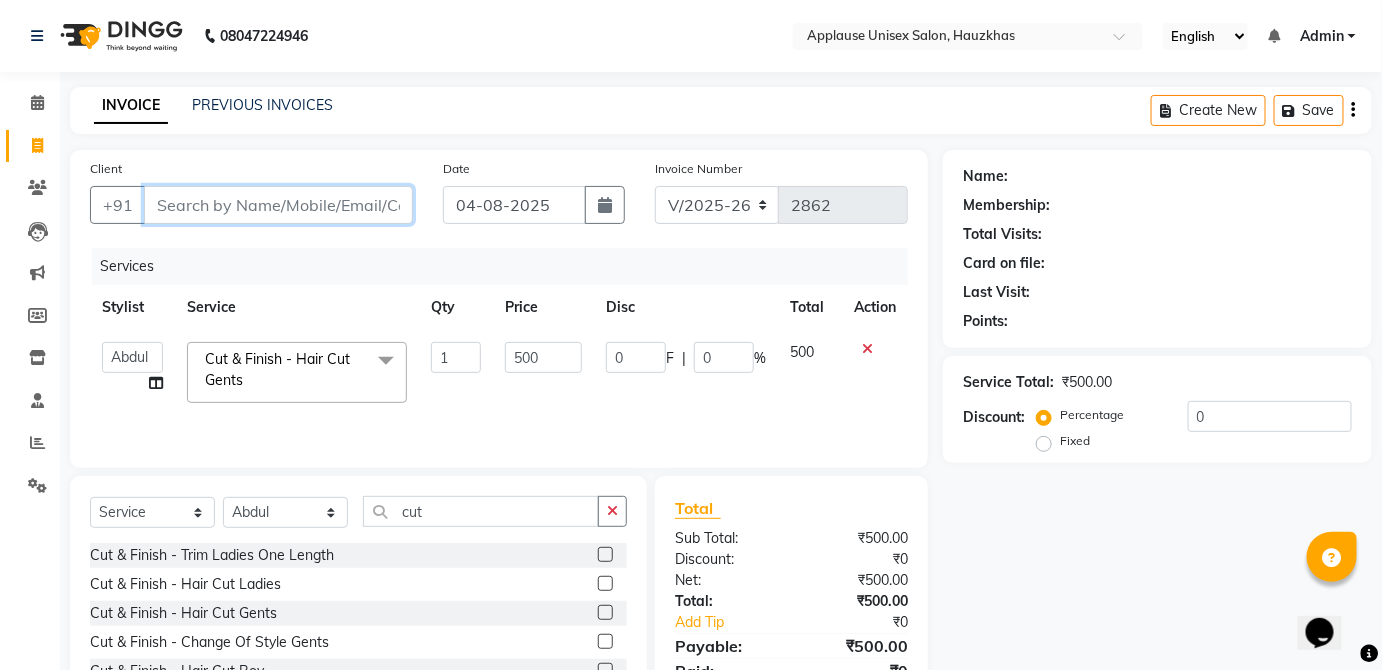 type on "i" 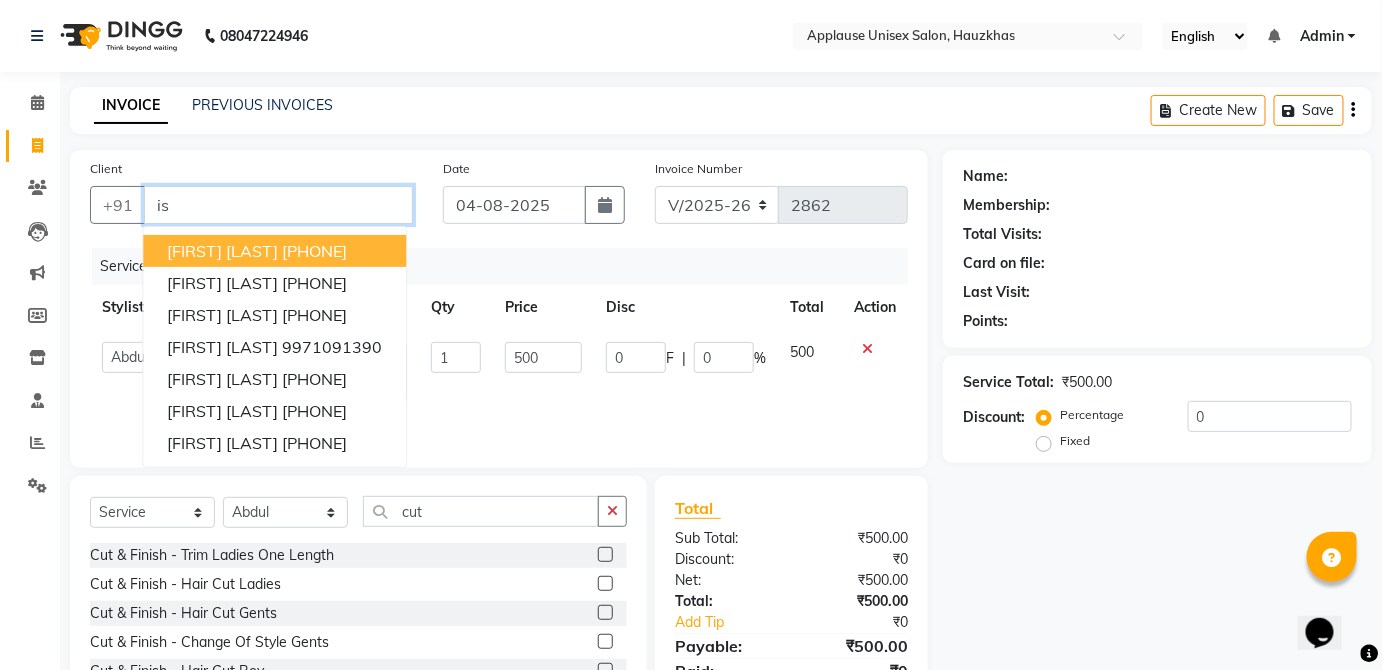 type on "i" 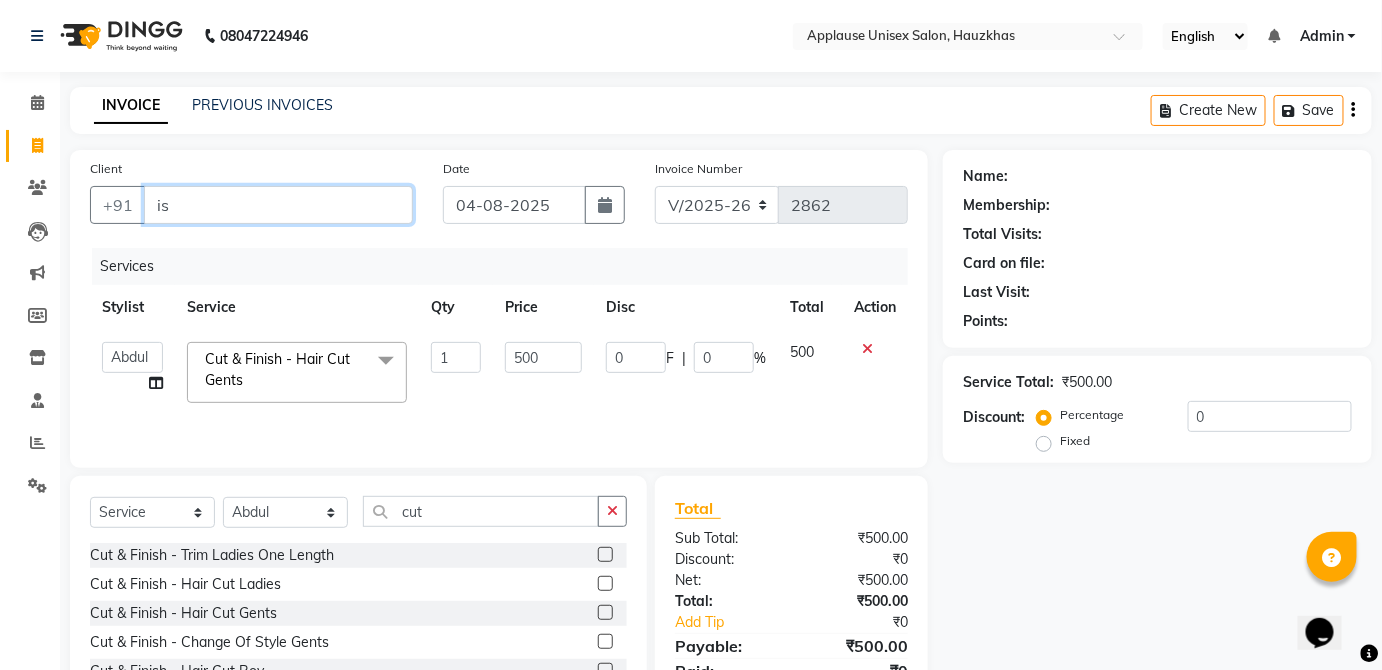 type on "i" 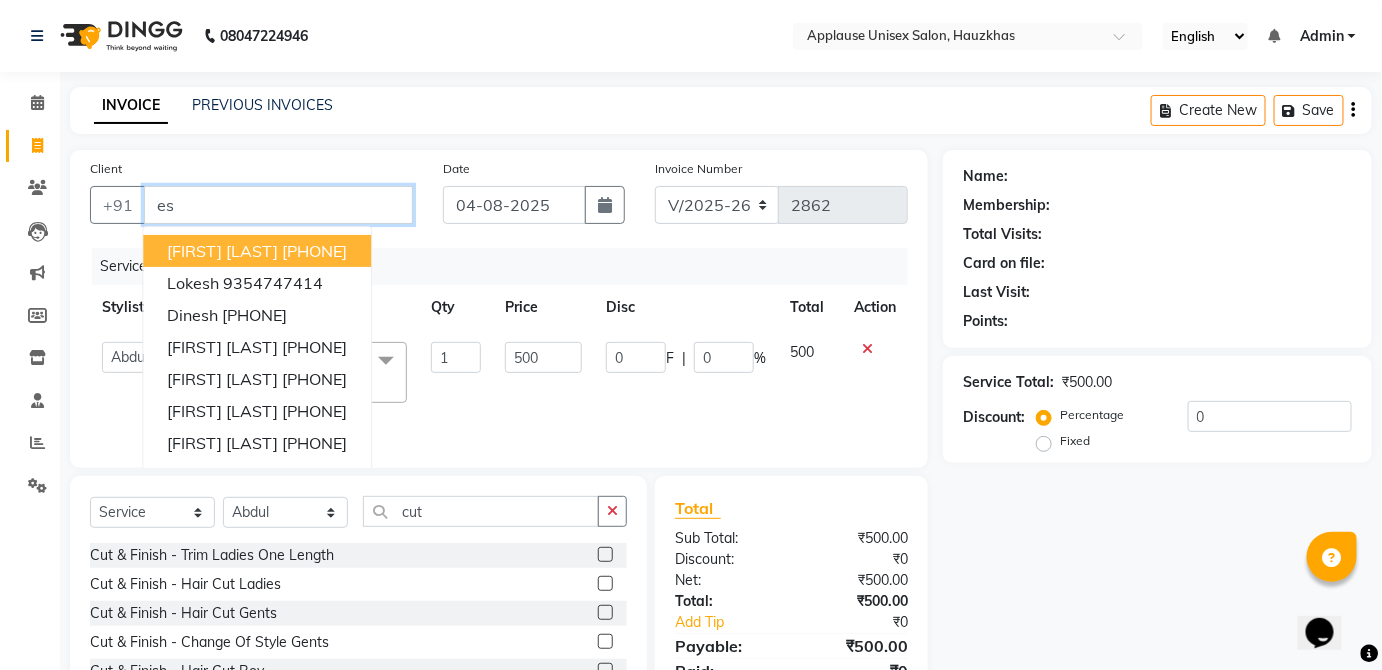 type on "e" 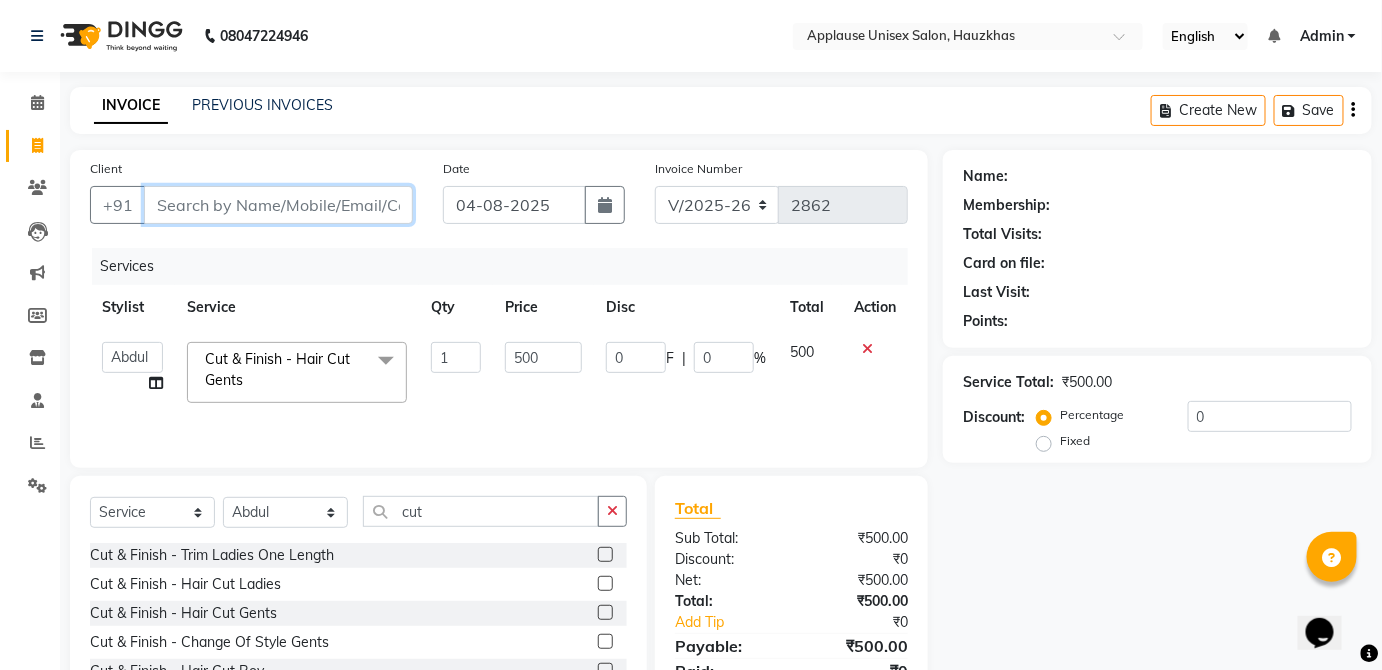 type on "i" 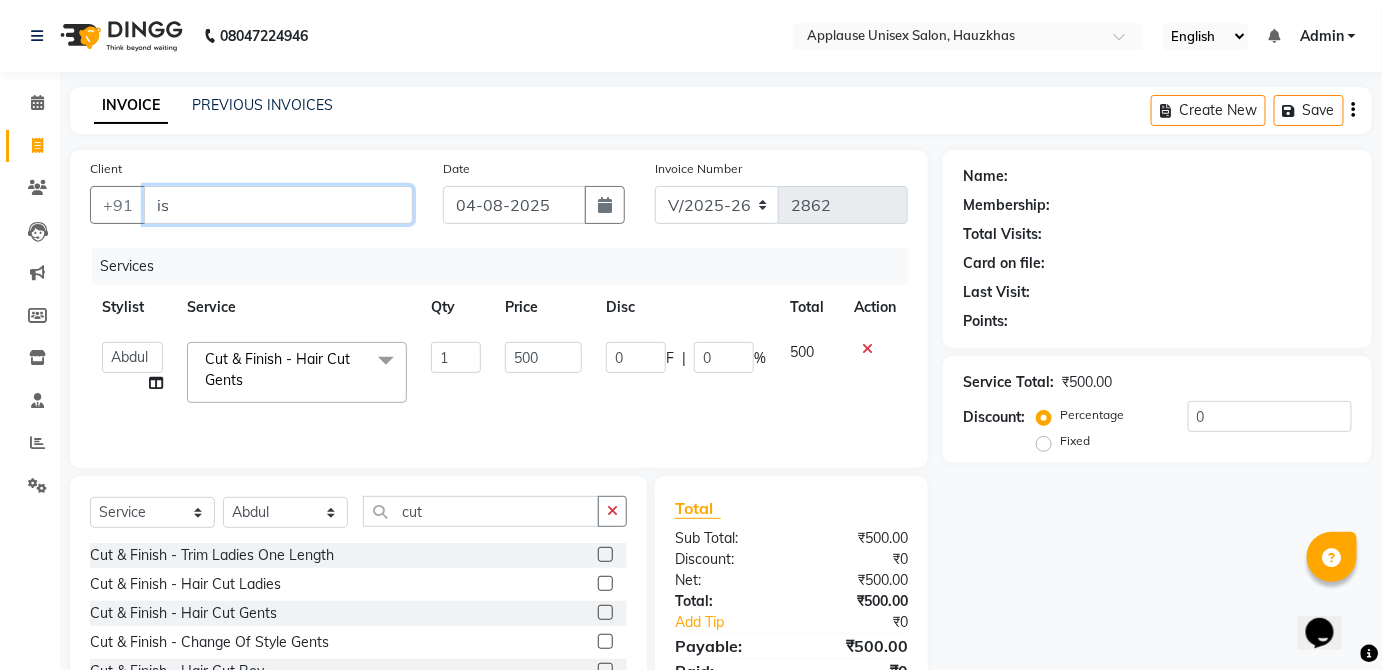 type on "i" 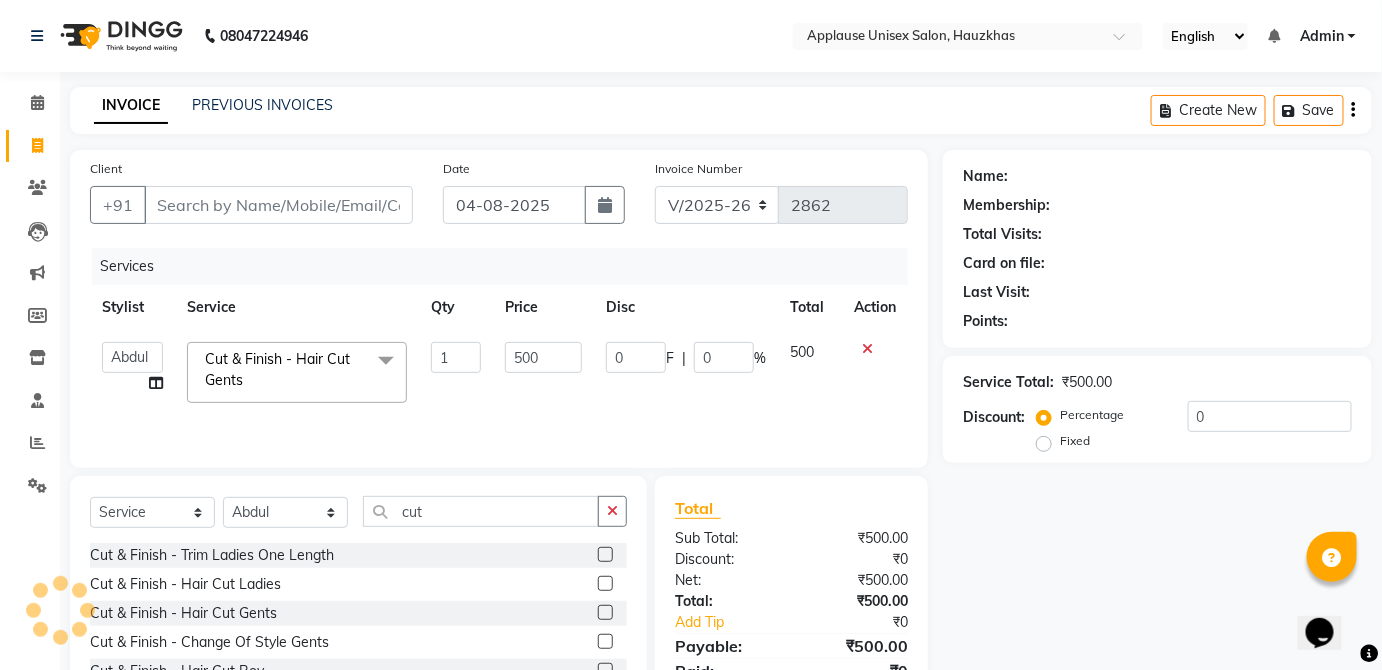 click on "0 F | 0 %" 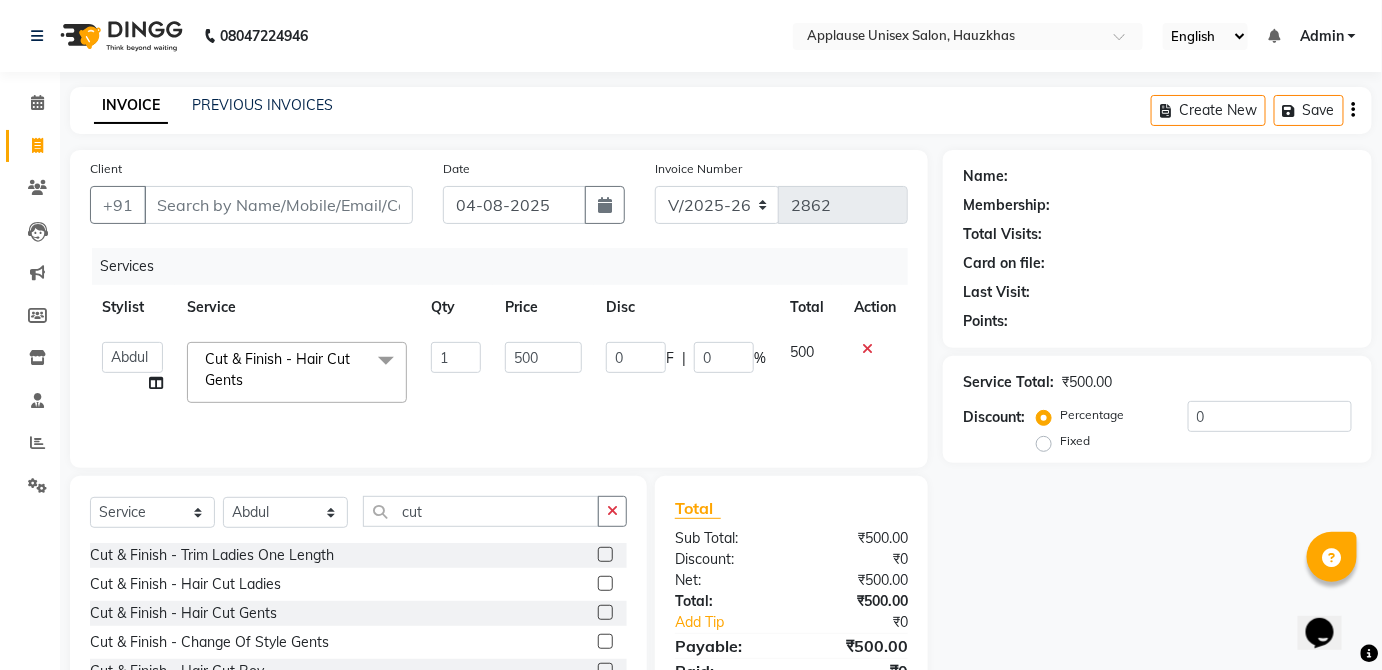 click on "0 F | 0 %" 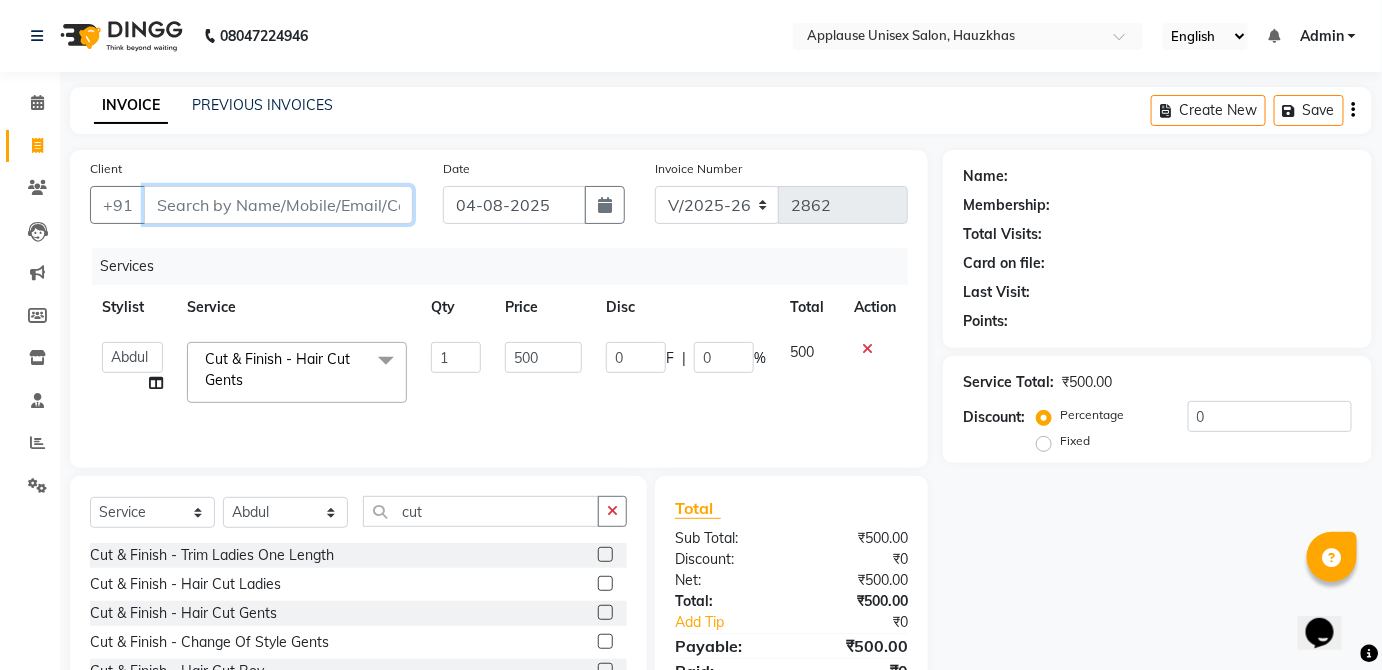 click on "Client" at bounding box center [278, 205] 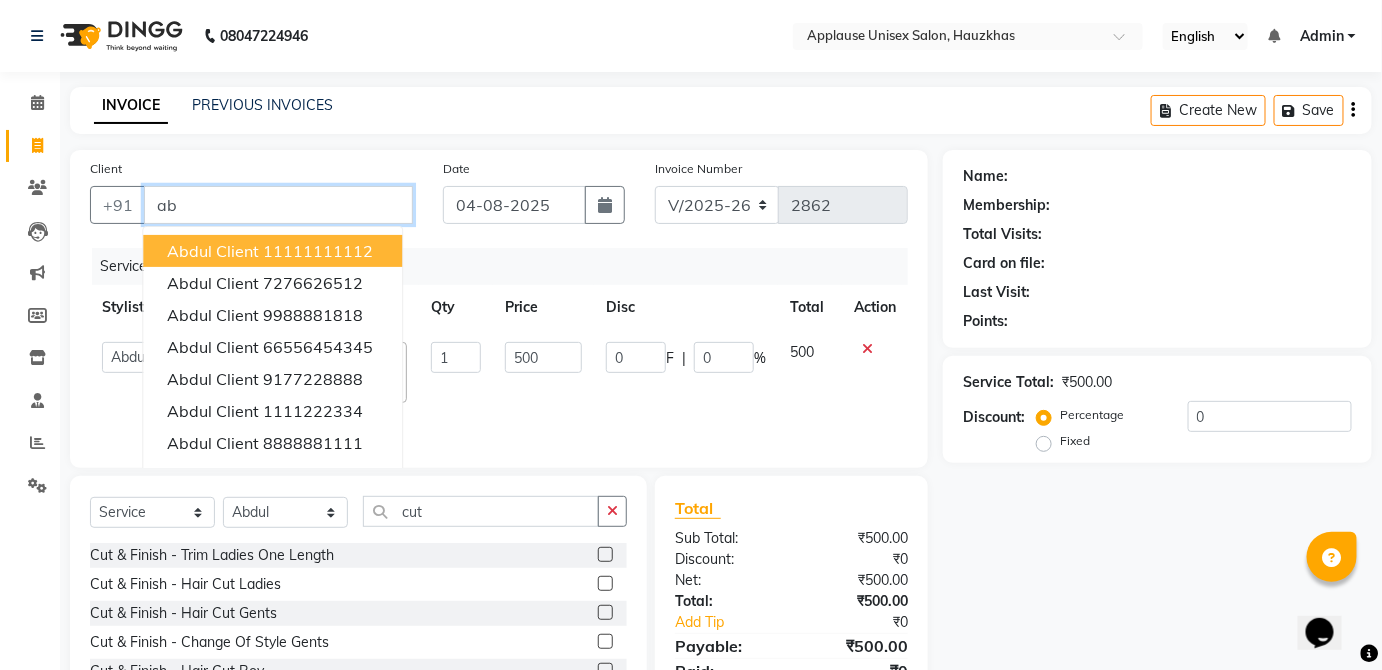 type on "a" 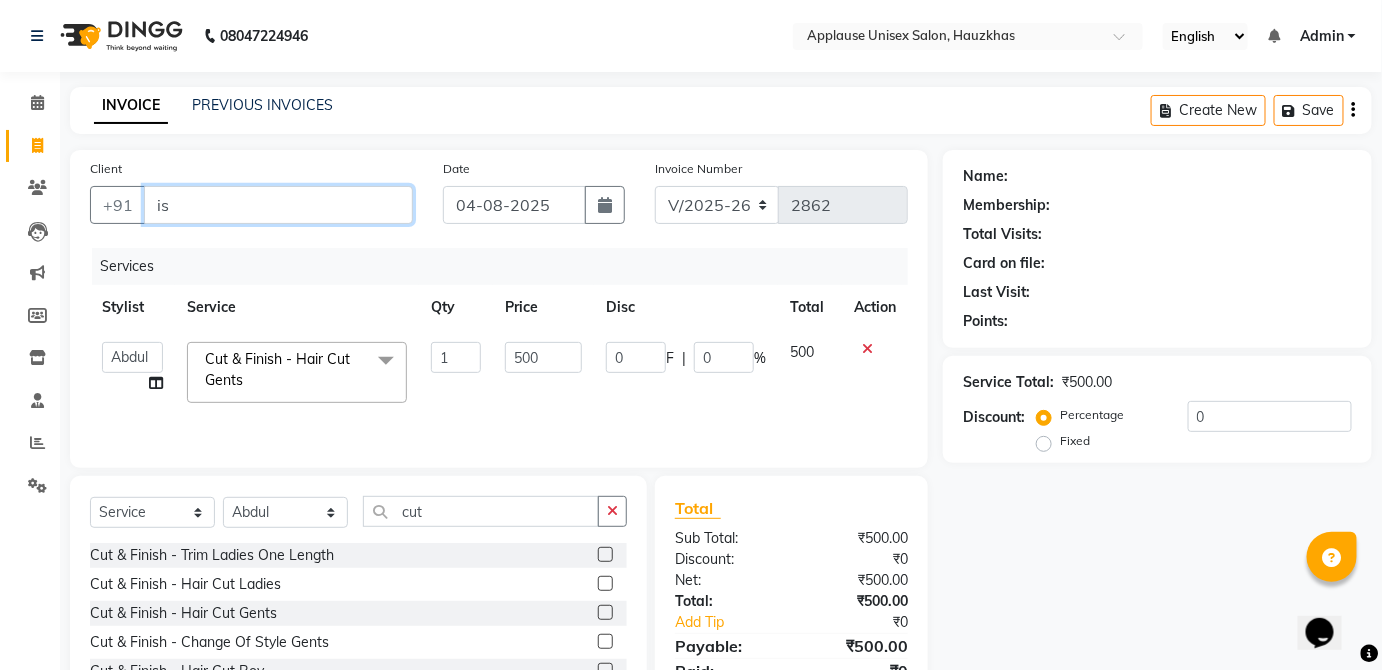 type on "i" 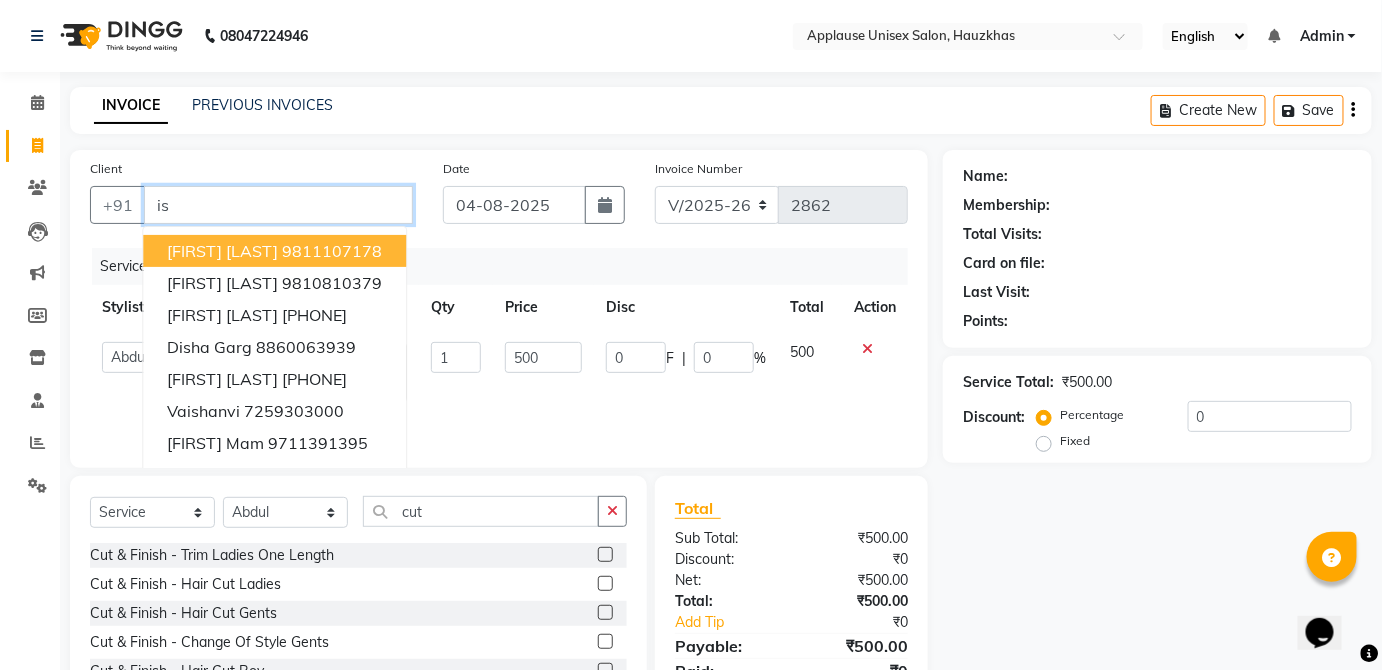 type on "i" 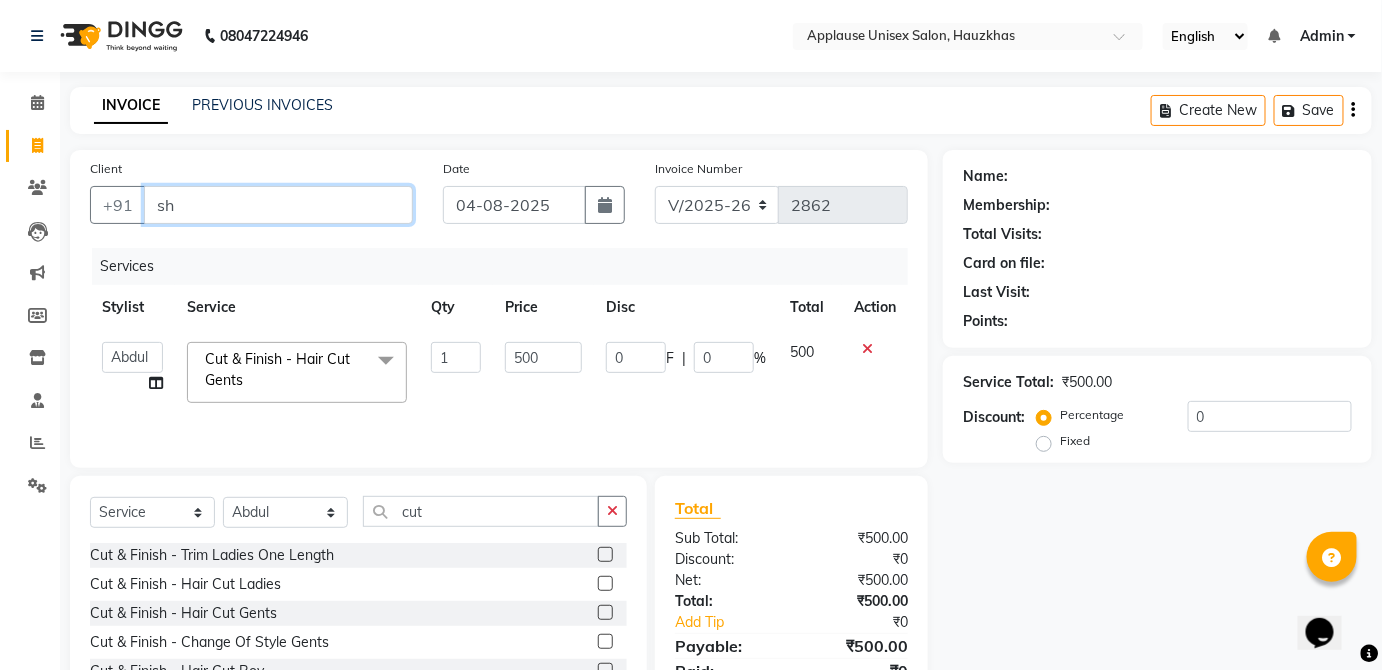 type on "s" 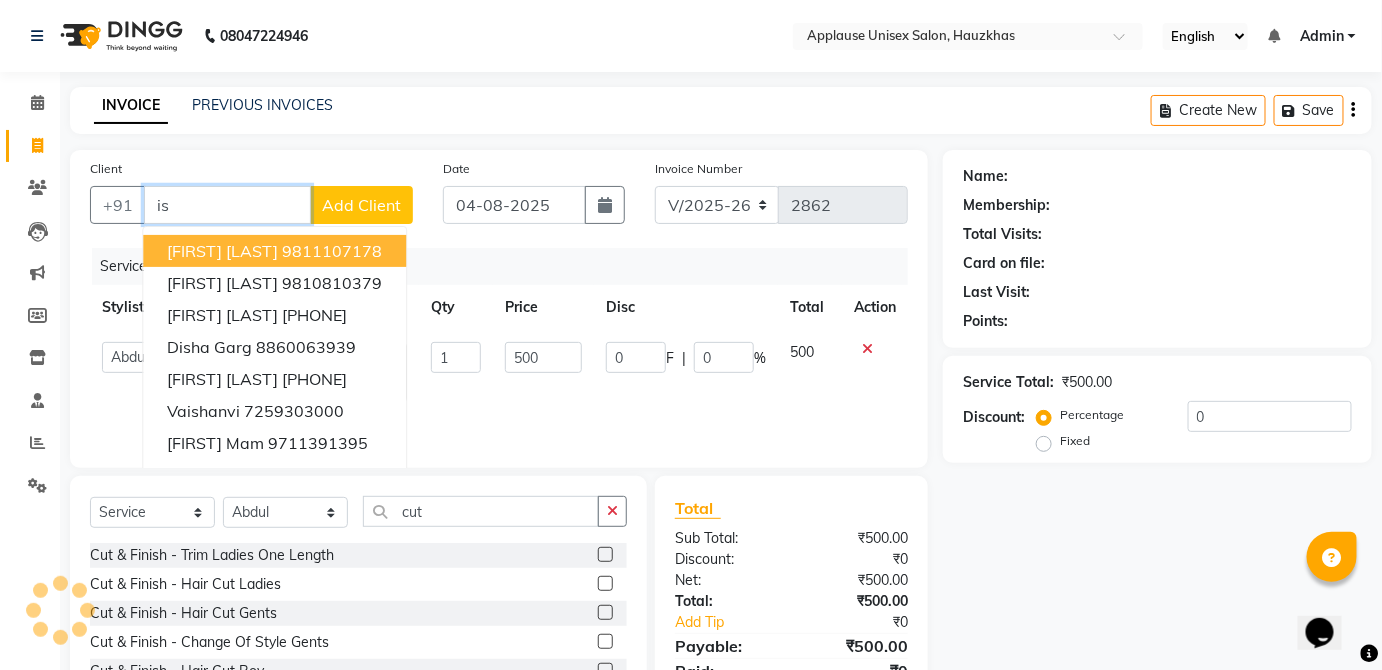 type on "i" 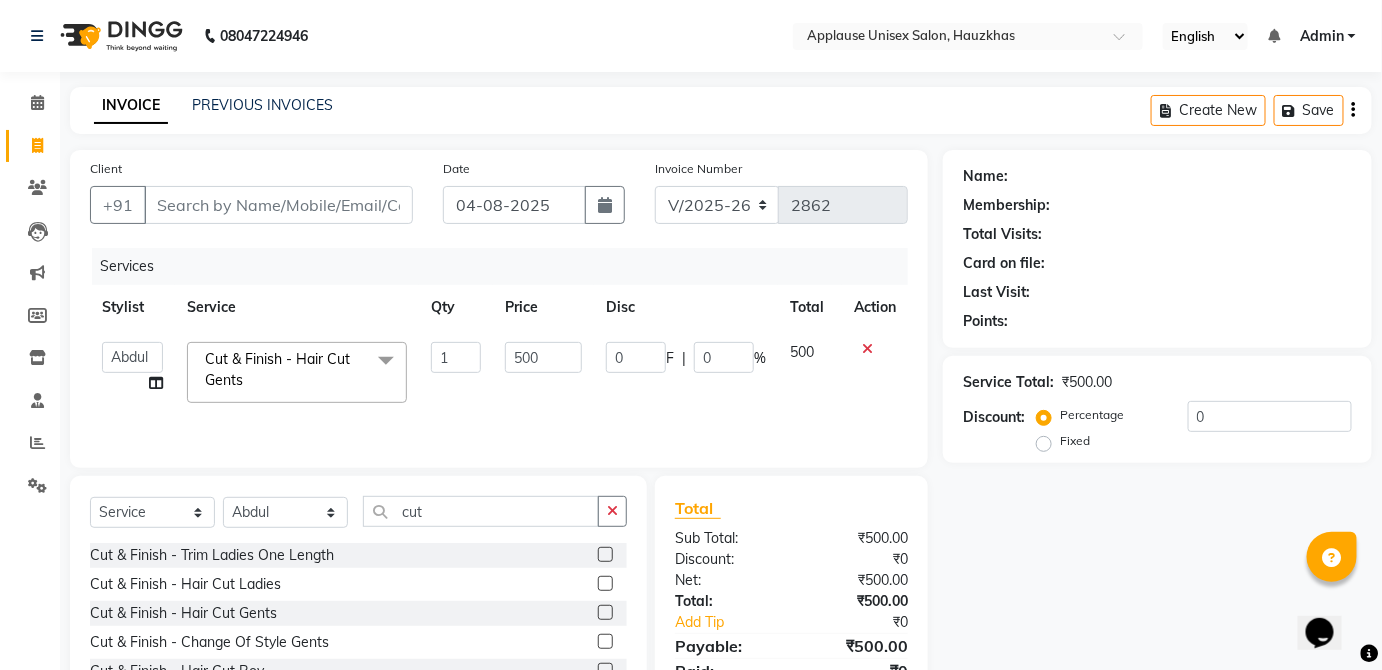 click on "Name: Membership: Total Visits: Card on file: Last Visit:  Points:  Service Total:  ₹500.00  Discount:  Percentage   Fixed  0" 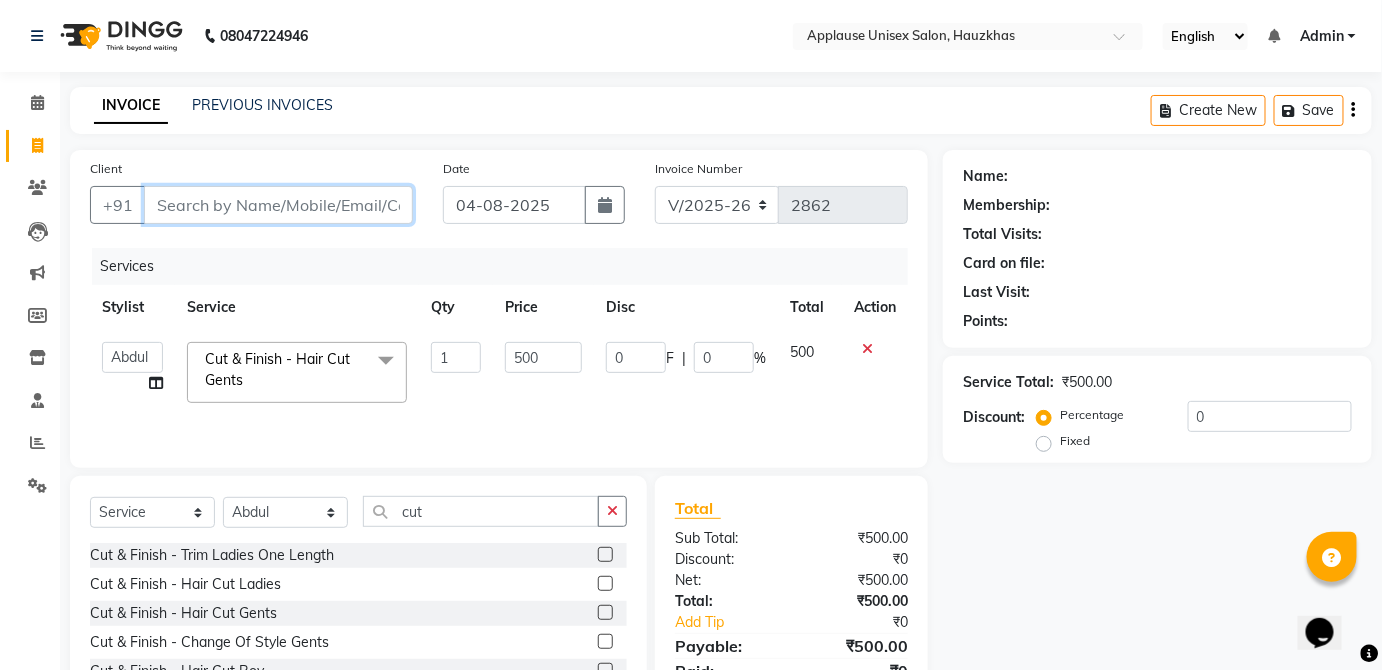 click on "Client" at bounding box center (278, 205) 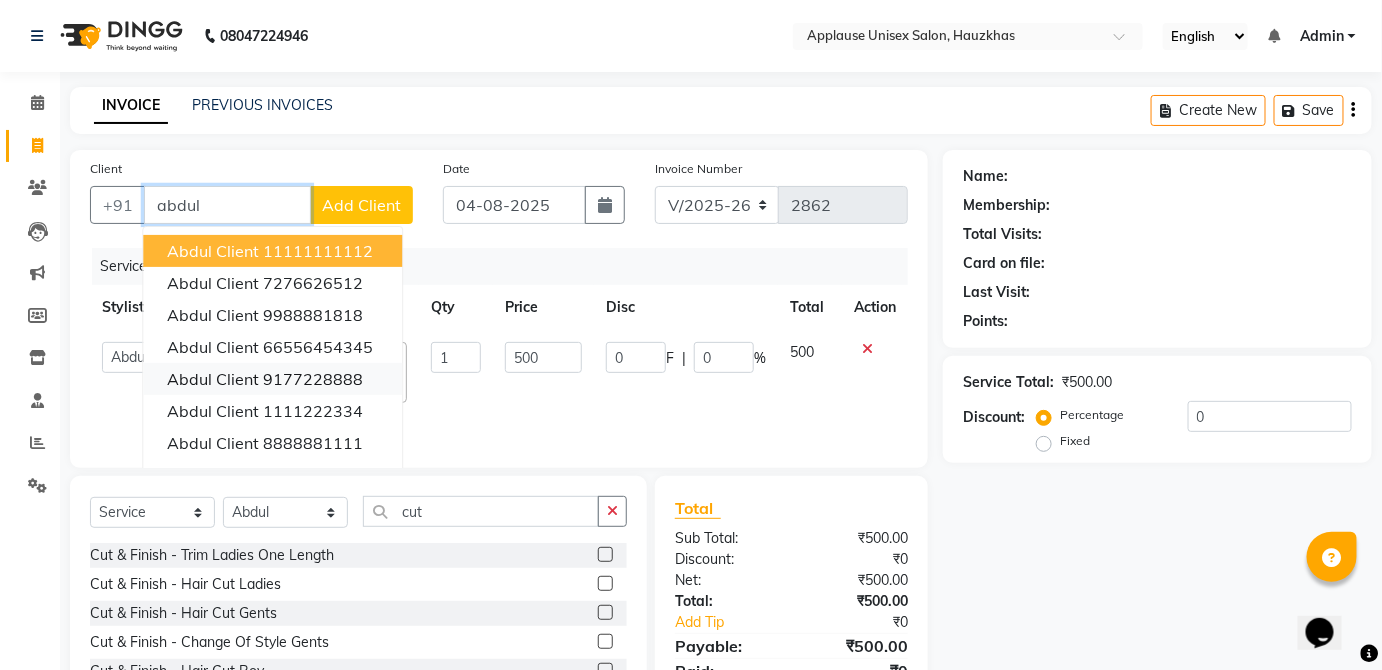 click on "9177228888" at bounding box center (313, 379) 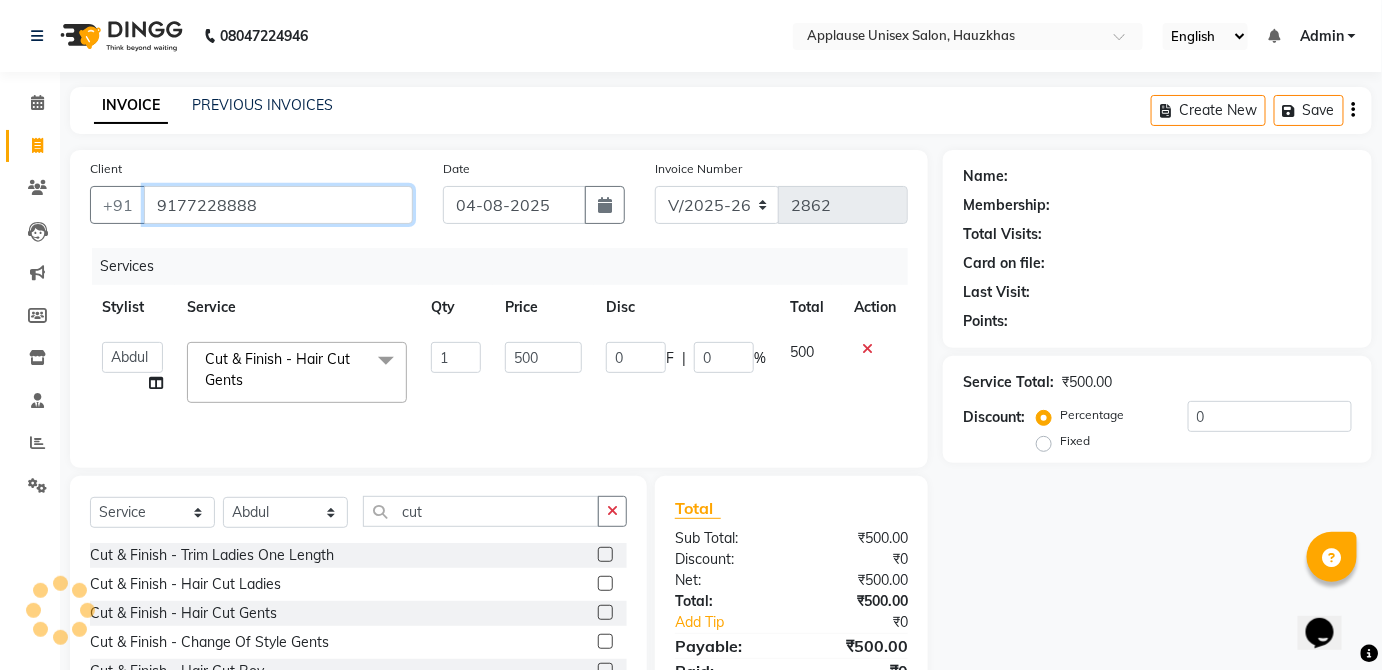 type on "9177228888" 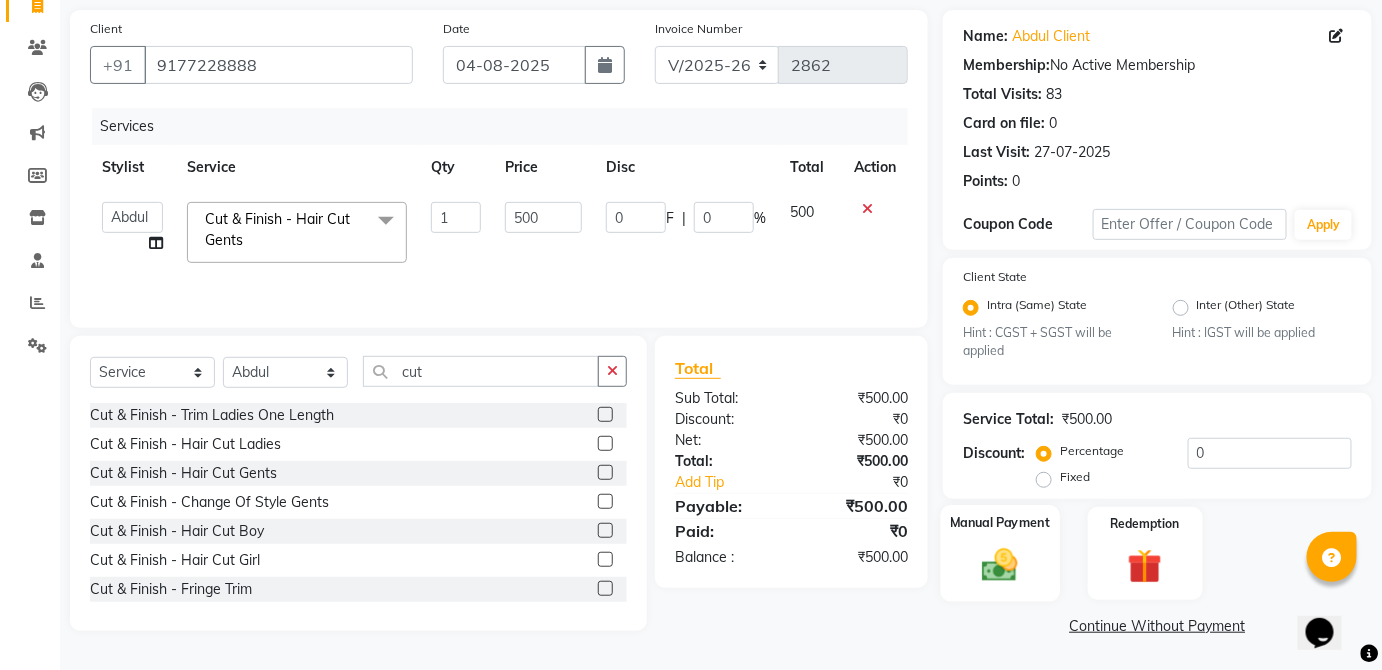 click on "Manual Payment" 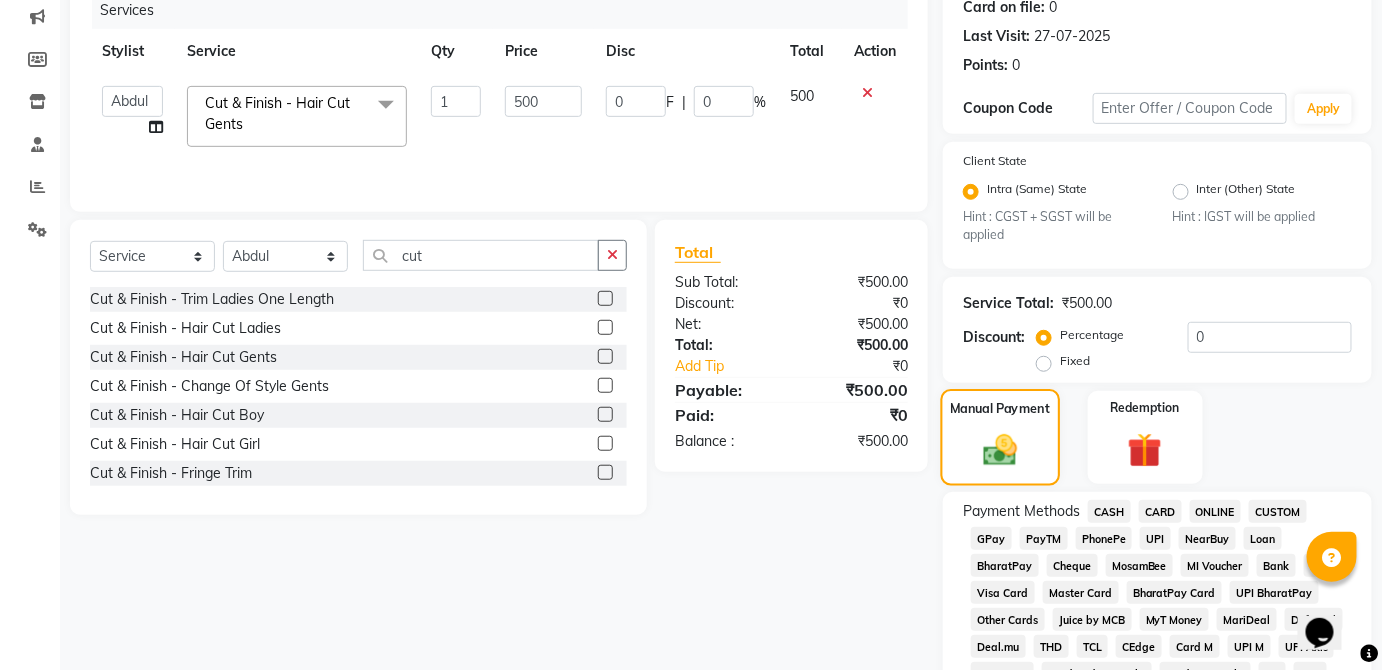 scroll, scrollTop: 276, scrollLeft: 0, axis: vertical 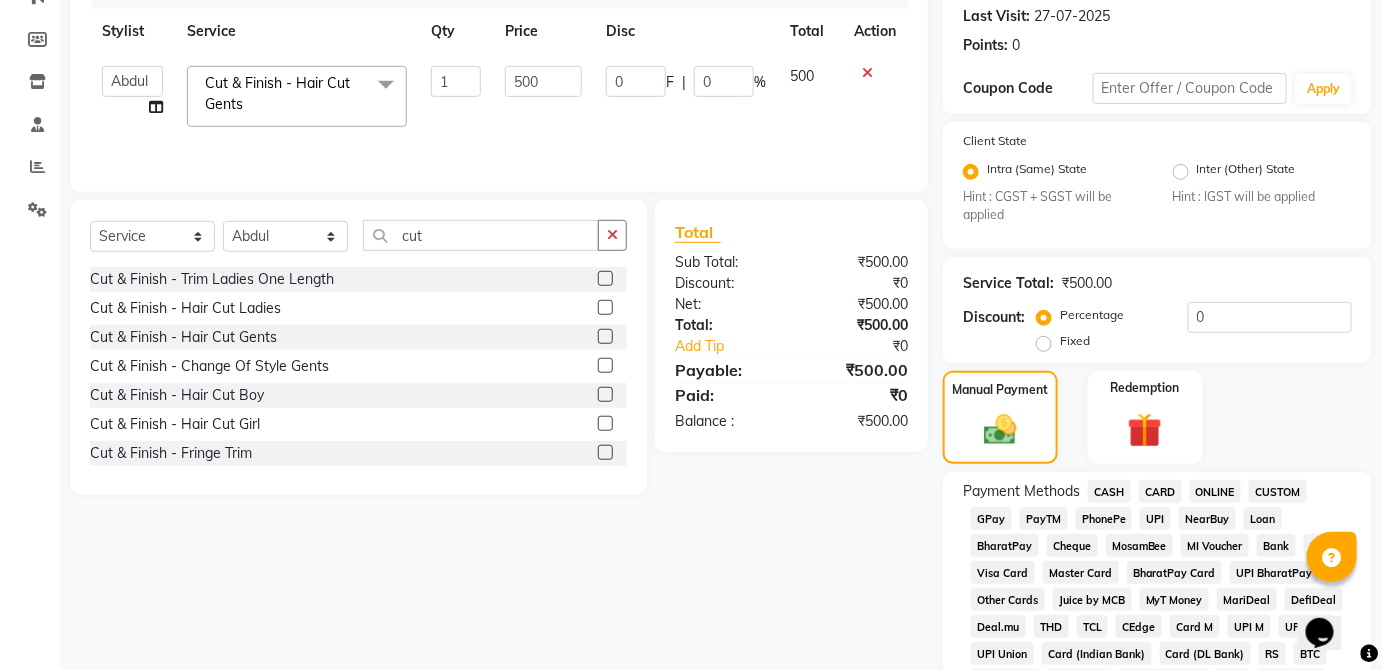 click on "CASH" 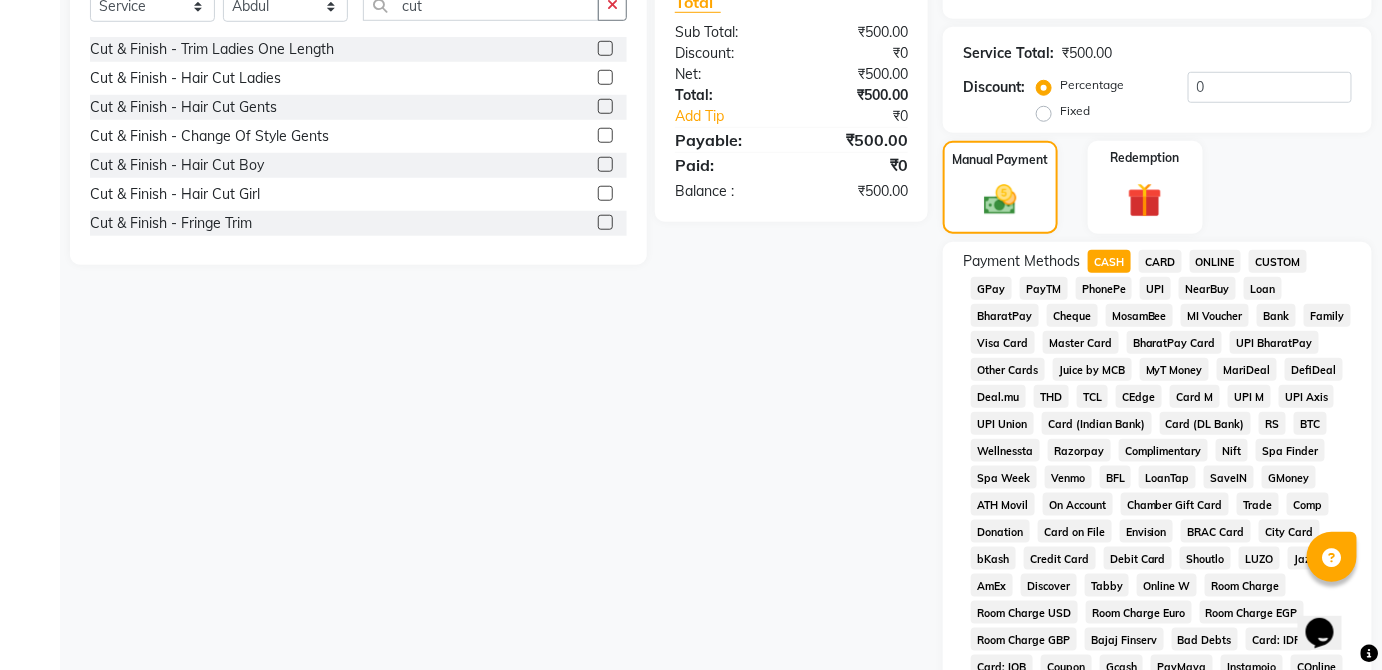 scroll, scrollTop: 943, scrollLeft: 0, axis: vertical 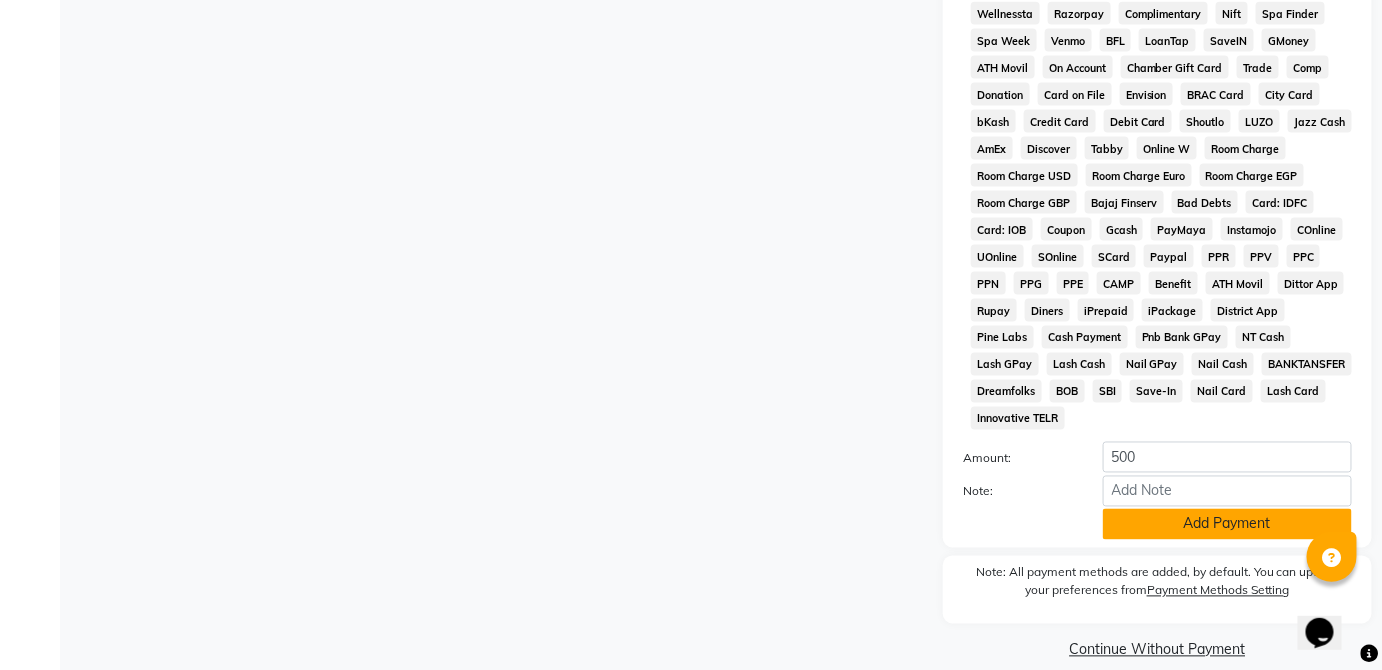 click on "Add Payment" 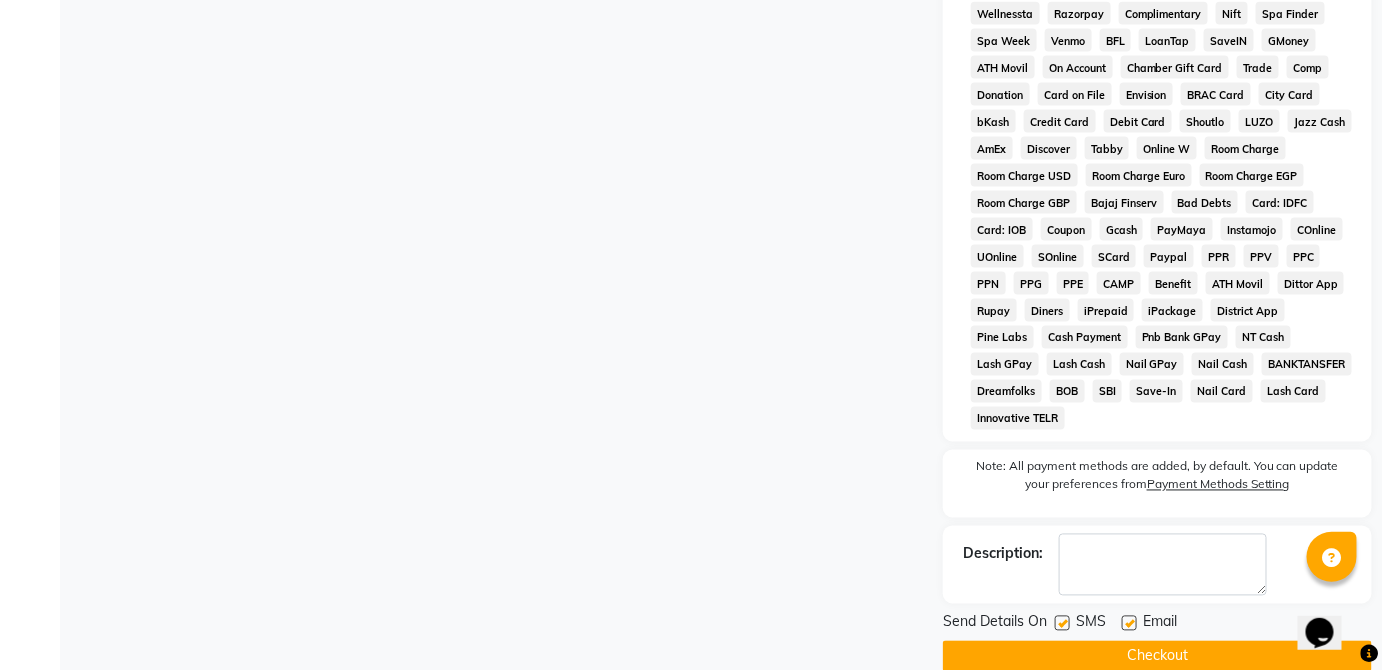 click on "Checkout" 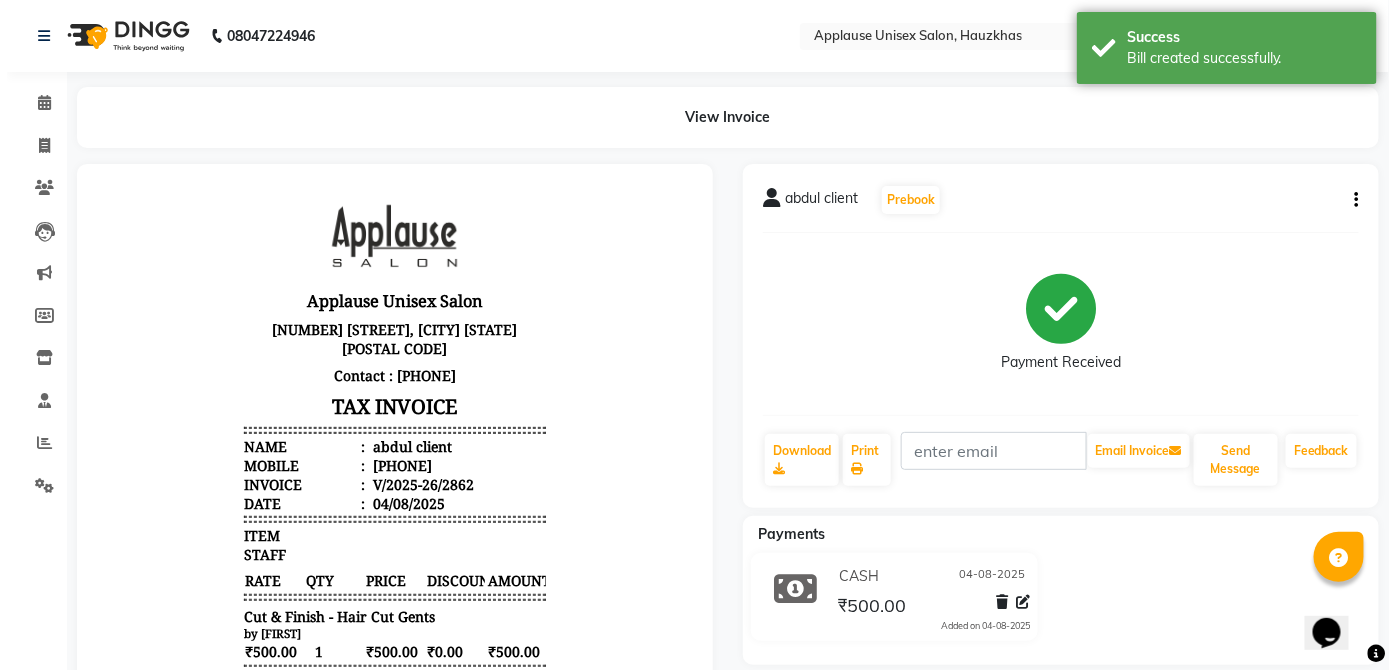 scroll, scrollTop: 0, scrollLeft: 0, axis: both 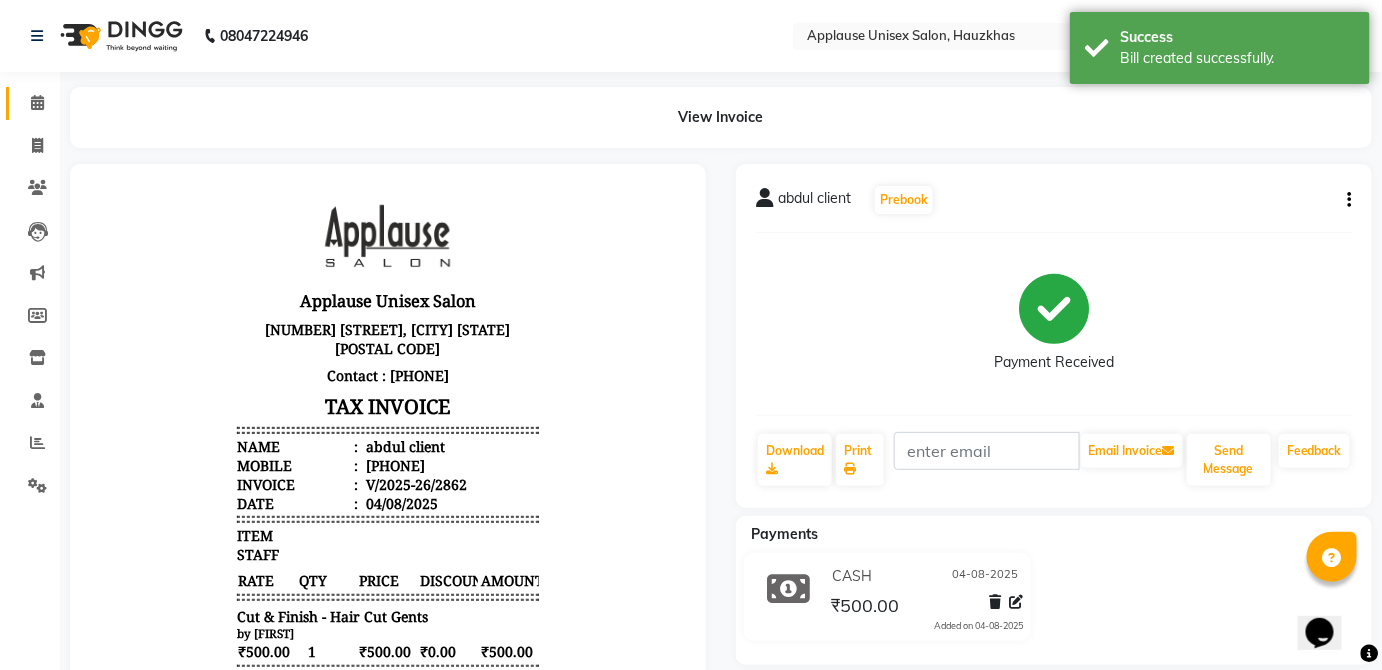 click 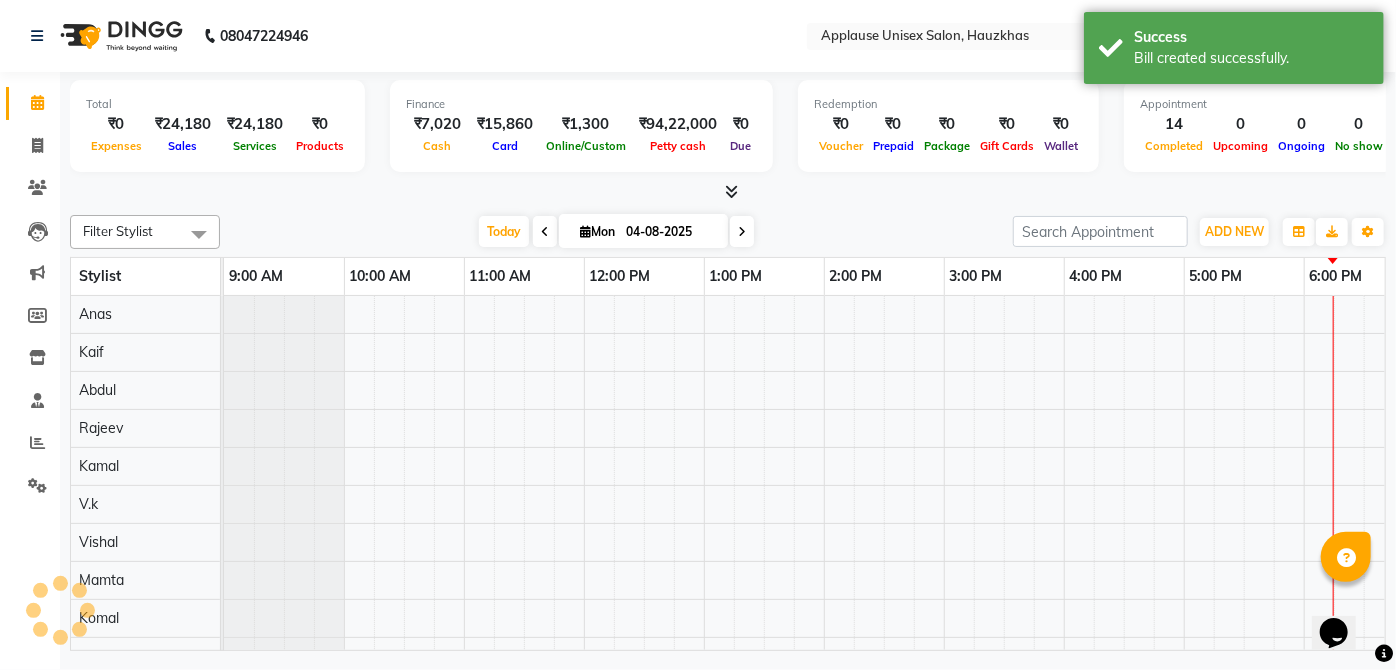 scroll, scrollTop: 0, scrollLeft: 0, axis: both 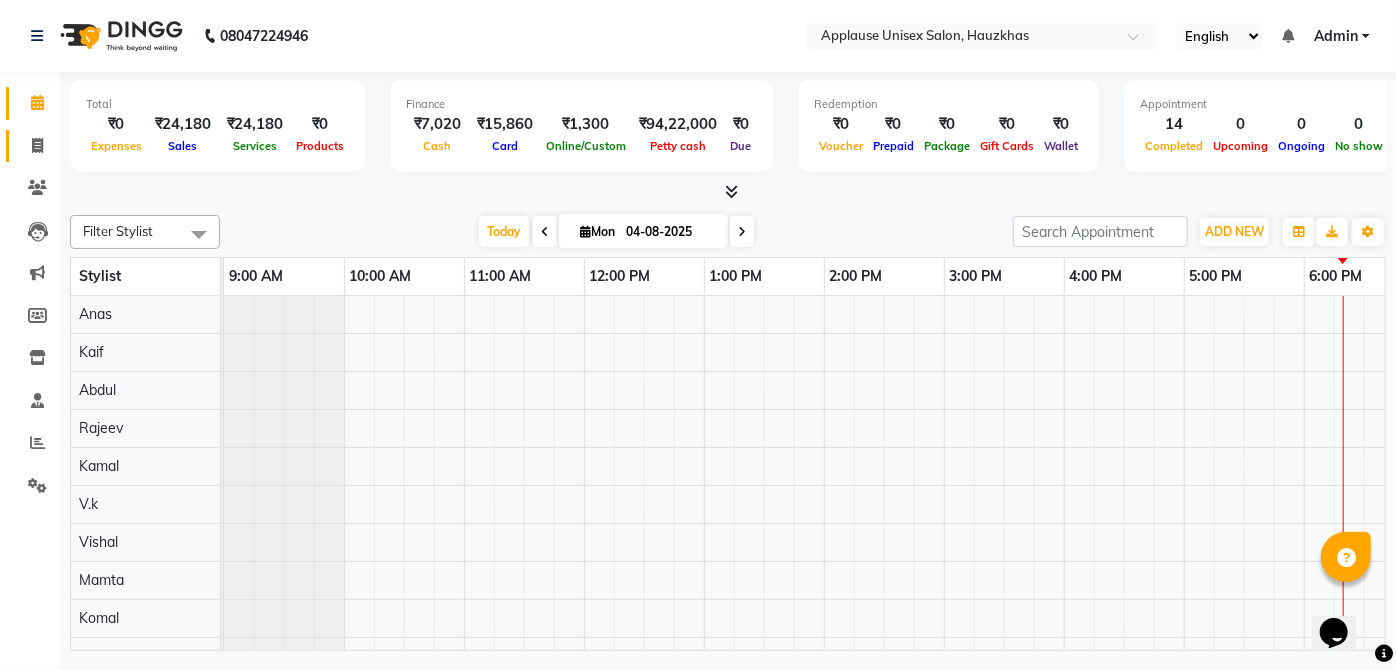 click 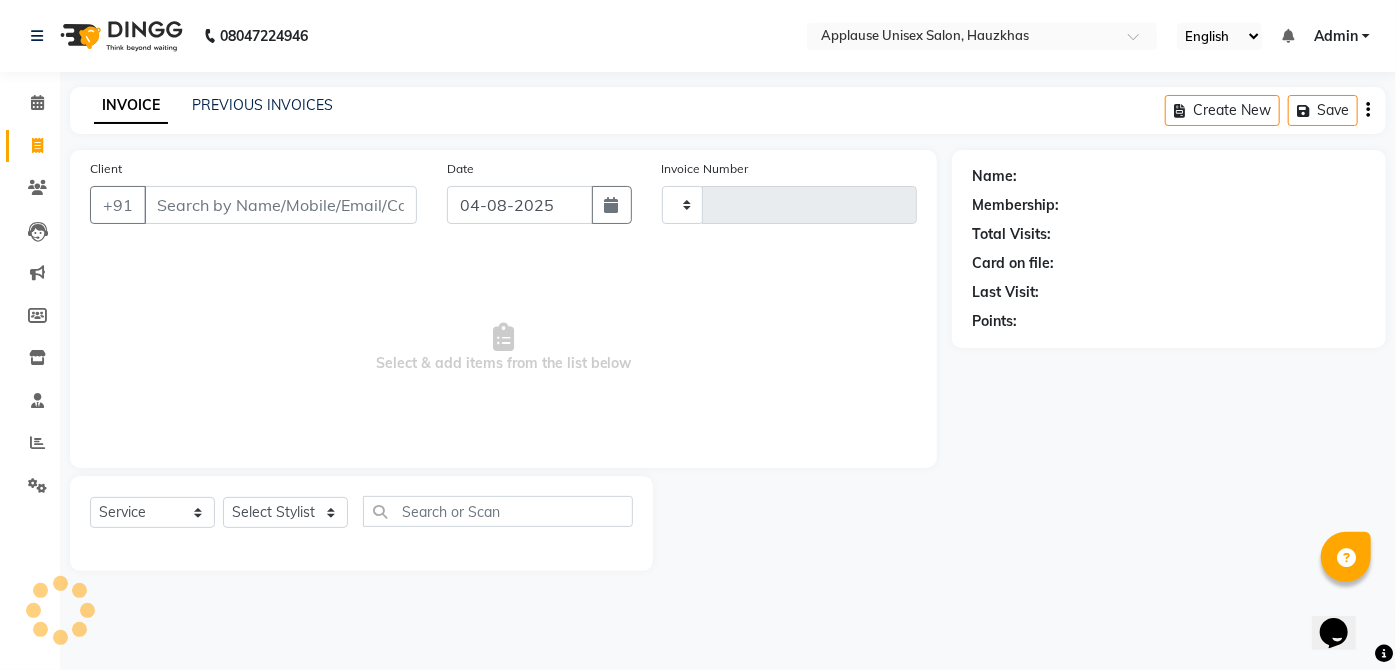 type on "2863" 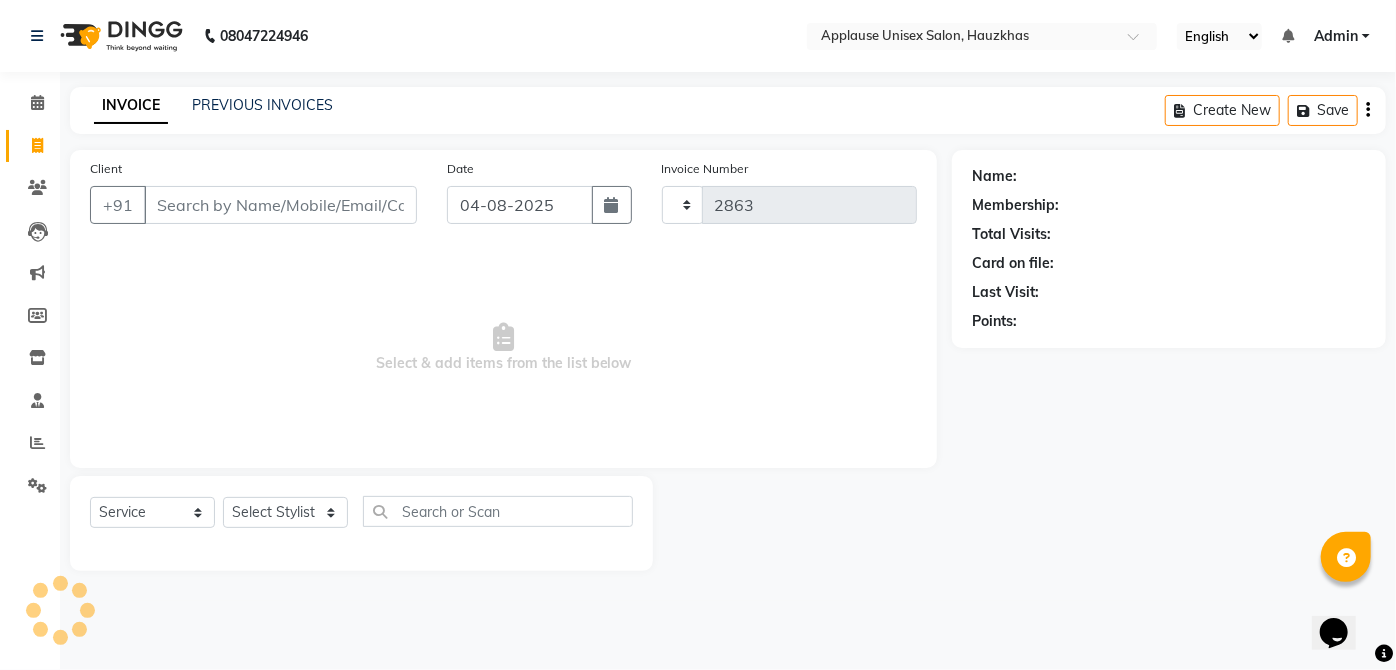 select on "5082" 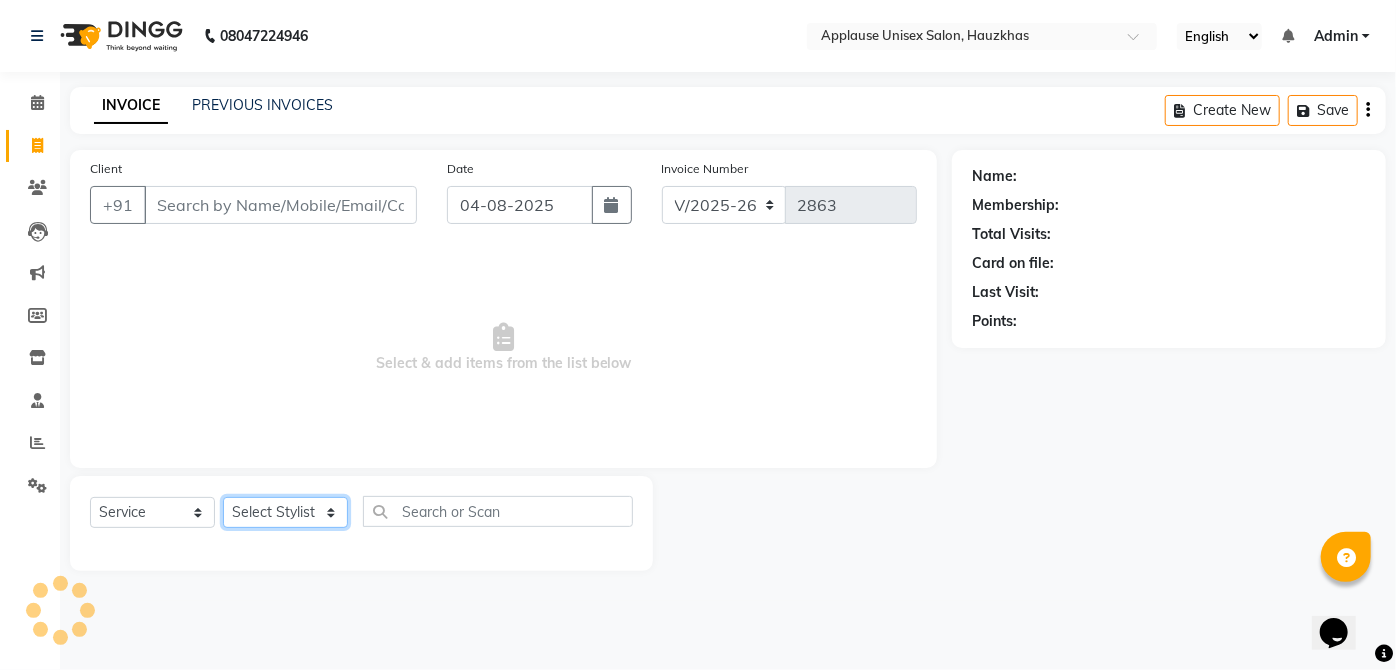 click on "Select Stylist" 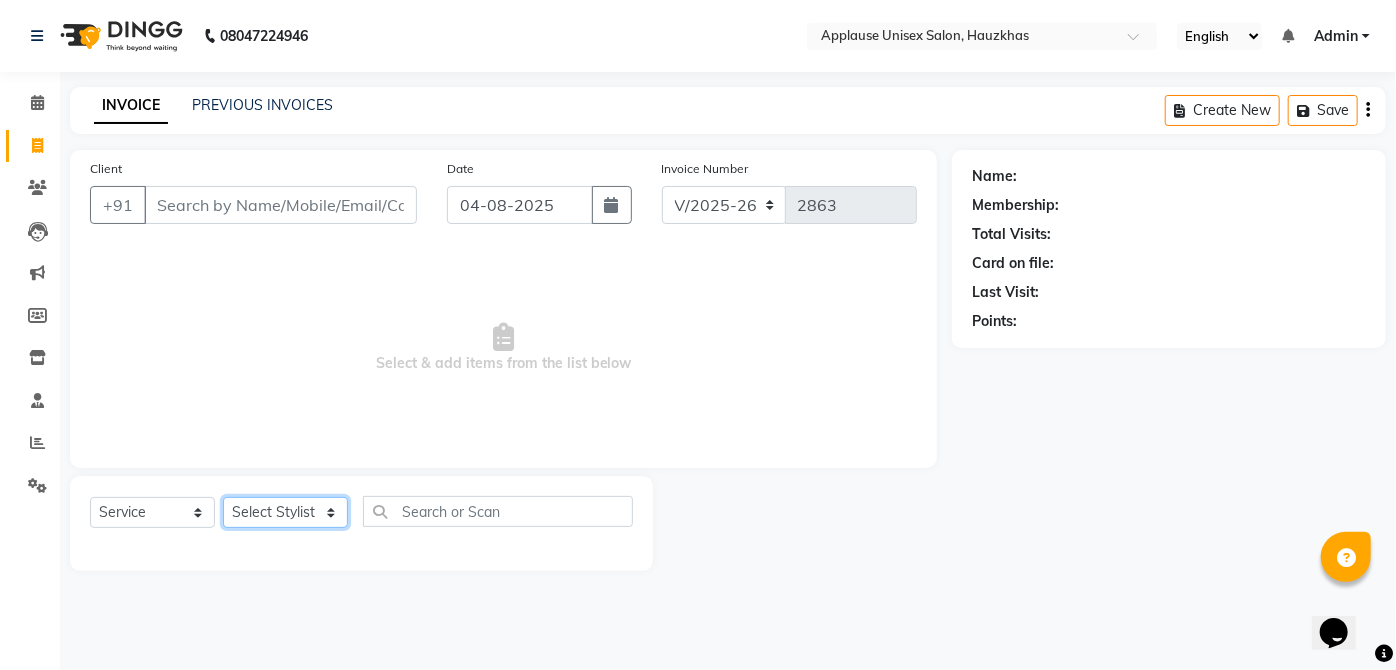 select on "32134" 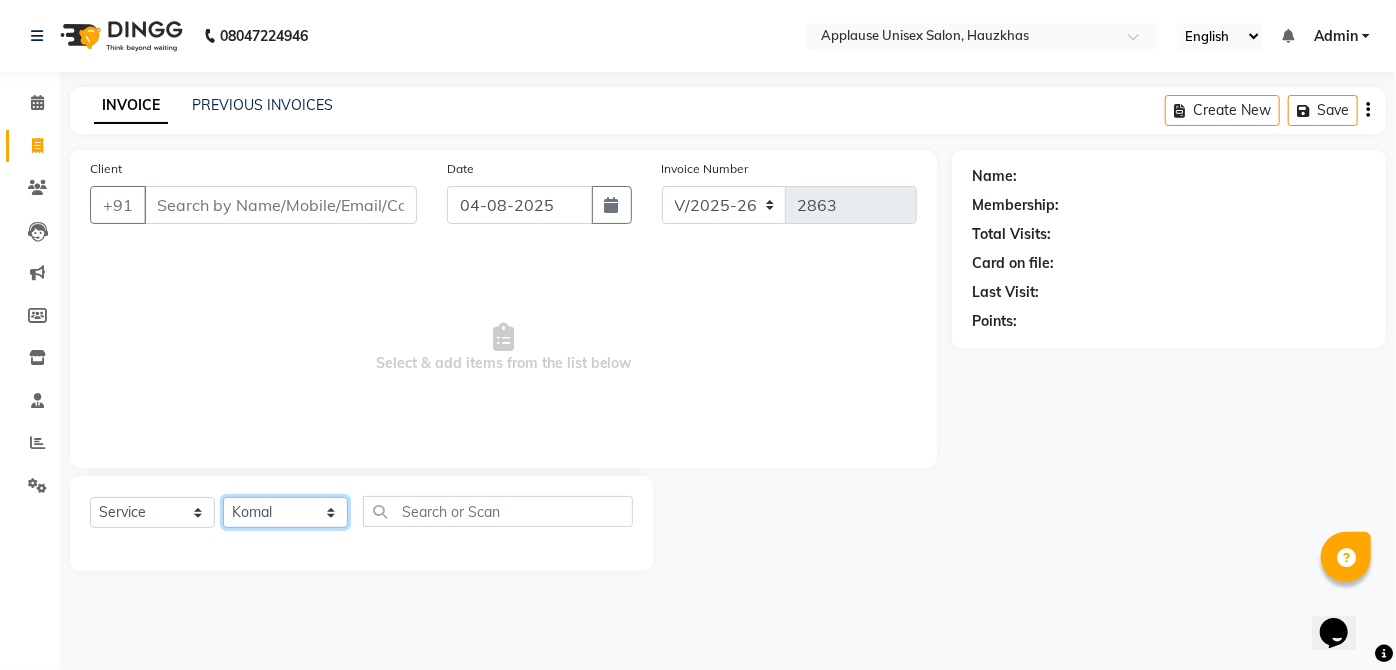 click on "Select Stylist Abdul Anas Arti Aruna Asif faisal guri heena Kaif Kamal Karan Komal laxmi Mamta Manager Mohsin nitin rahul Rajeev Rashid saif sangeeta sangeeta sharukh Vishal V.k" 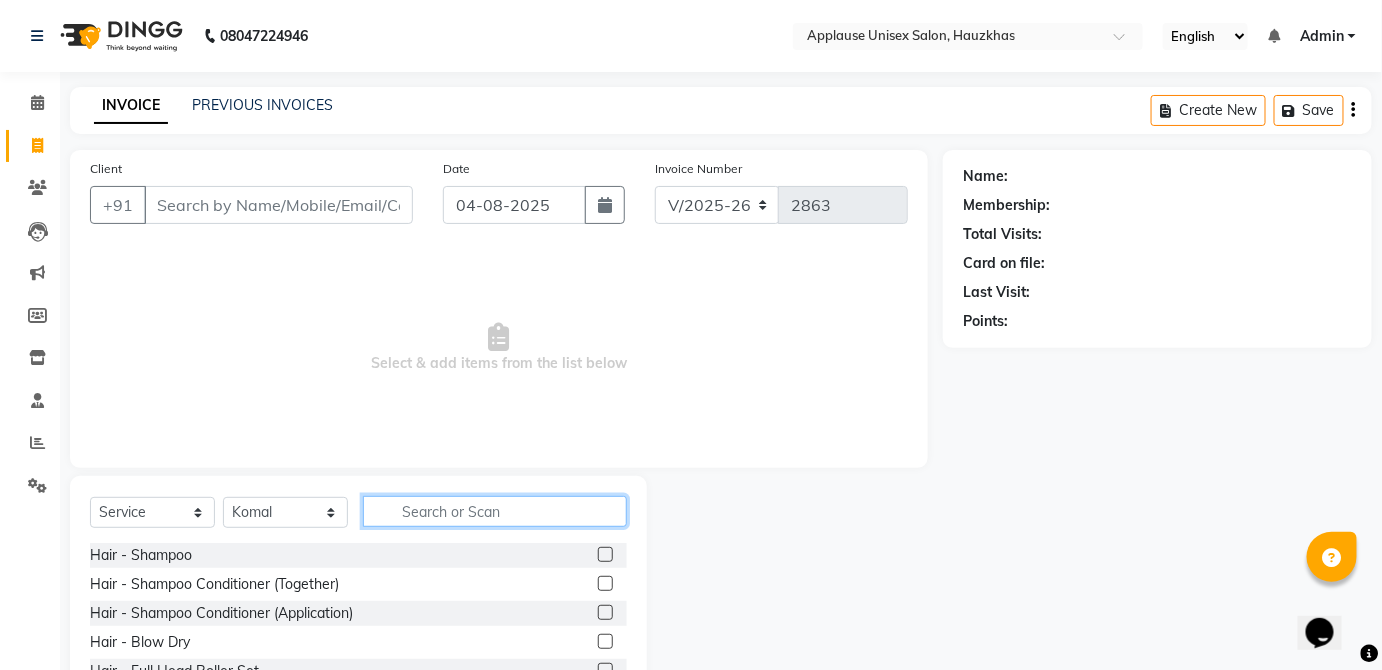 click 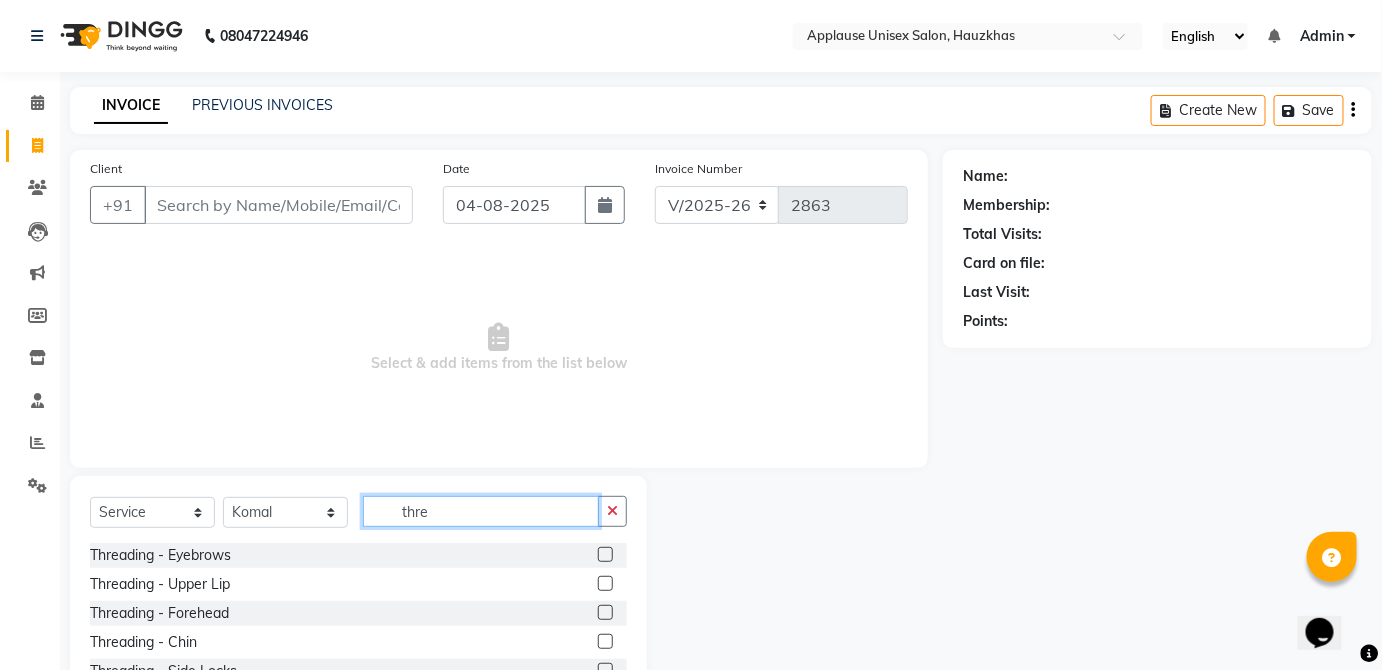 type on "thre" 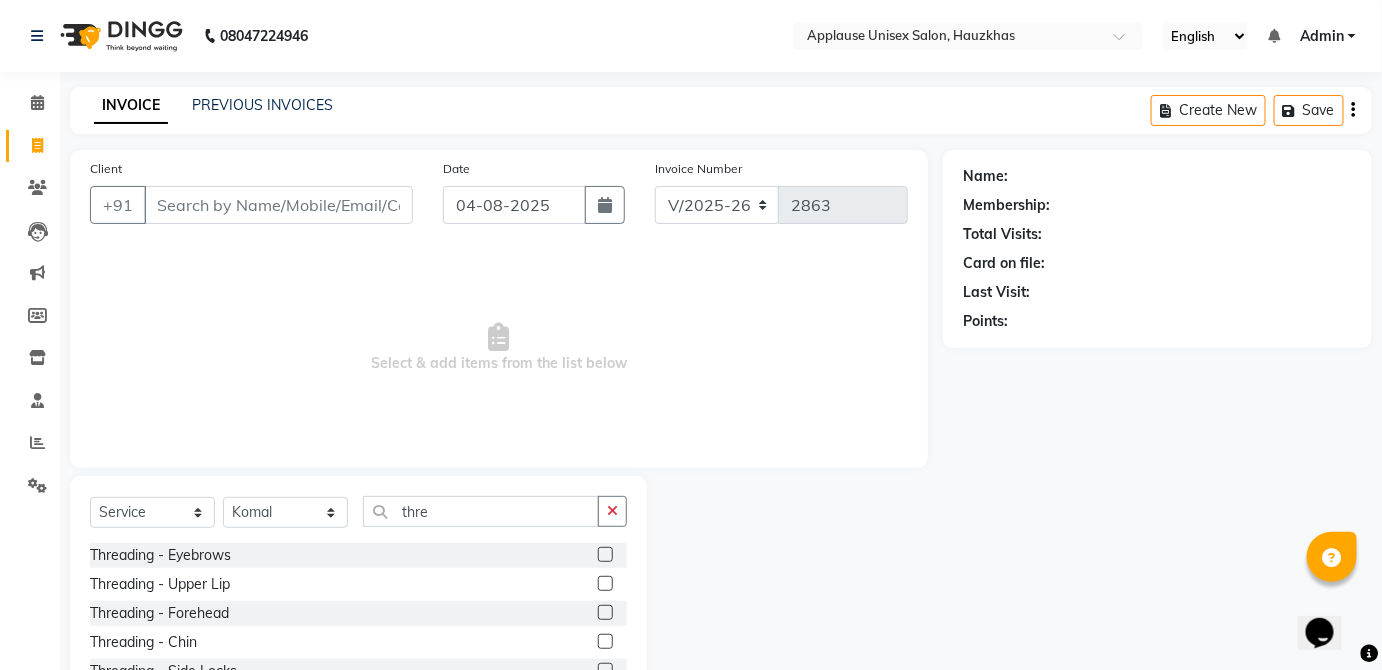 click 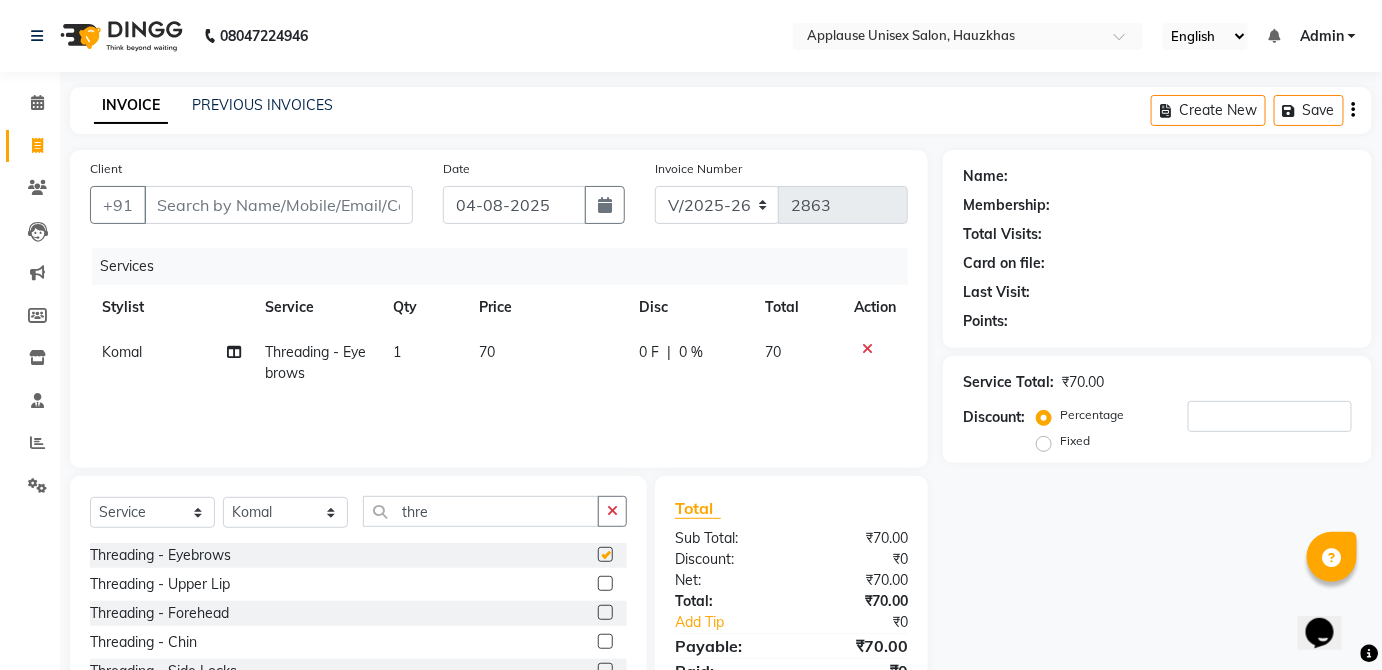 click on "0 F | 0 %" 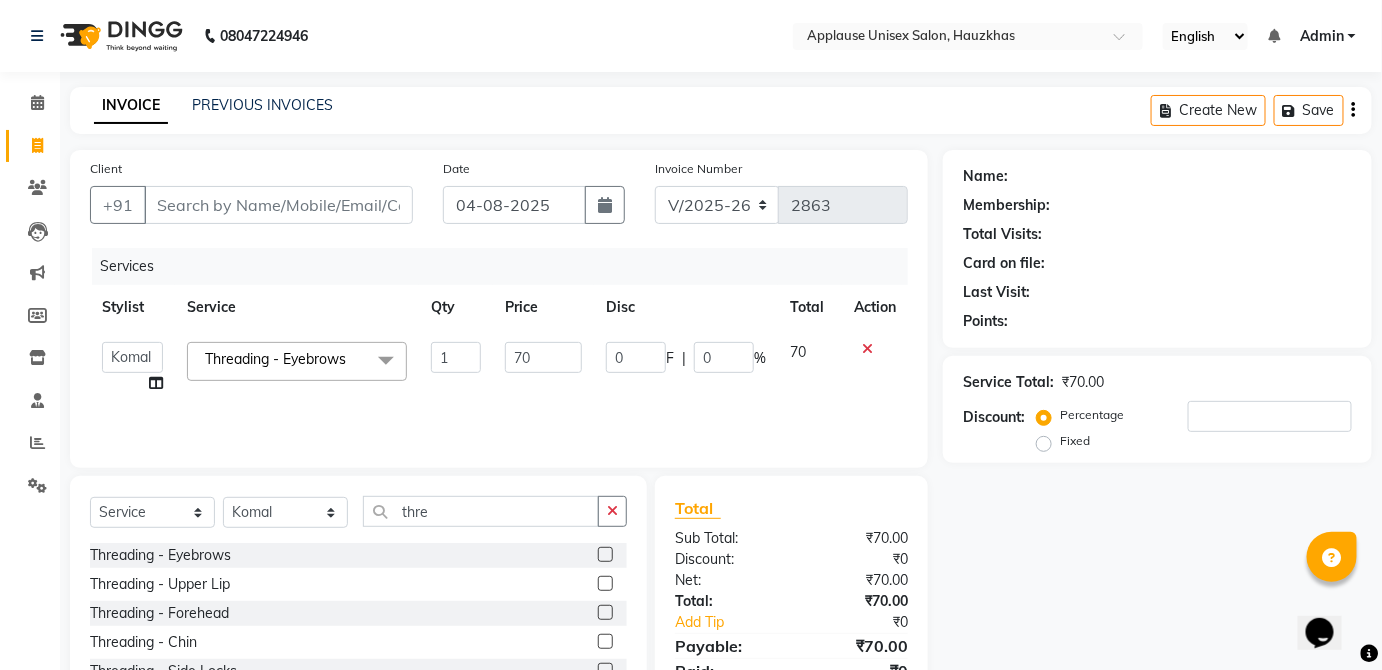 checkbox on "false" 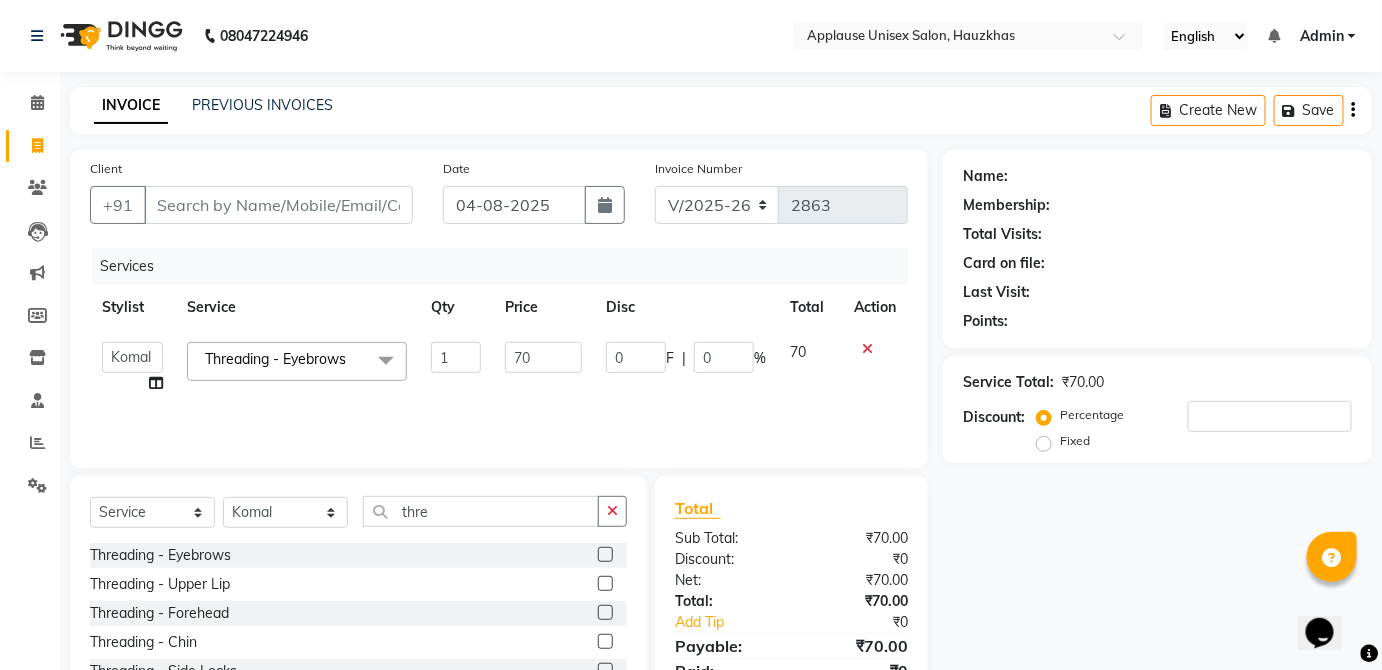 click 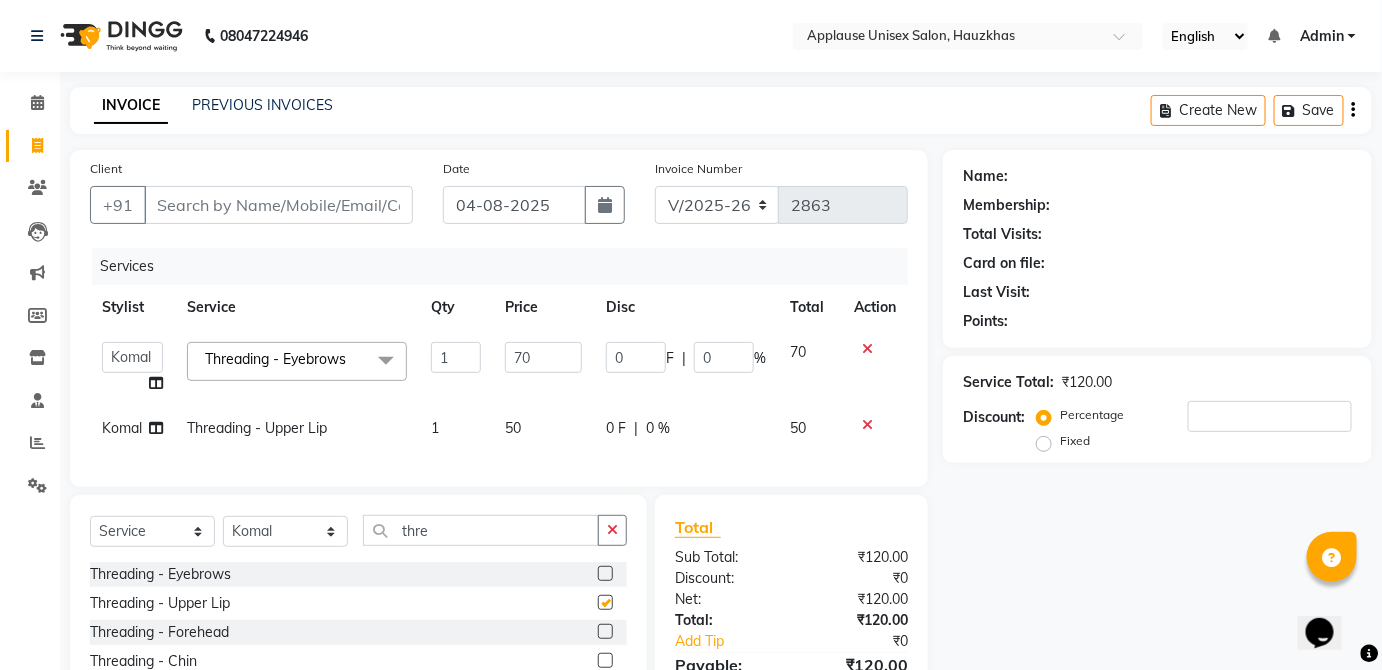click on "Services Stylist Service Qty Price Disc Total Action   Abdul   Anas   Arti   Aruna   Asif   faisal   guri   heena    Kaif   Kamal   Karan   Komal   laxmi   Mamta   Manager   Mohsin   nitin   rahul    Rajeev   Rashid   saif   sangeeta   sangeeta   sharukh   Vishal   V.k  Threading - Eyebrows  x Hair - Shampoo Hair - Shampoo Conditioner (Together) Hair - Shampoo Conditioner (Application) Hair - Blow Dry Hair - Full Head Roller Set Hair - Ironing Hair - Smoothening Hair - Rebonding Hair - Keratin Treatment Hair - Perming Hair - Hair Do Hair - Iron Curls Hair - Blow Dry + Ironing Touch Up Hair -Botox Olaplex Shampoo & Conditioner Flat Brush GK Hair Shampoo Majirel hair color Foot Massage shoulder massage Cut & Finish - Trim Ladies One Length Cut & Finish - Hair Cut Ladies Cut & Finish - Hair Cut Gents Cut & Finish - Change Of Style Gents Cut & Finish - Hair Cut Boy Cut & Finish - Hair Cut Girl Cut & Finish - Fringe Trim Cut & Finish - Split Ends Cut & Finish - Shave Reg. Cut & Finish - Shave Deluxe Color - Heena" 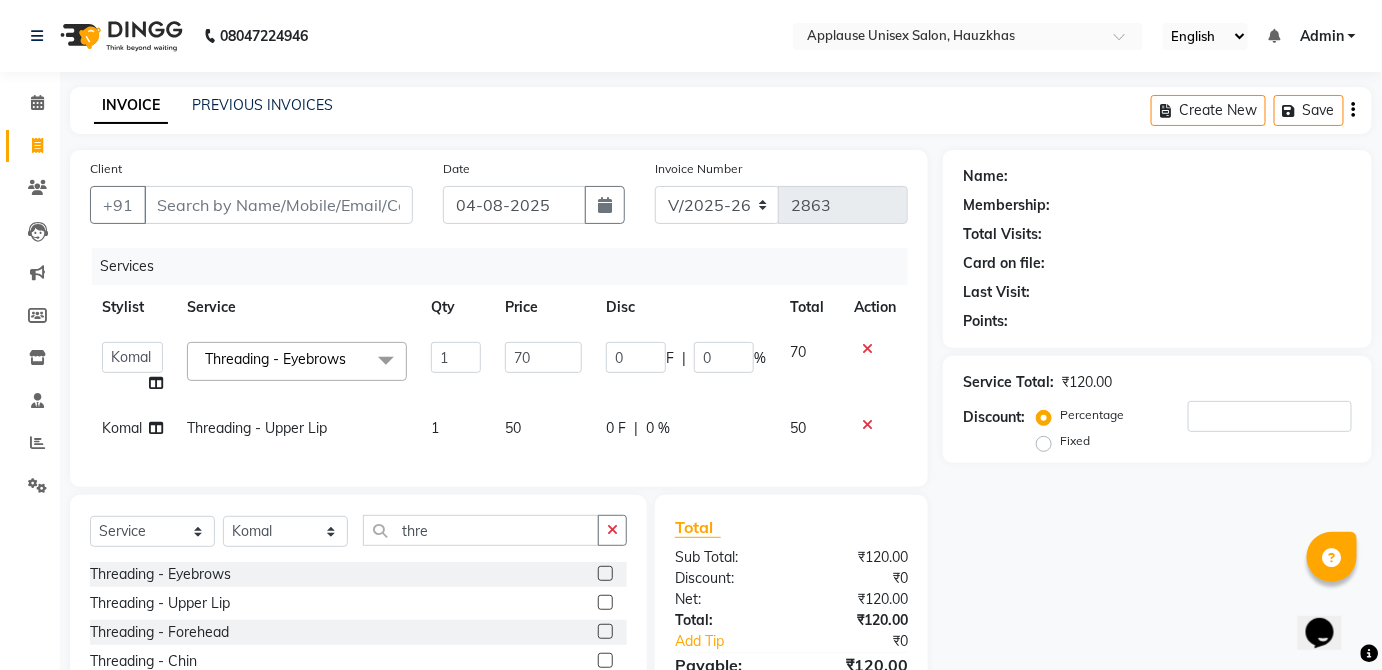 checkbox on "false" 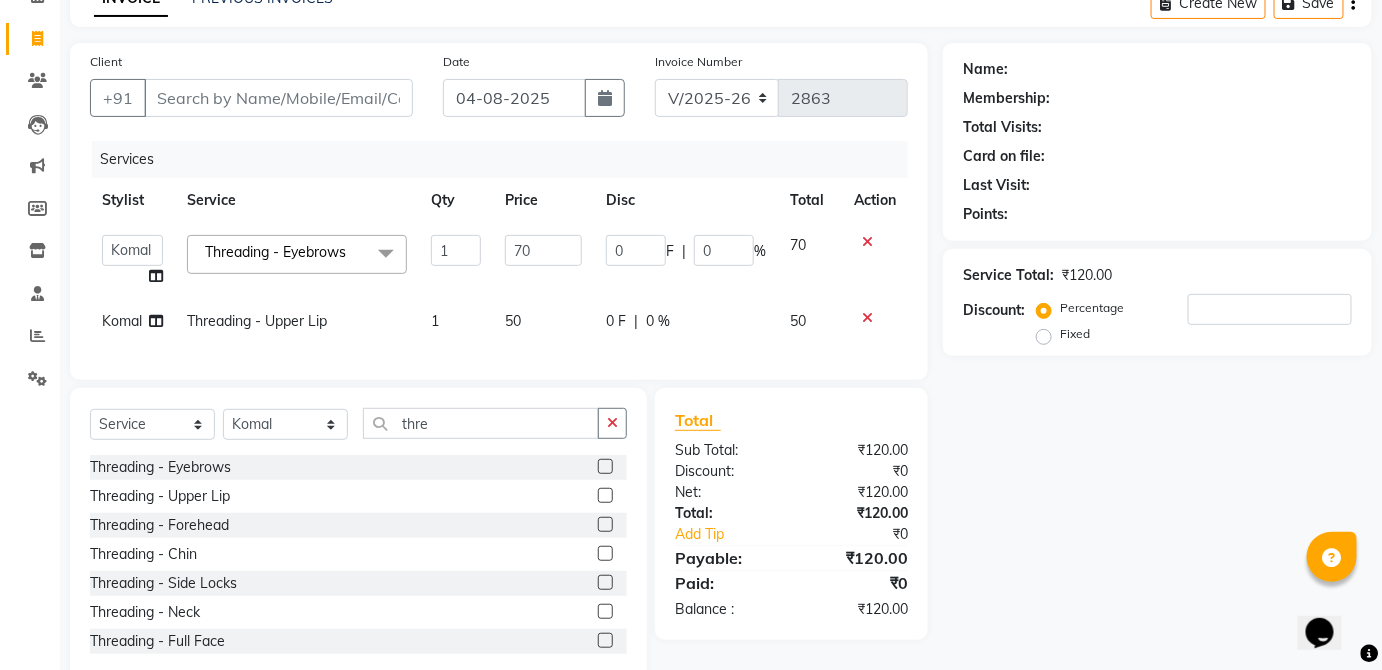 scroll, scrollTop: 162, scrollLeft: 0, axis: vertical 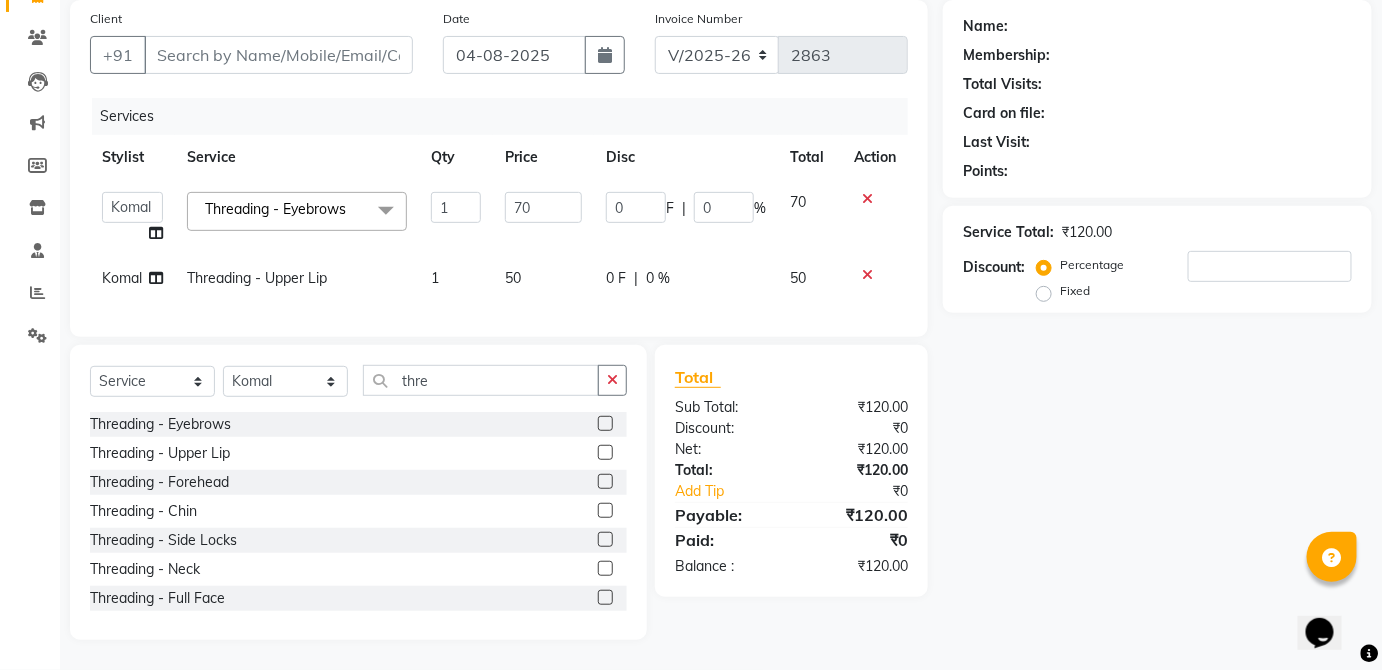 click 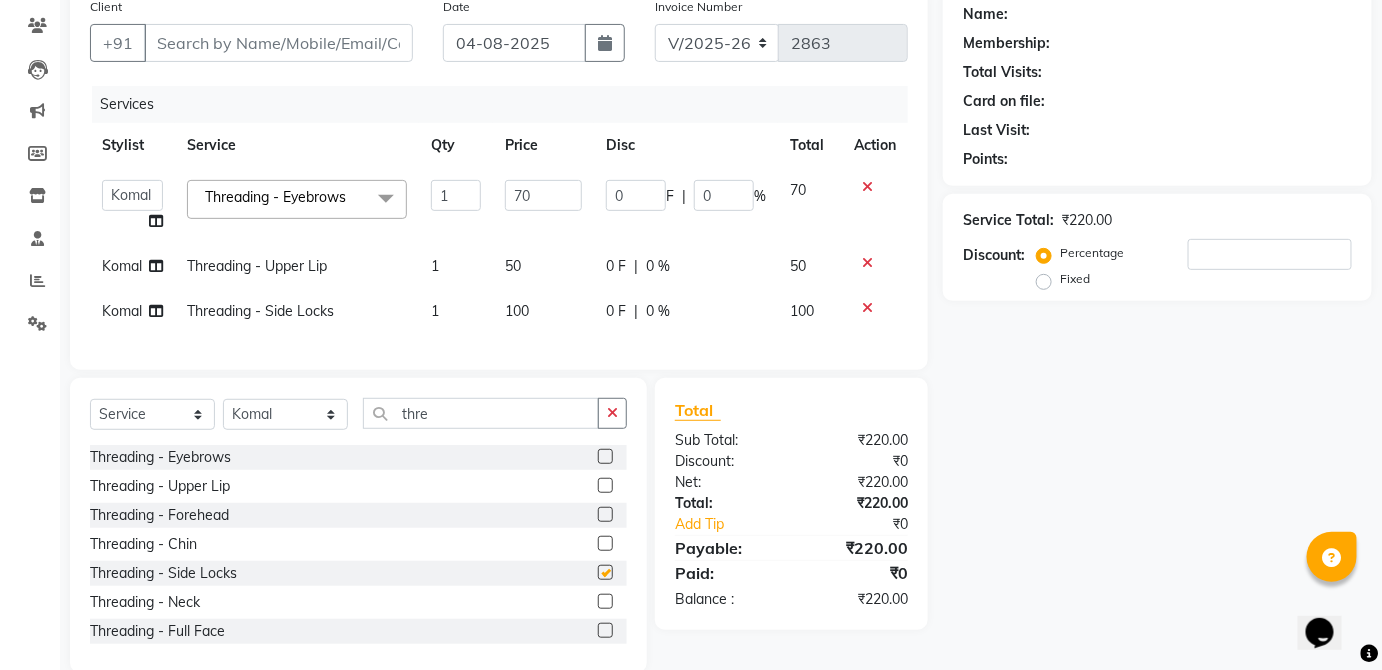checkbox on "false" 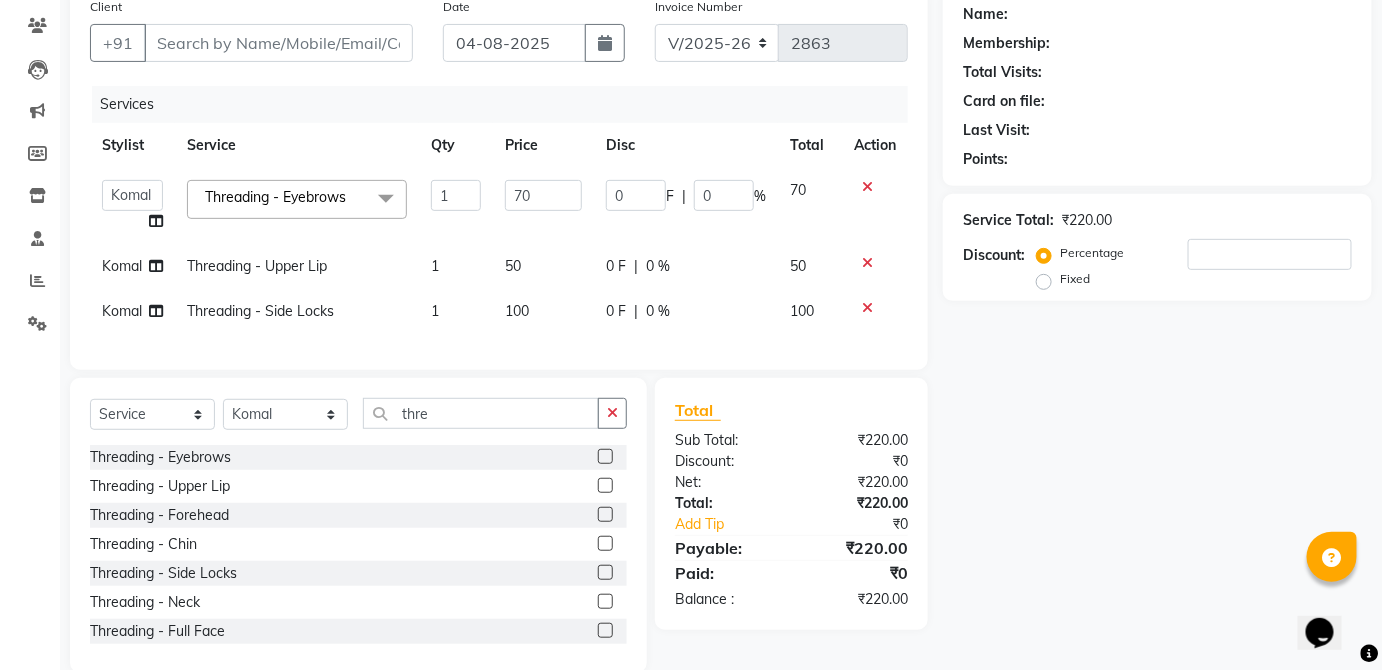 click 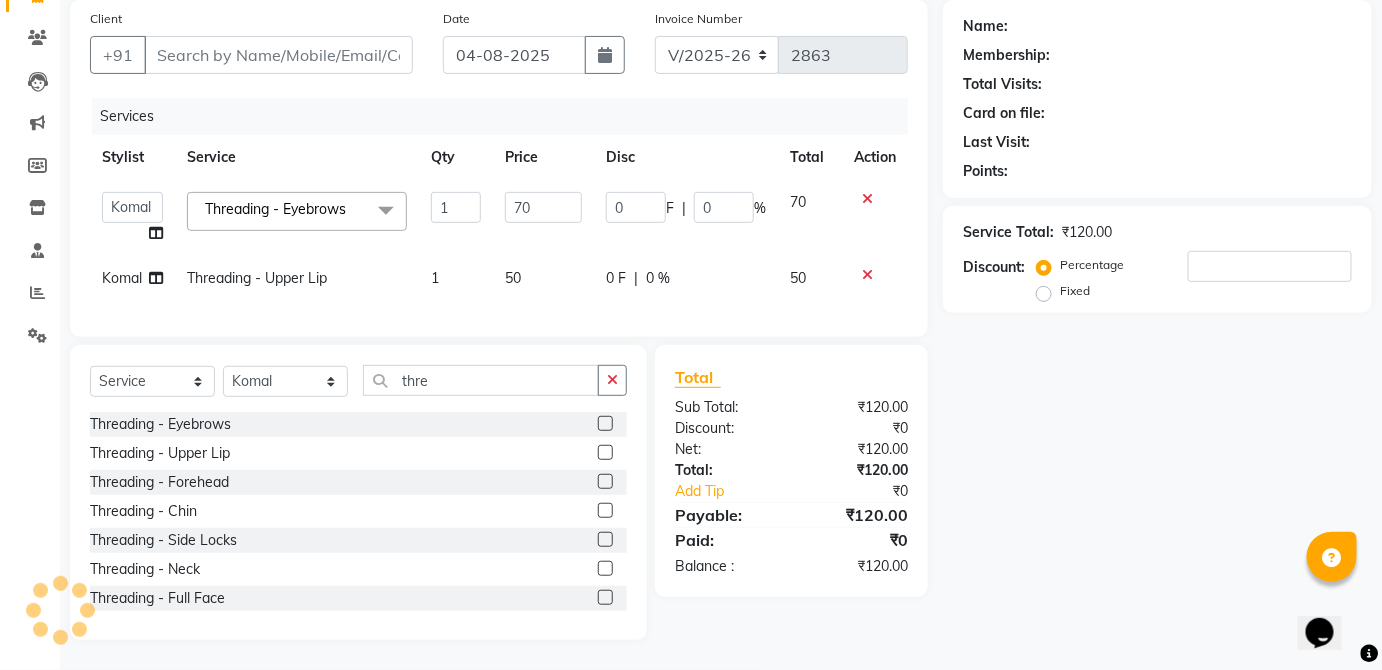 click 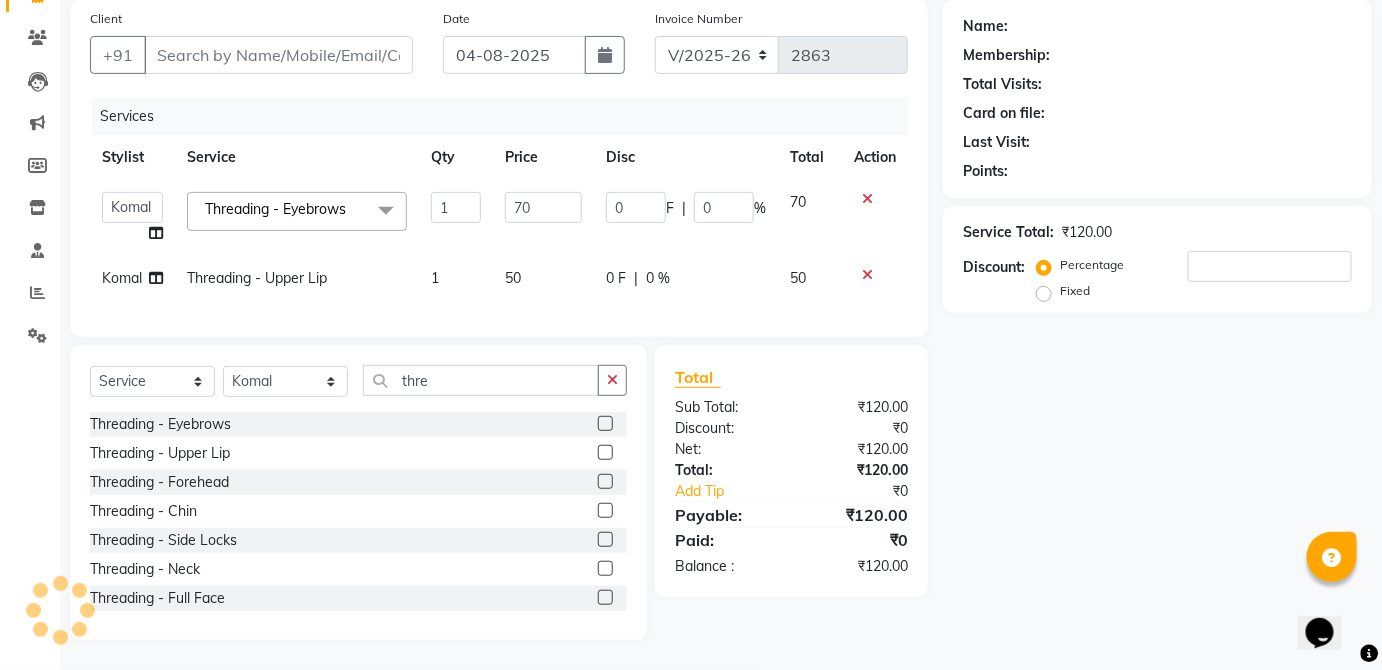 click at bounding box center [604, 482] 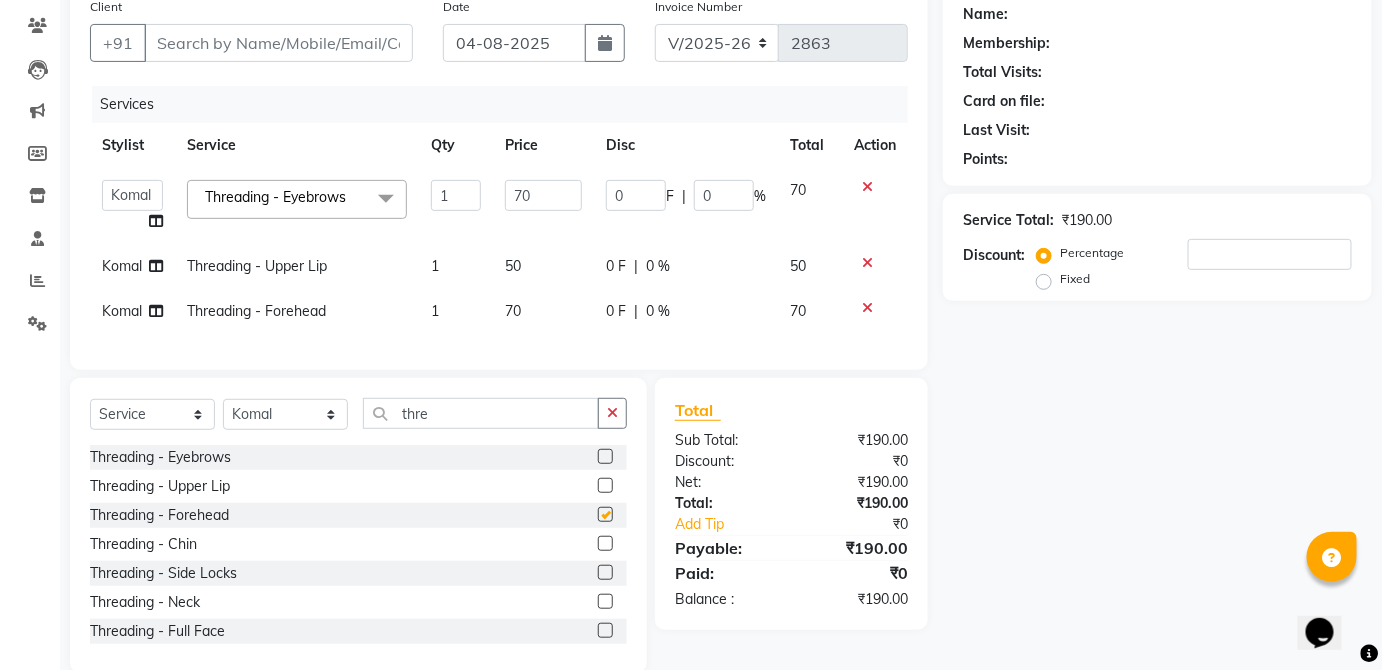 checkbox on "false" 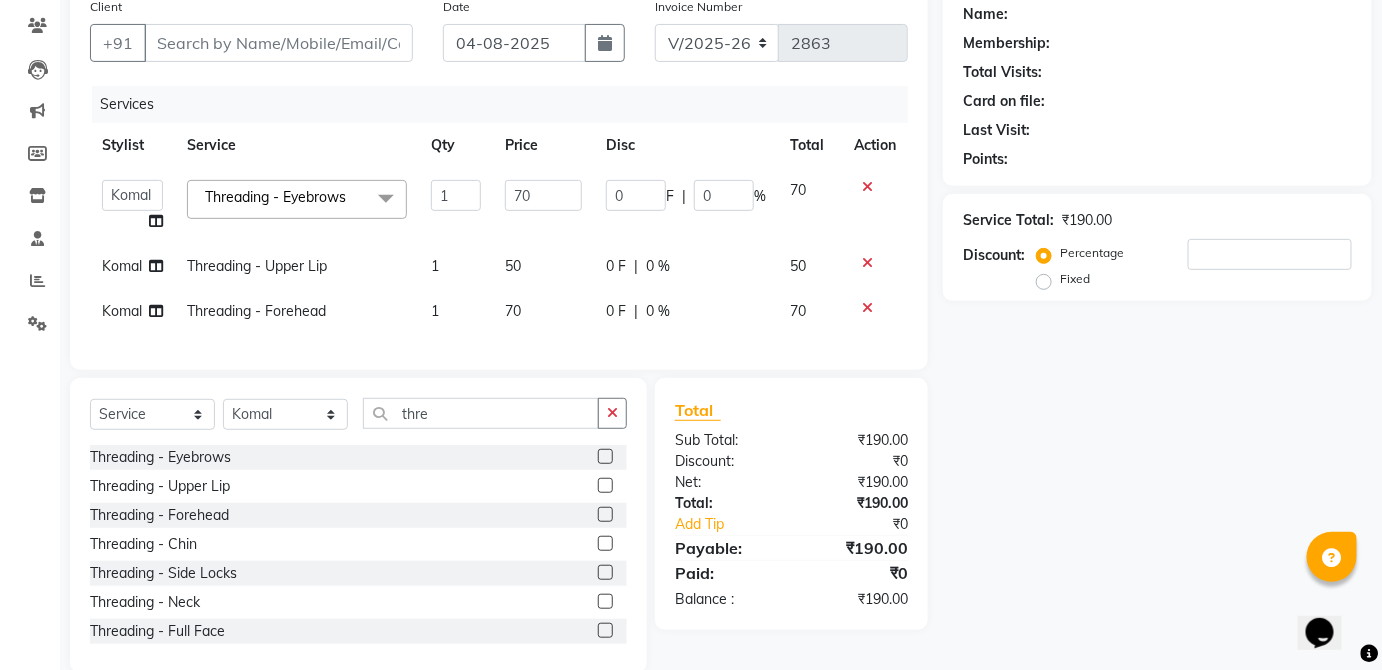 click on "70" 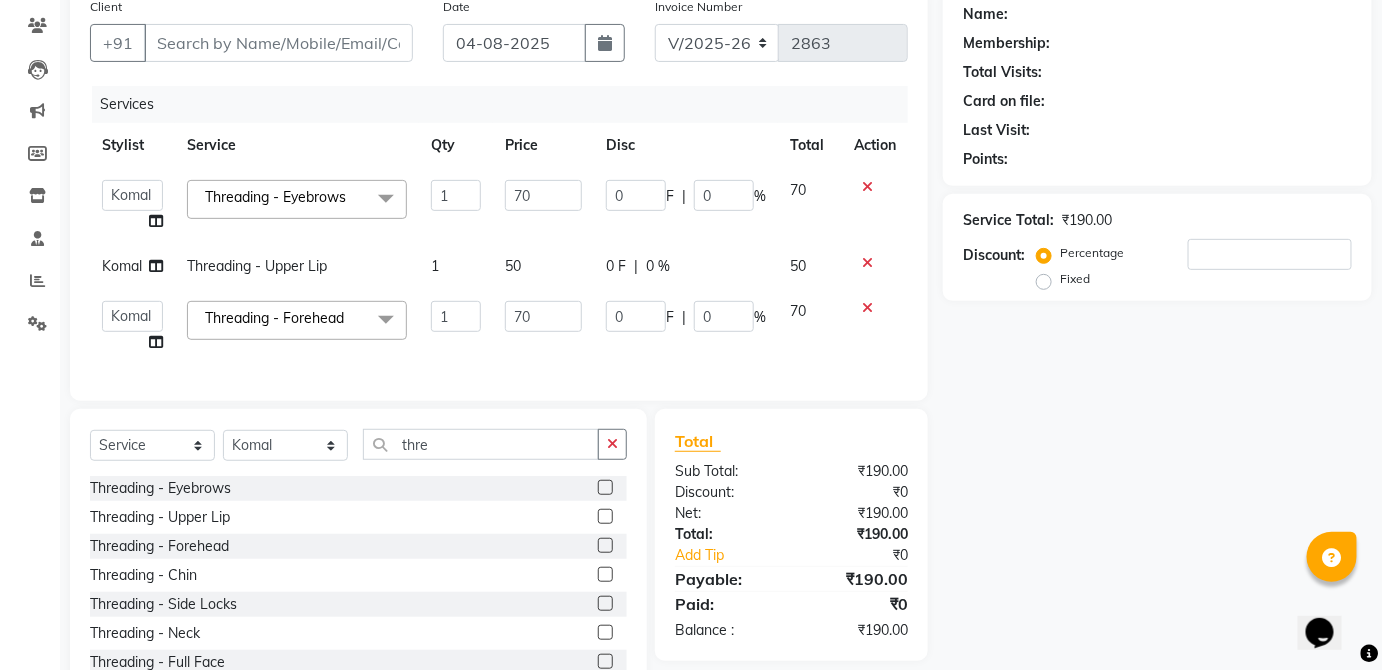 click on "50" 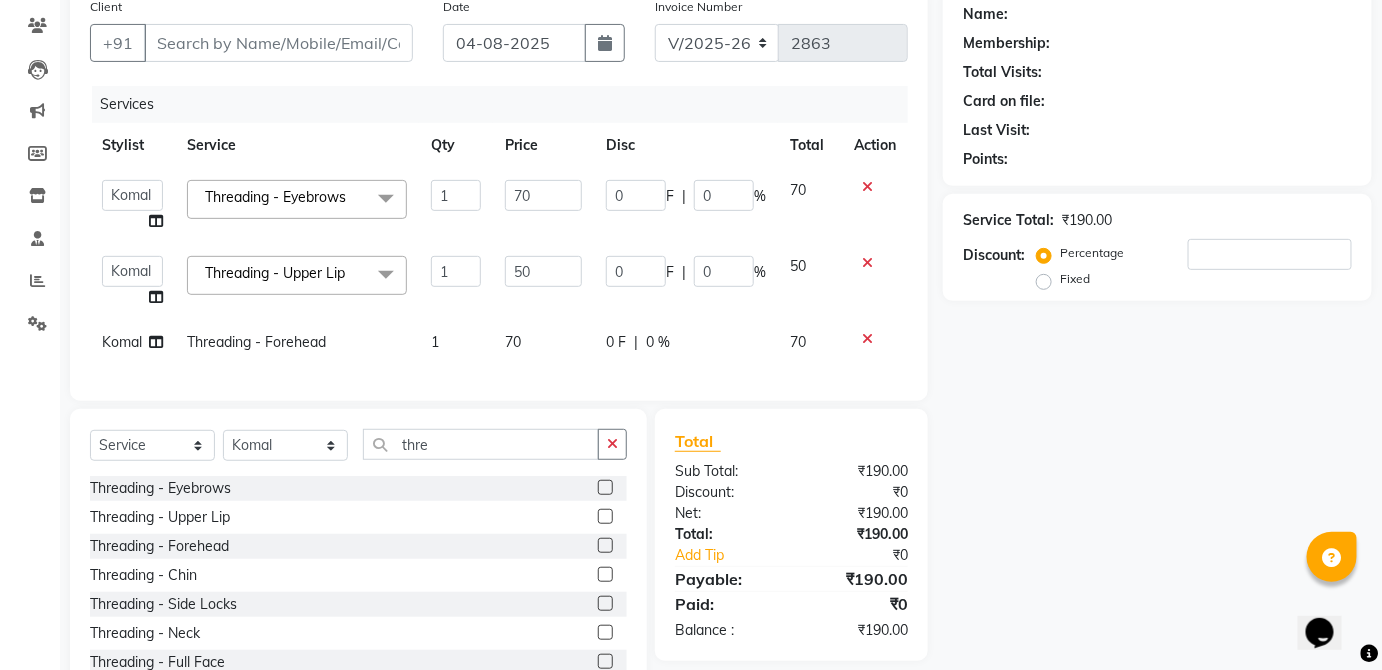 click on "70" 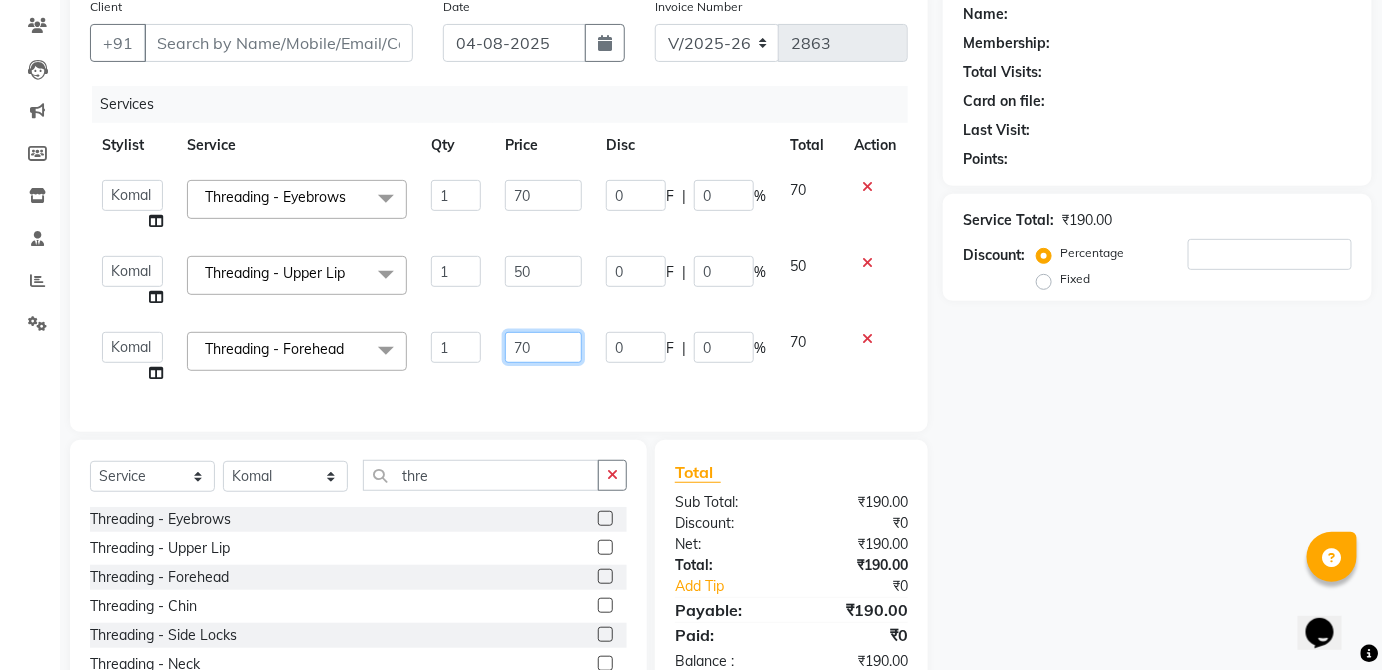 click on "70" 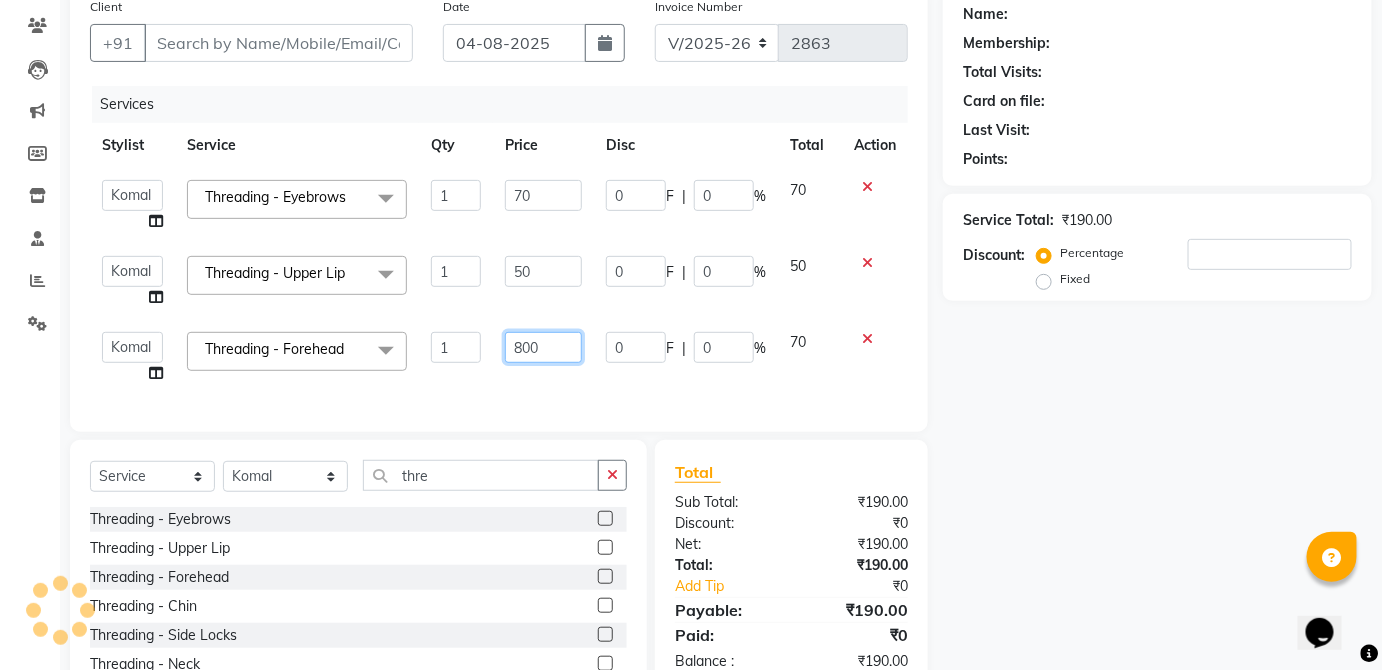 type on "80" 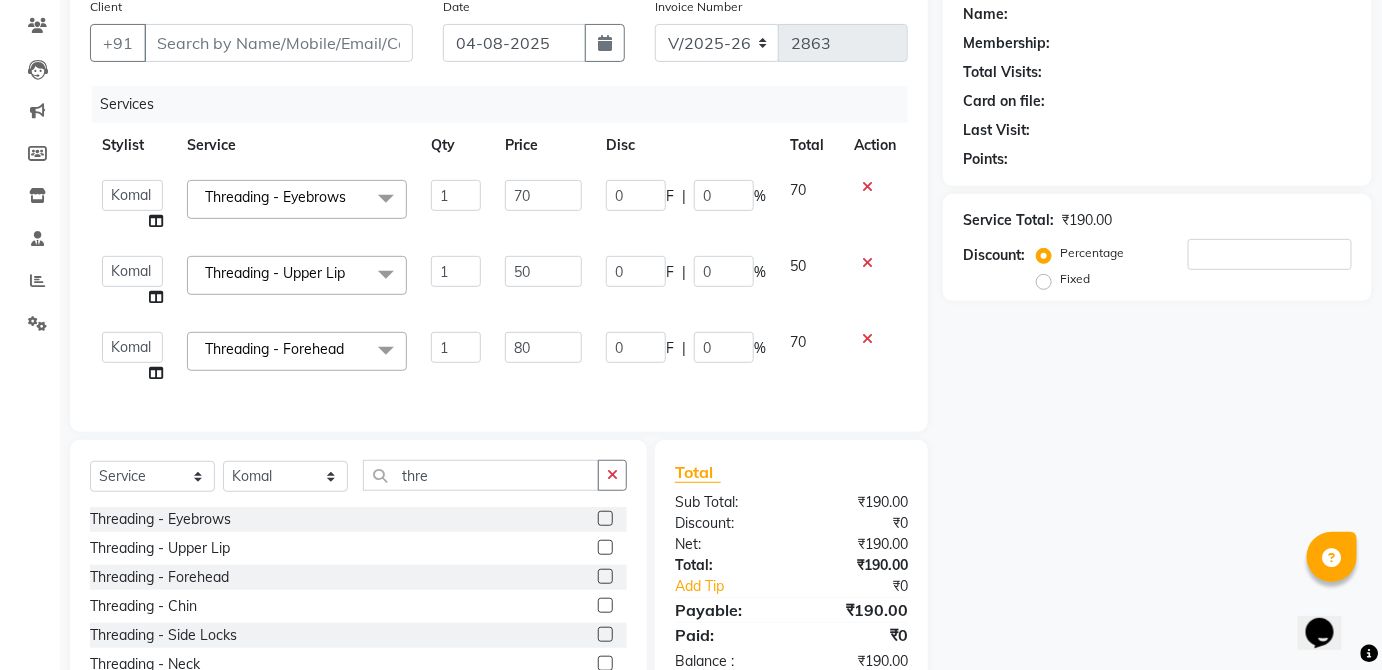 click on "70" 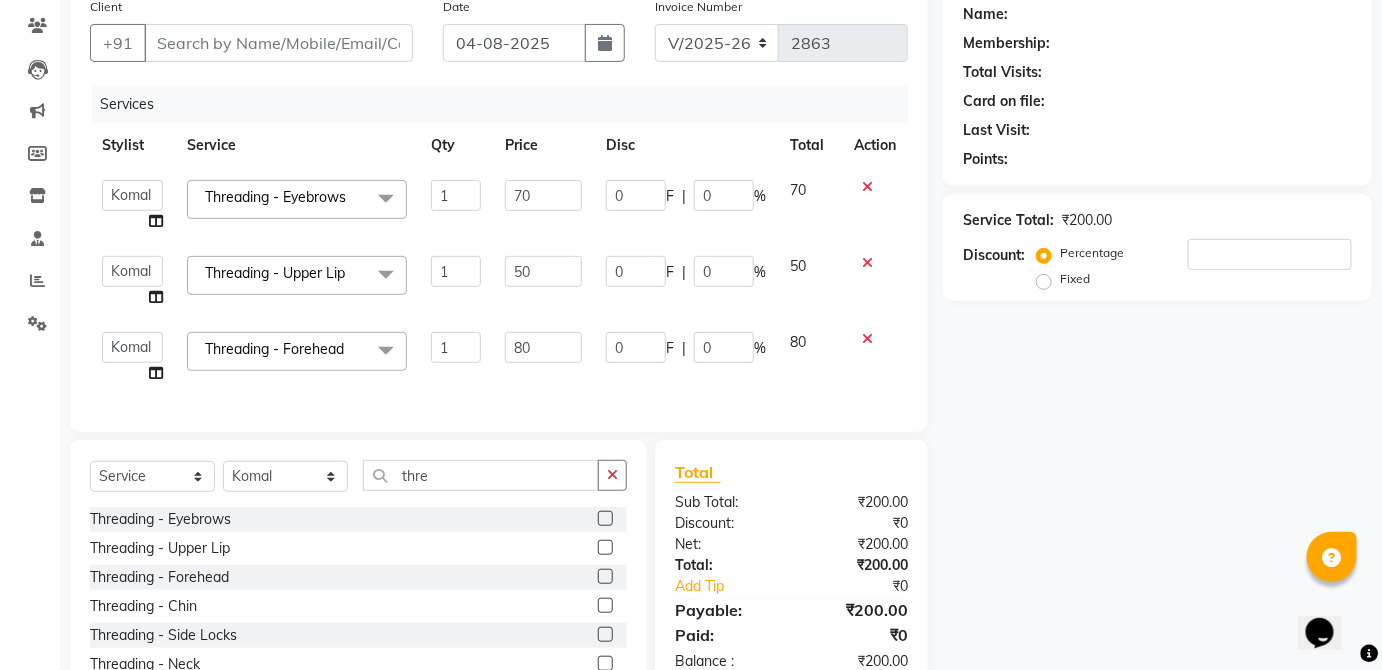 scroll, scrollTop: 0, scrollLeft: 0, axis: both 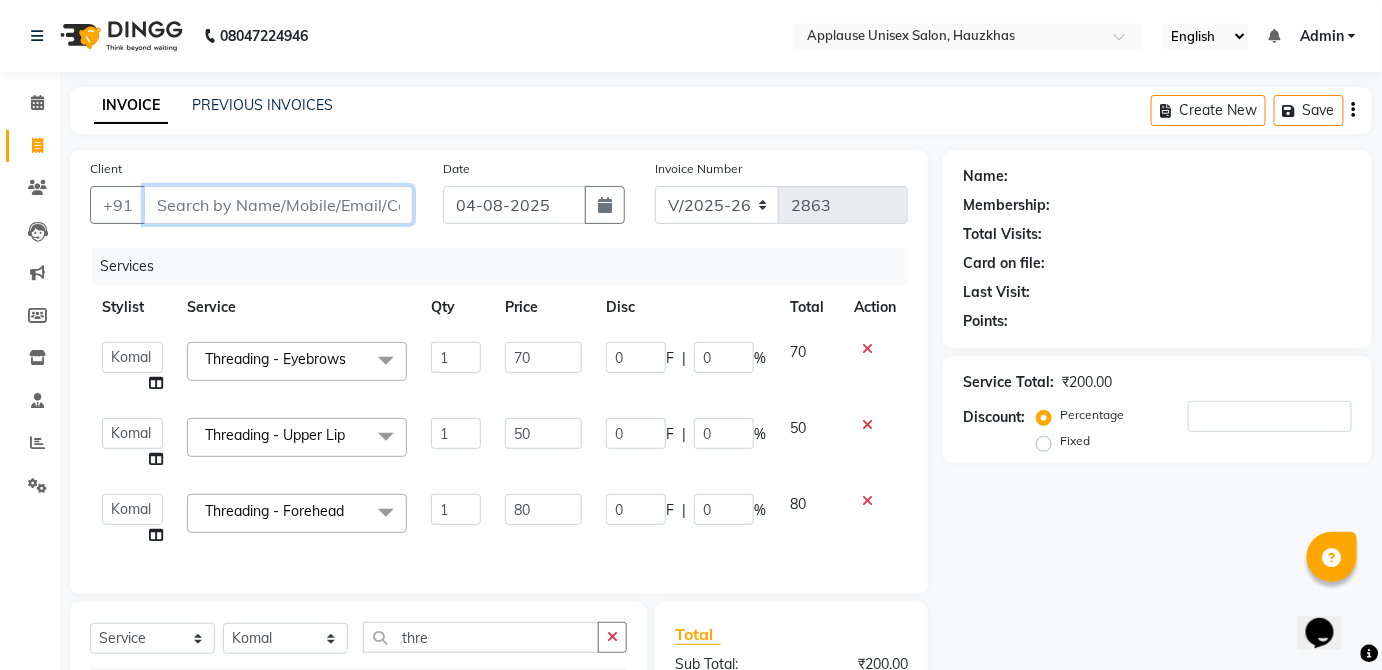 click on "Client" at bounding box center (278, 205) 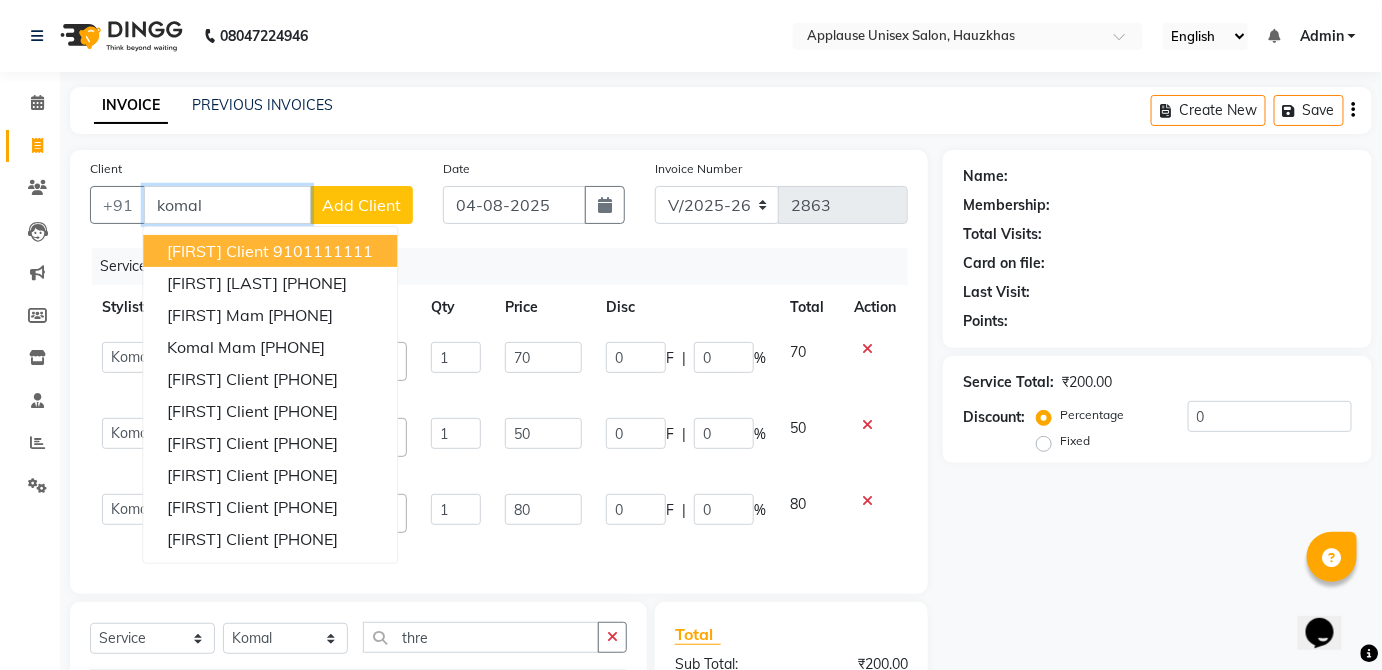 click on "komal client  9101111111" at bounding box center [270, 251] 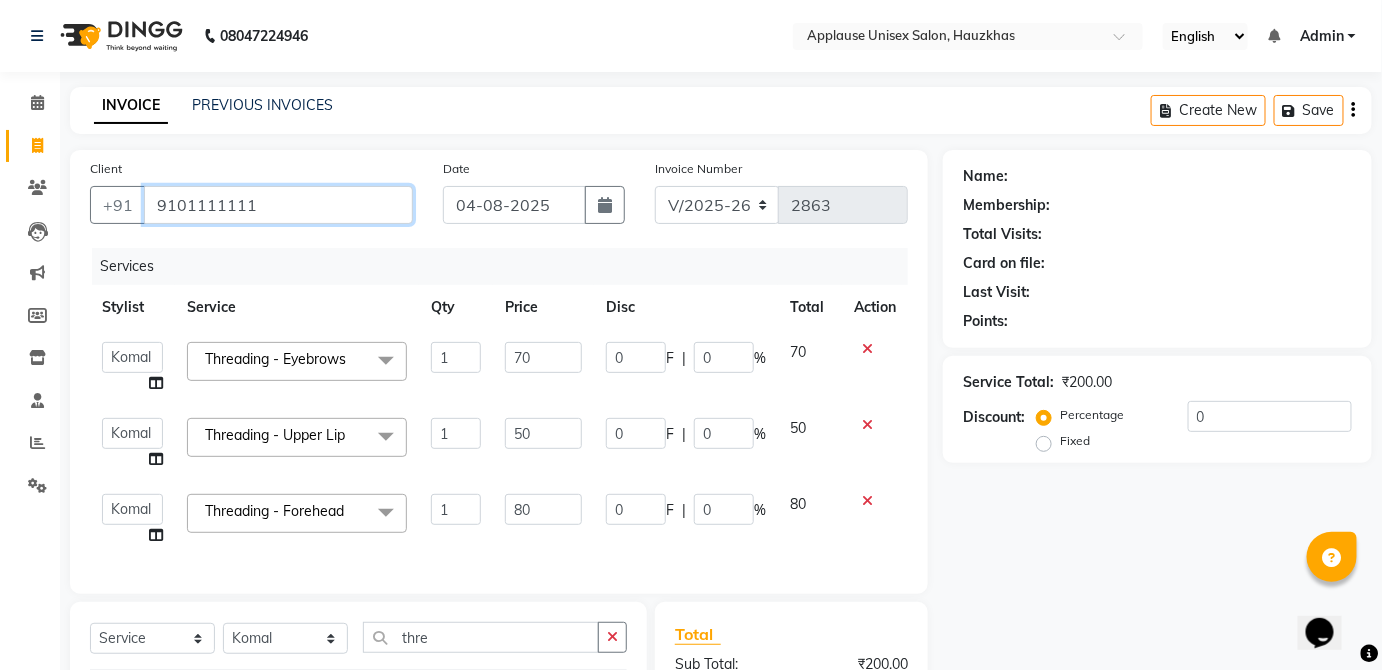 type on "9101111111" 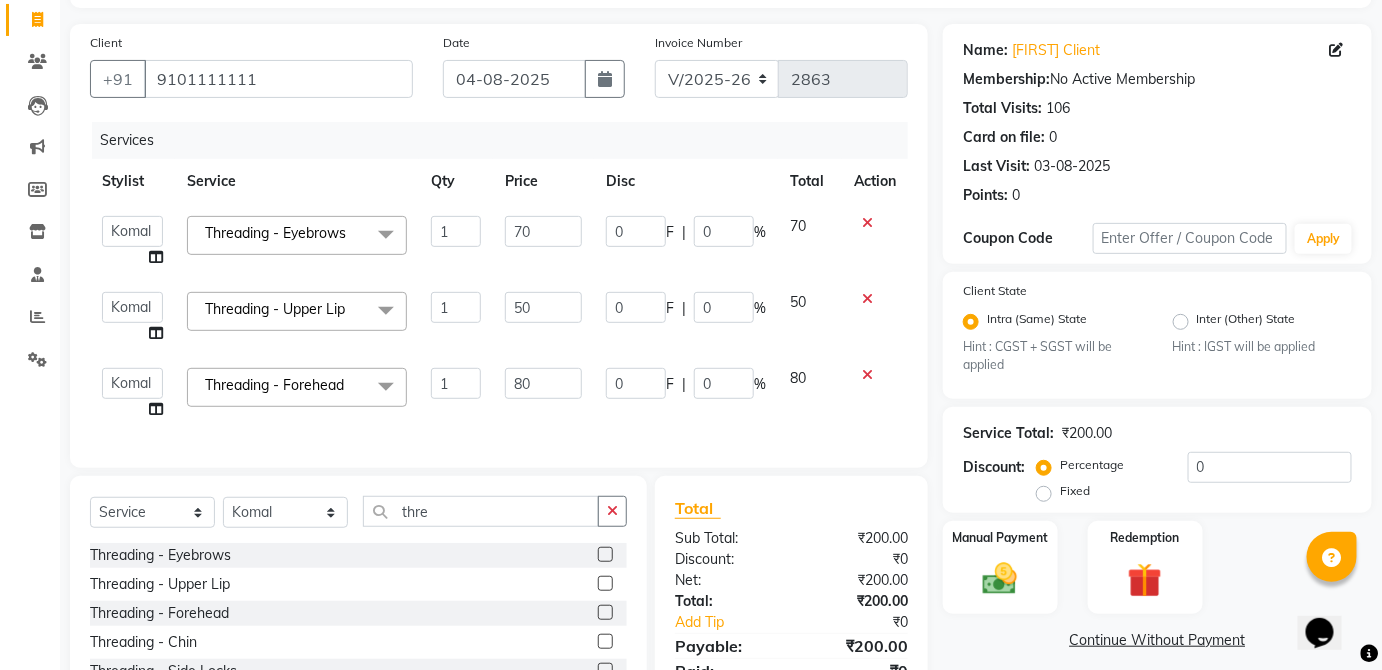 scroll, scrollTop: 140, scrollLeft: 0, axis: vertical 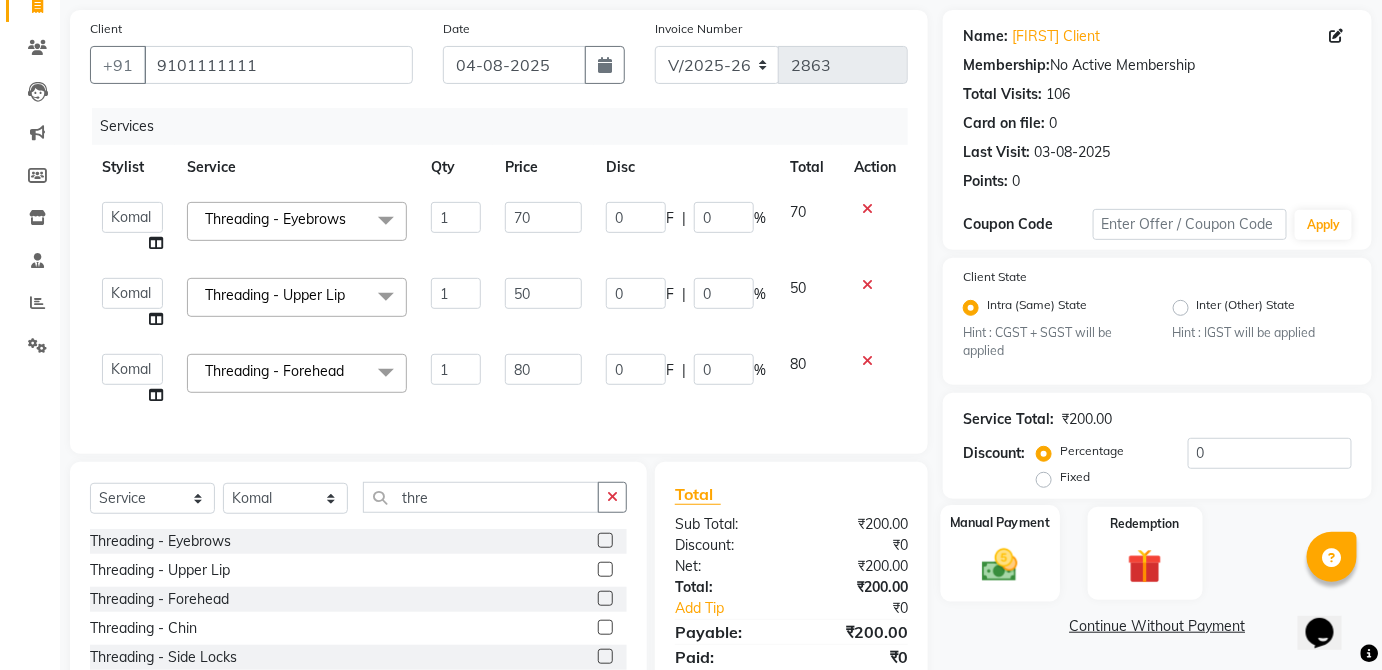 click on "Manual Payment" 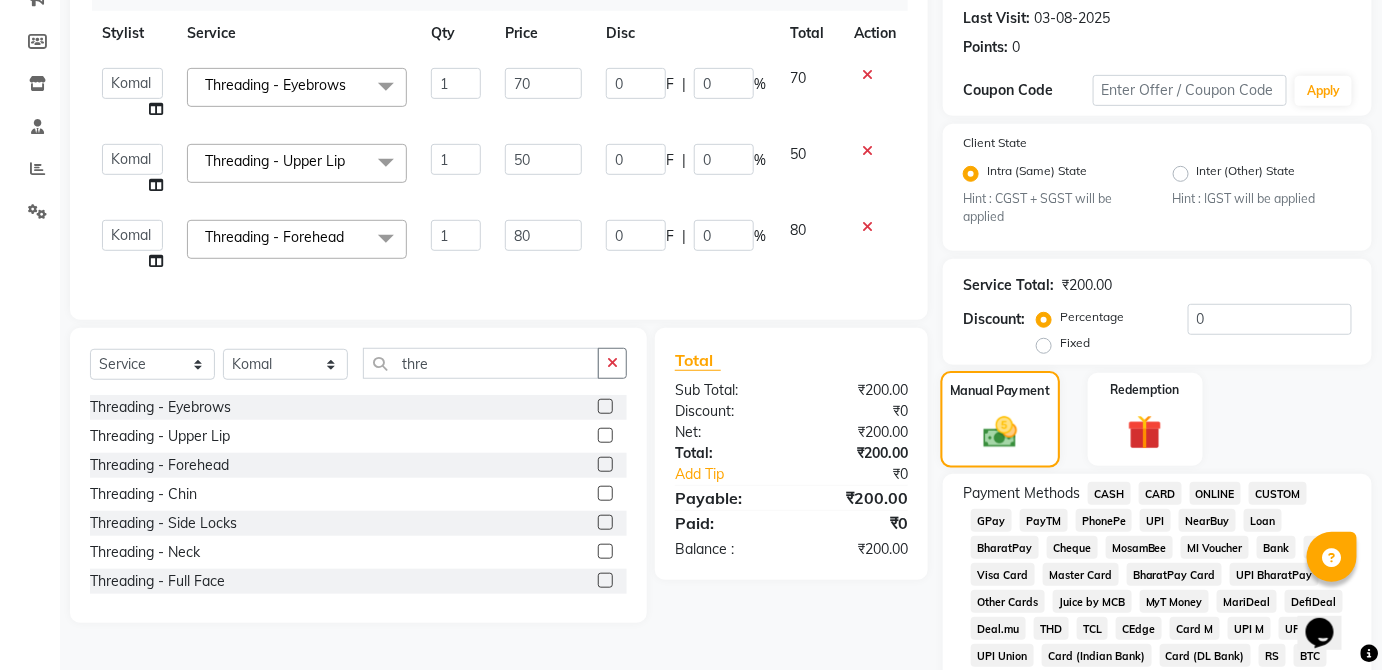 scroll, scrollTop: 275, scrollLeft: 0, axis: vertical 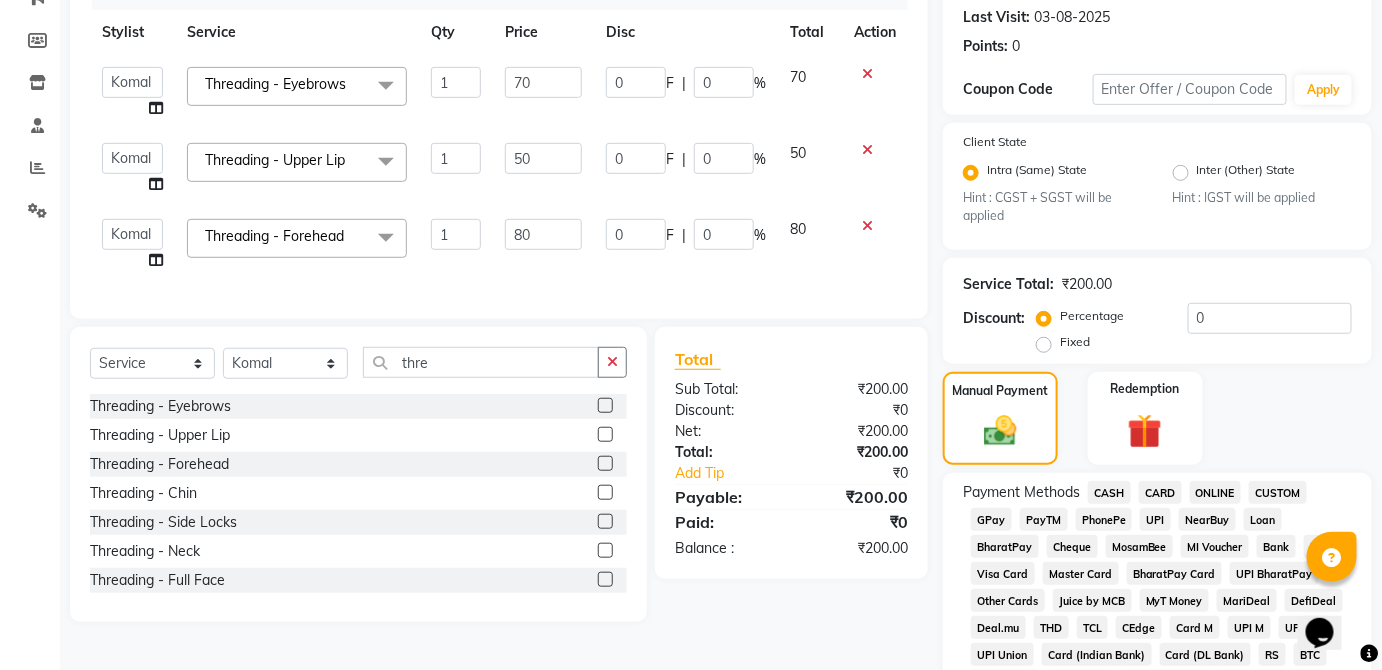 click on "UPI" 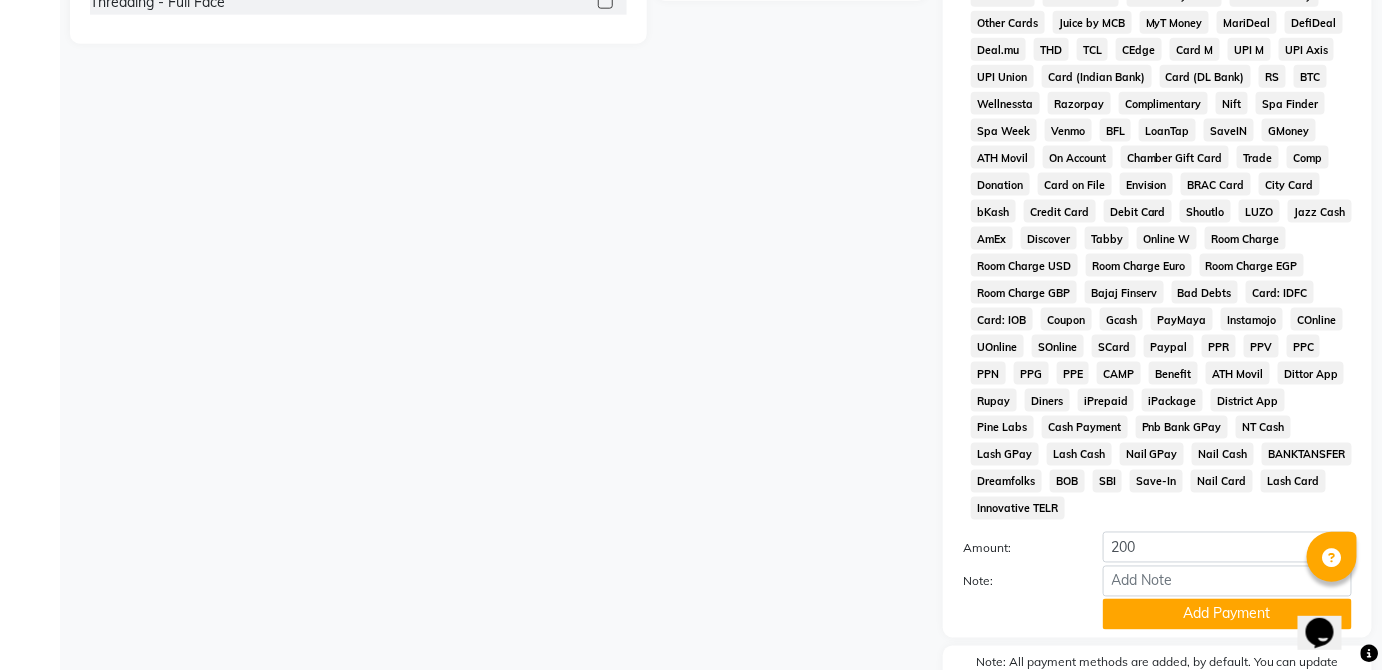 scroll, scrollTop: 943, scrollLeft: 0, axis: vertical 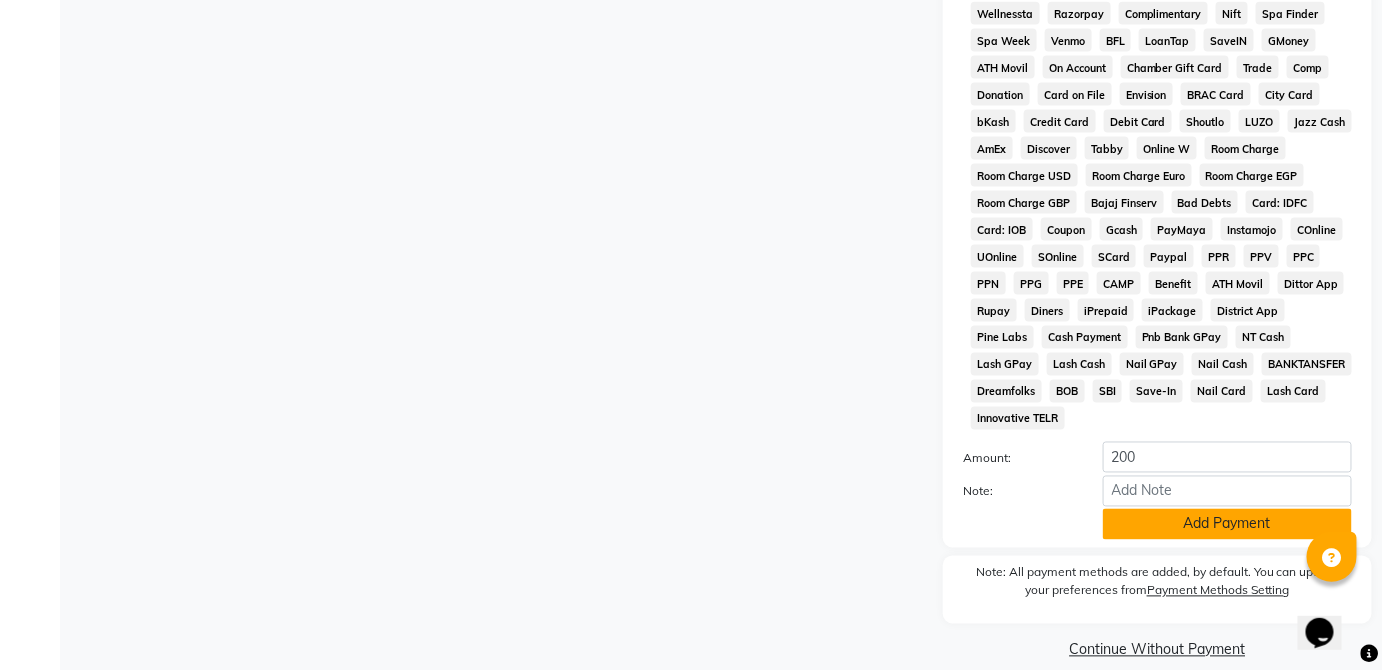 click on "Add Payment" 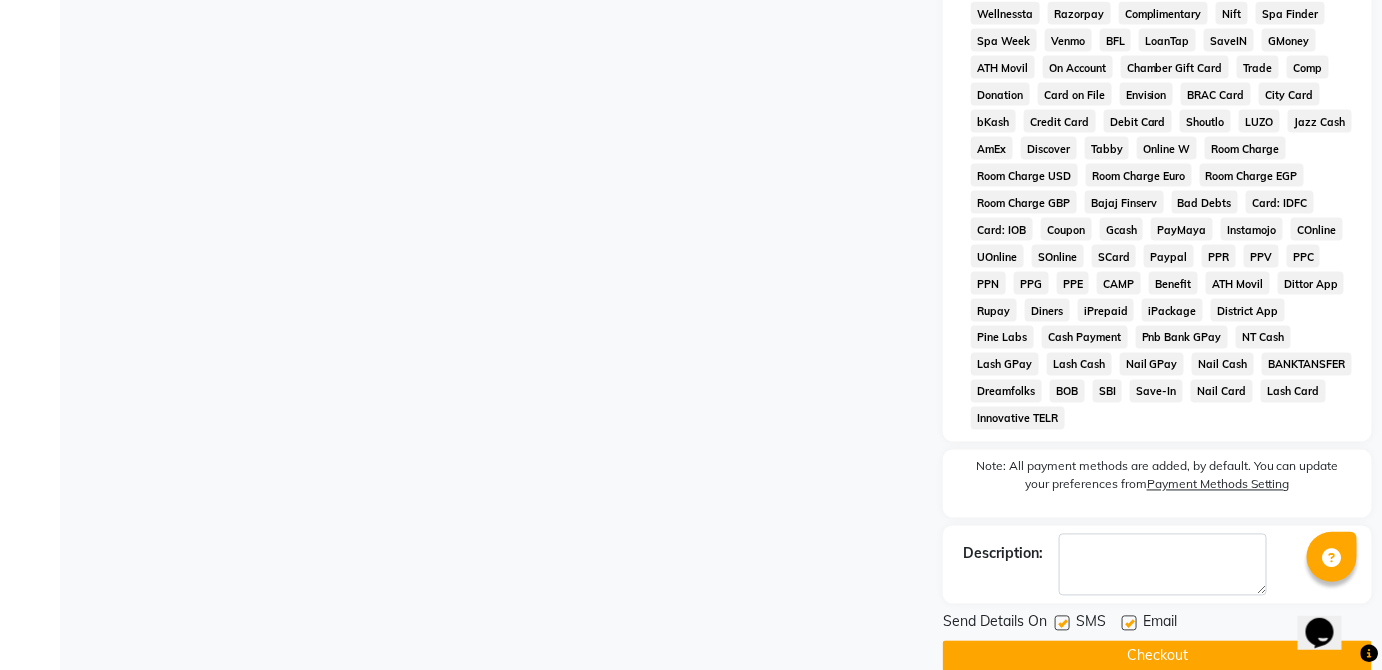 click on "Checkout" 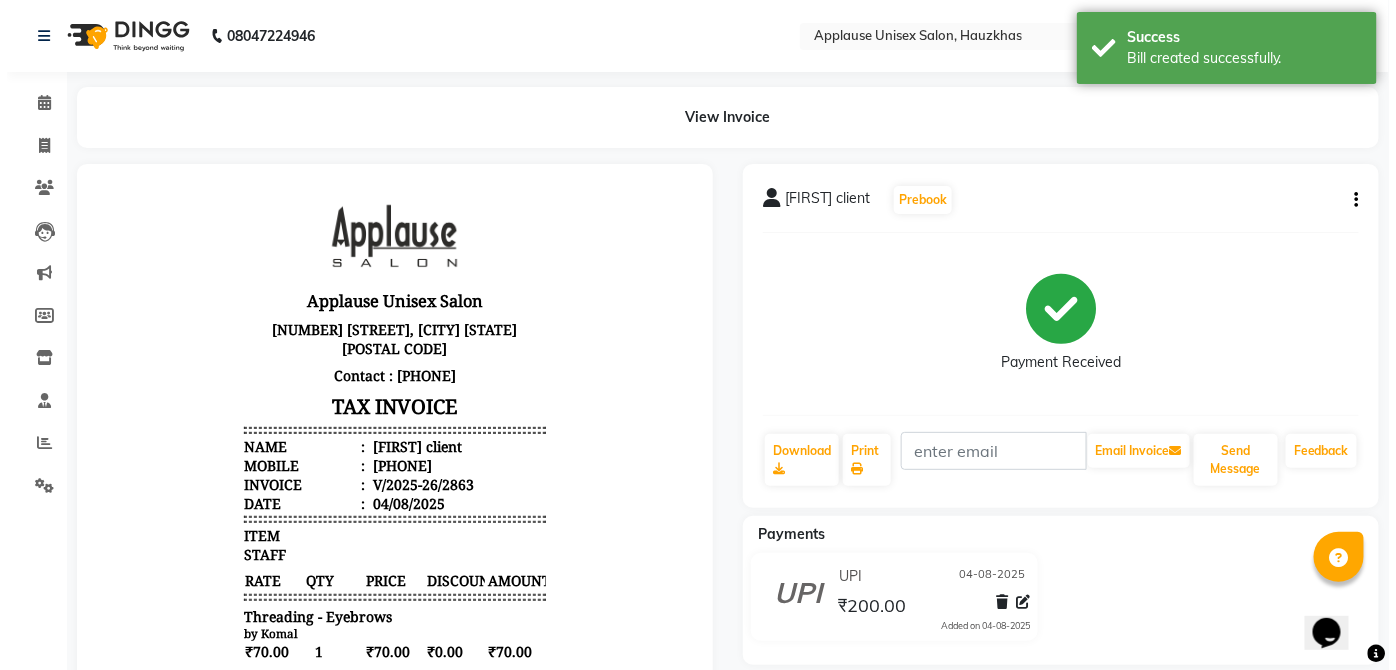 scroll, scrollTop: 0, scrollLeft: 0, axis: both 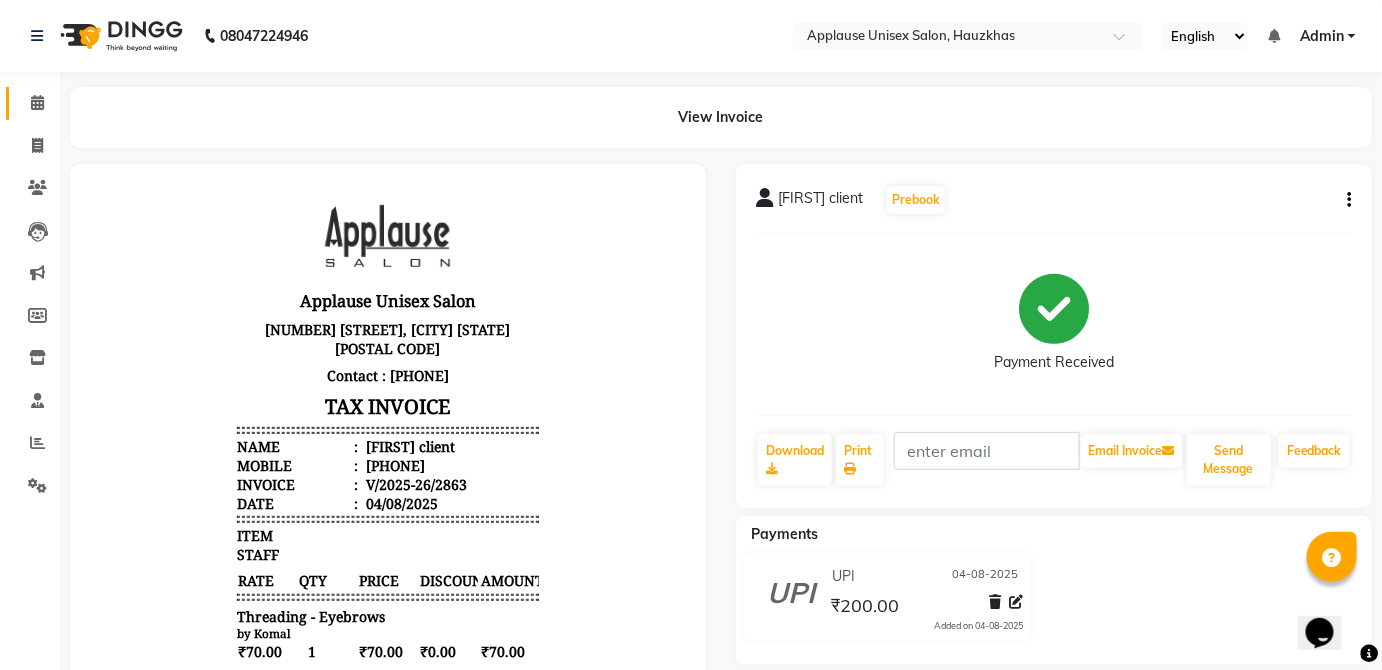 click 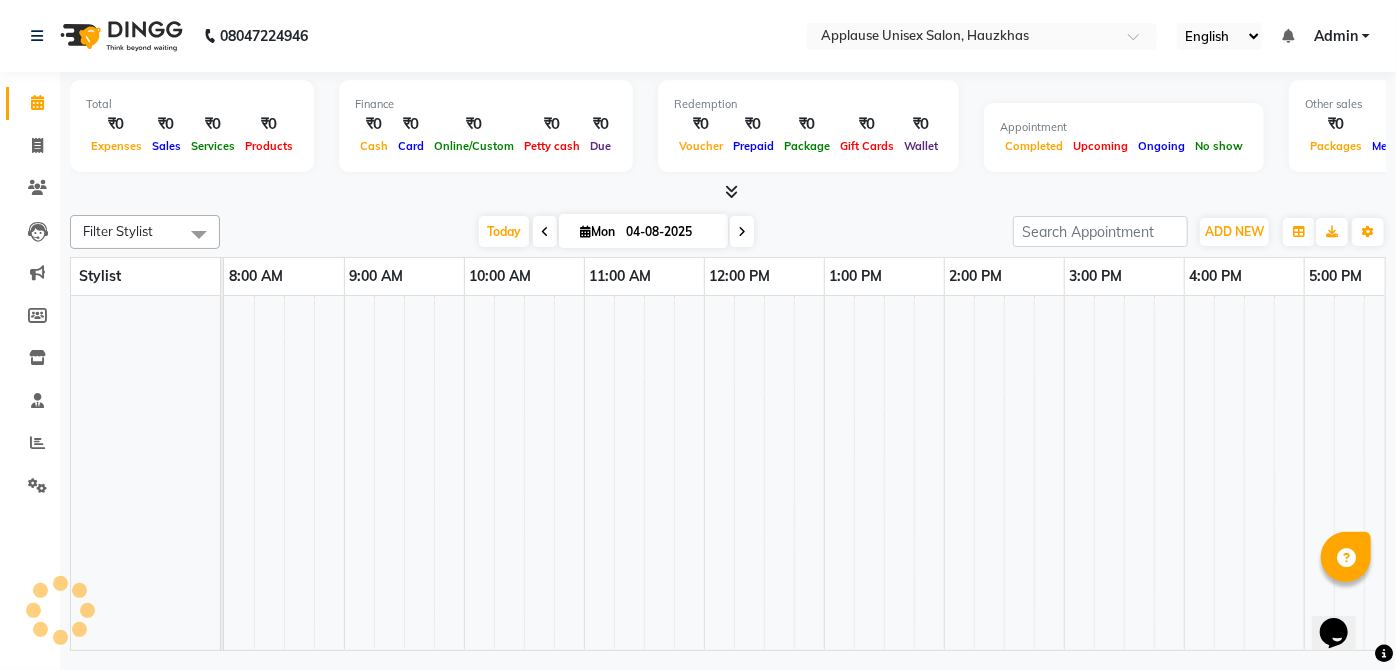 scroll, scrollTop: 0, scrollLeft: 0, axis: both 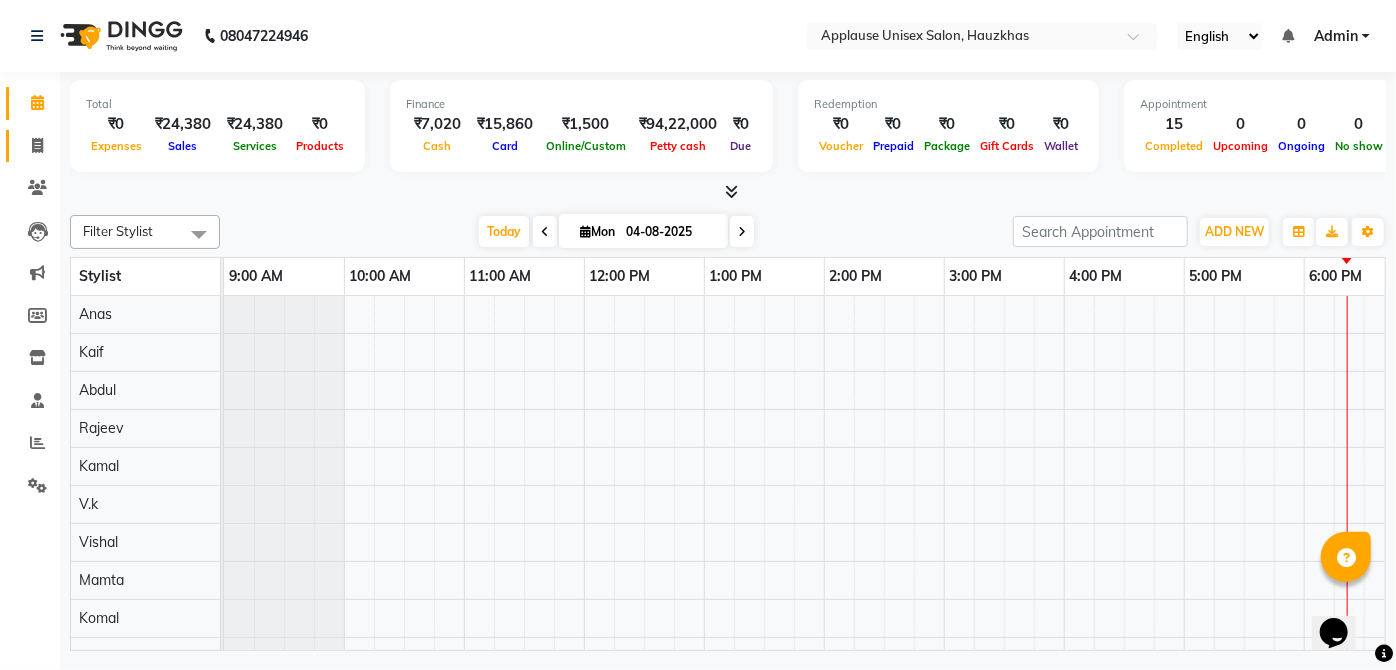 click 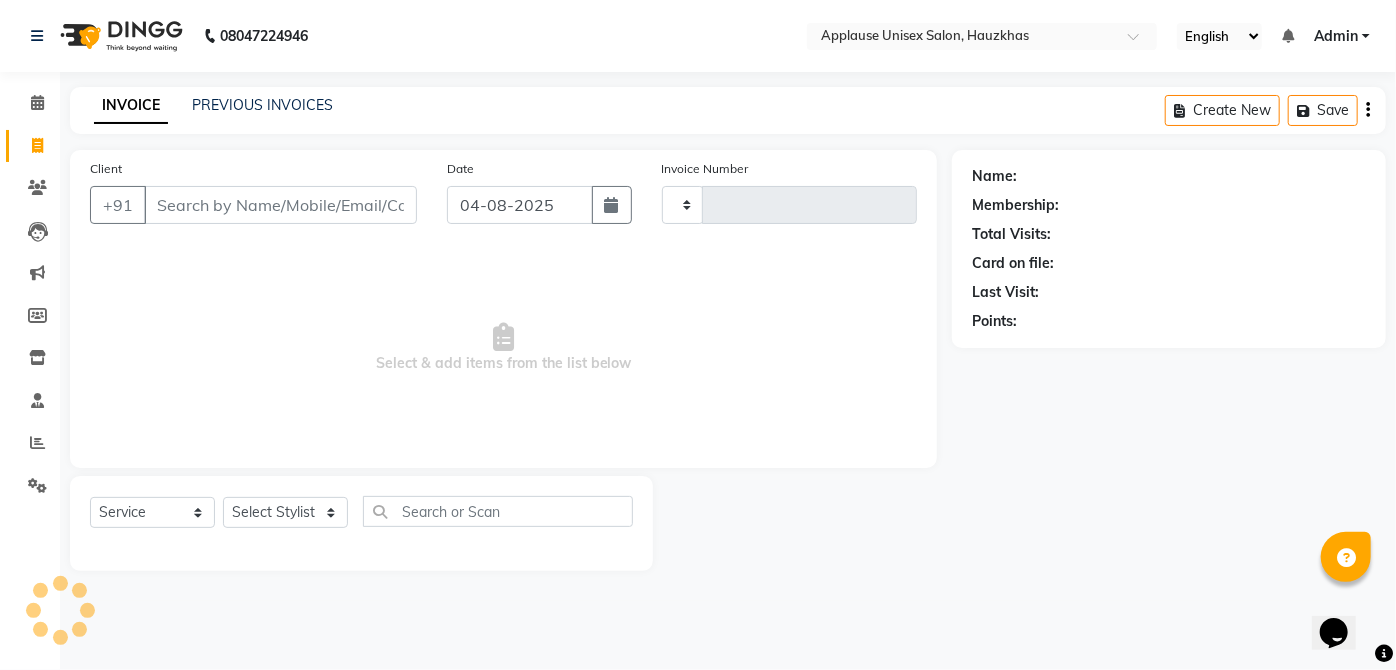 type on "2864" 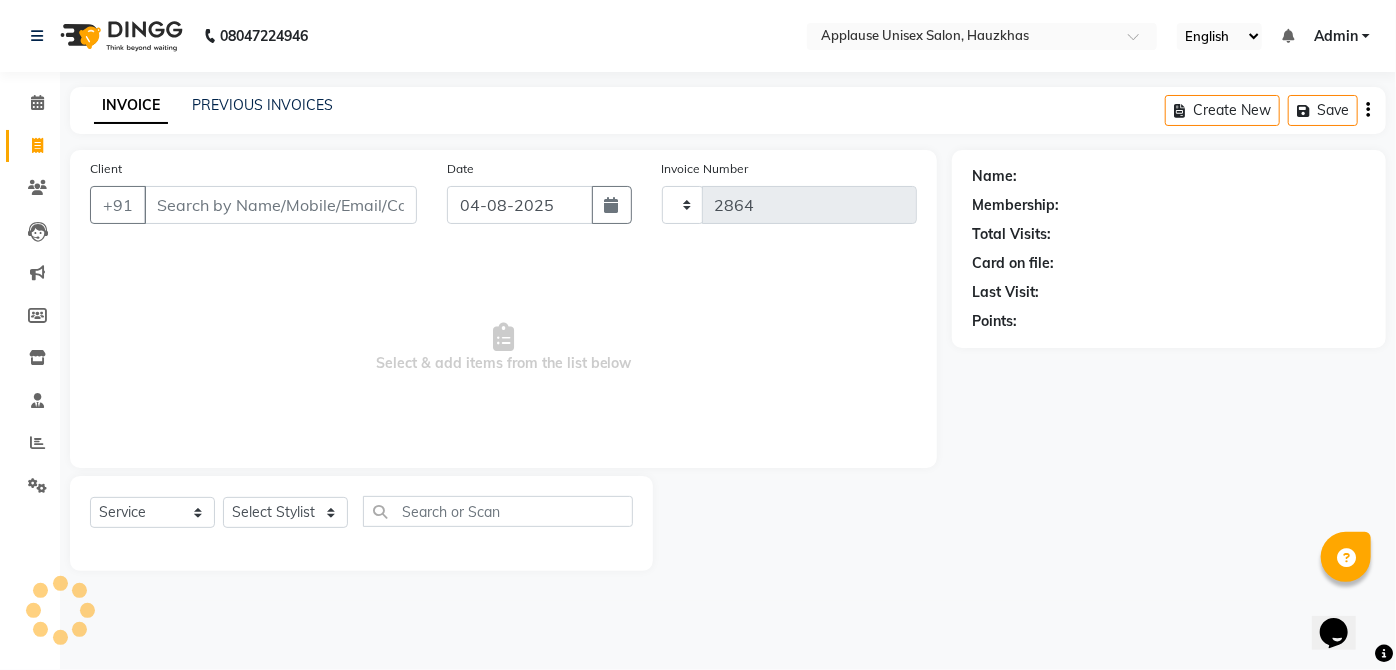select on "5082" 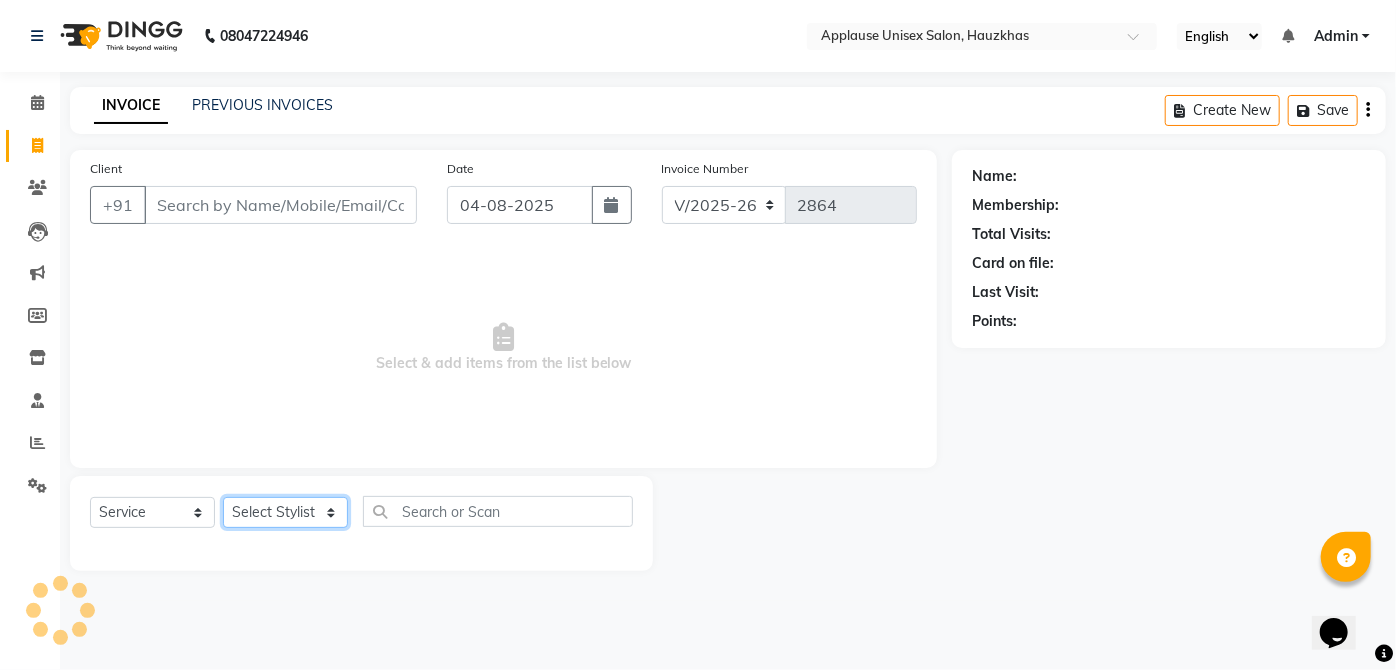 click on "Select Stylist" 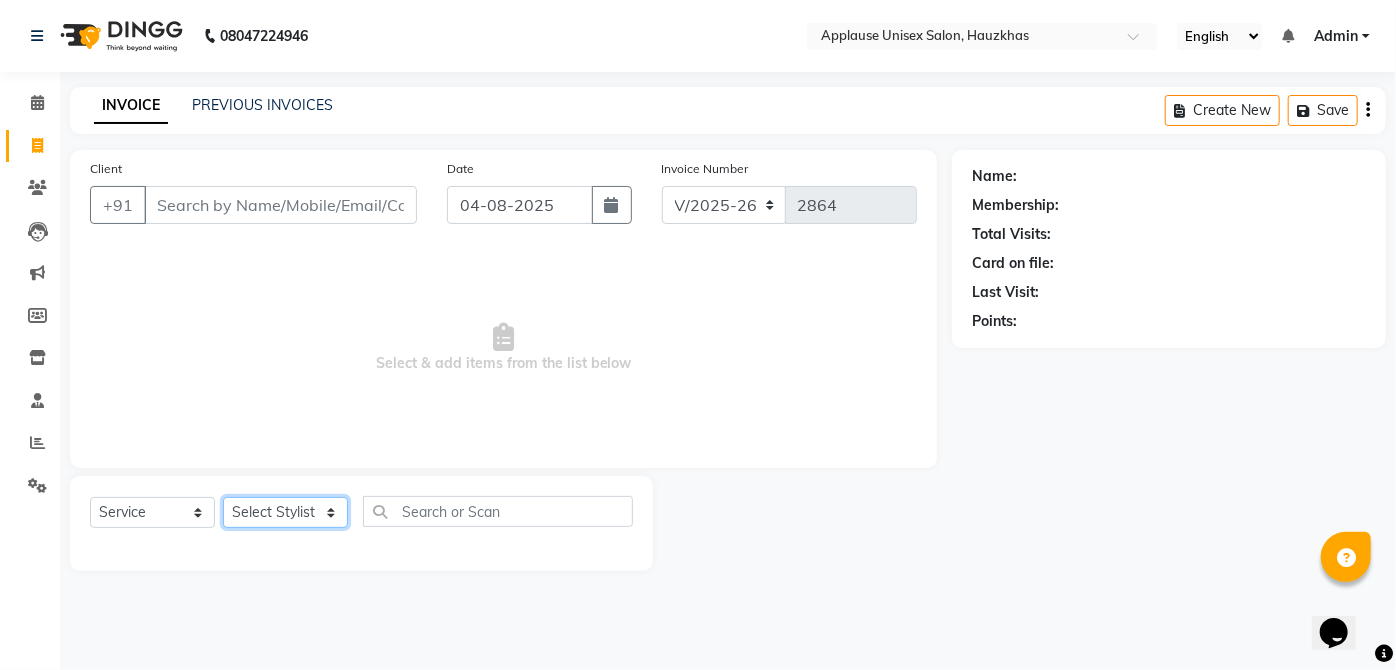 select on "32126" 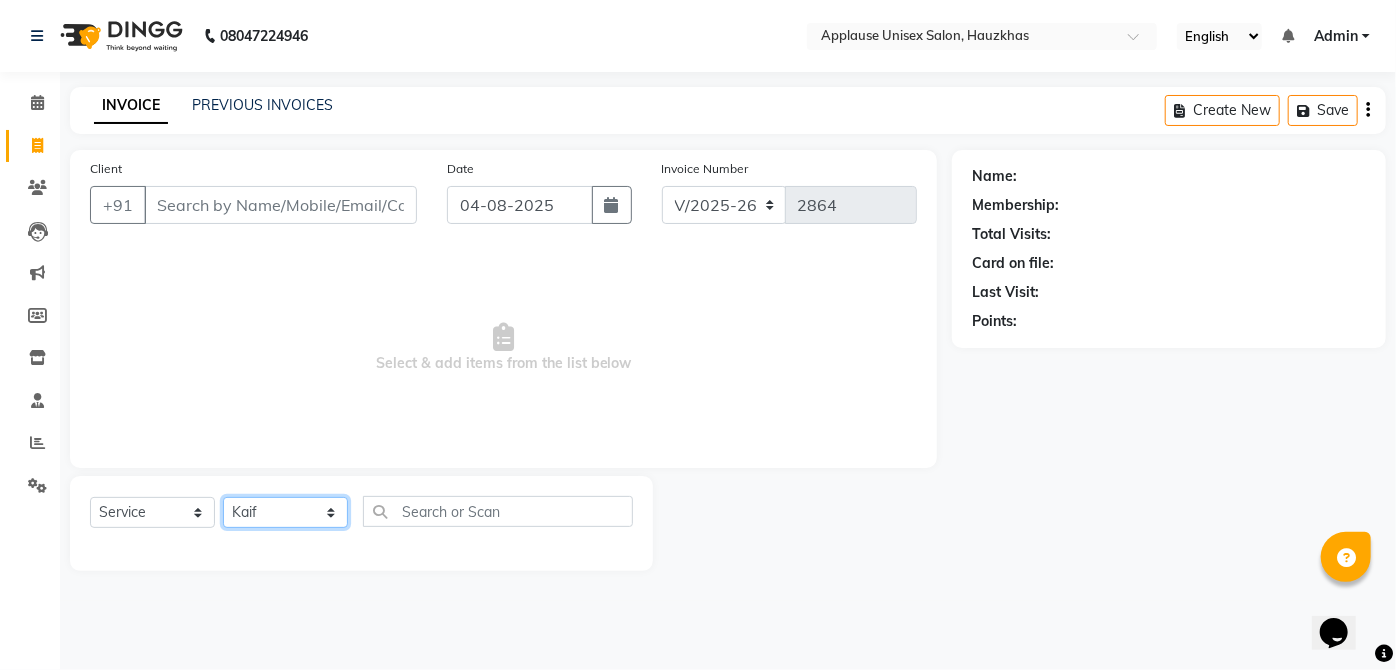 click on "Select Stylist Abdul Anas Arti Aruna Asif faisal guri heena Kaif Kamal Karan Komal laxmi Mamta Manager Mohsin nitin rahul Rajeev Rashid saif sangeeta sangeeta sharukh Vishal V.k" 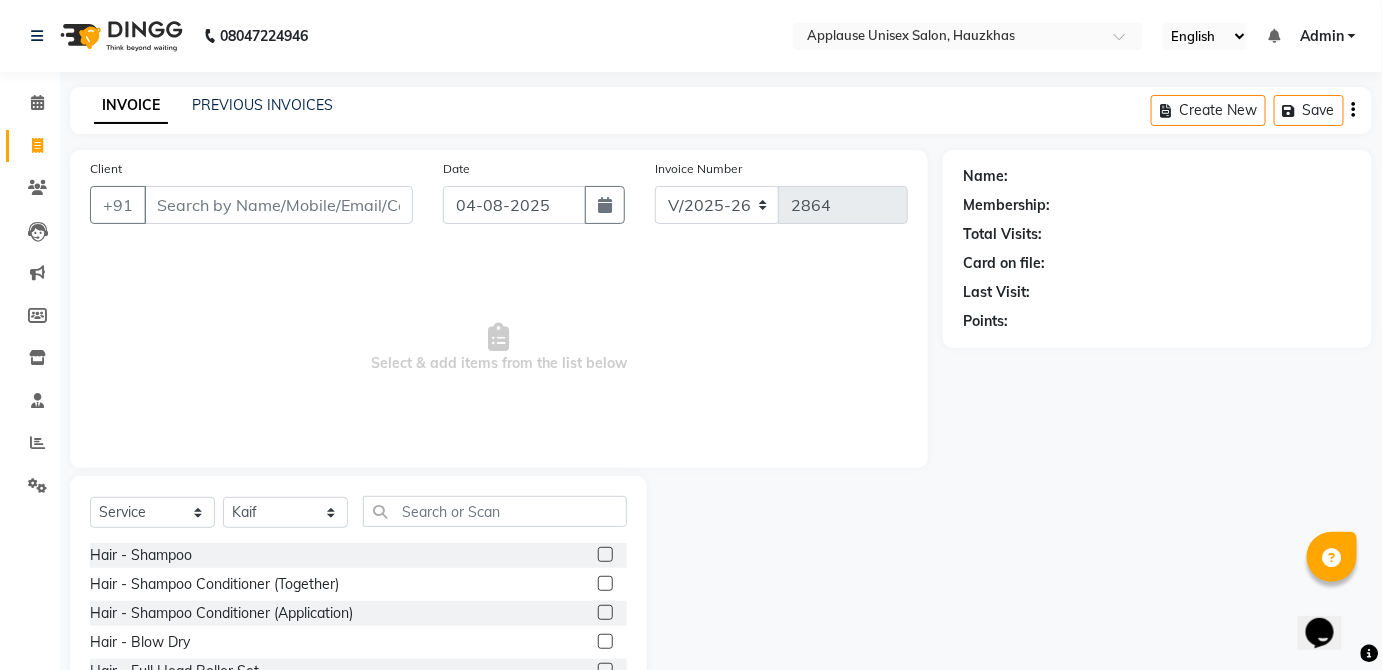 click 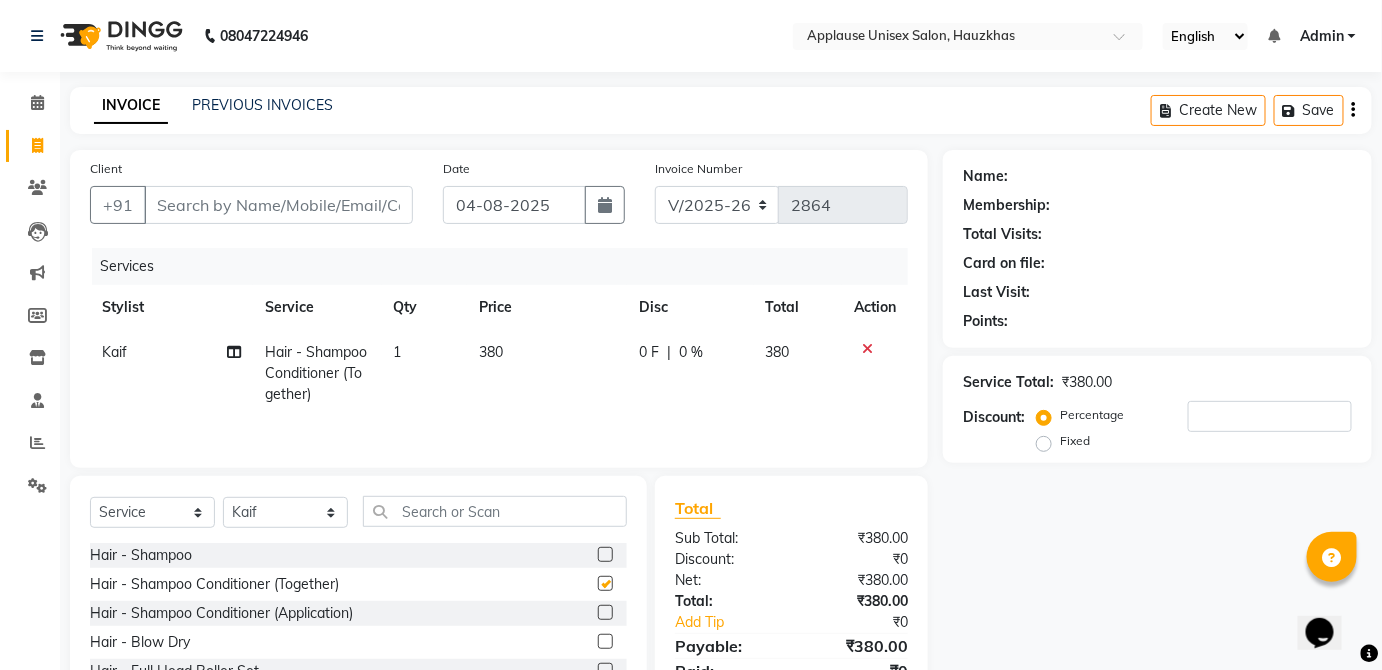 click on "380" 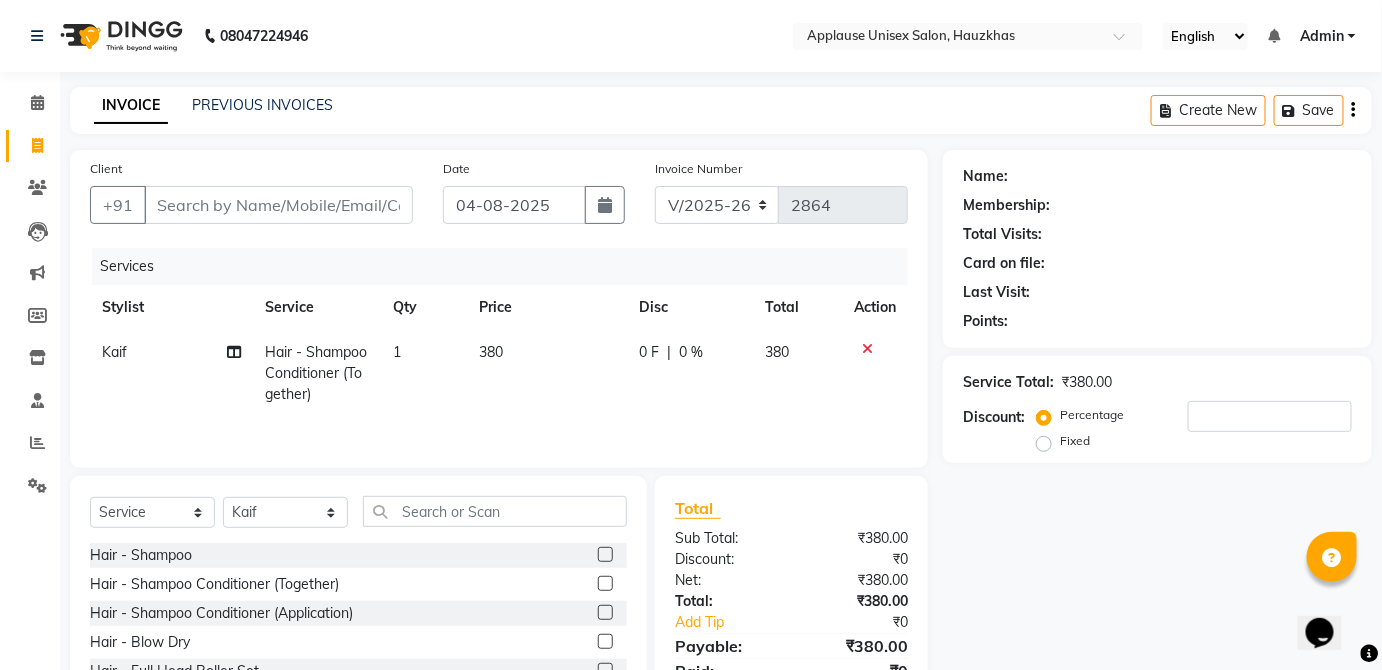checkbox on "false" 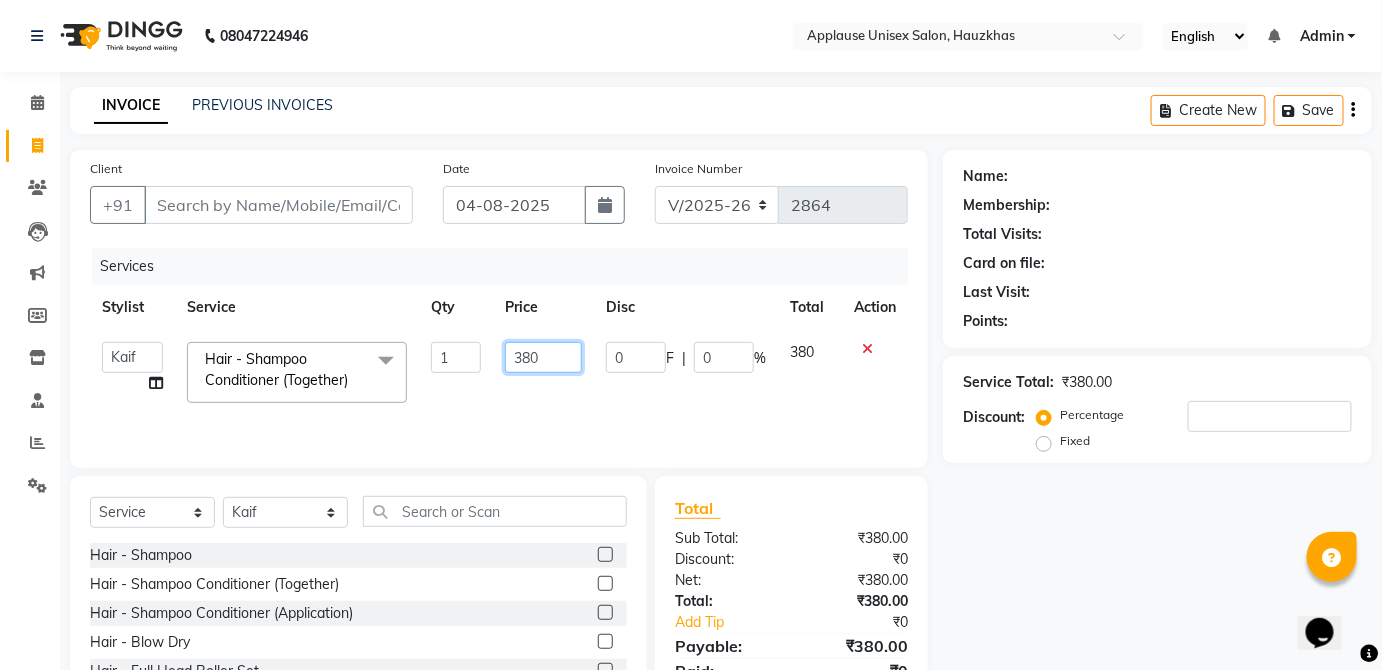 click on "380" 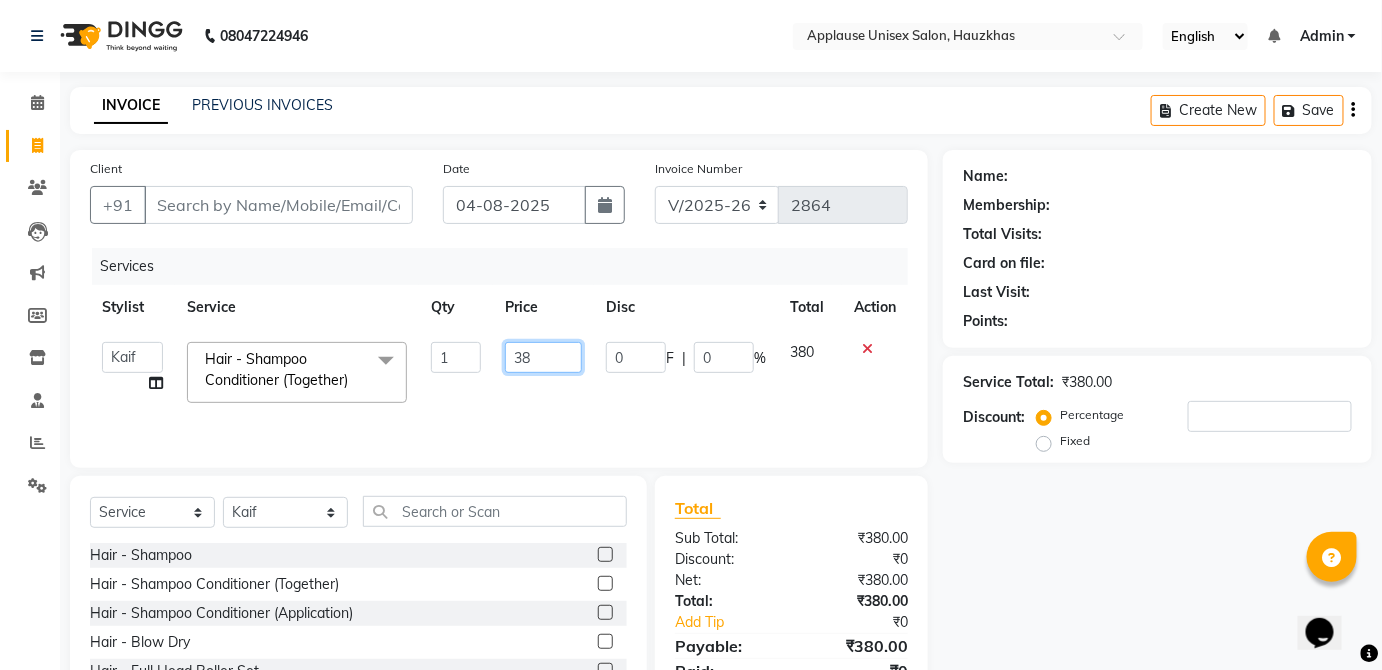 type on "3" 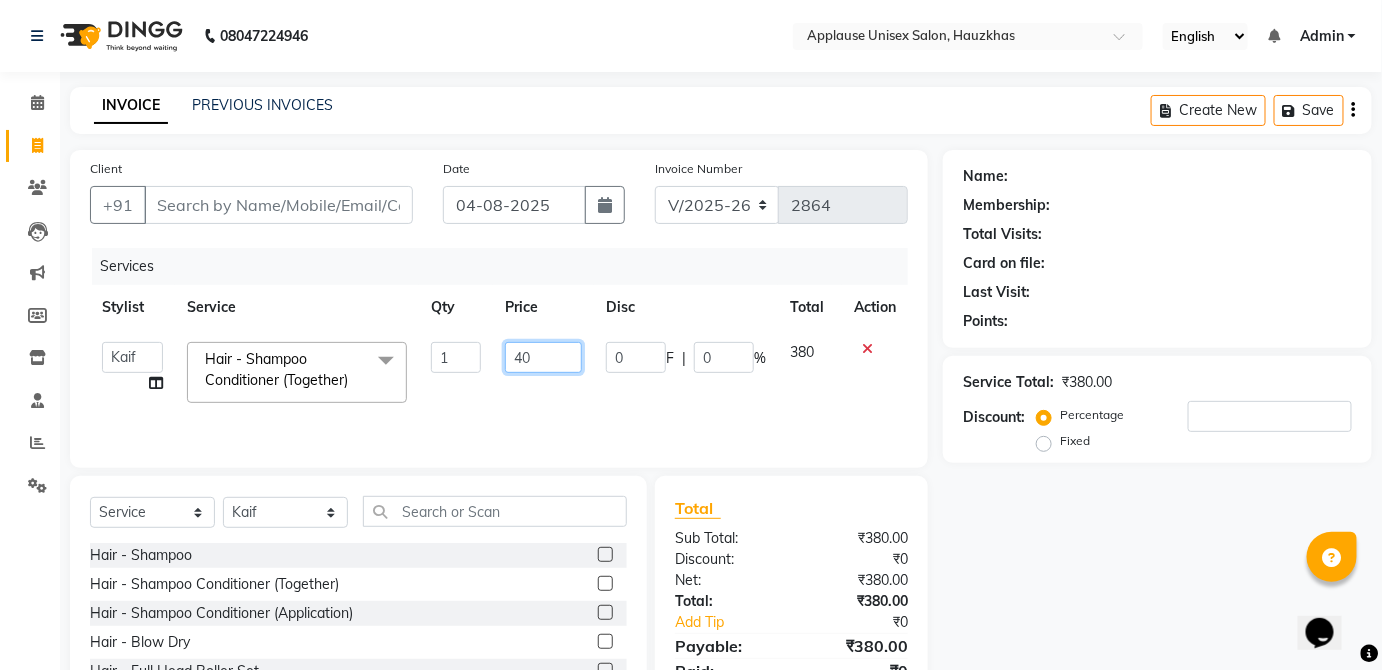 type on "400" 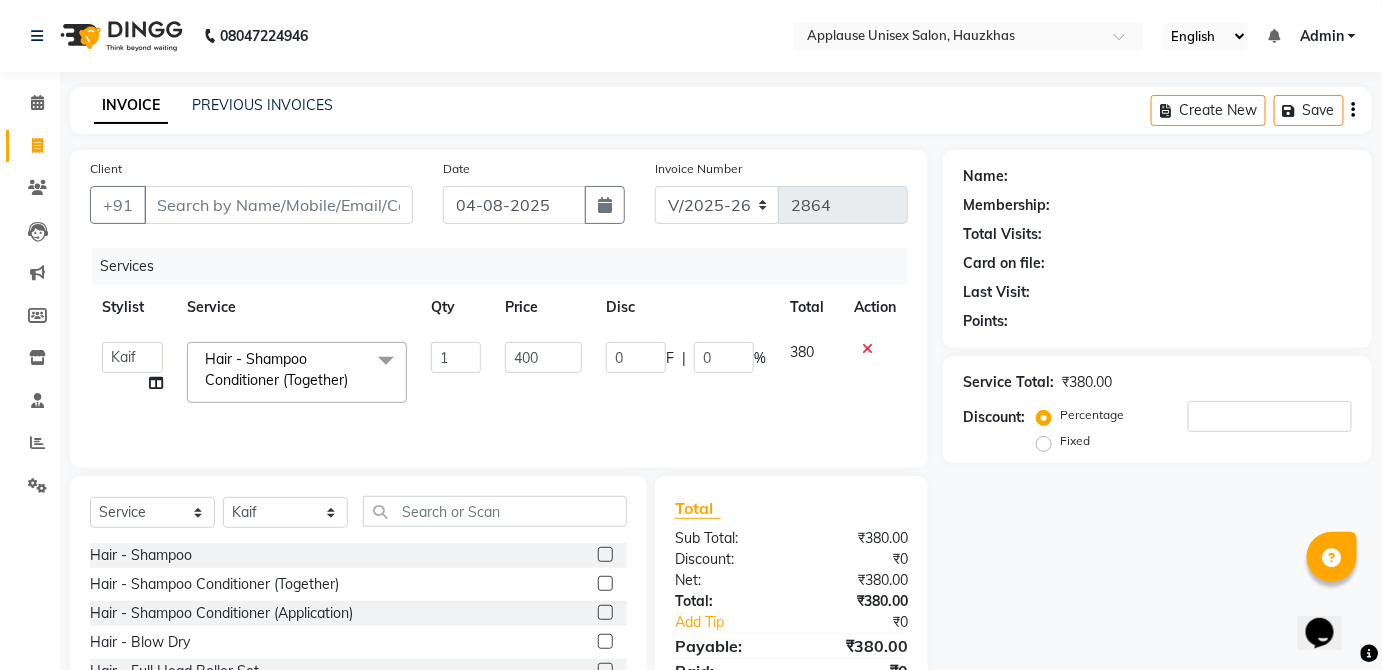 click on "380" 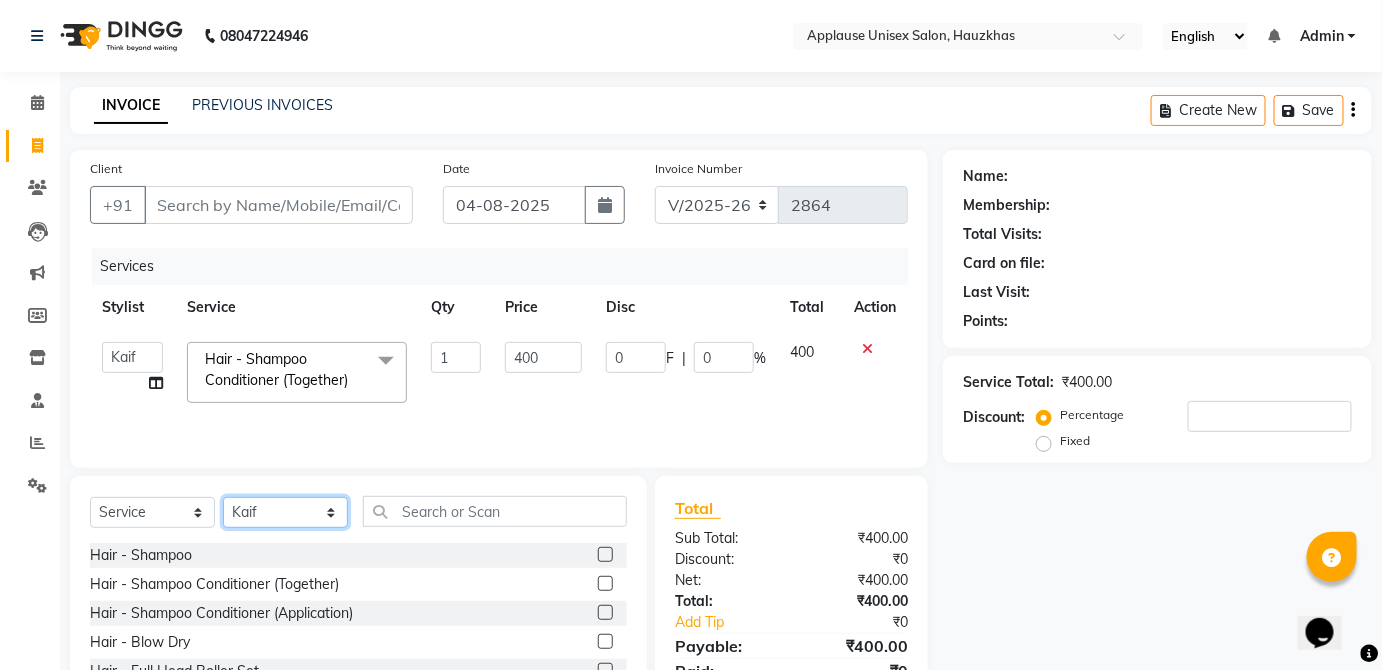 click on "Select Stylist Abdul Anas Arti Aruna Asif faisal guri heena Kaif Kamal Karan Komal laxmi Mamta Manager Mohsin nitin rahul Rajeev Rashid saif sangeeta sangeeta sharukh Vishal V.k" 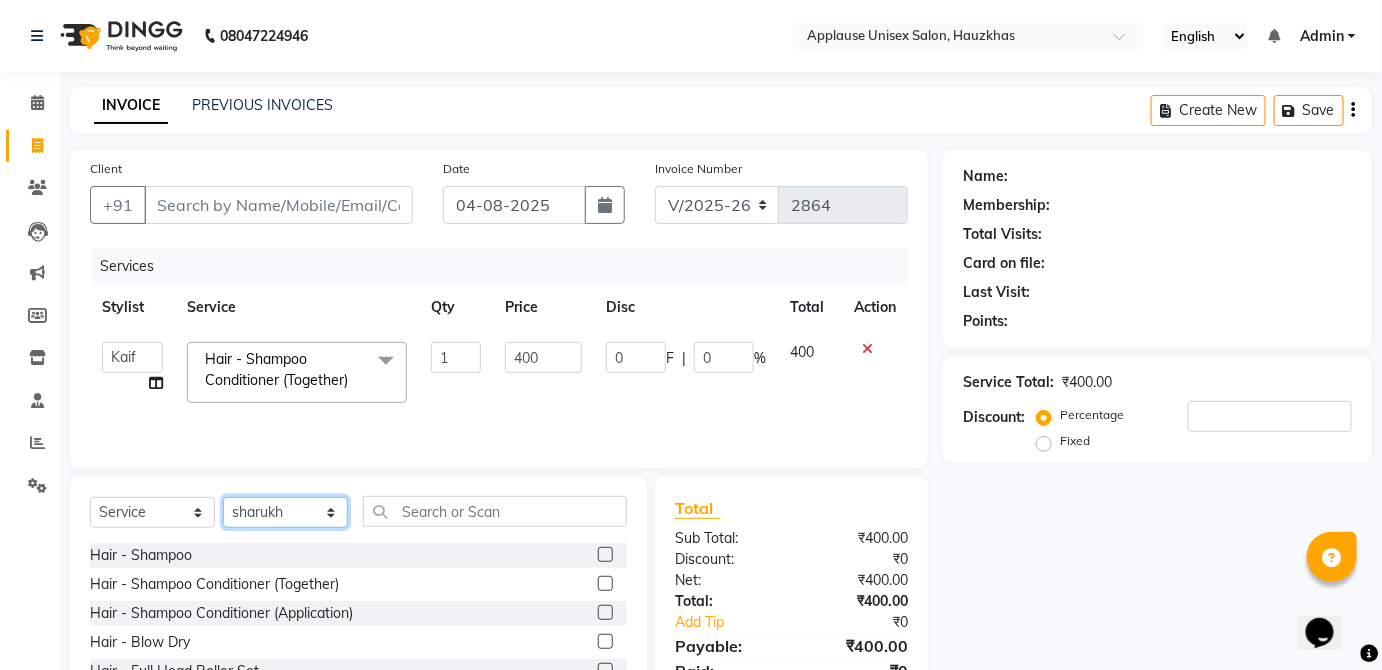 click on "Select Stylist Abdul Anas Arti Aruna Asif faisal guri heena Kaif Kamal Karan Komal laxmi Mamta Manager Mohsin nitin rahul Rajeev Rashid saif sangeeta sangeeta sharukh Vishal V.k" 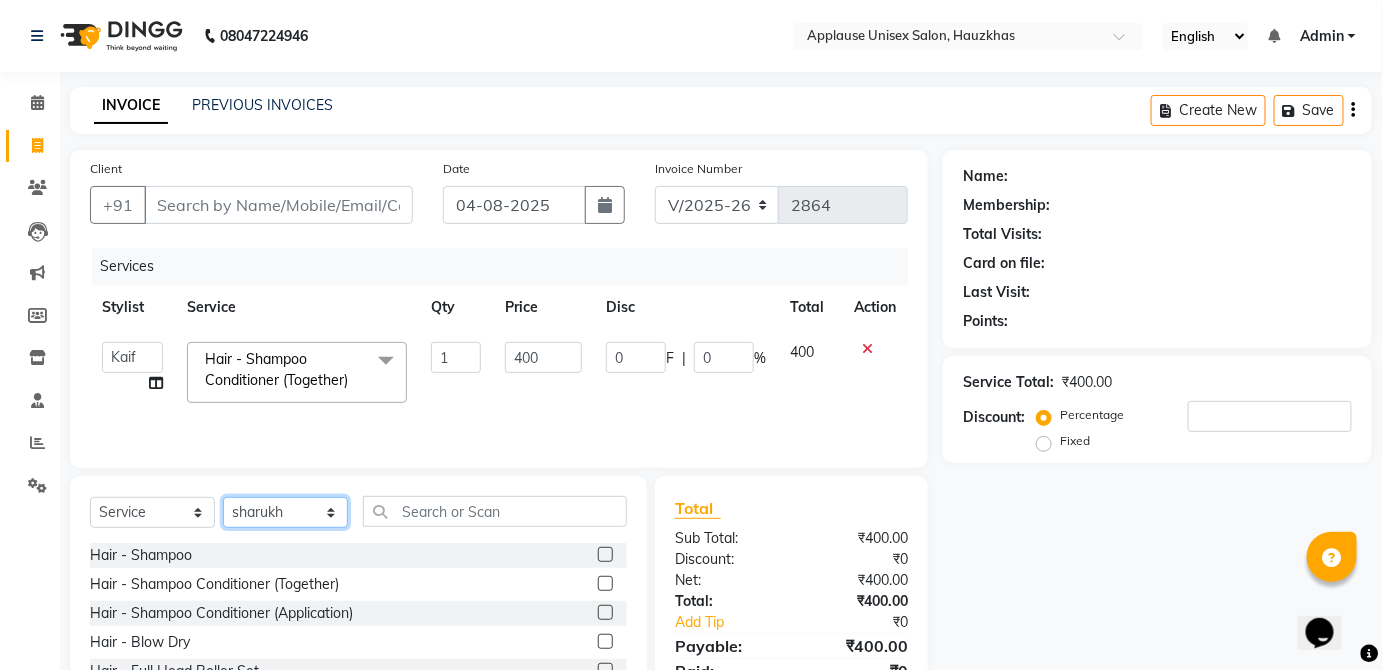 select on "38123" 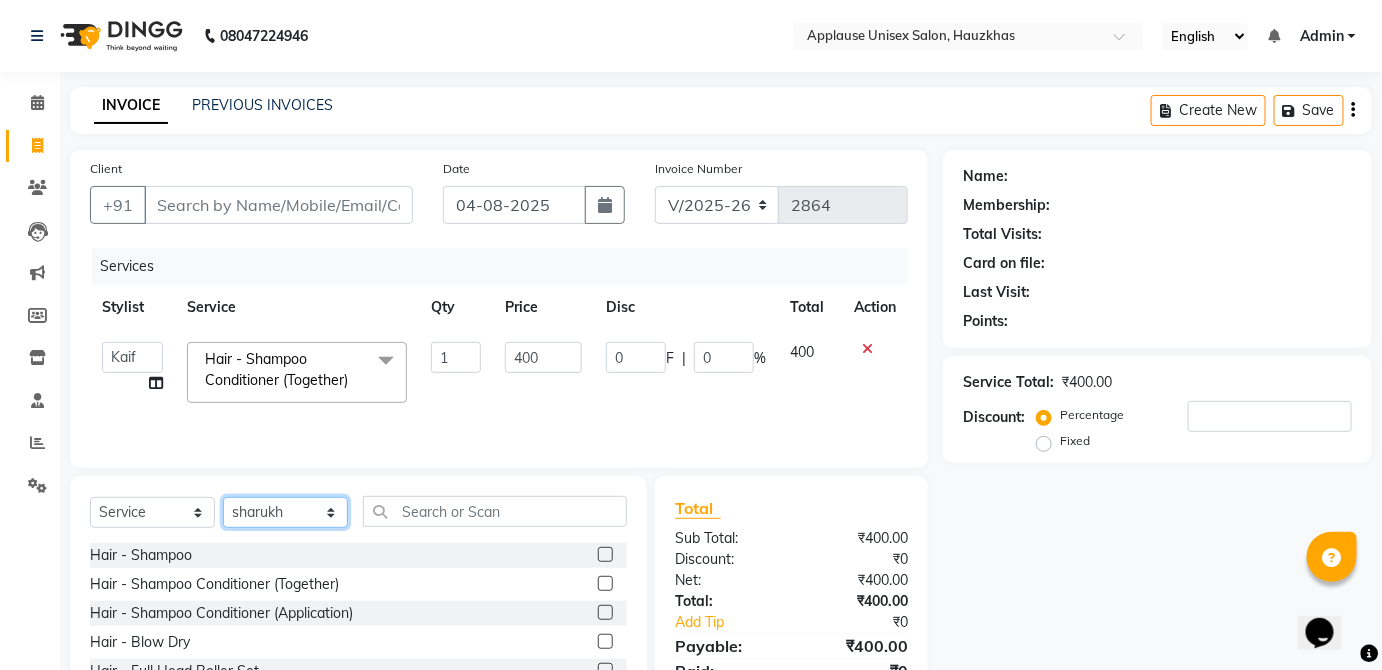 click on "Select Stylist Abdul Anas Arti Aruna Asif faisal guri heena Kaif Kamal Karan Komal laxmi Mamta Manager Mohsin nitin rahul Rajeev Rashid saif sangeeta sangeeta sharukh Vishal V.k" 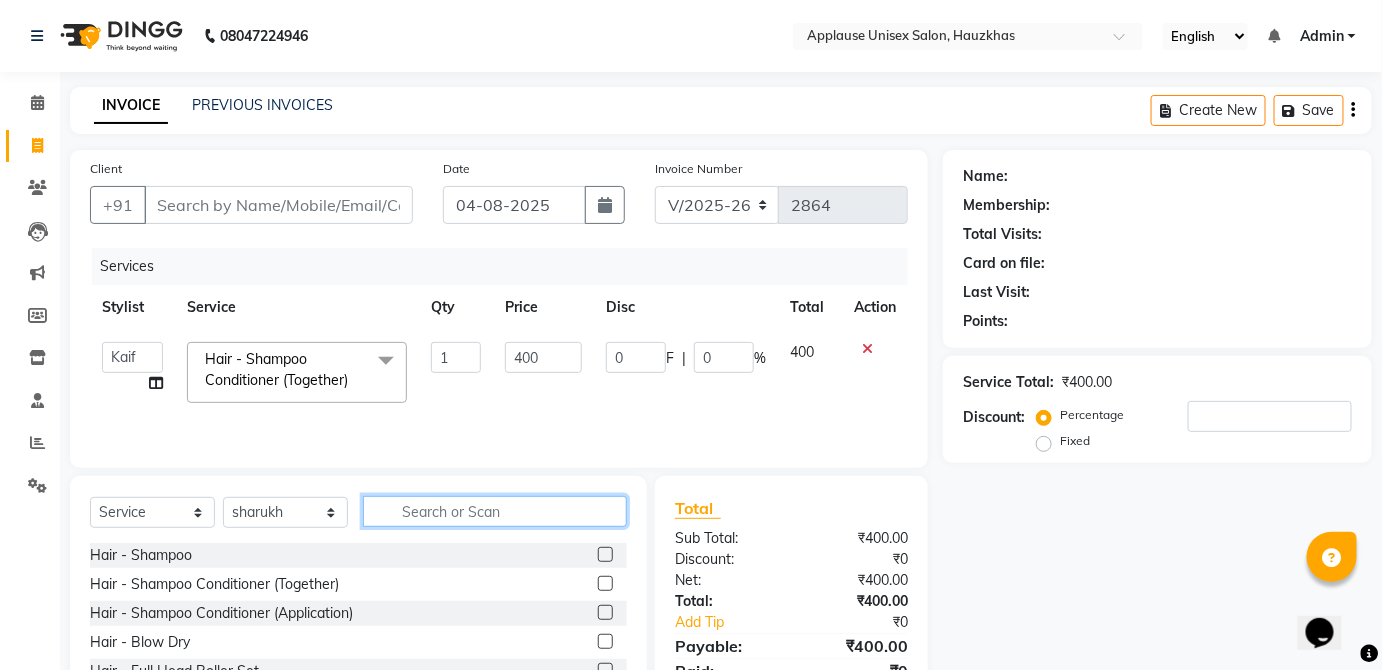 click 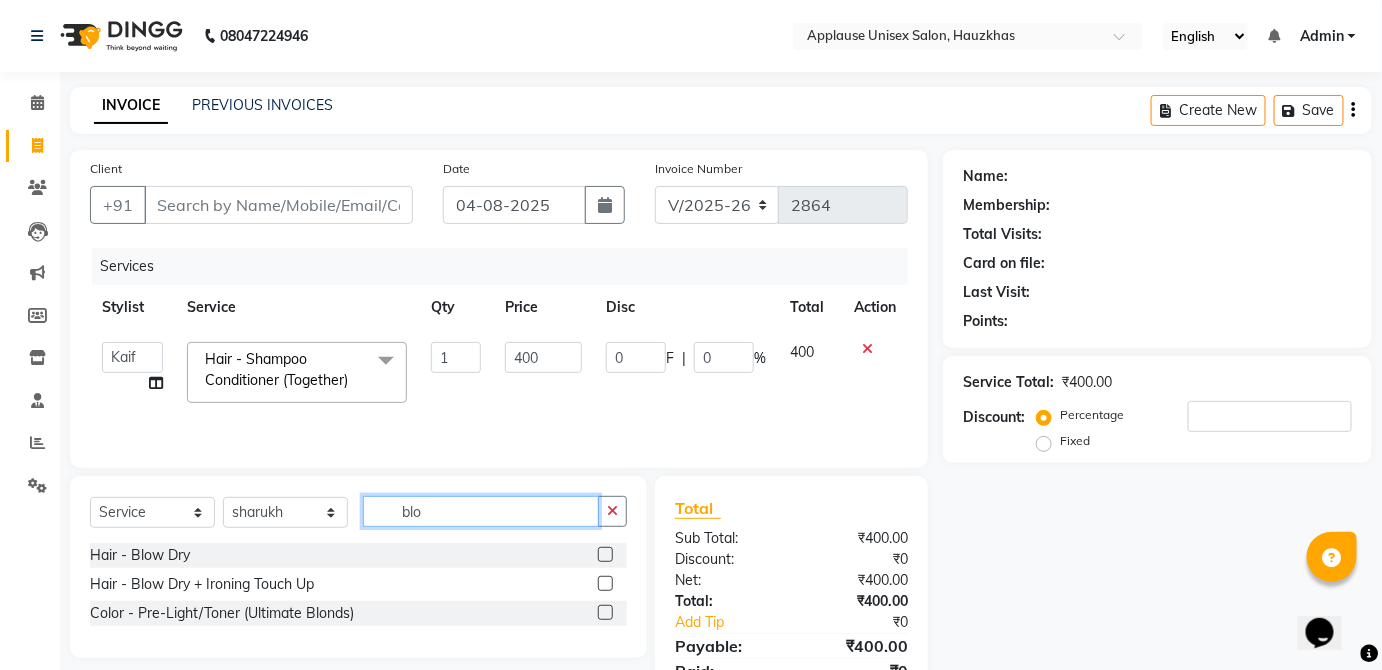 type on "blo" 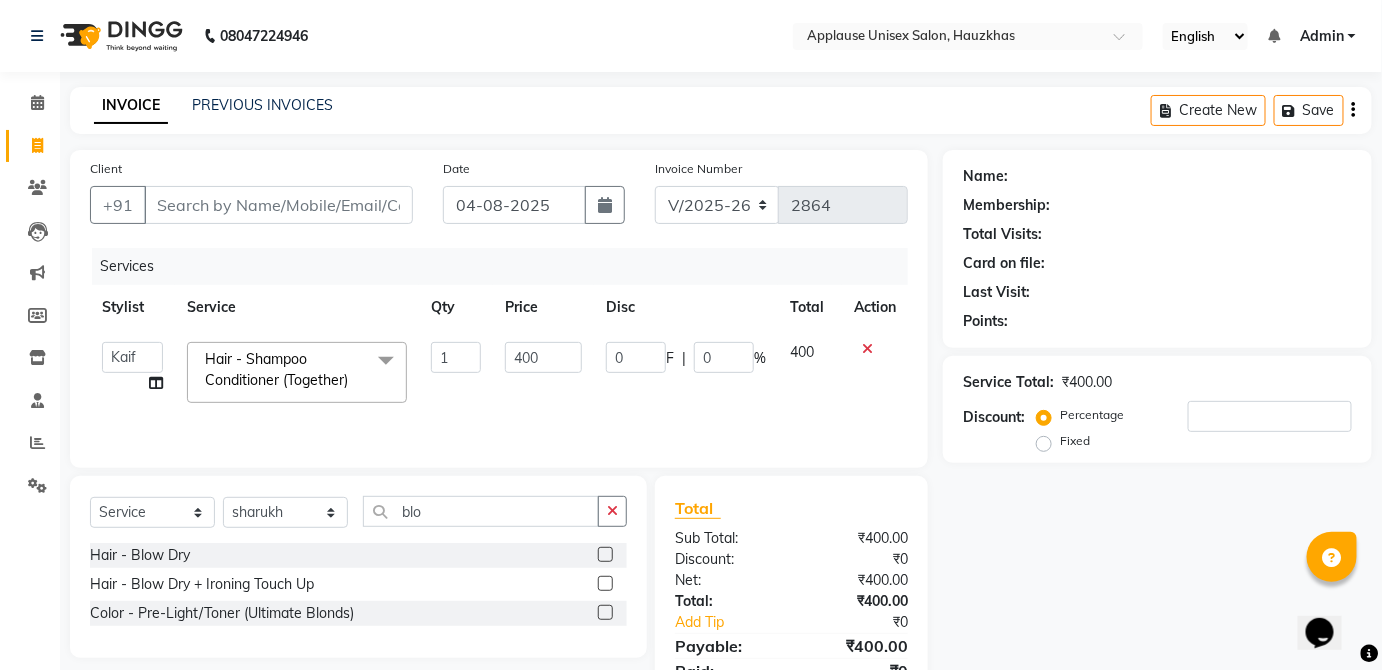 click 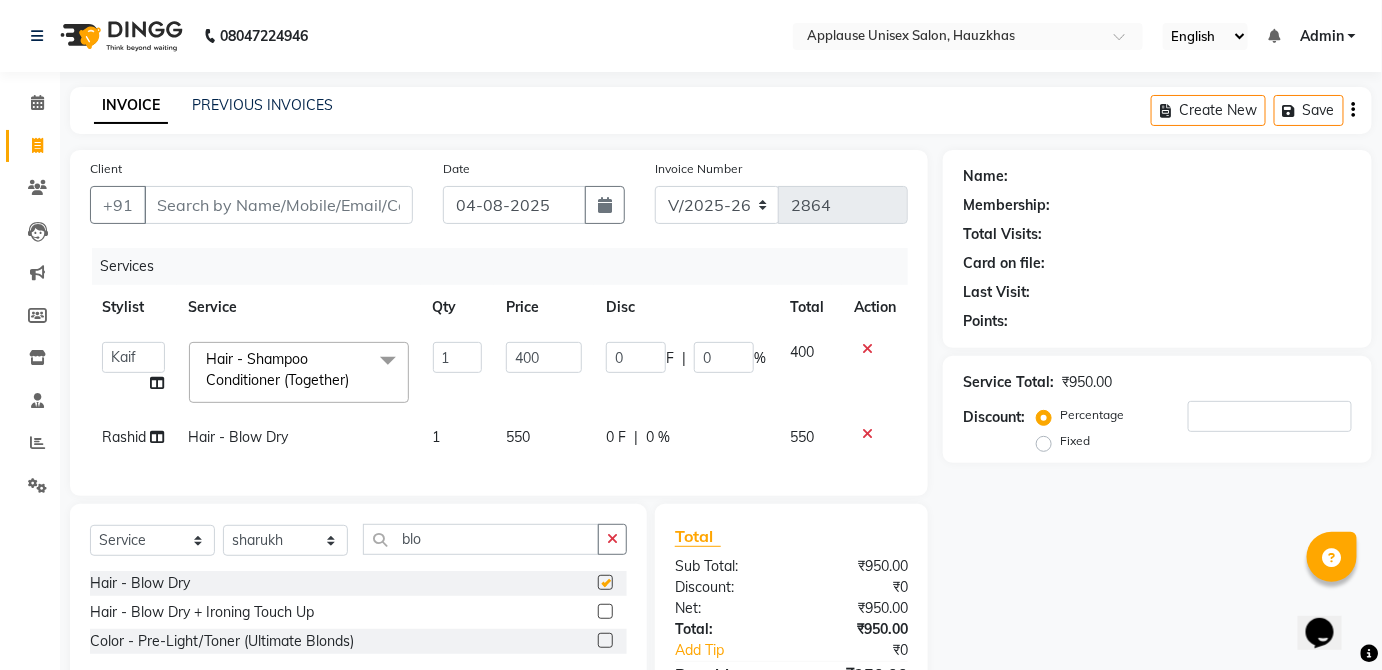 click on "550" 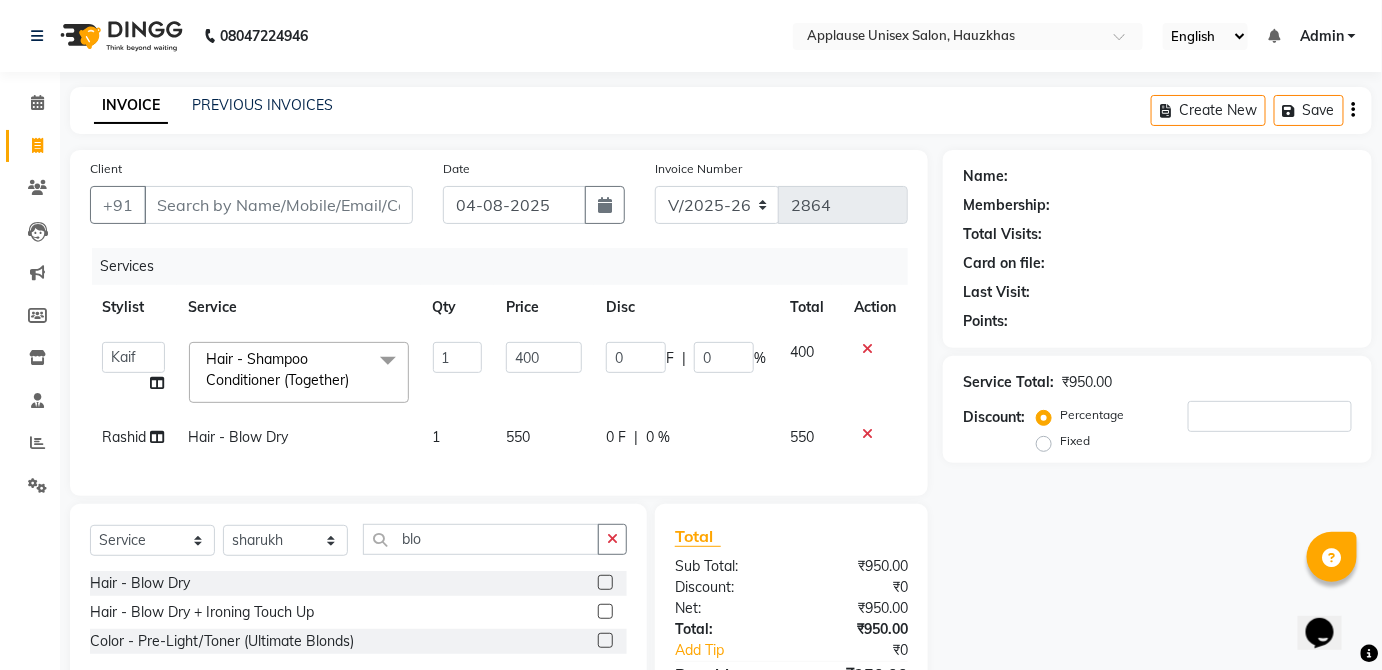checkbox on "false" 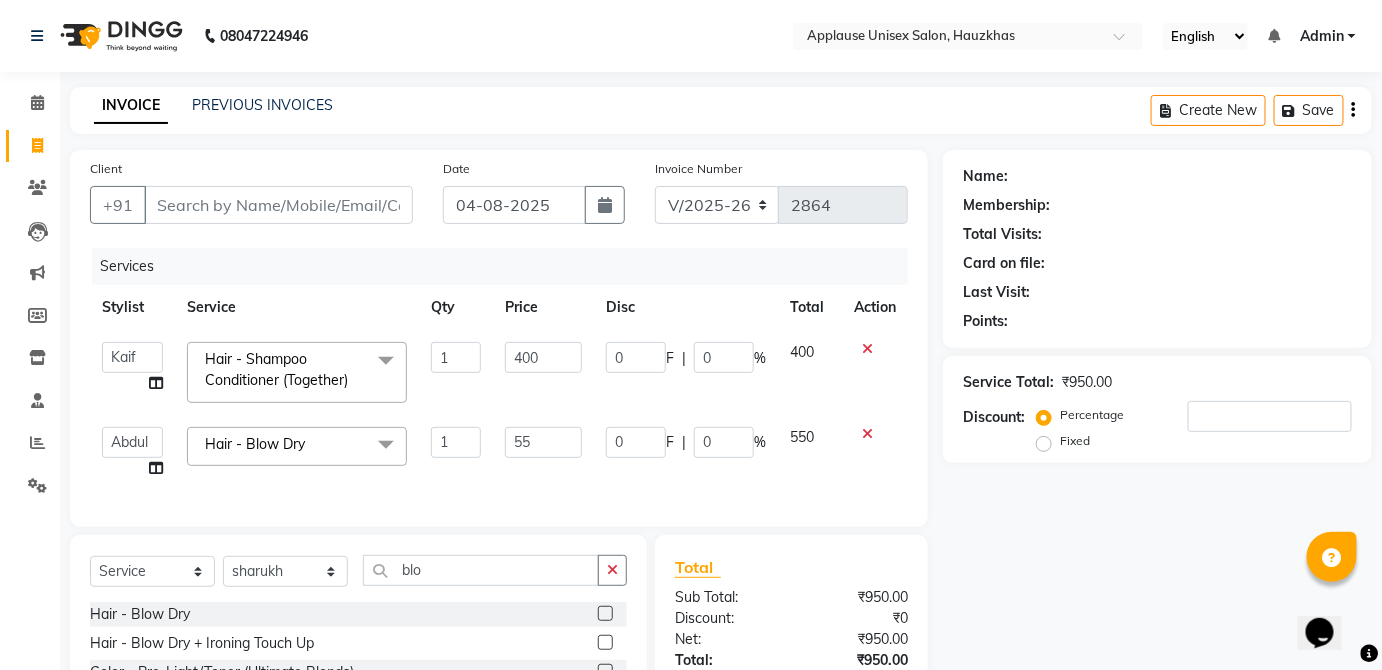 type on "5" 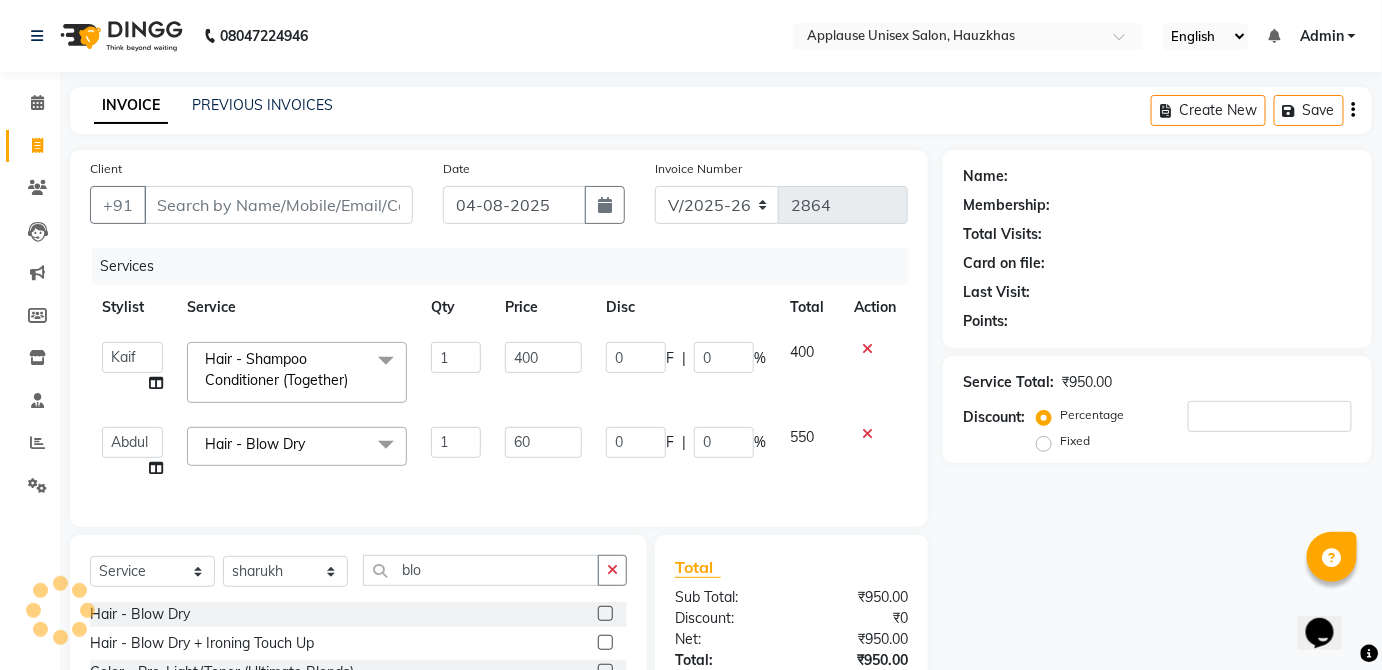 type on "600" 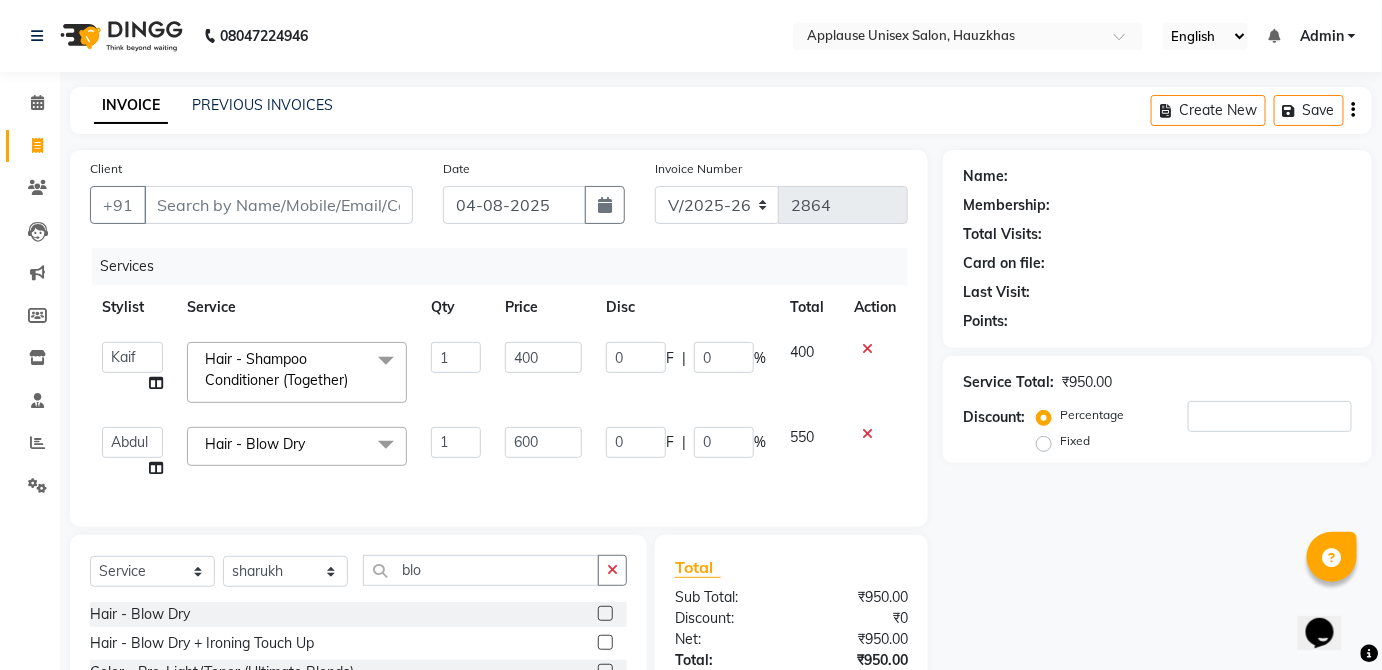 click on "550" 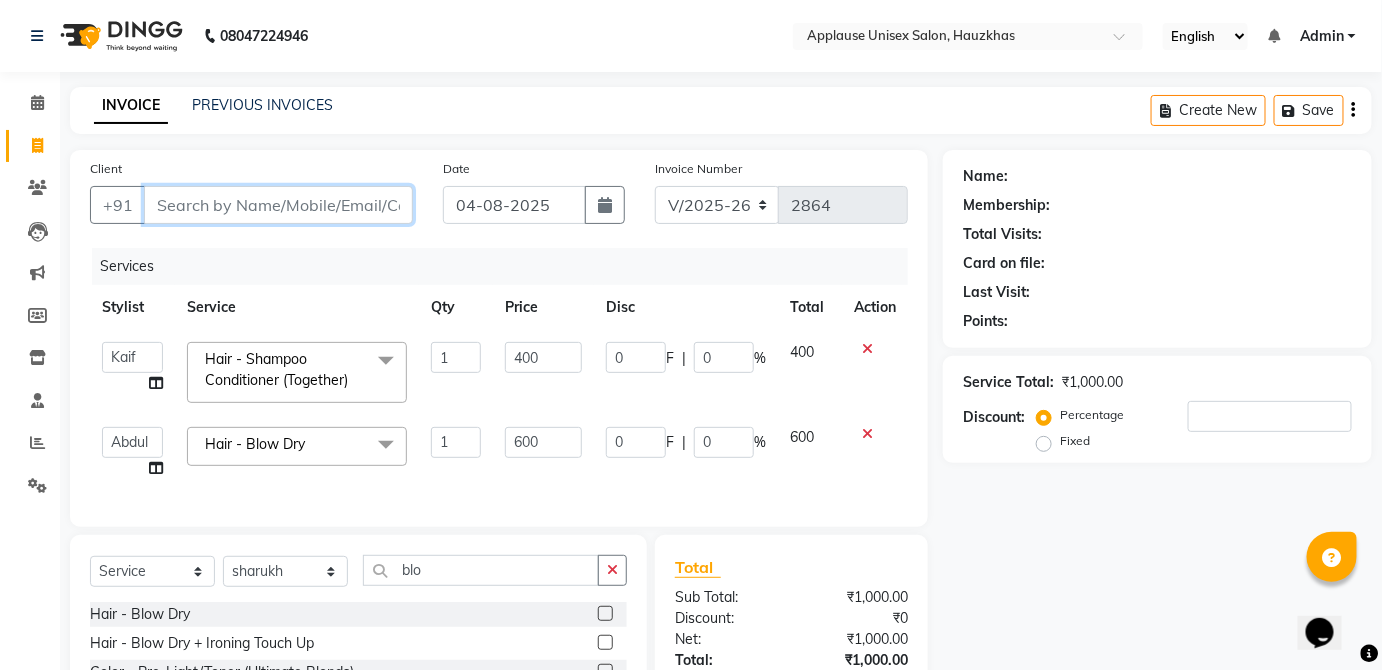 click on "Client" at bounding box center (278, 205) 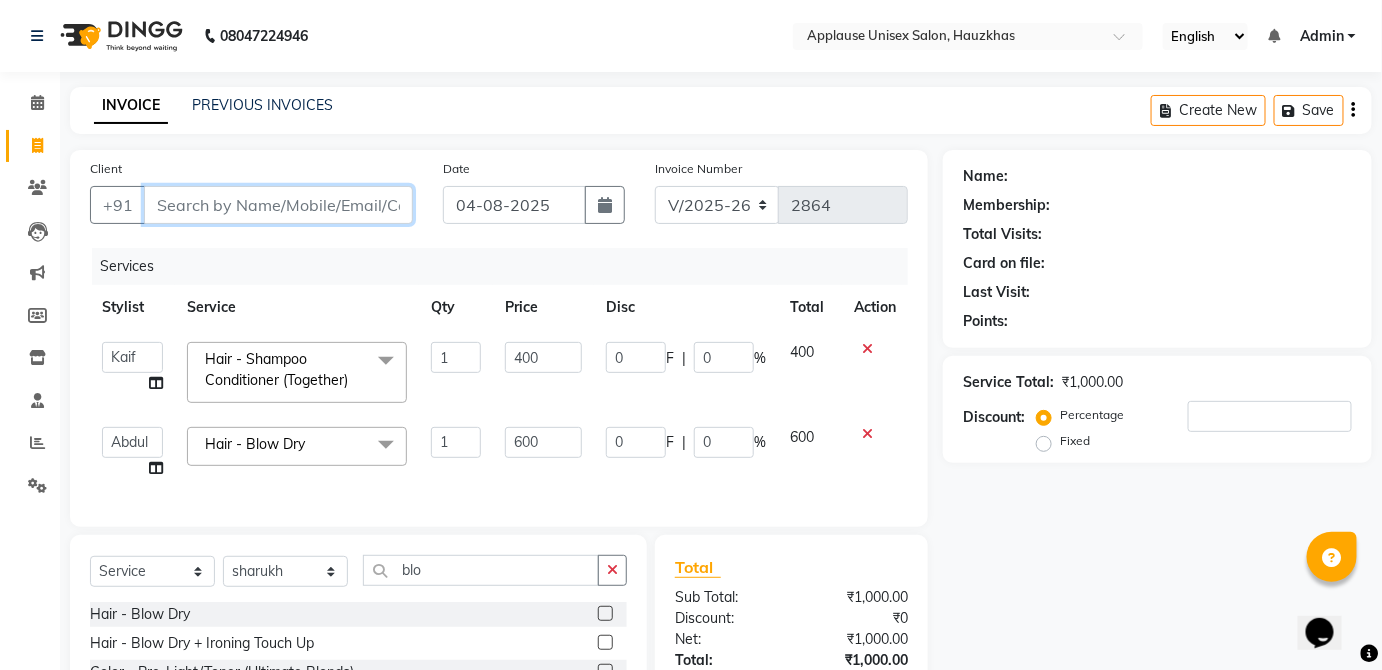 type on "r" 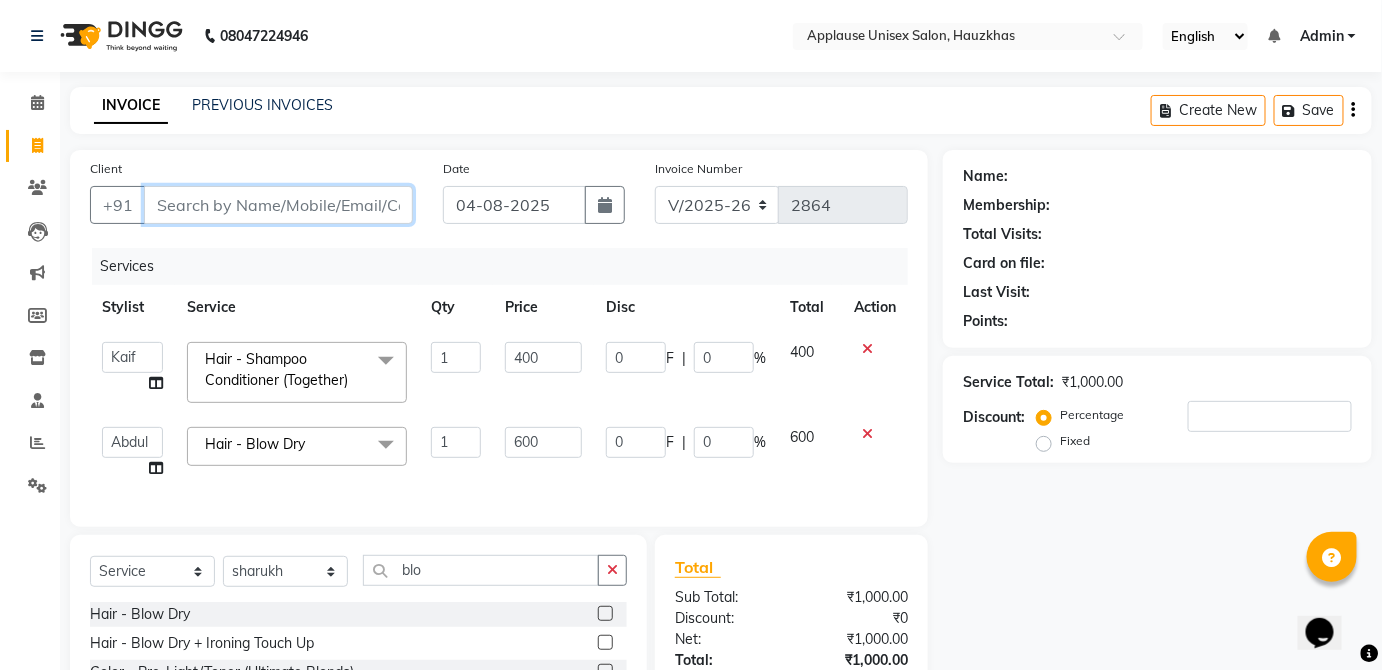 type on "0" 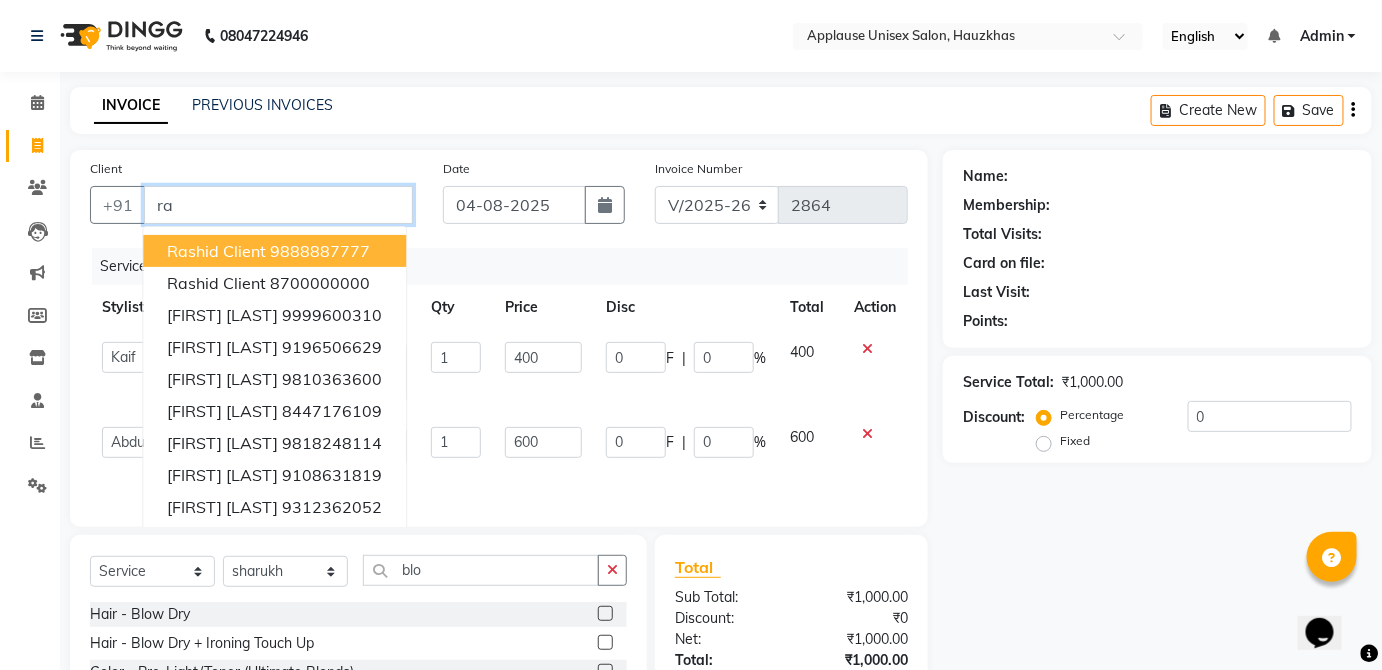 type on "r" 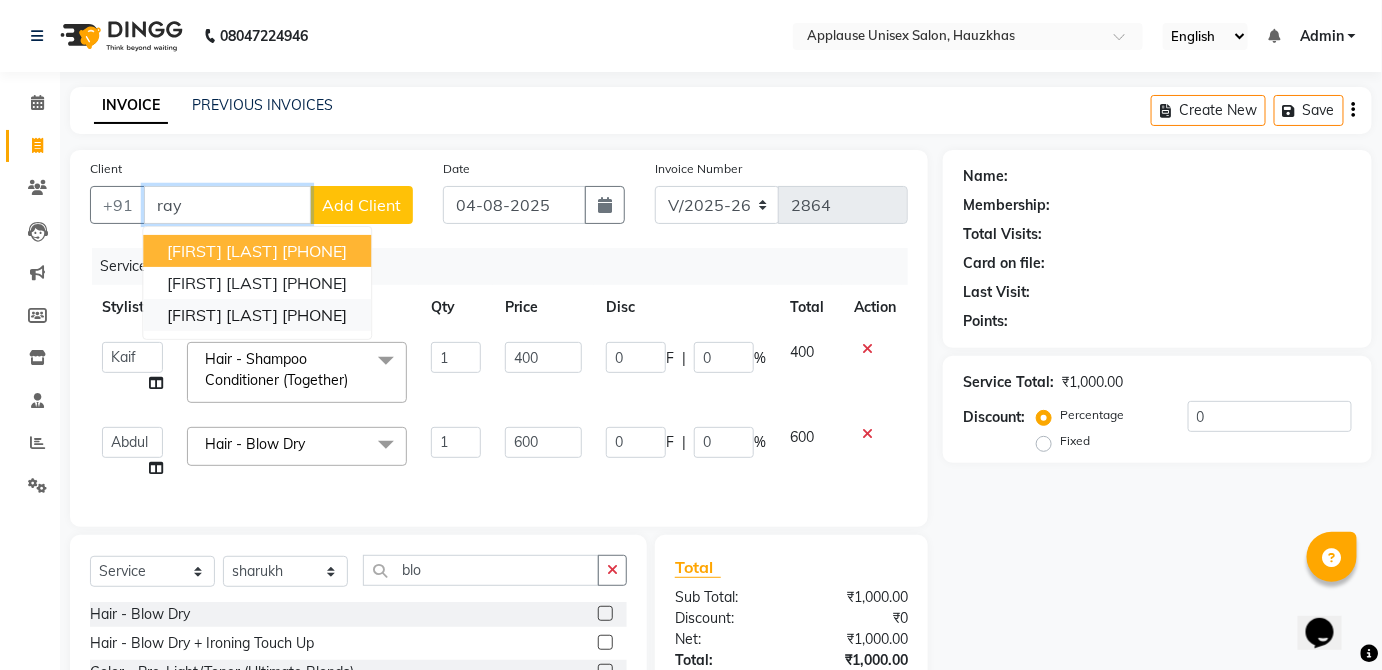 click on "9449596083" at bounding box center (314, 315) 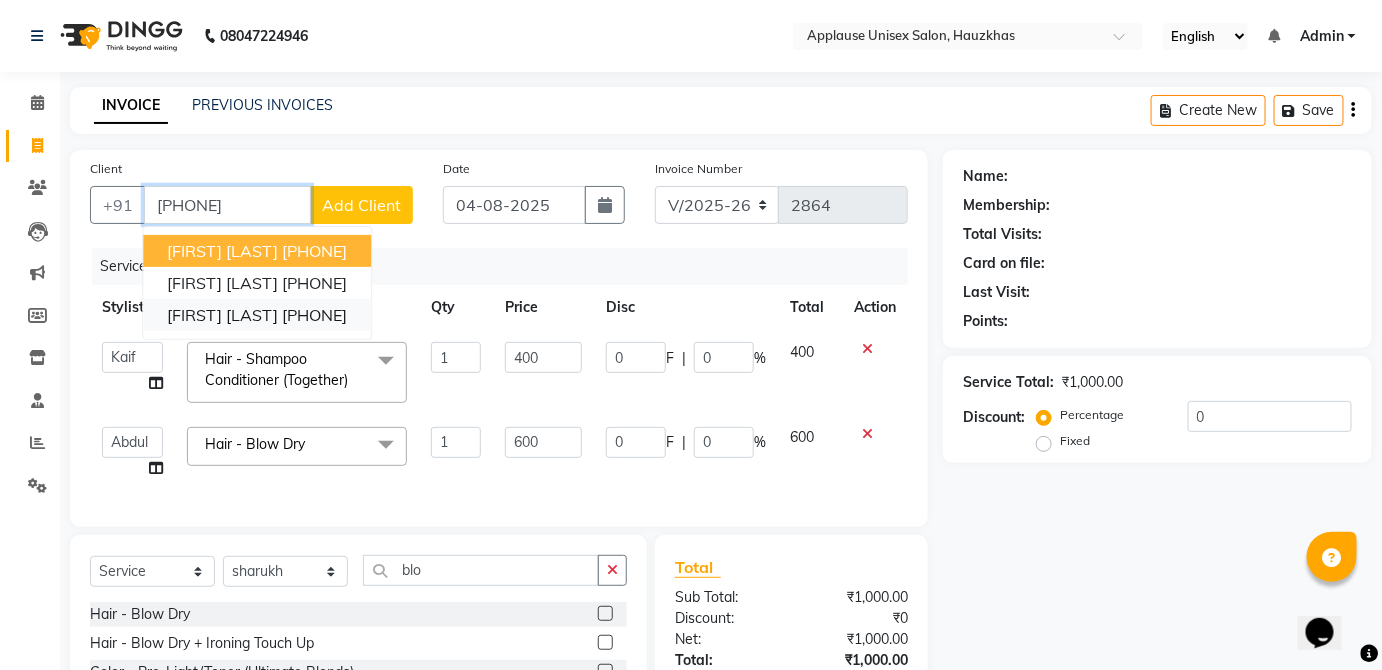 type on "9449596083" 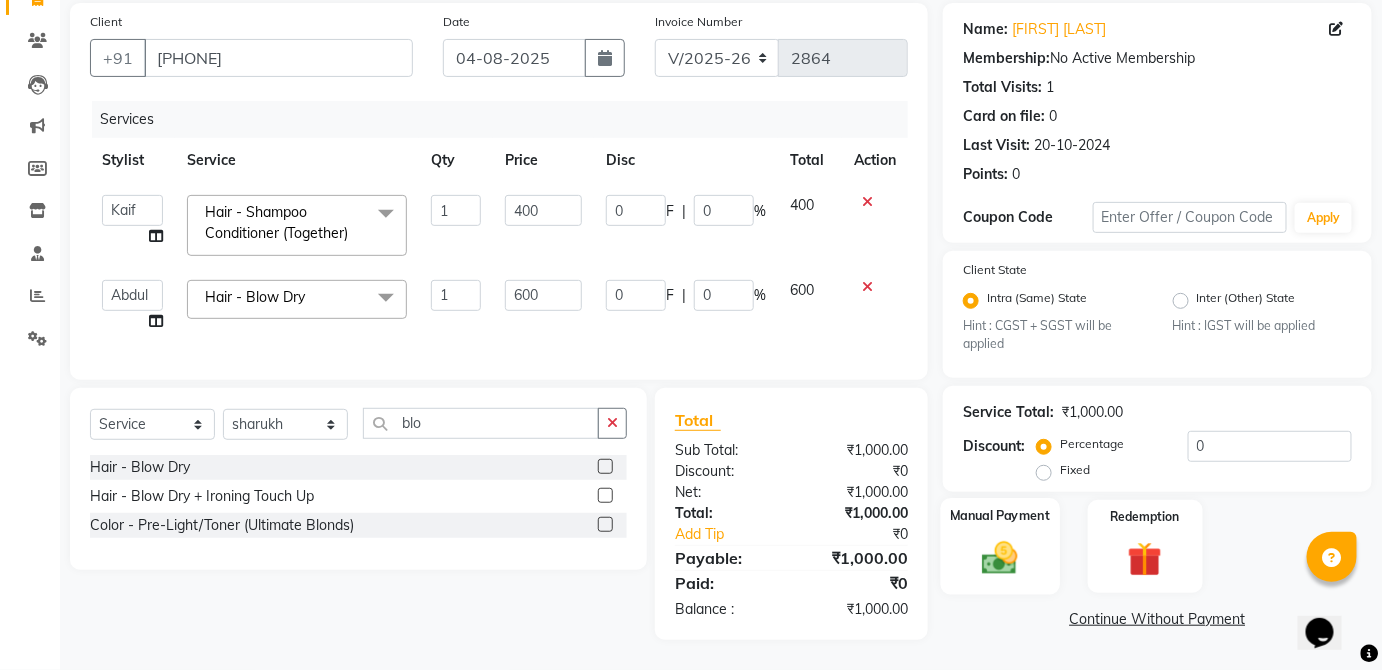 click on "Manual Payment" 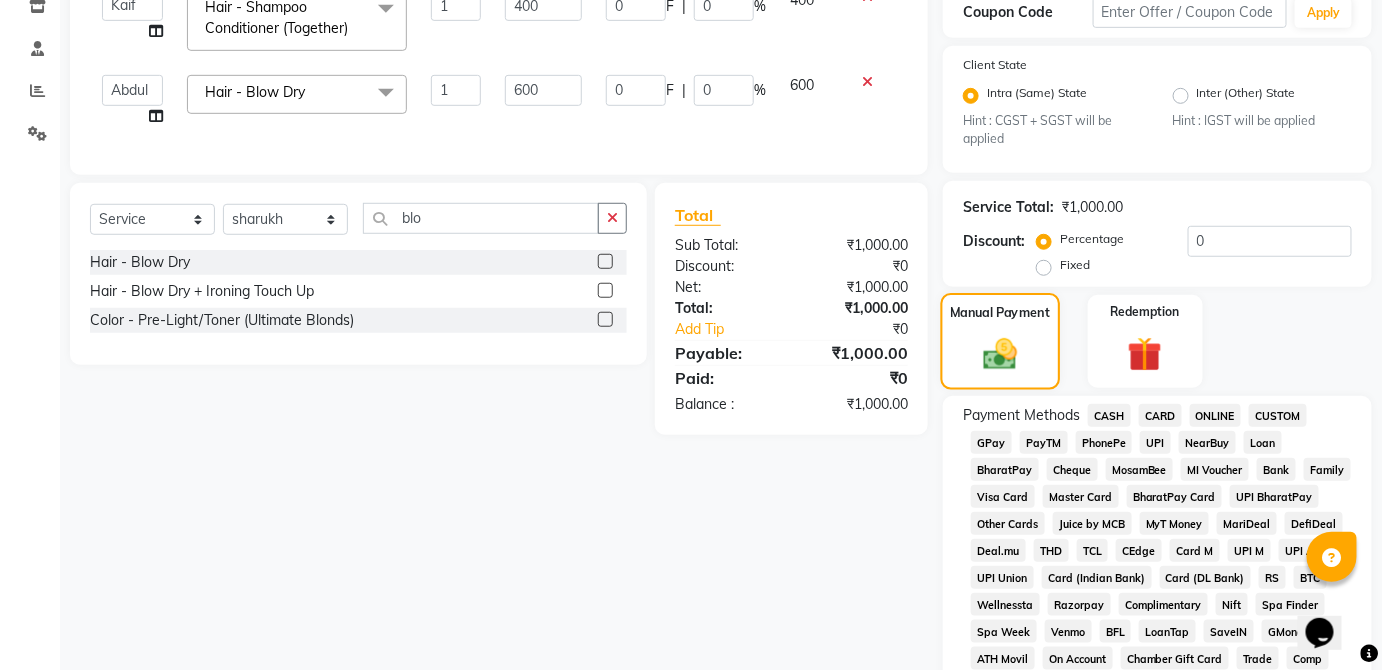 scroll, scrollTop: 377, scrollLeft: 0, axis: vertical 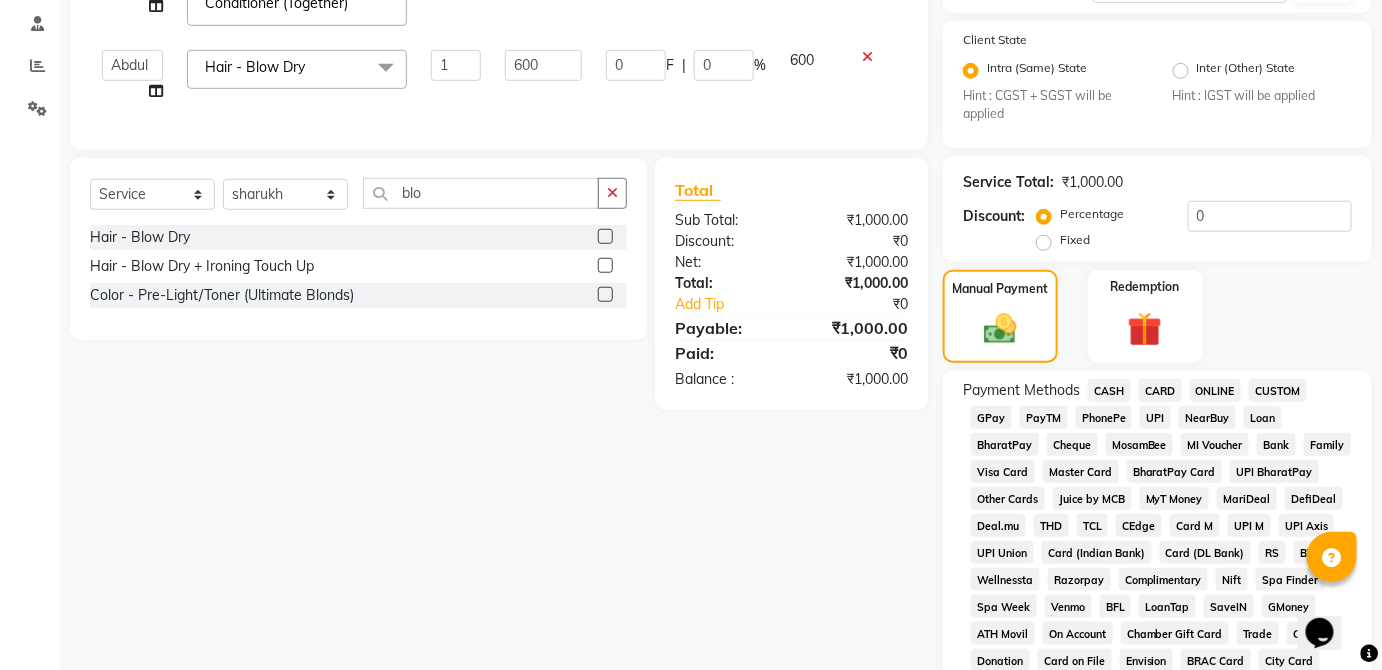 click on "UPI" 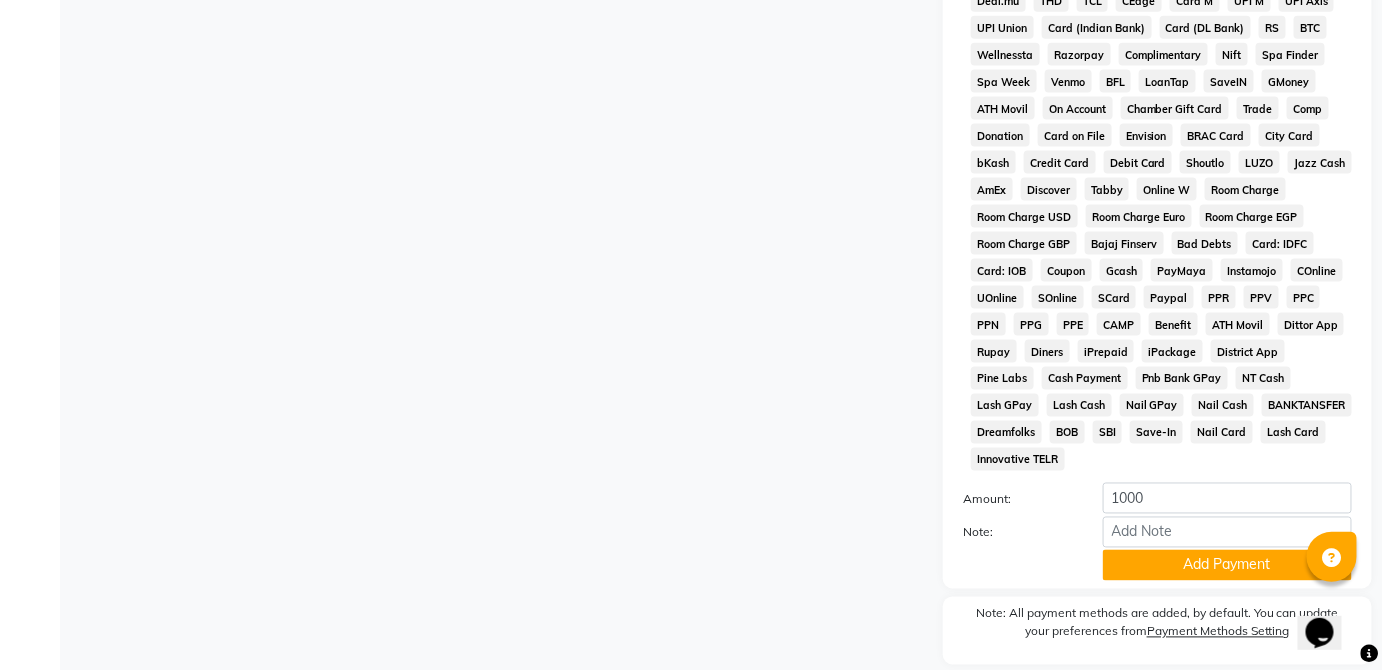 scroll, scrollTop: 943, scrollLeft: 0, axis: vertical 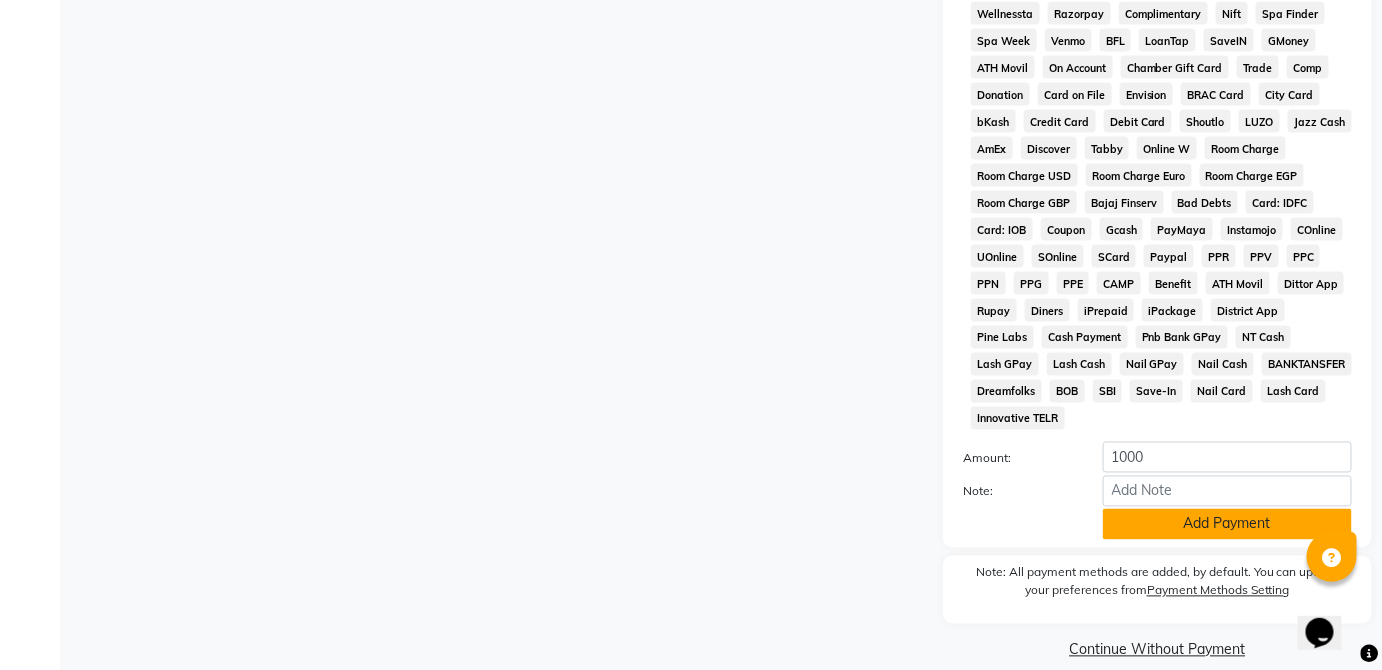 click on "Add Payment" 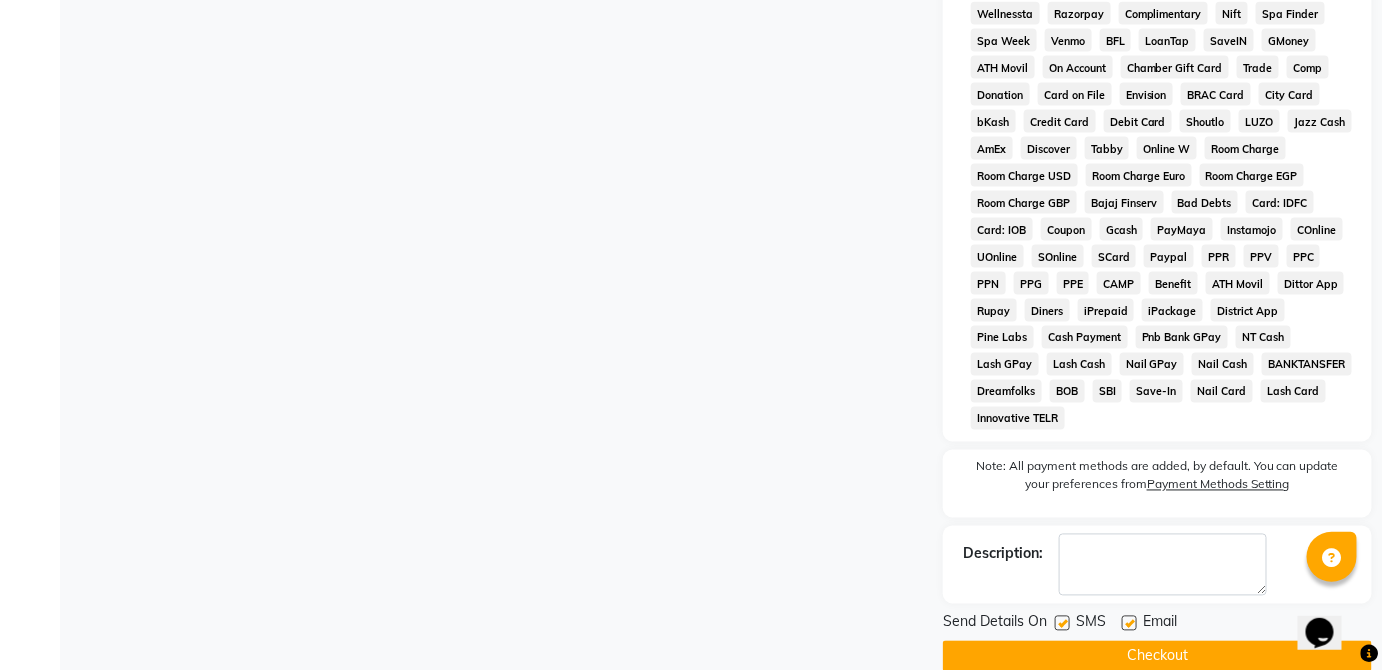 click on "Checkout" 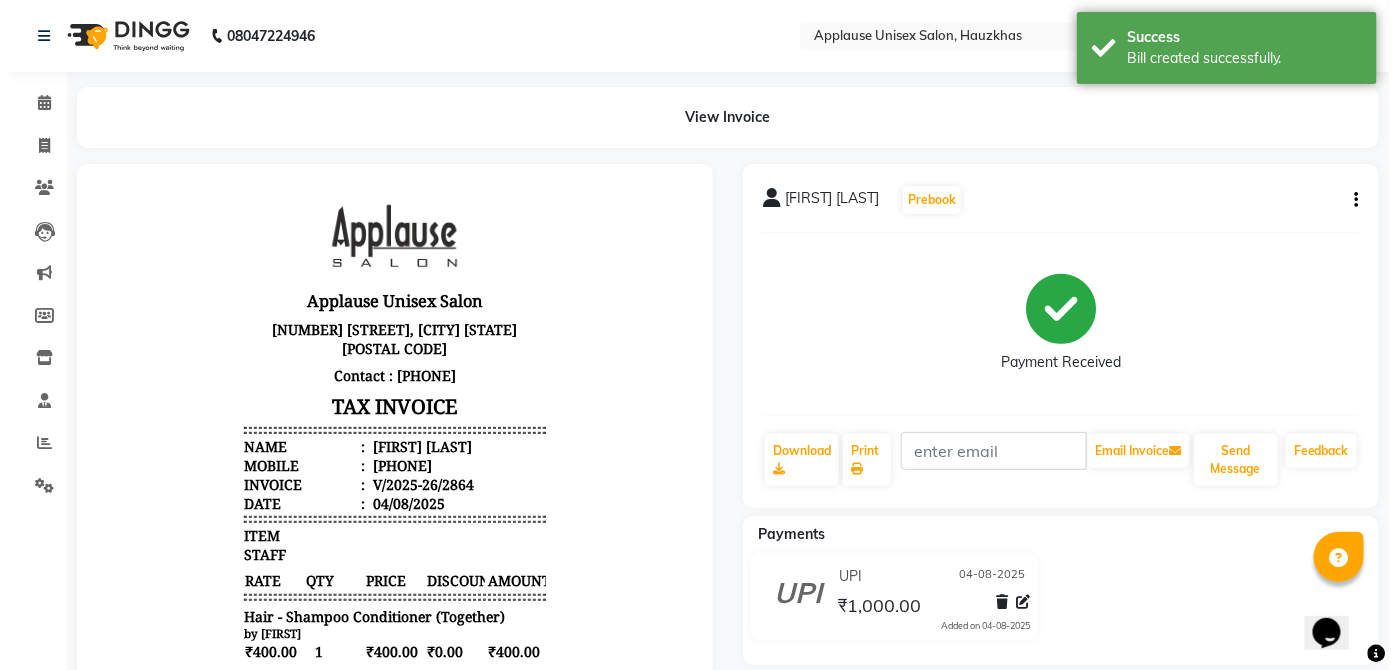 scroll, scrollTop: 0, scrollLeft: 0, axis: both 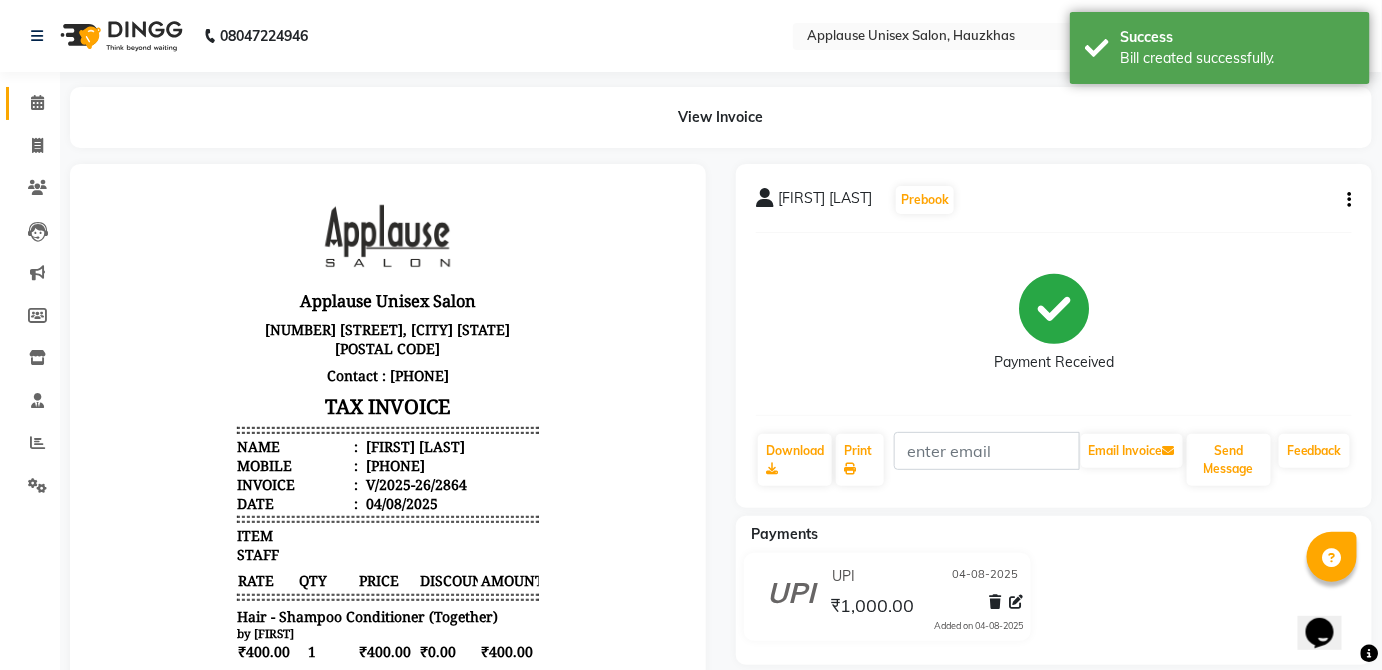 click 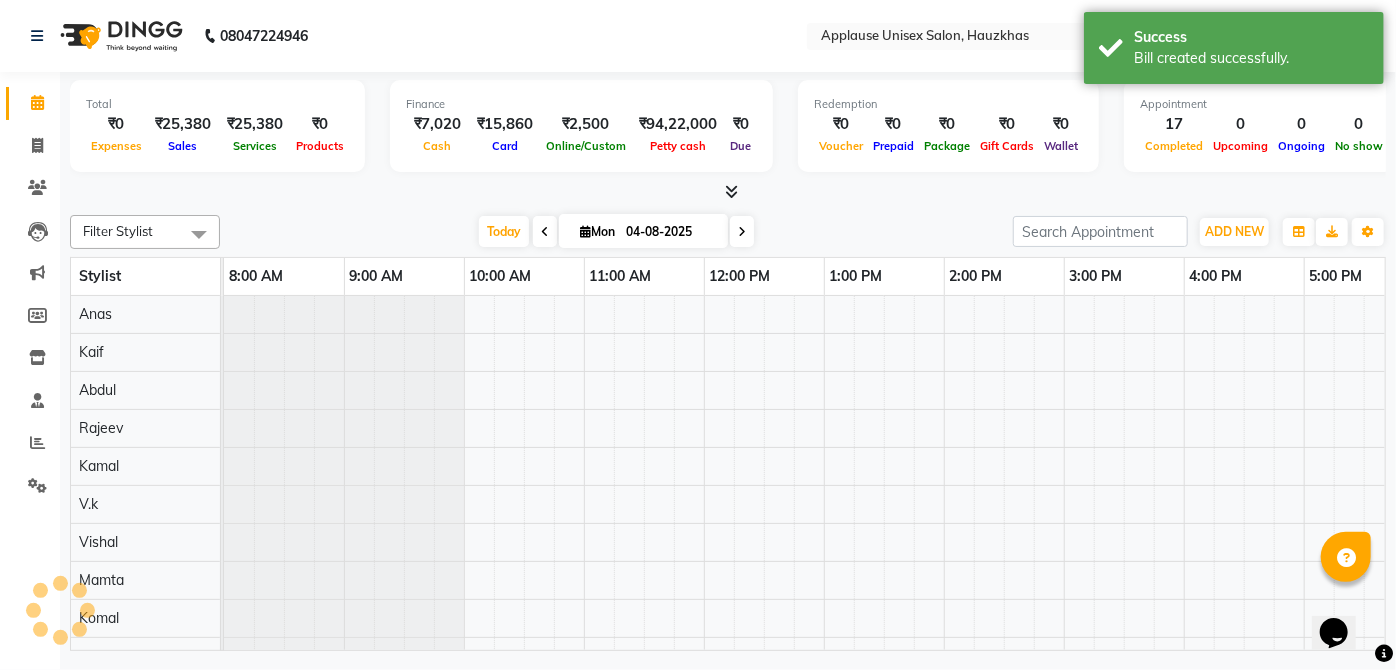scroll, scrollTop: 0, scrollLeft: 277, axis: horizontal 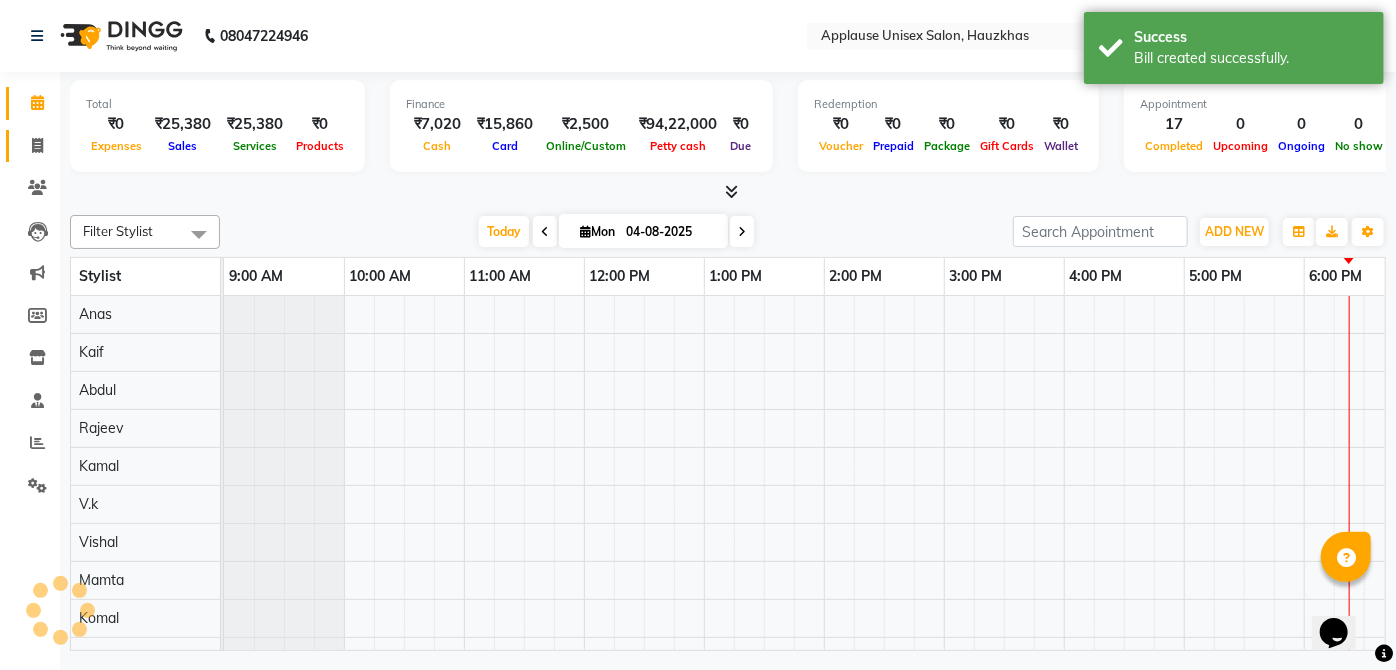 click 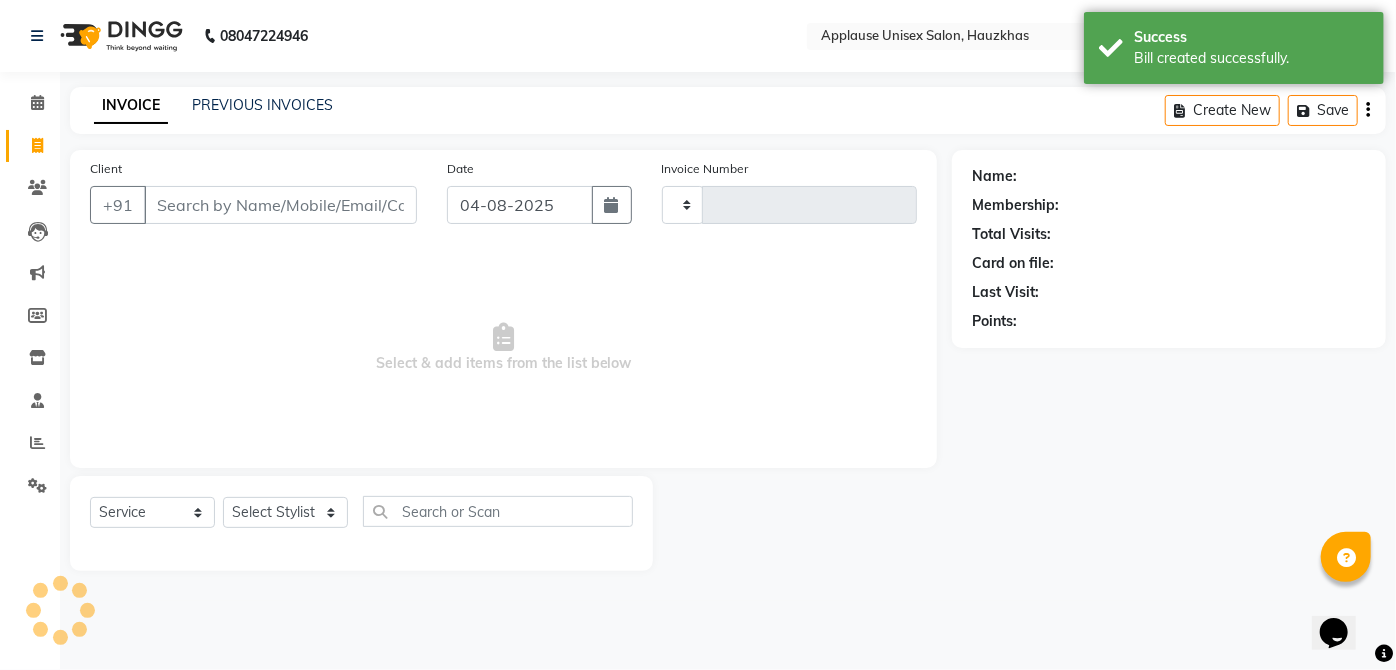 type on "2865" 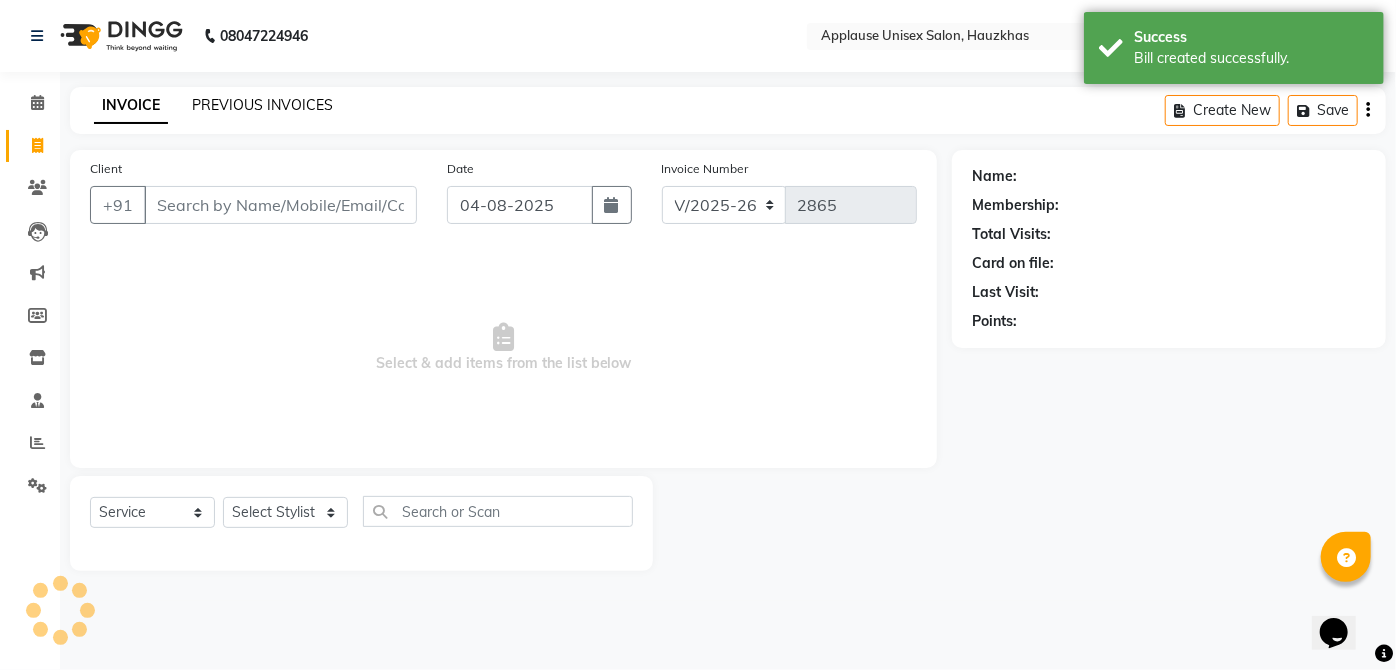 click on "PREVIOUS INVOICES" 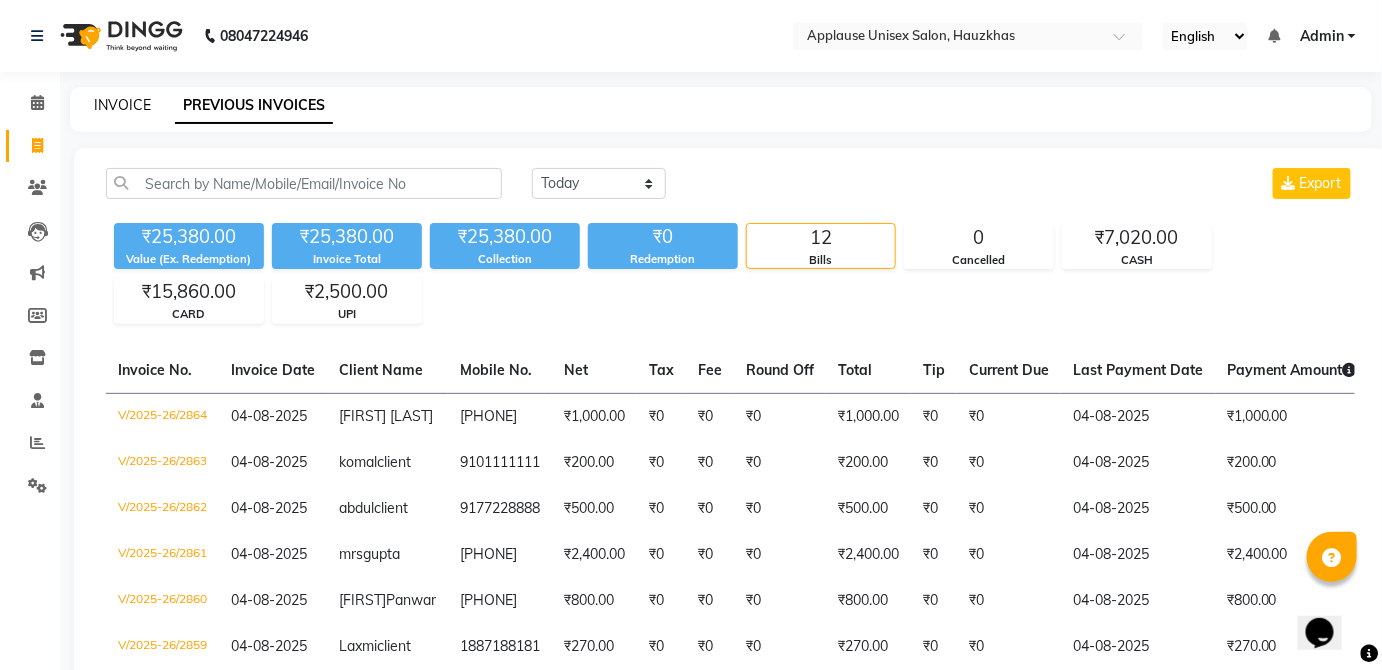 click on "INVOICE" 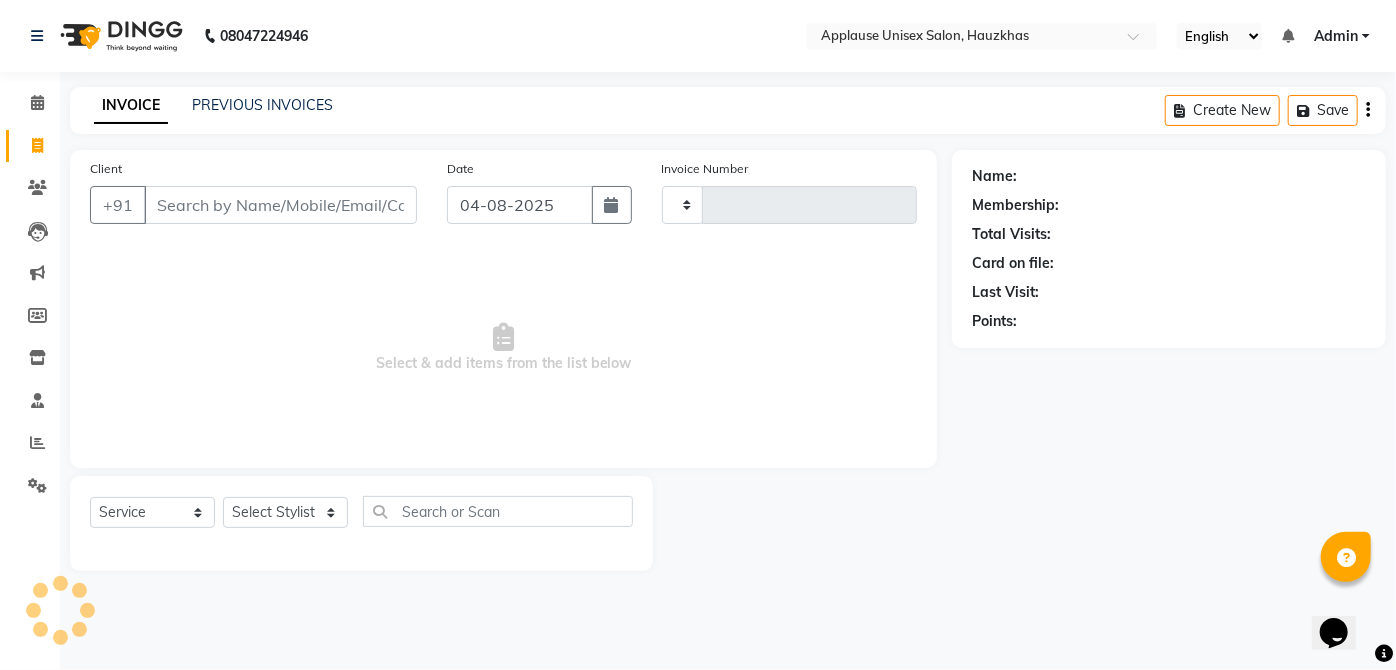 type on "2865" 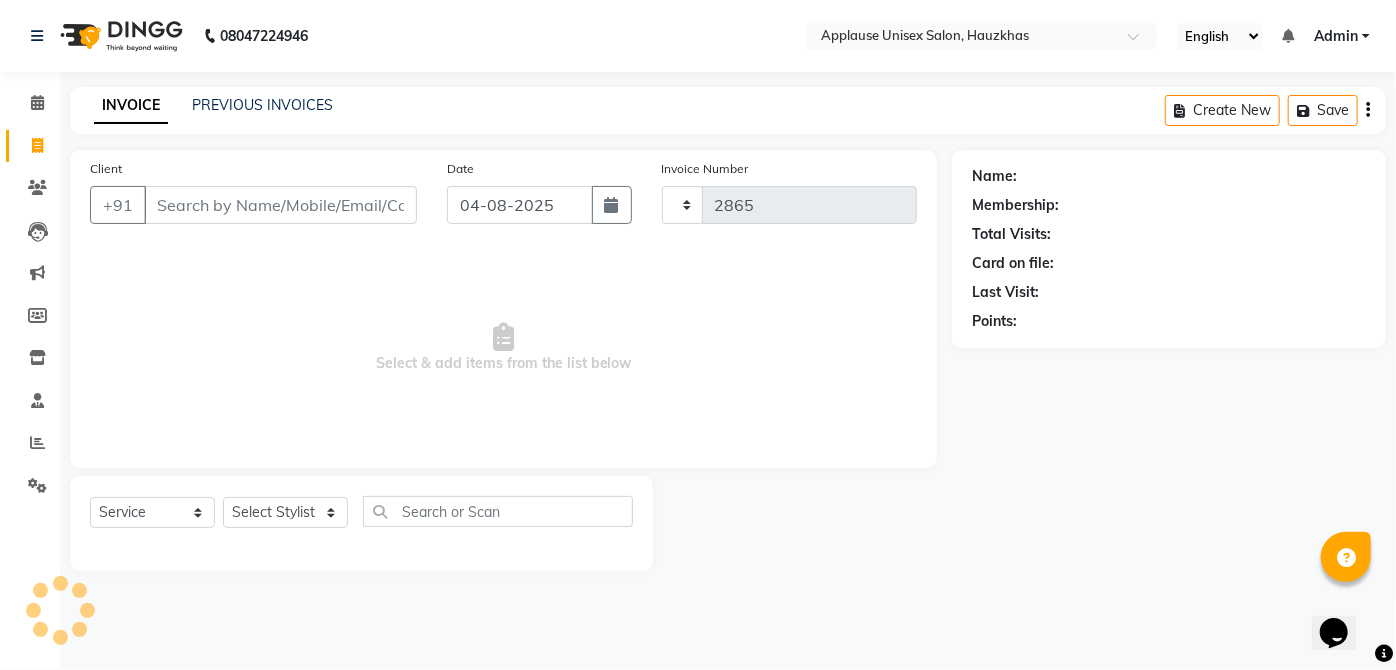 select on "5082" 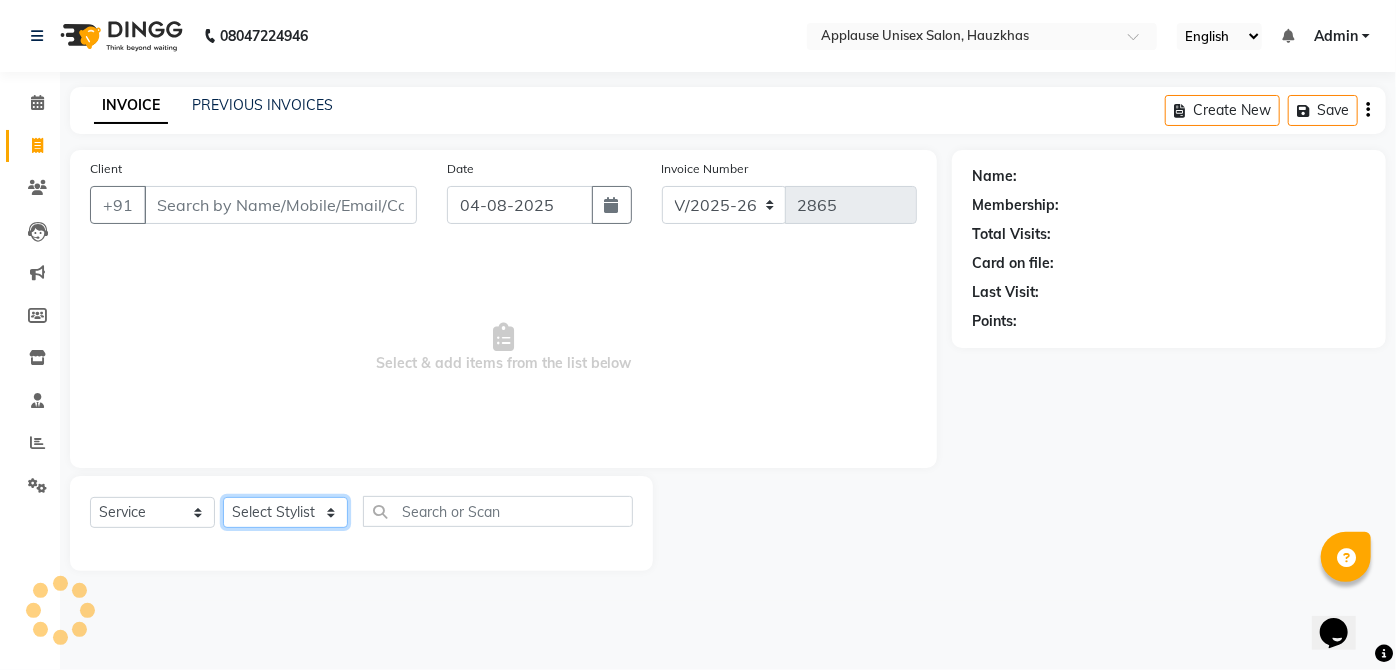 click on "Select Stylist Abdul Anas Arti Aruna Asif faisal guri heena Kaif Kamal Karan Komal laxmi Mamta Manager Mohsin nitin rahul Rajeev Rashid saif sangeeta sangeeta sharukh Vishal V.k" 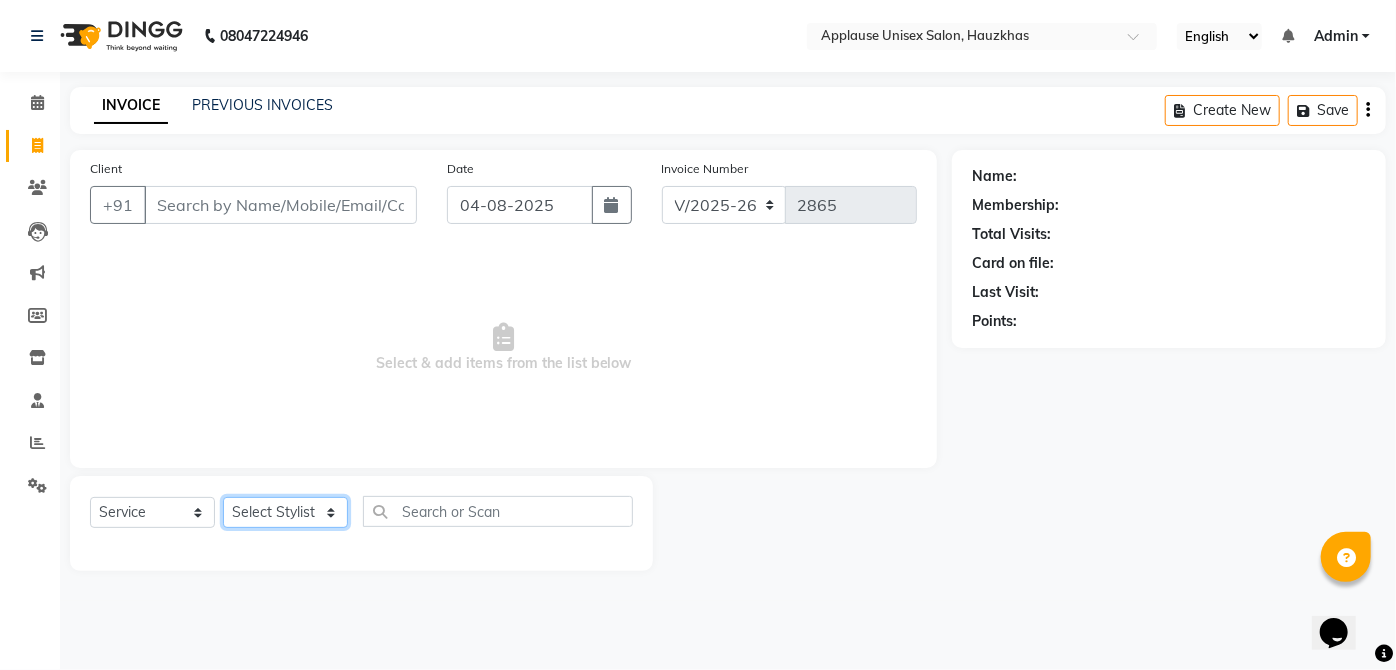 select on "32125" 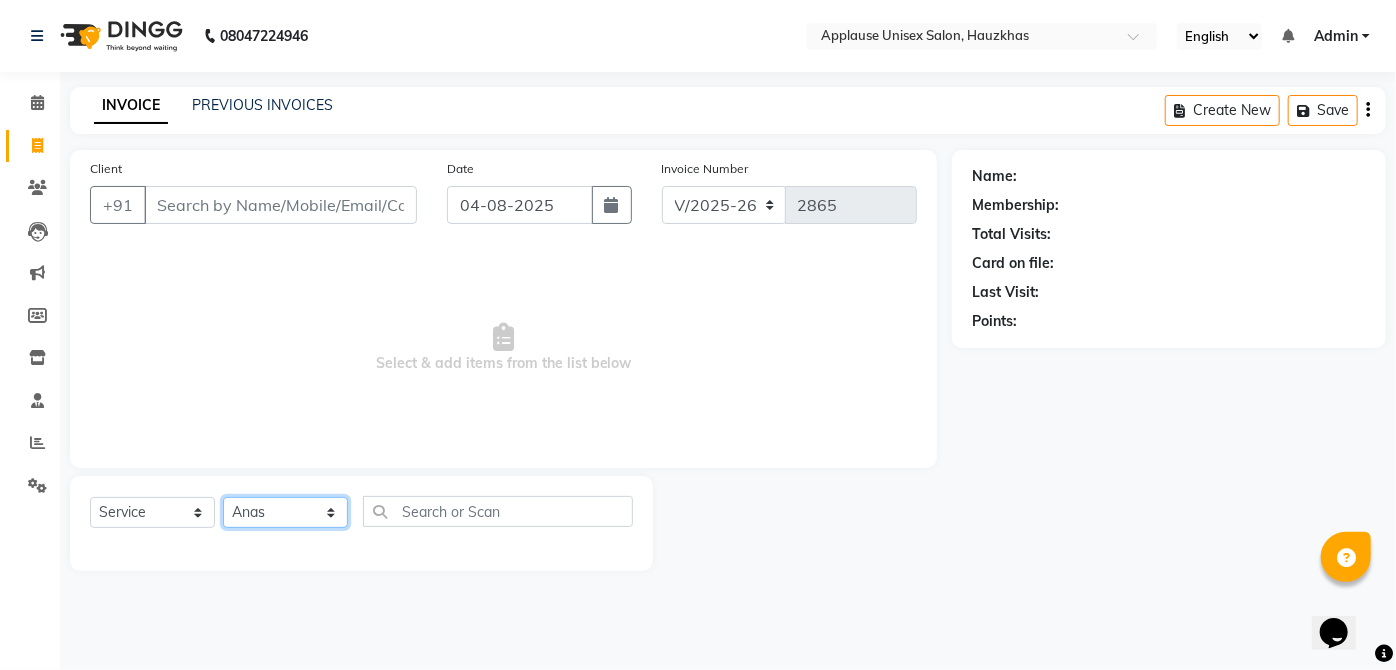 click on "Select Stylist Abdul Anas Arti Aruna Asif faisal guri heena Kaif Kamal Karan Komal laxmi Mamta Manager Mohsin nitin rahul Rajeev Rashid saif sangeeta sangeeta sharukh Vishal V.k" 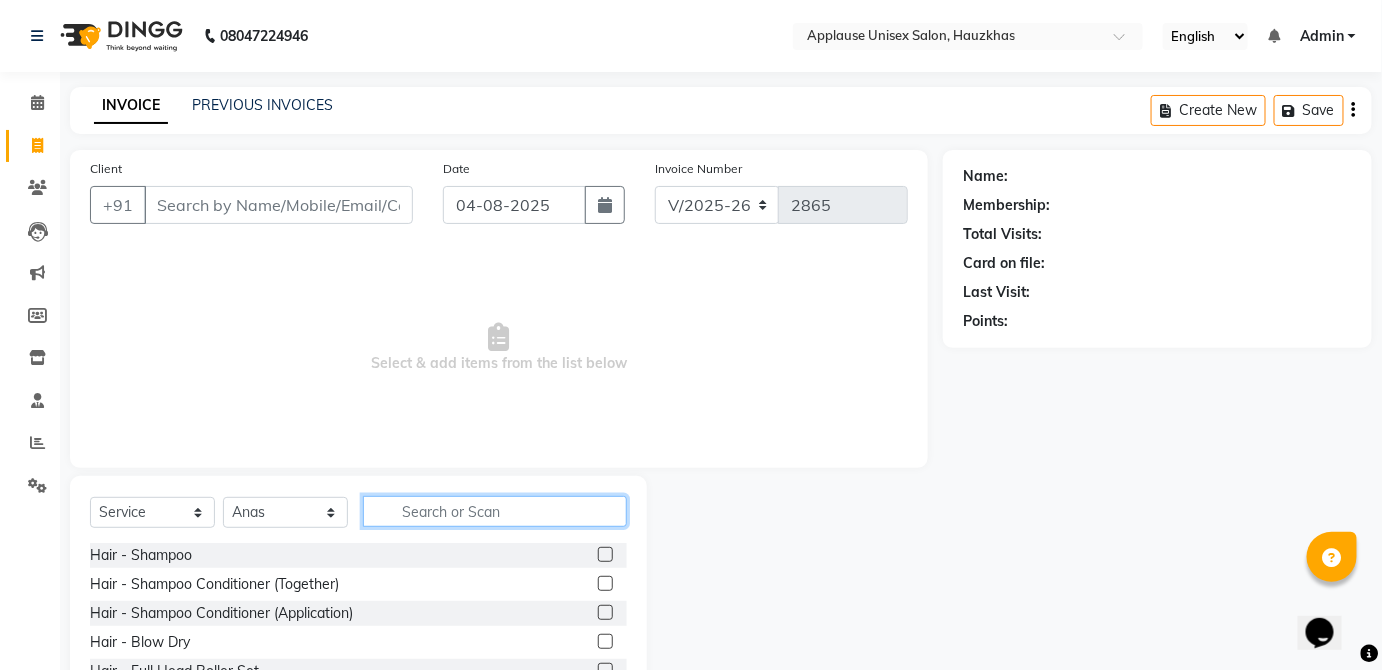 click 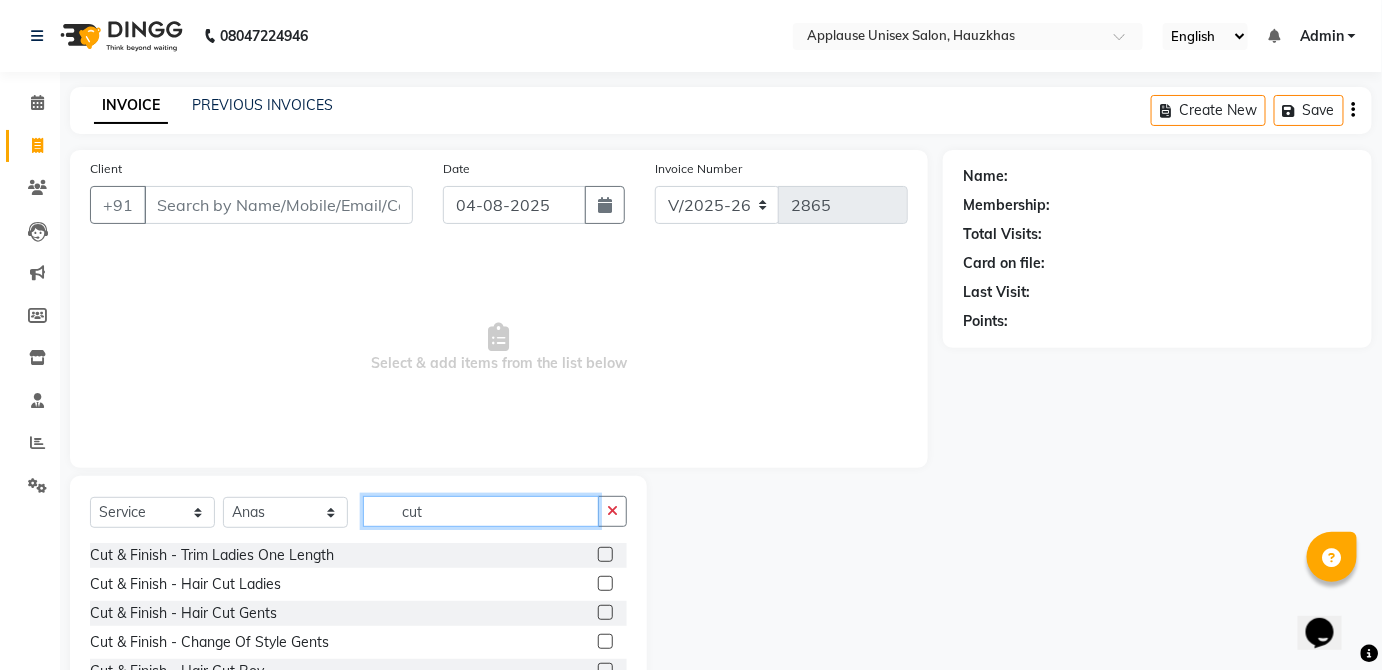 type on "cut" 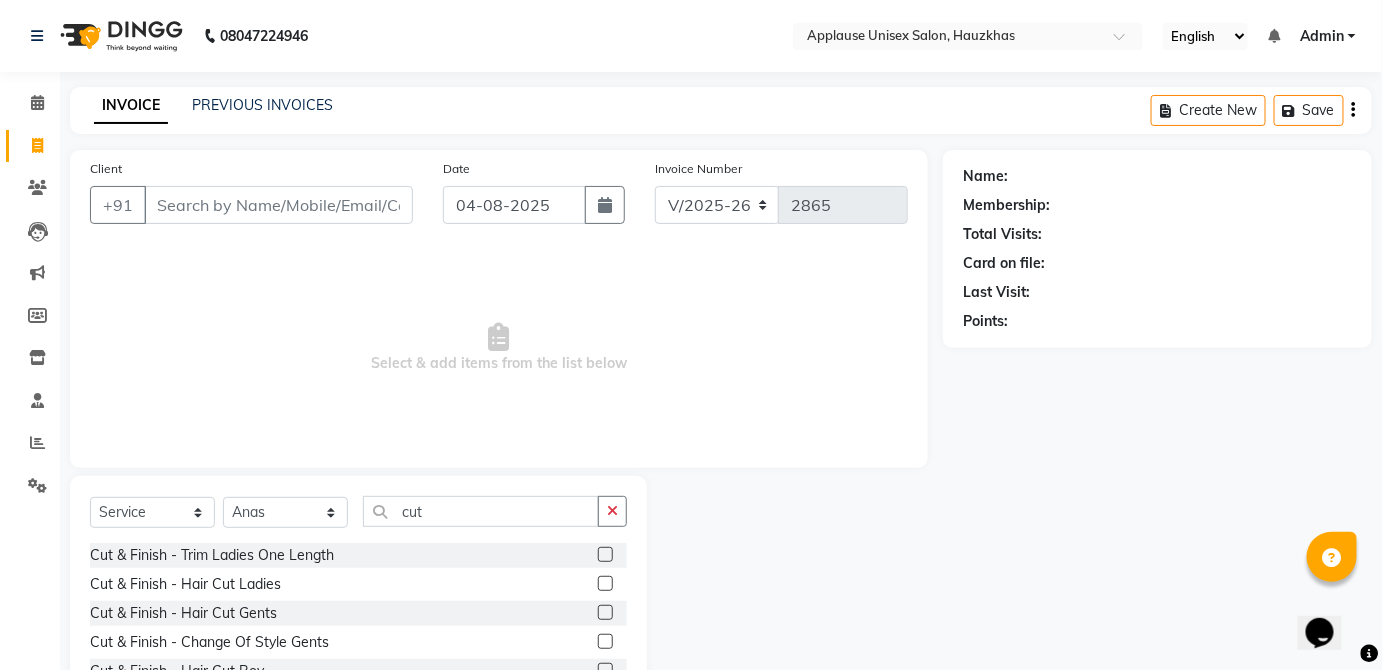 click 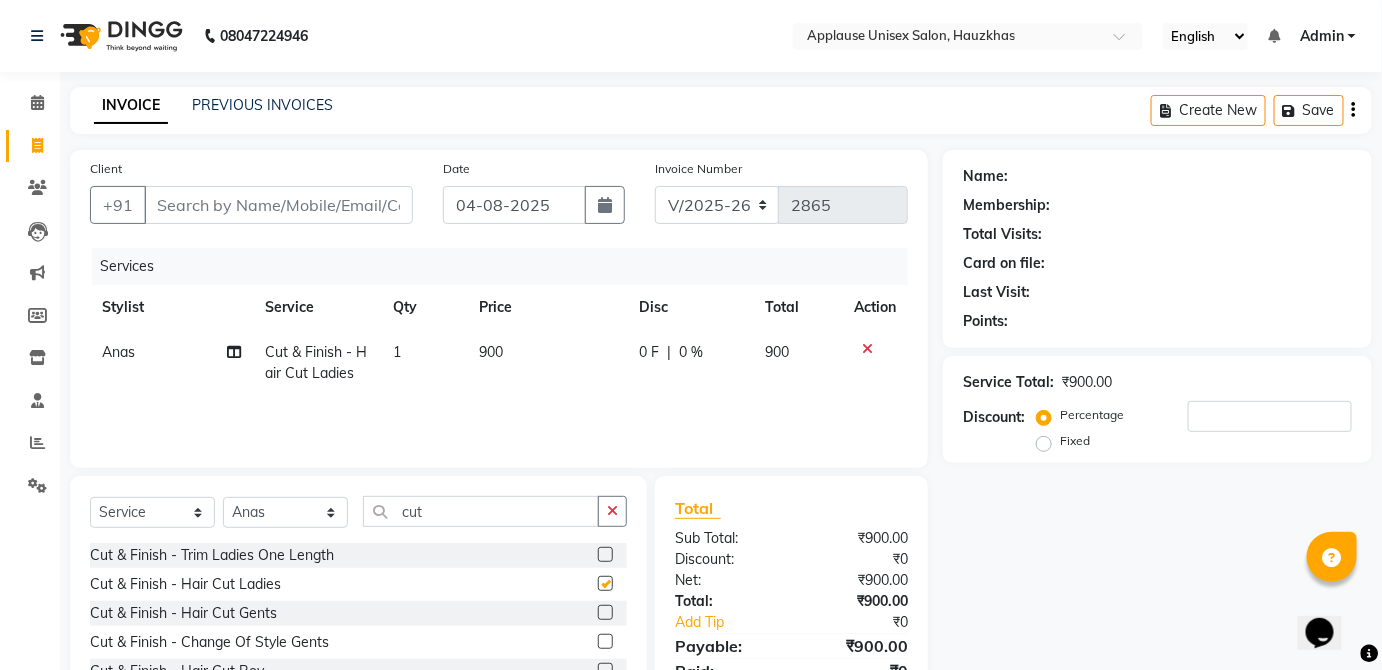 click on "900" 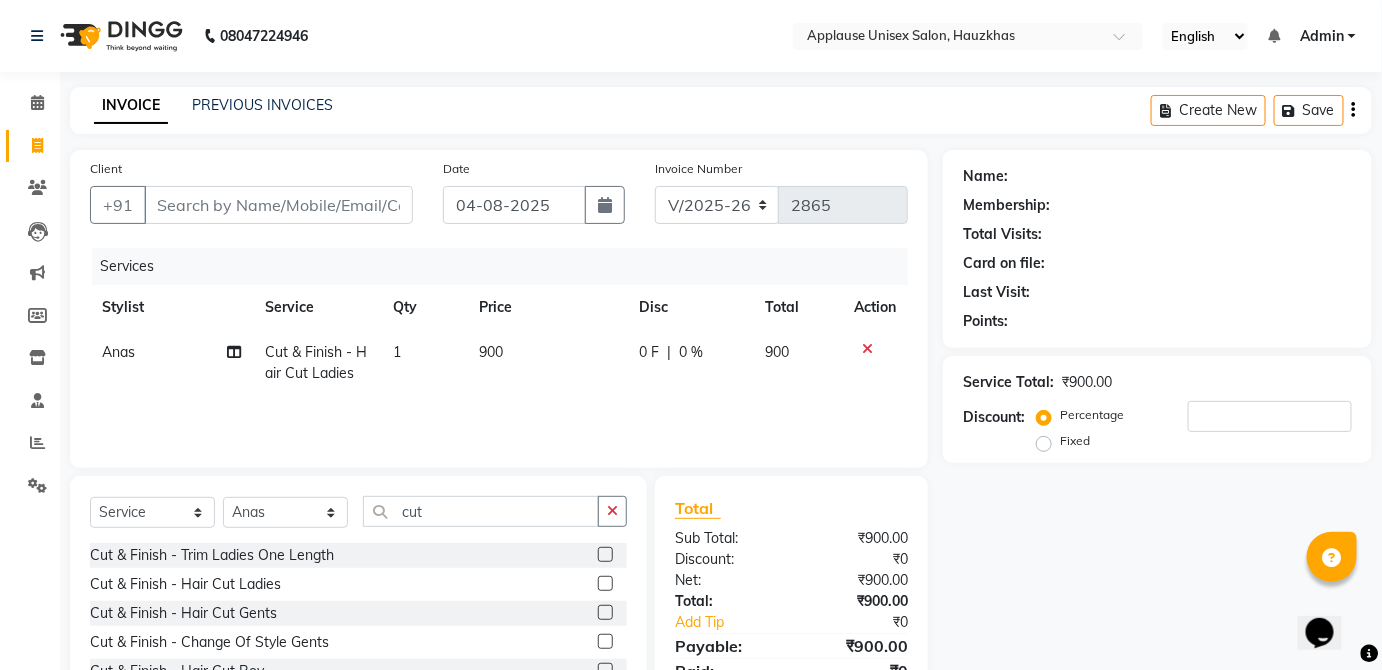 checkbox on "false" 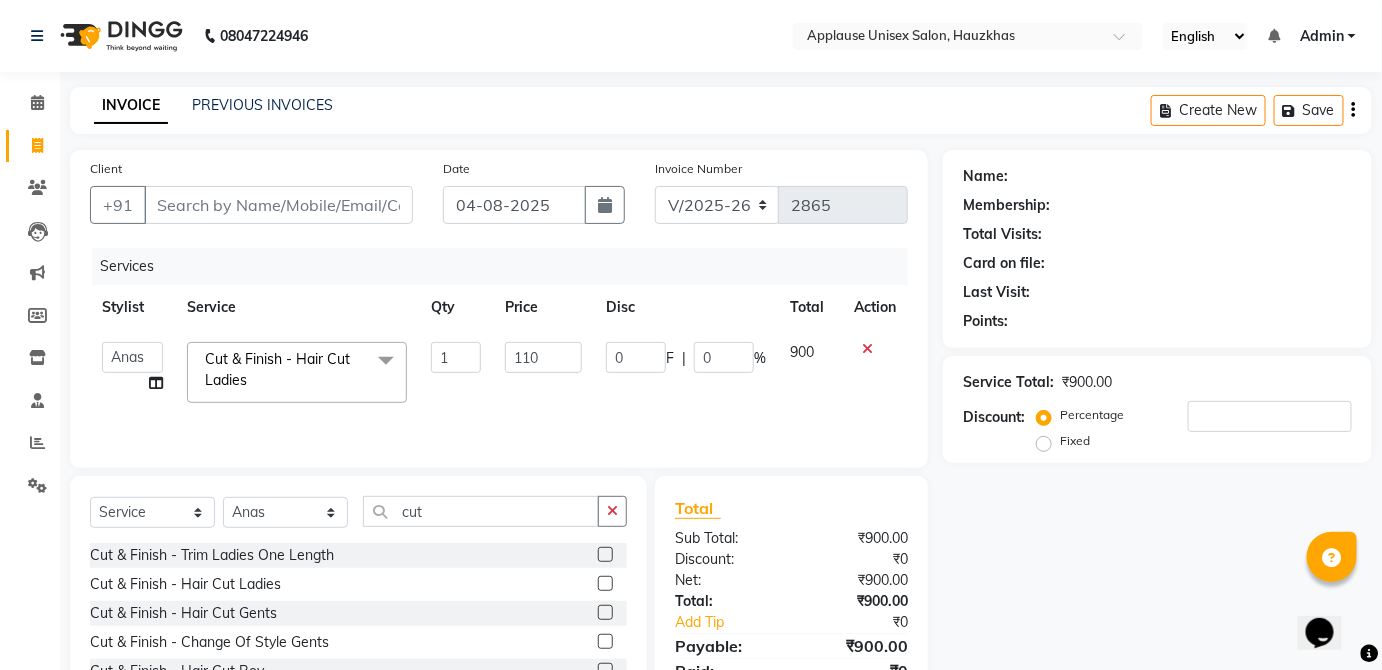 type on "1100" 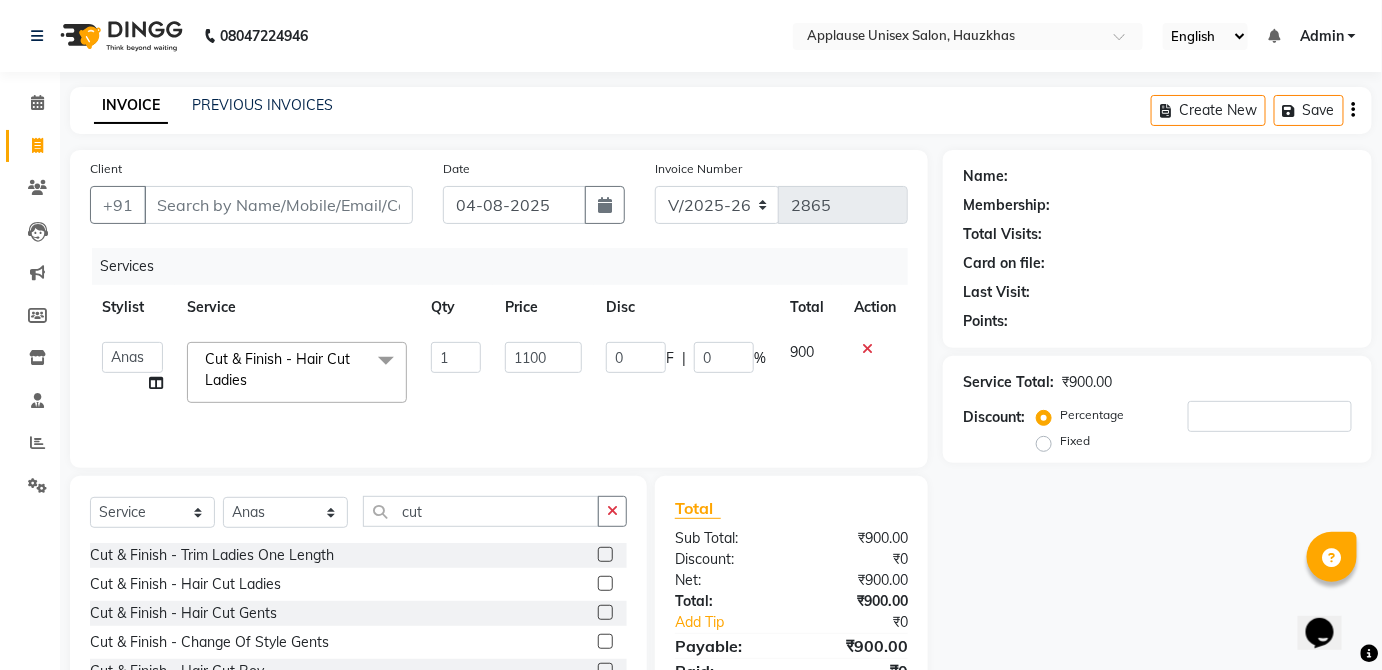 click on "900" 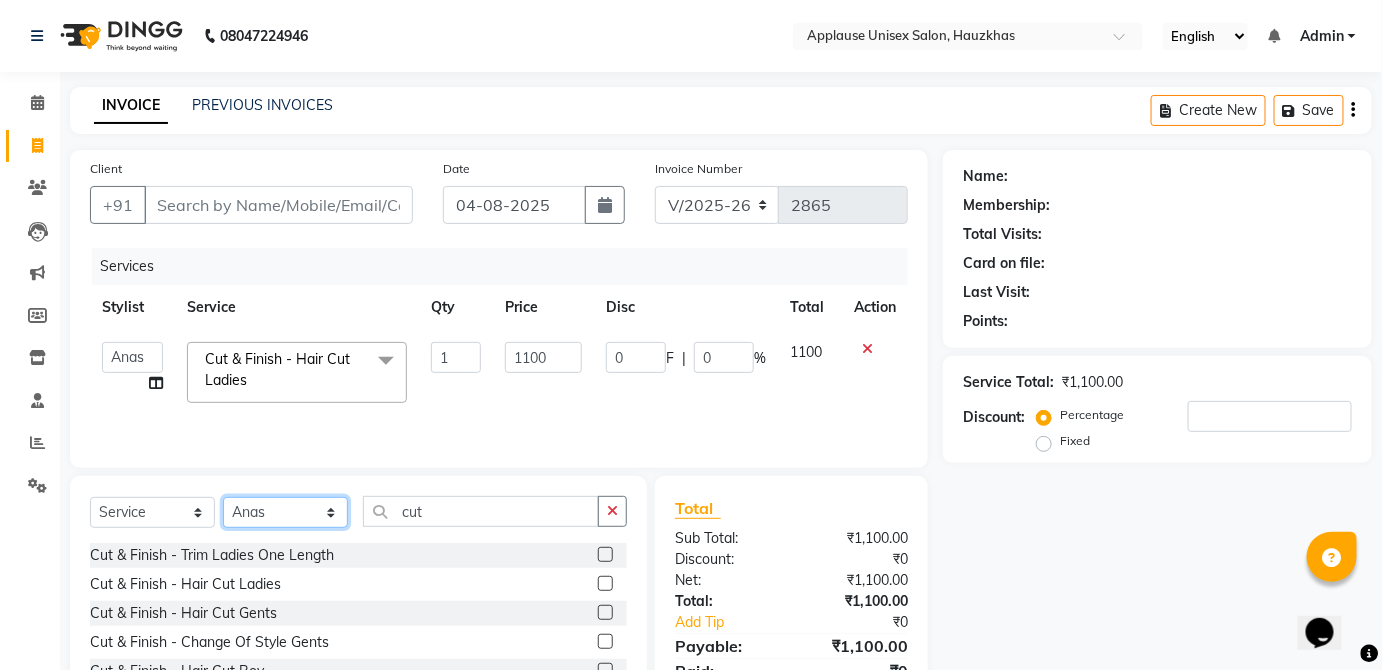 click on "Select Stylist Abdul Anas Arti Aruna Asif faisal guri heena Kaif Kamal Karan Komal laxmi Mamta Manager Mohsin nitin rahul Rajeev Rashid saif sangeeta sangeeta sharukh Vishal V.k" 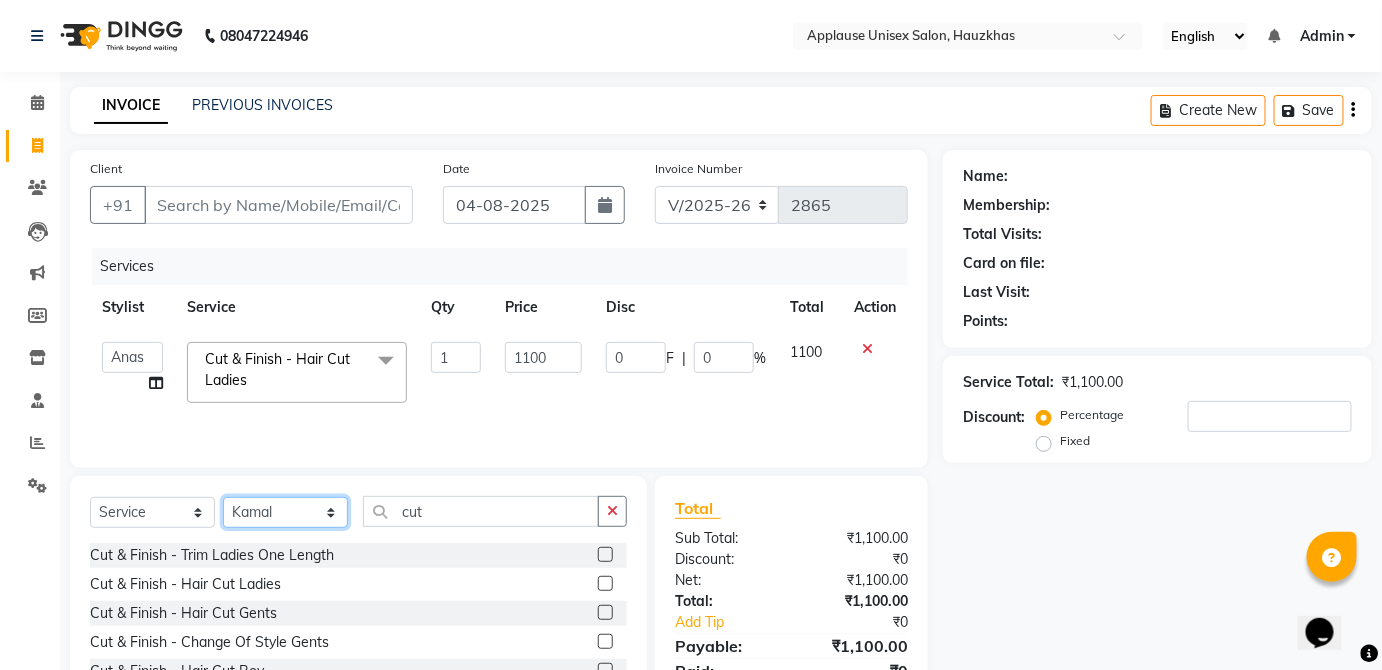 click on "Select Stylist Abdul Anas Arti Aruna Asif faisal guri heena Kaif Kamal Karan Komal laxmi Mamta Manager Mohsin nitin rahul Rajeev Rashid saif sangeeta sangeeta sharukh Vishal V.k" 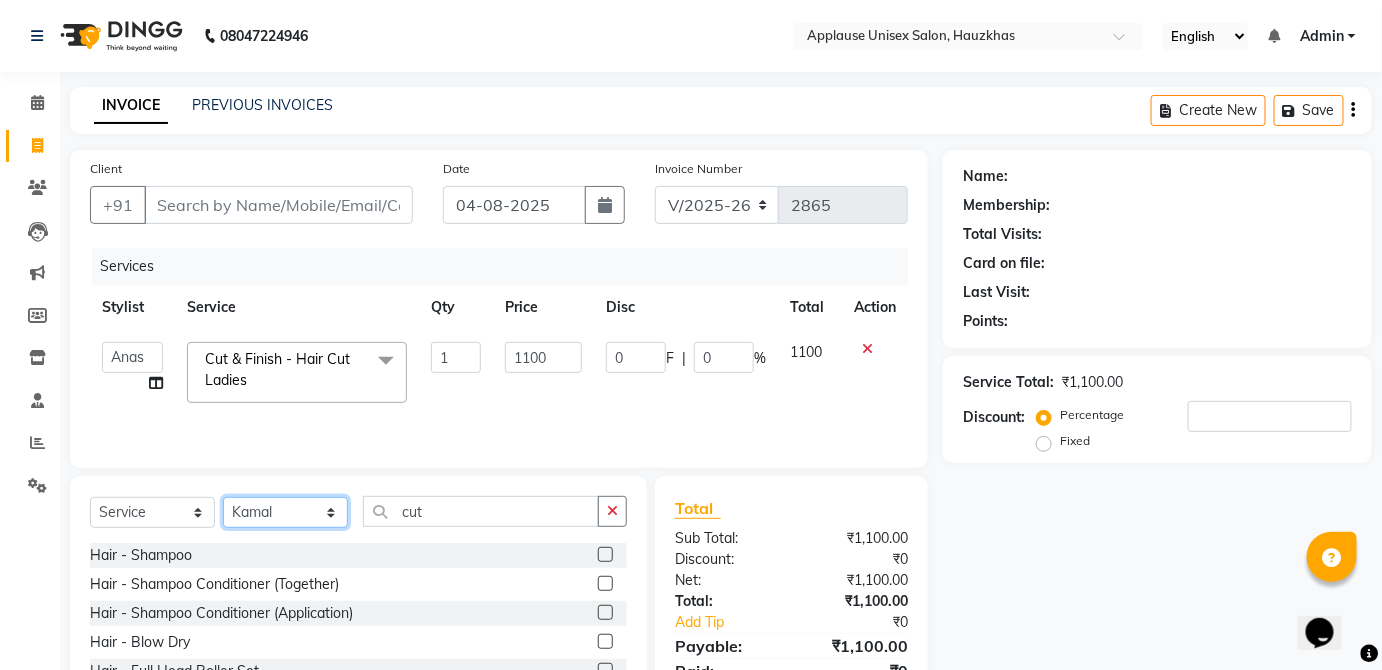click on "Select Stylist Abdul Anas Arti Aruna Asif faisal guri heena Kaif Kamal Karan Komal laxmi Mamta Manager Mohsin nitin rahul Rajeev Rashid saif sangeeta sangeeta sharukh Vishal V.k" 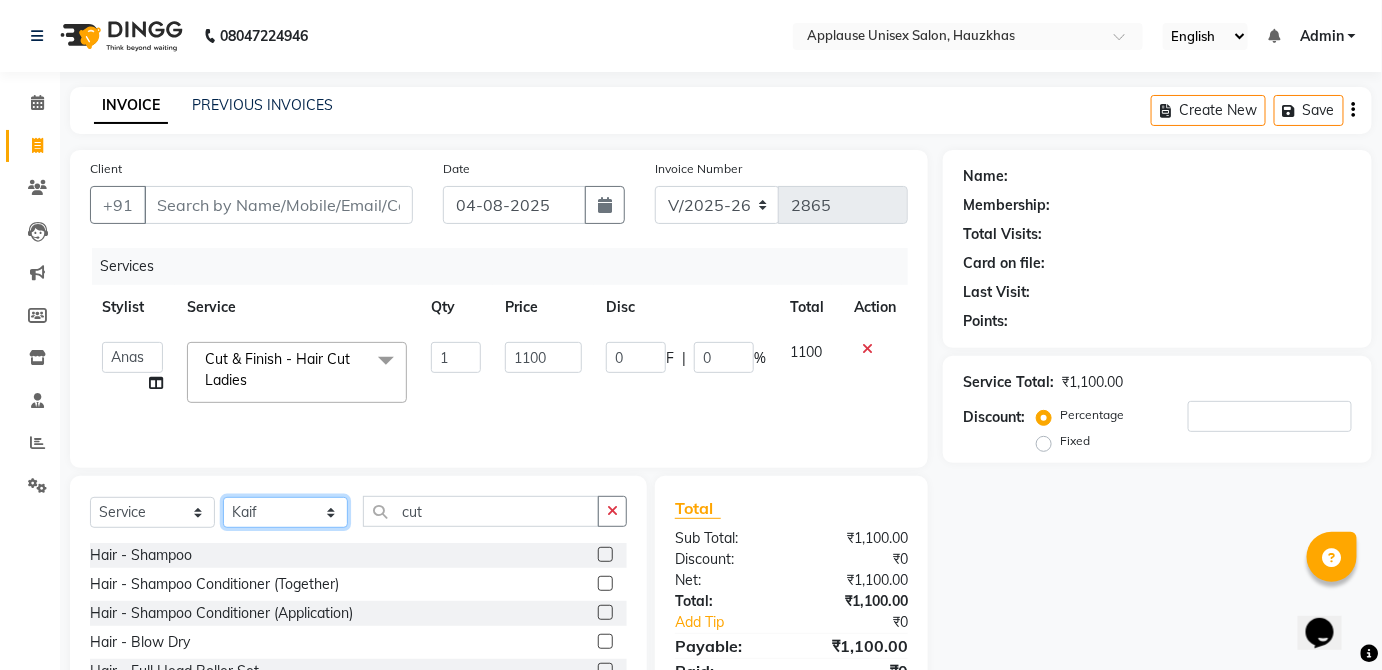 click on "Select Stylist Abdul Anas Arti Aruna Asif faisal guri heena Kaif Kamal Karan Komal laxmi Mamta Manager Mohsin nitin rahul Rajeev Rashid saif sangeeta sangeeta sharukh Vishal V.k" 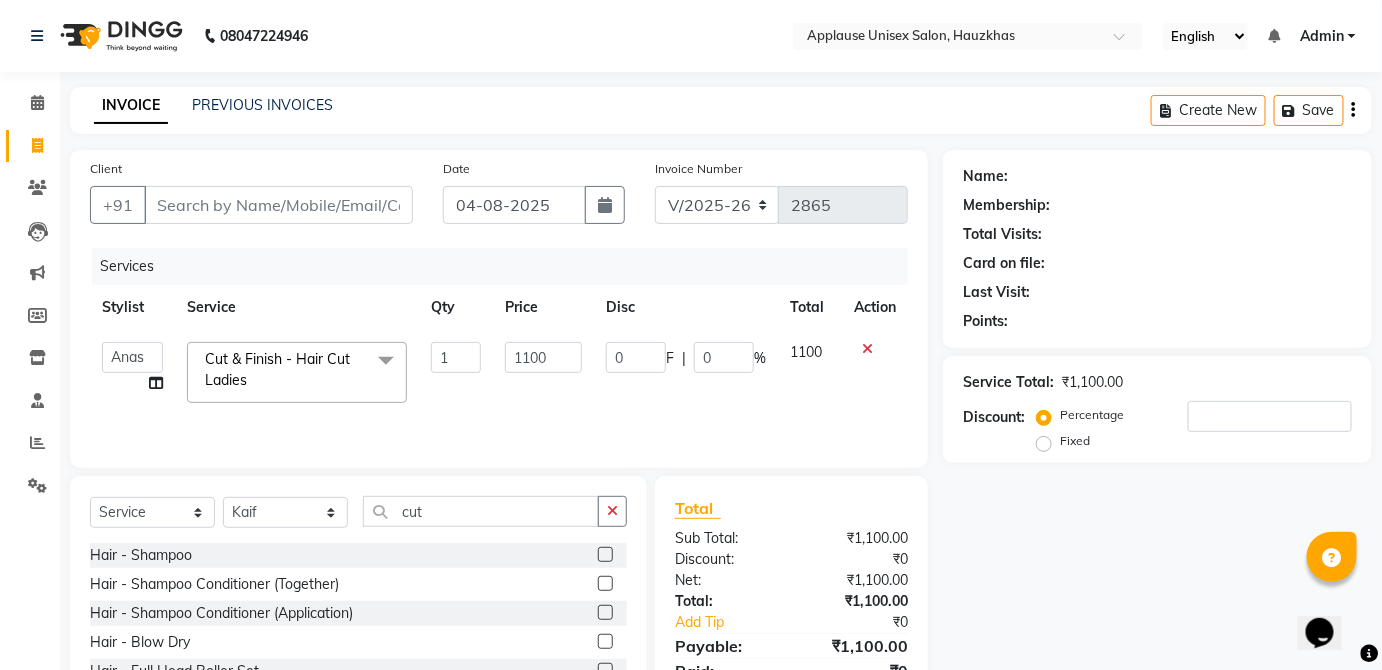 click 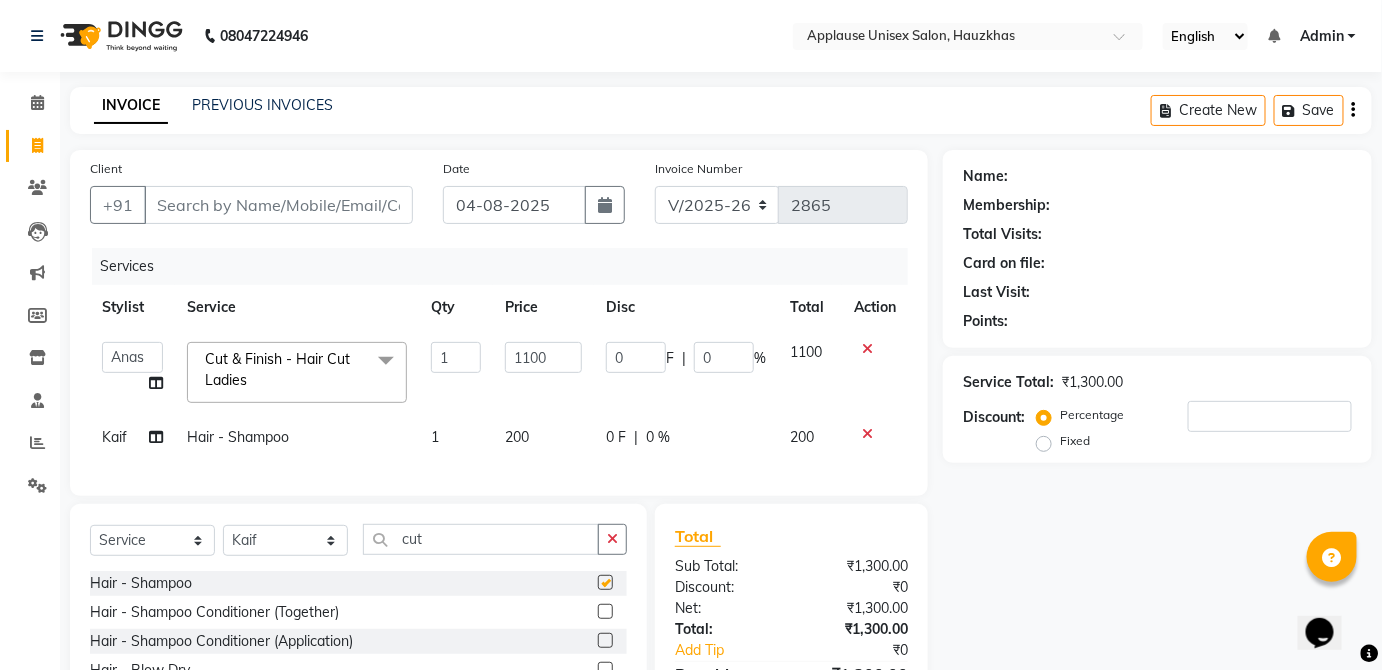 checkbox on "false" 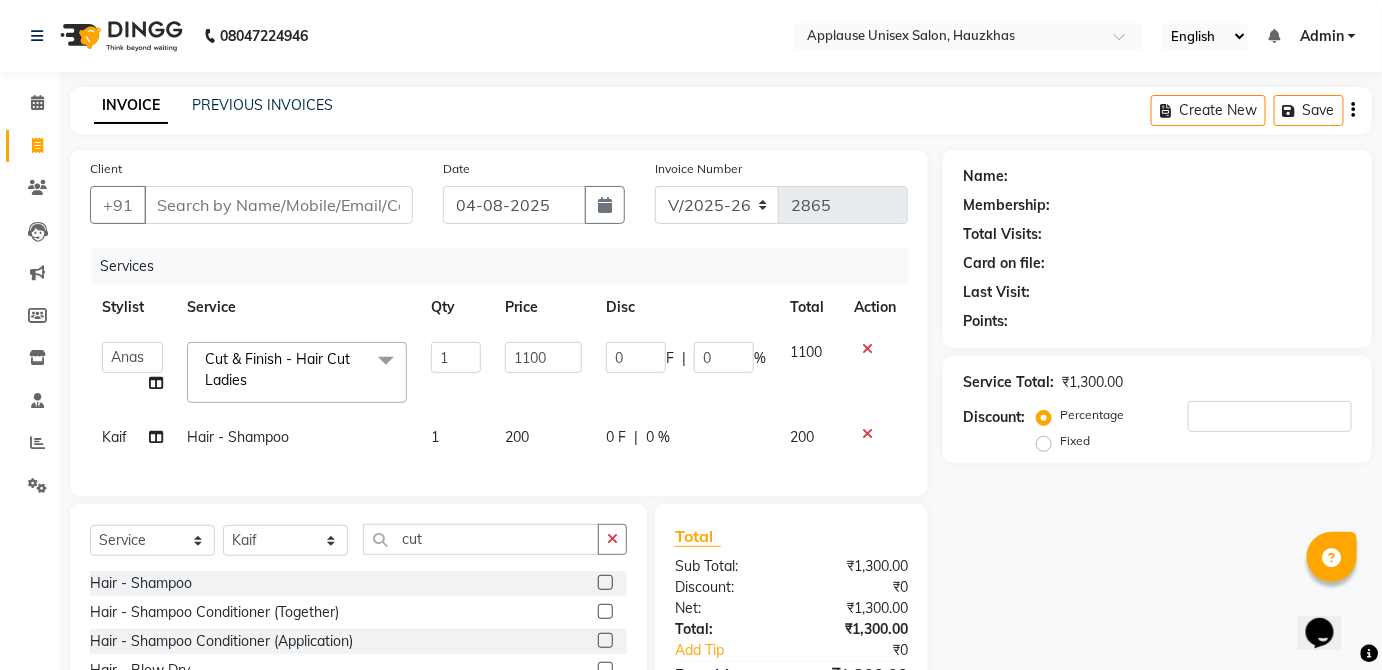 click on "200" 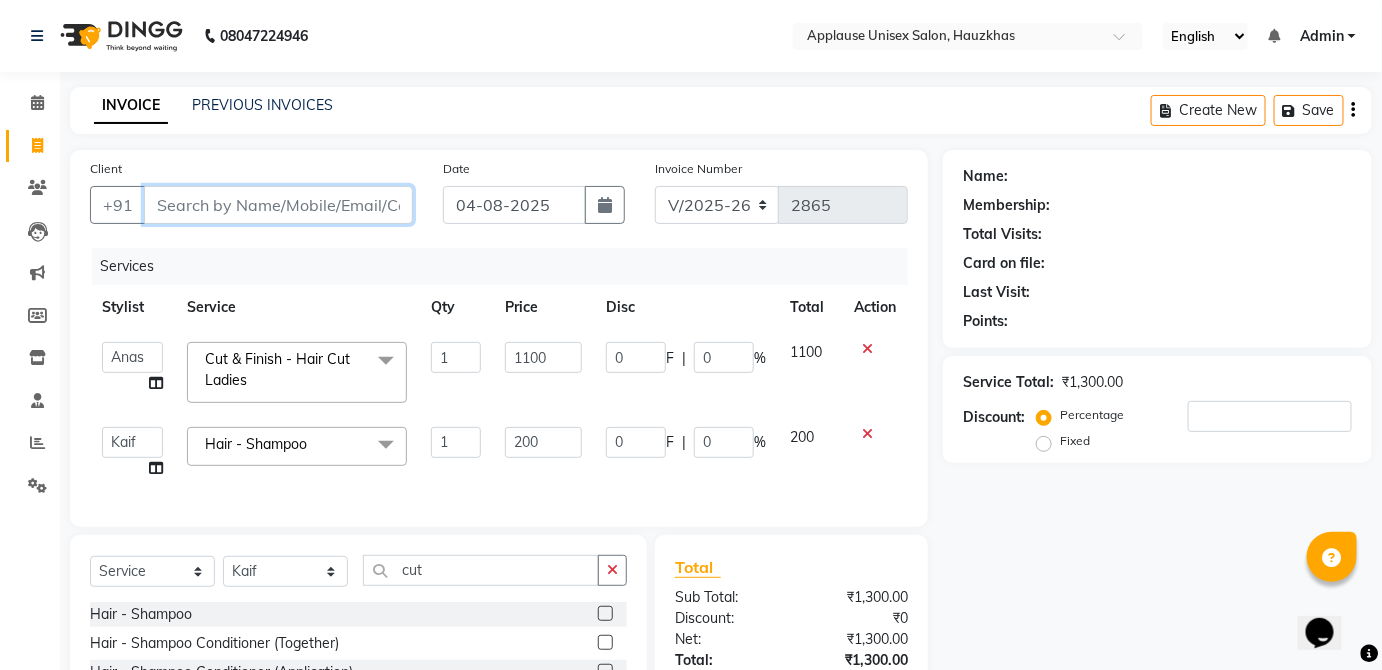 click on "Client" at bounding box center [278, 205] 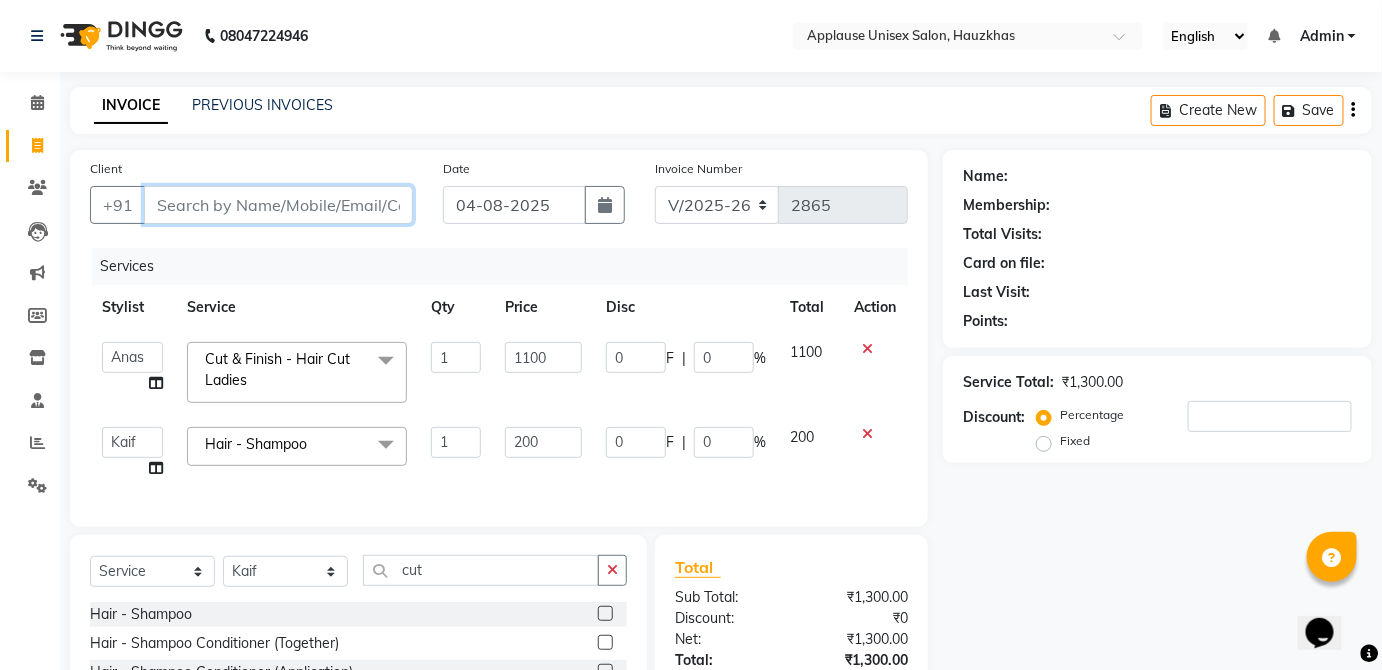 type on "9" 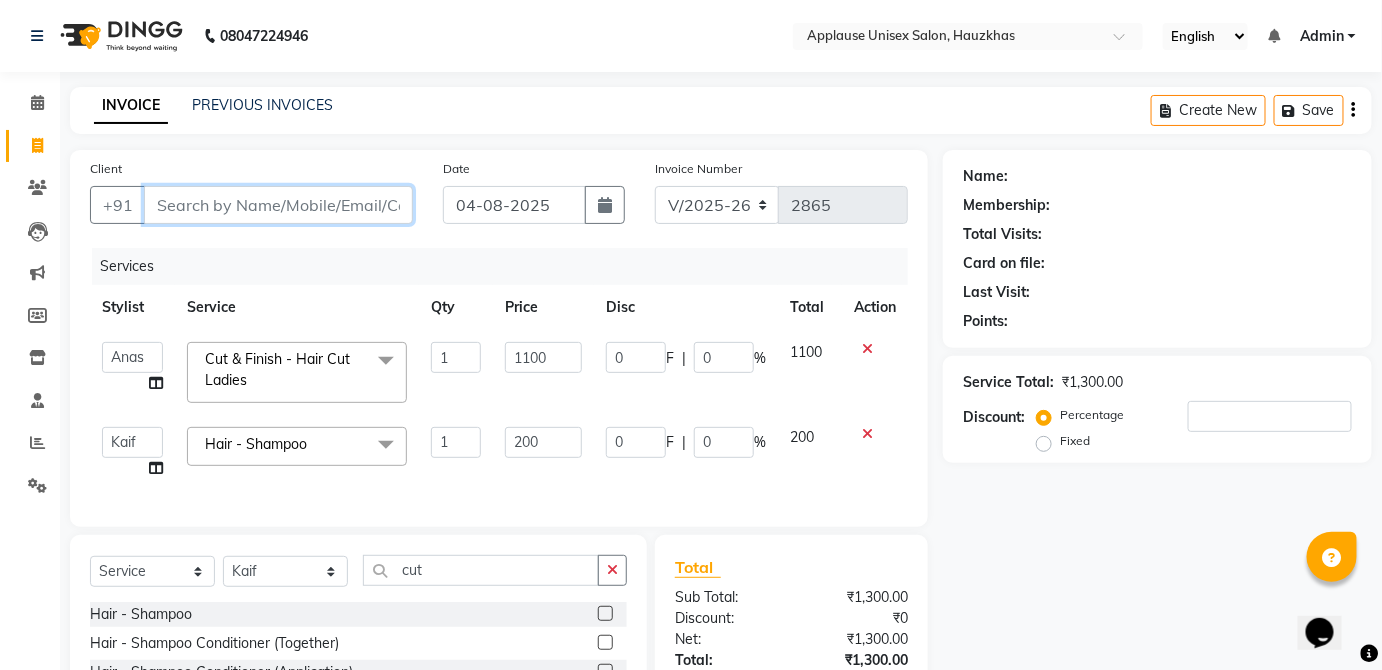 type on "0" 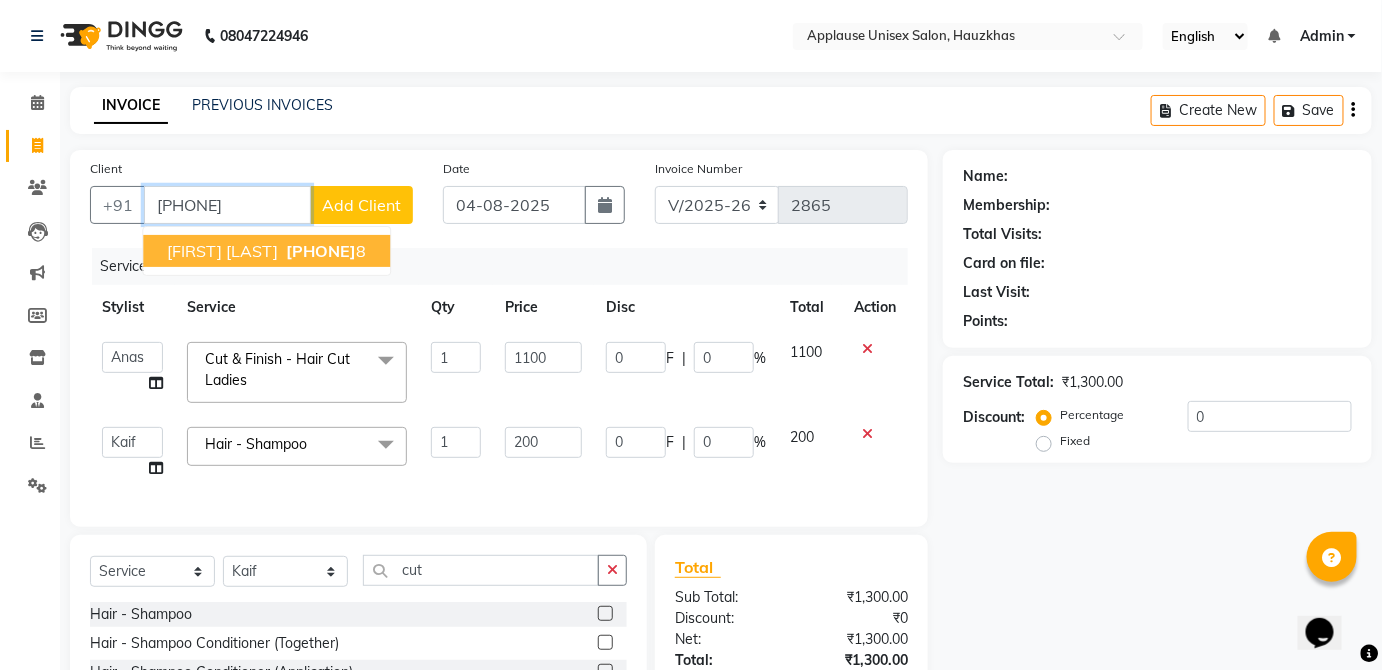 click on "Saanchi khaantoo   987306011 8" at bounding box center (266, 251) 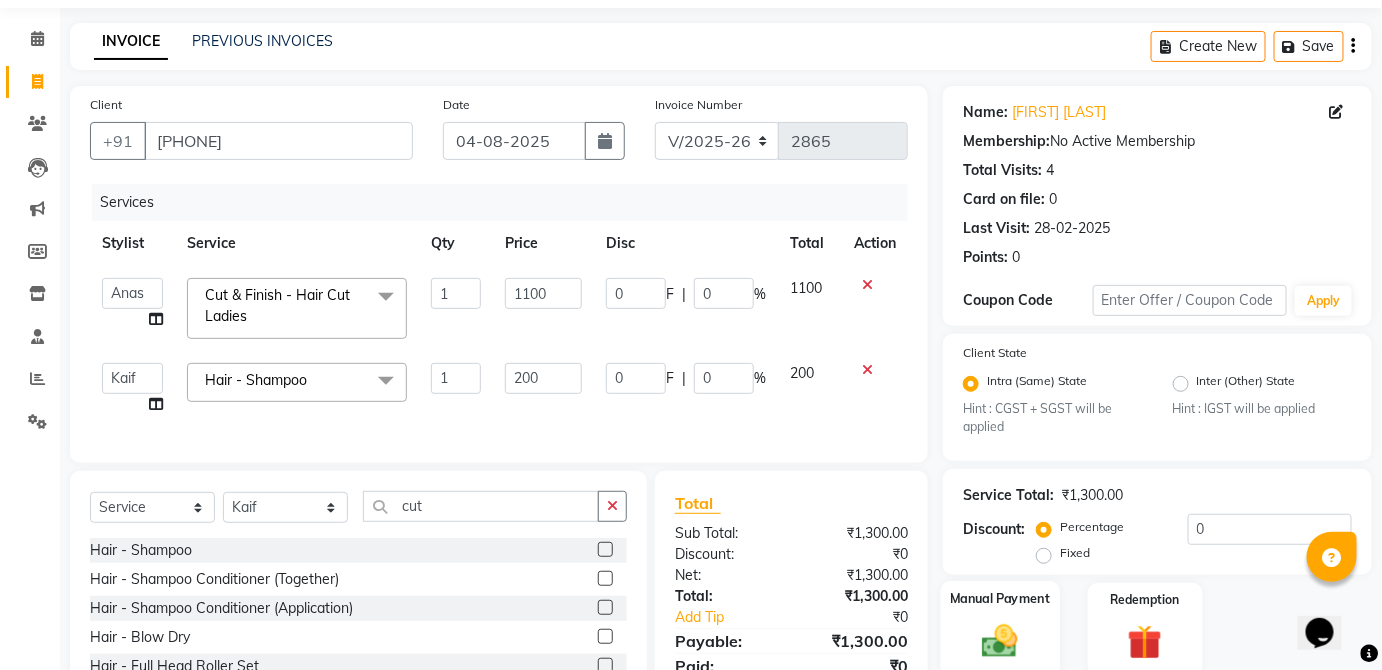 click on "Manual Payment" 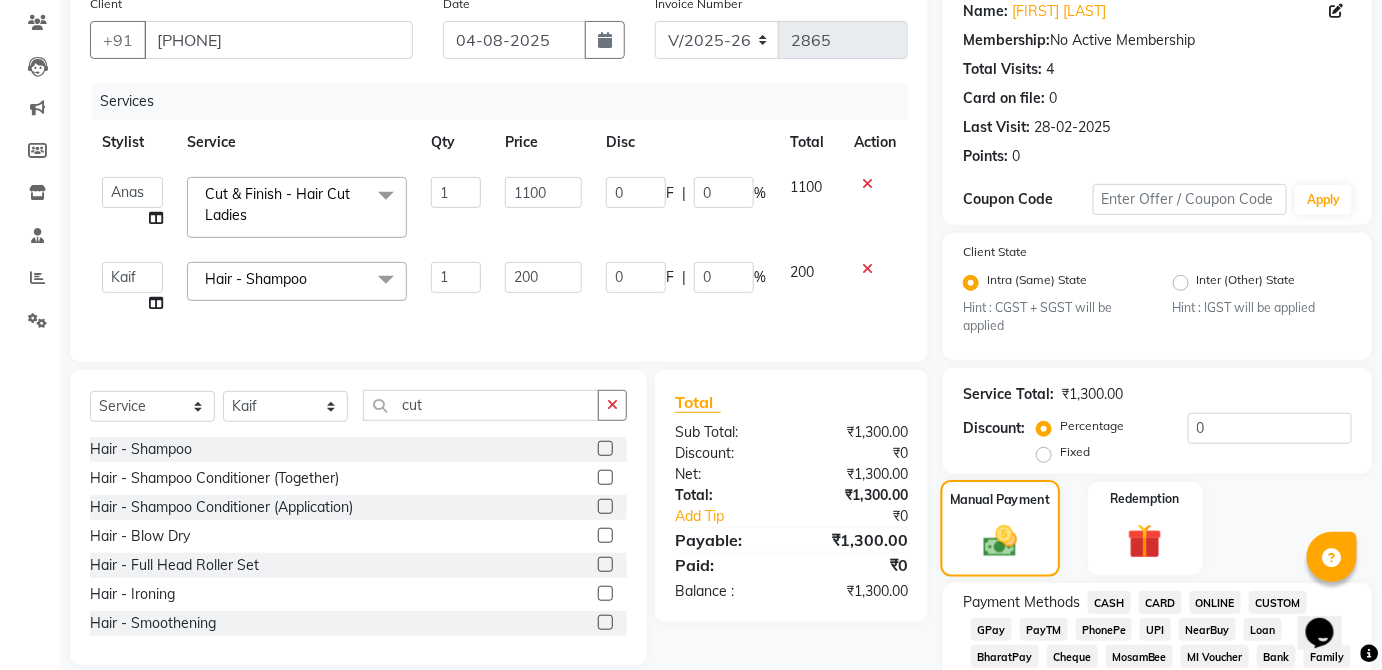 scroll, scrollTop: 201, scrollLeft: 0, axis: vertical 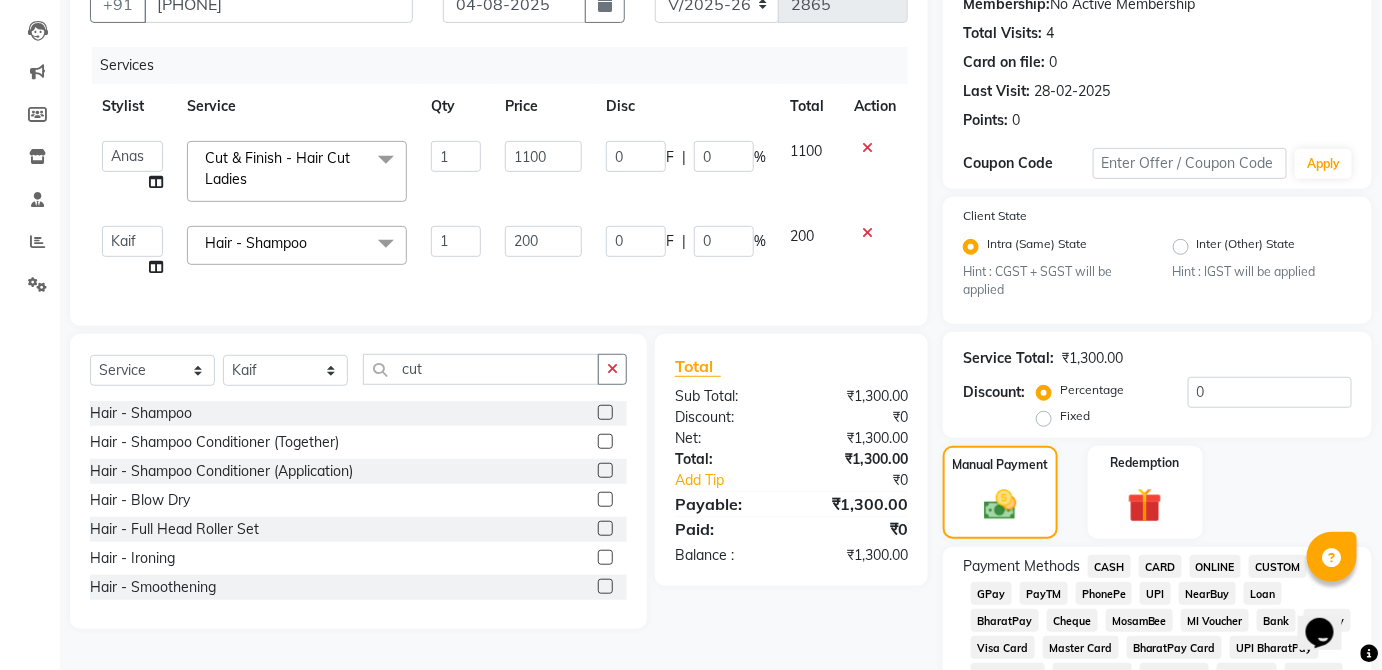 click on "CASH" 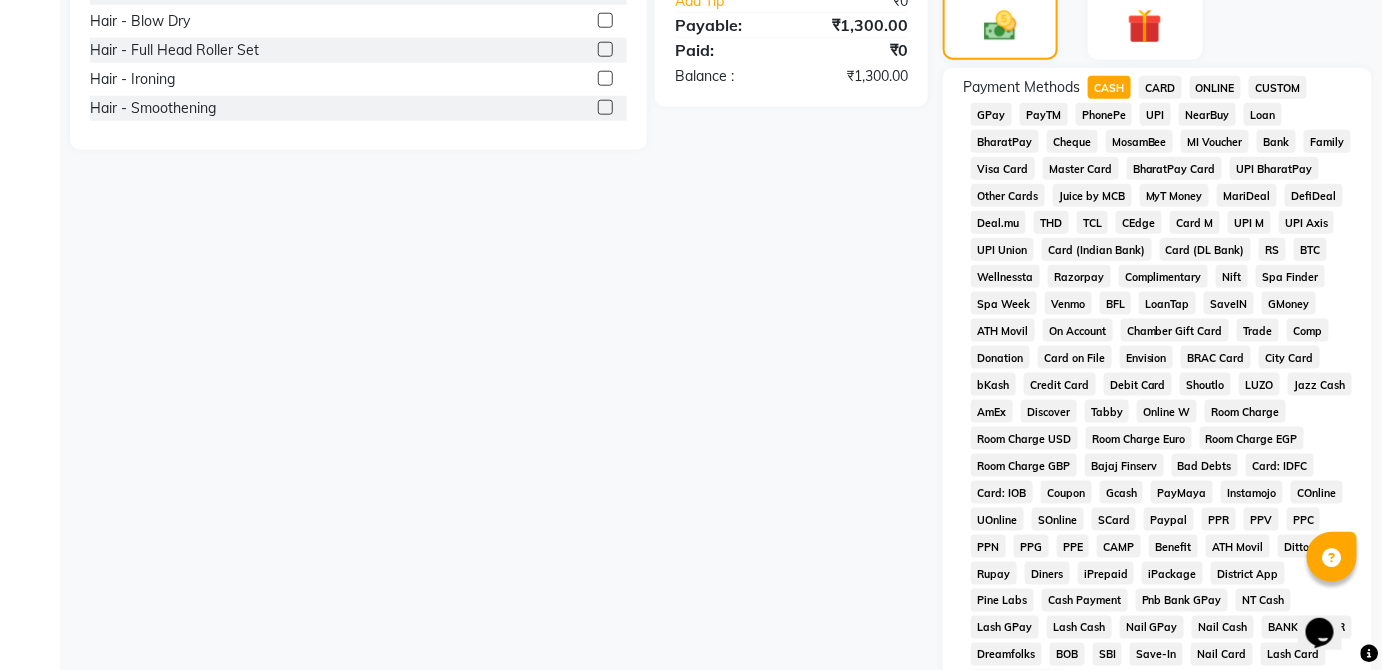 scroll, scrollTop: 943, scrollLeft: 0, axis: vertical 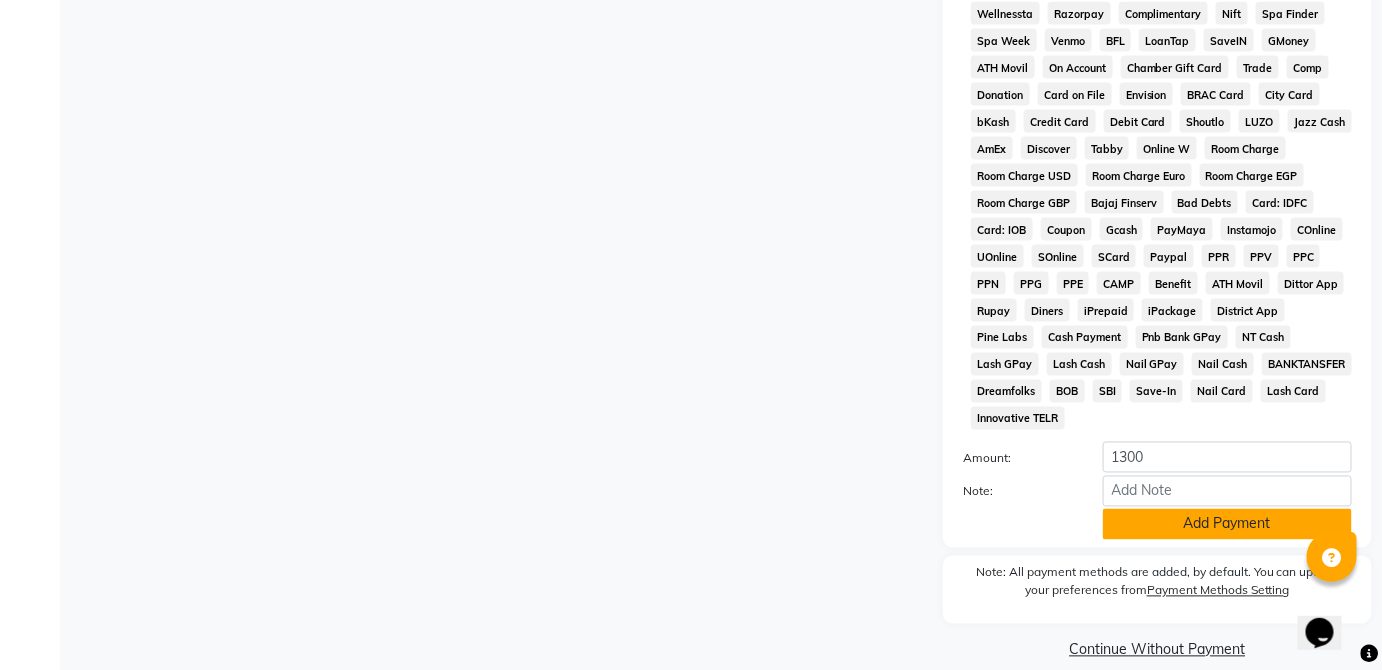 click on "Add Payment" 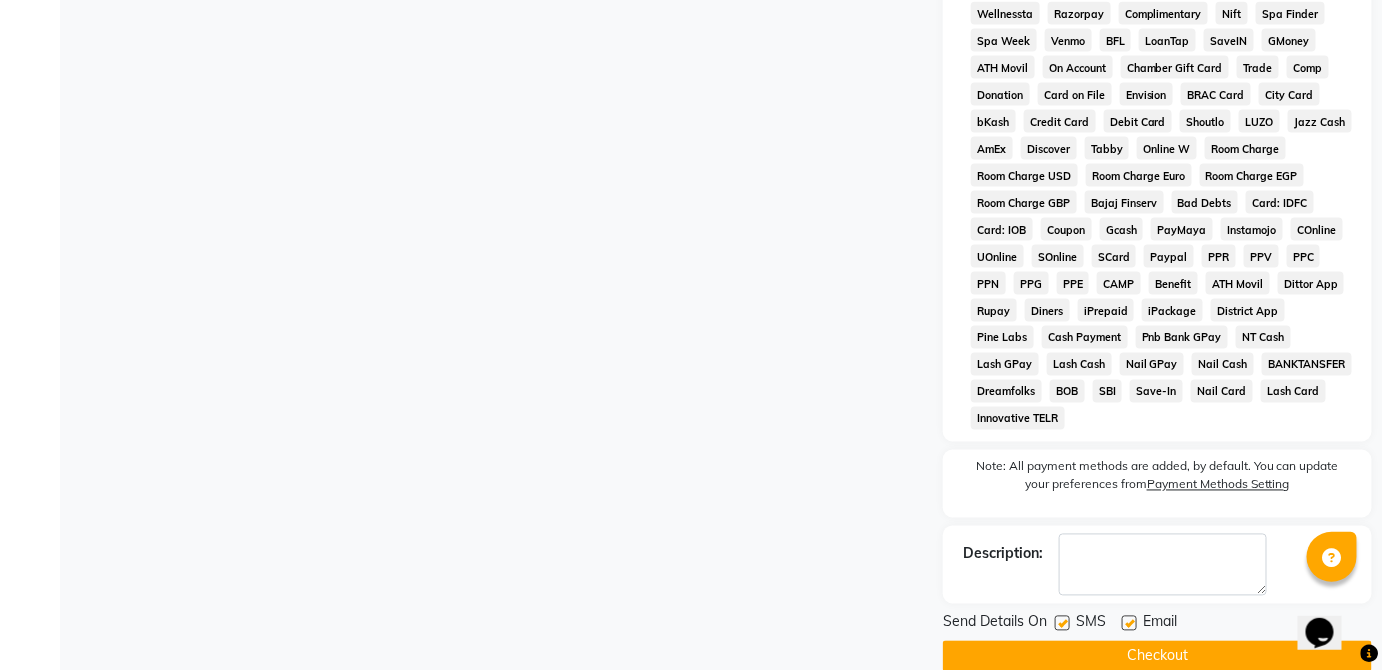 click on "Checkout" 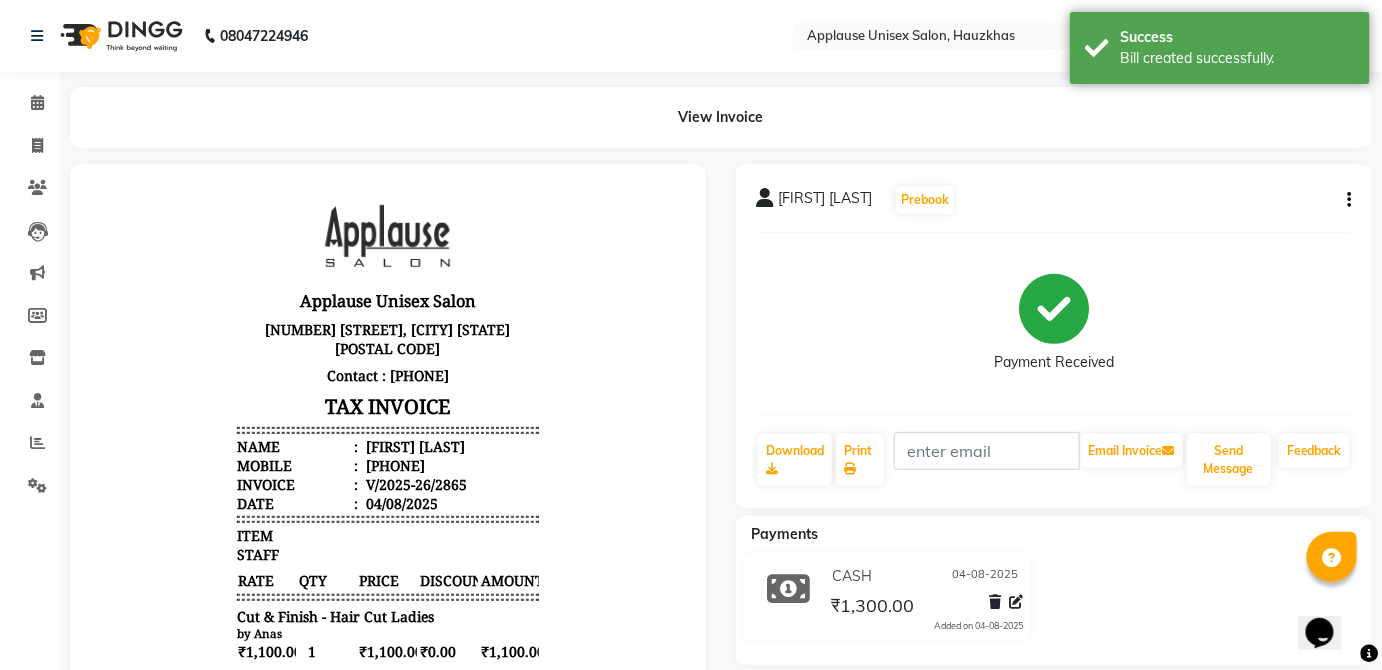 scroll, scrollTop: 0, scrollLeft: 0, axis: both 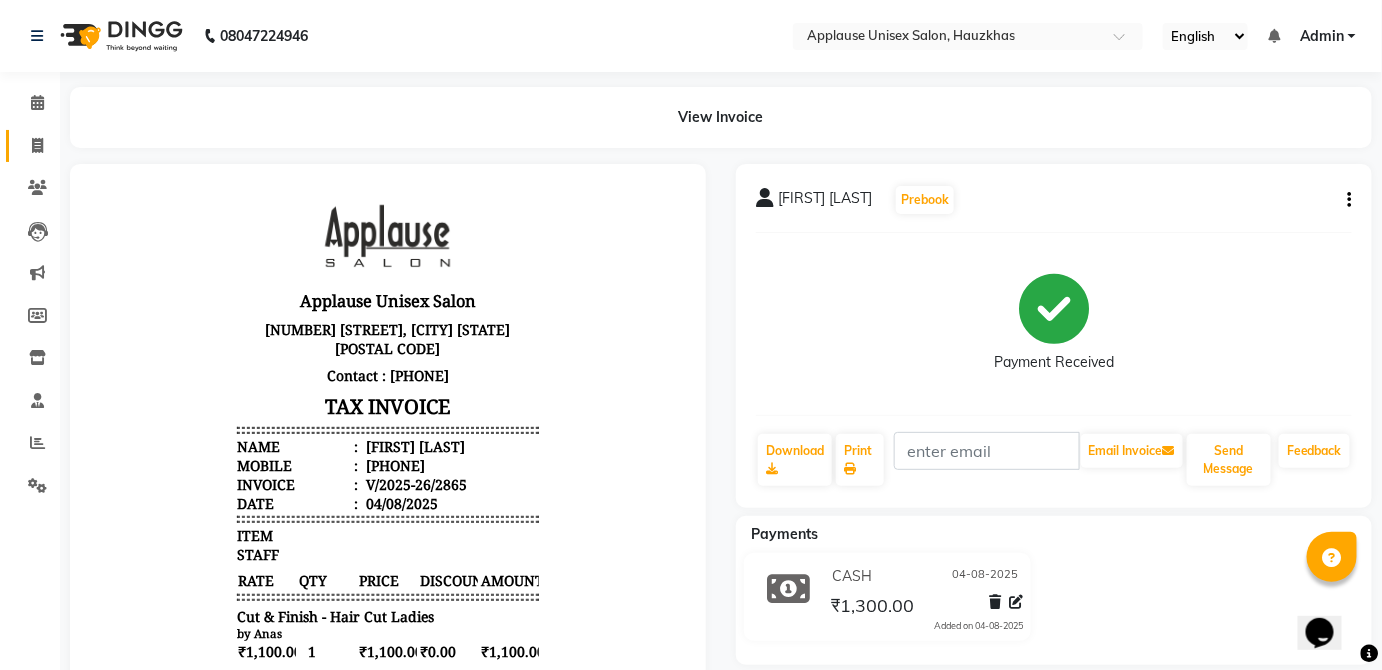 click 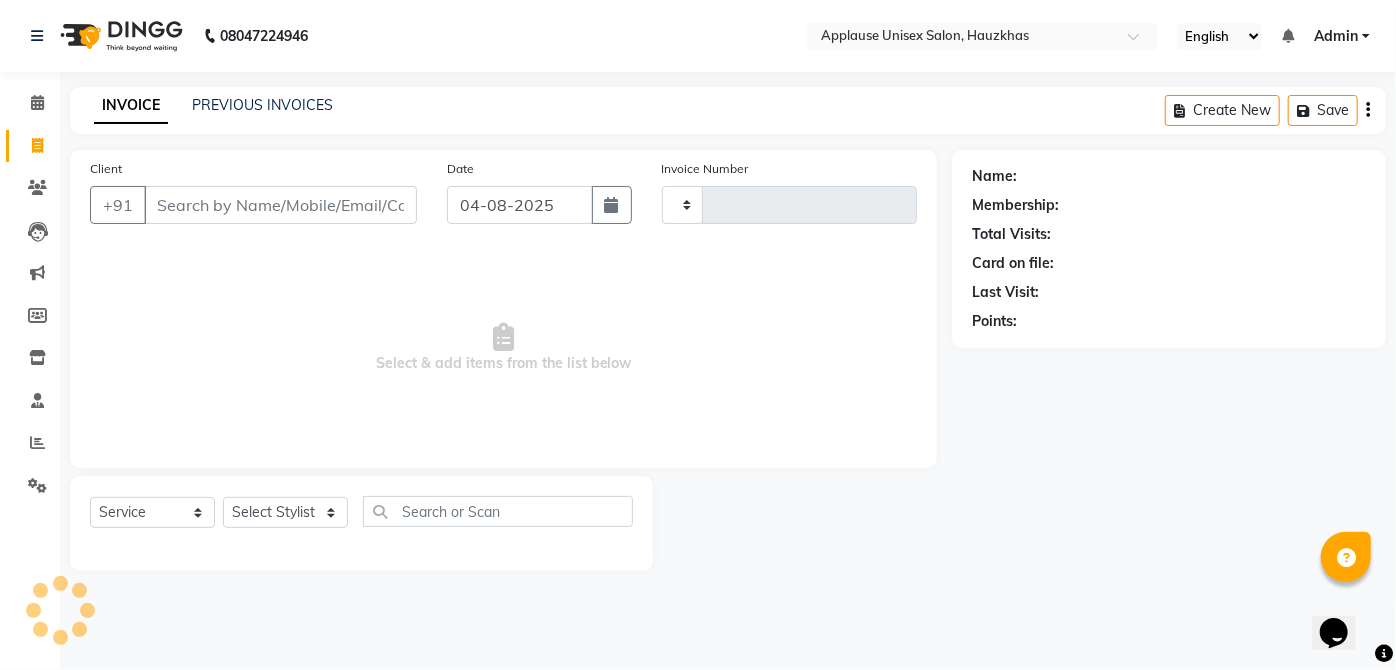 type on "2866" 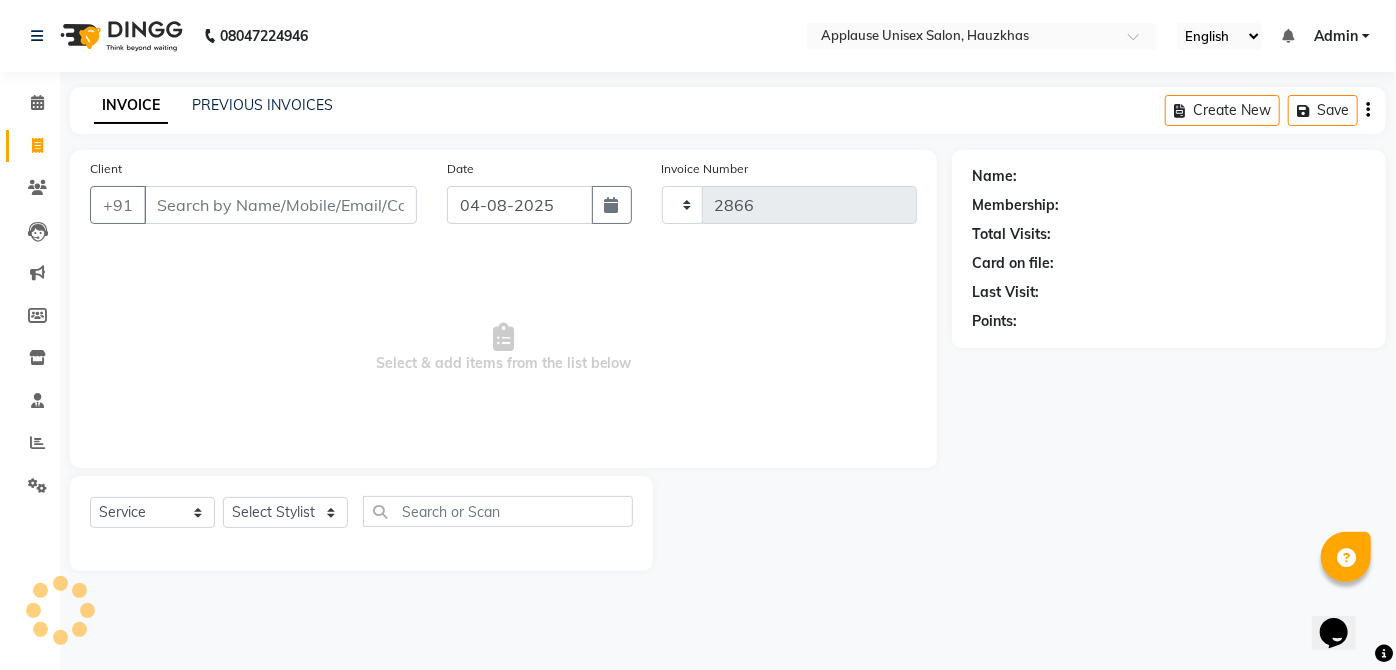 select on "5082" 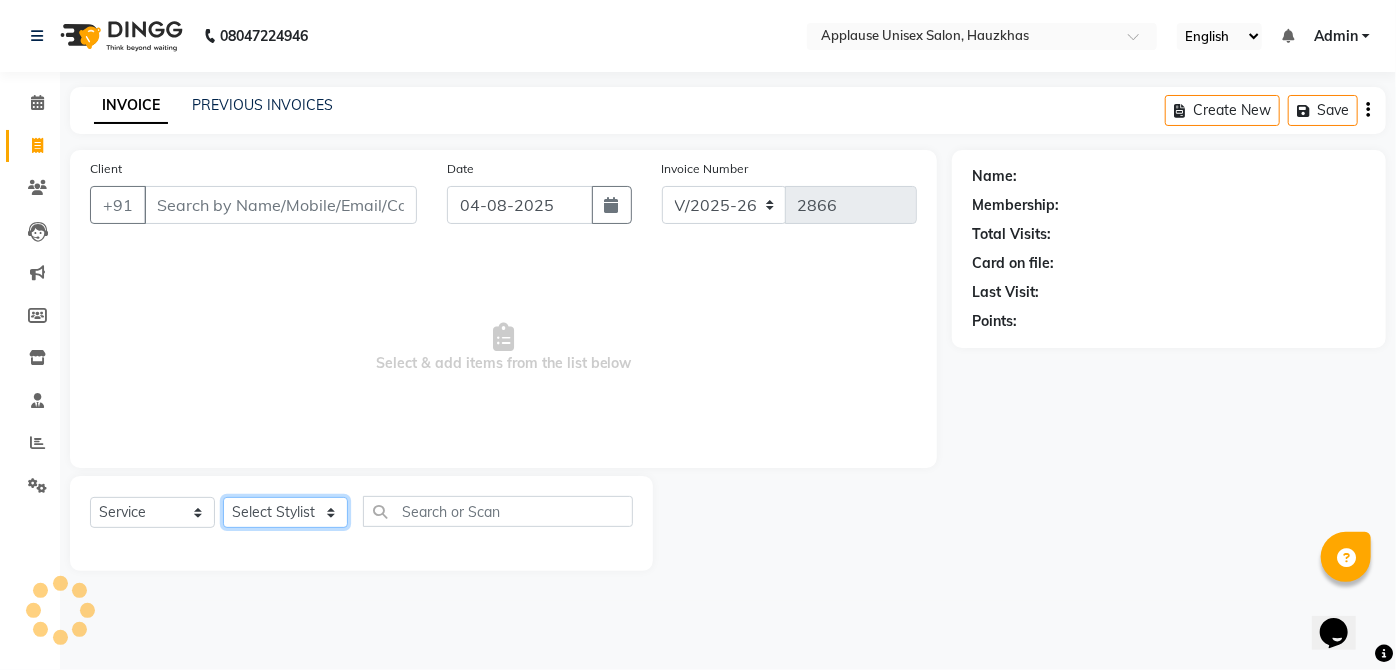 click on "Select Stylist" 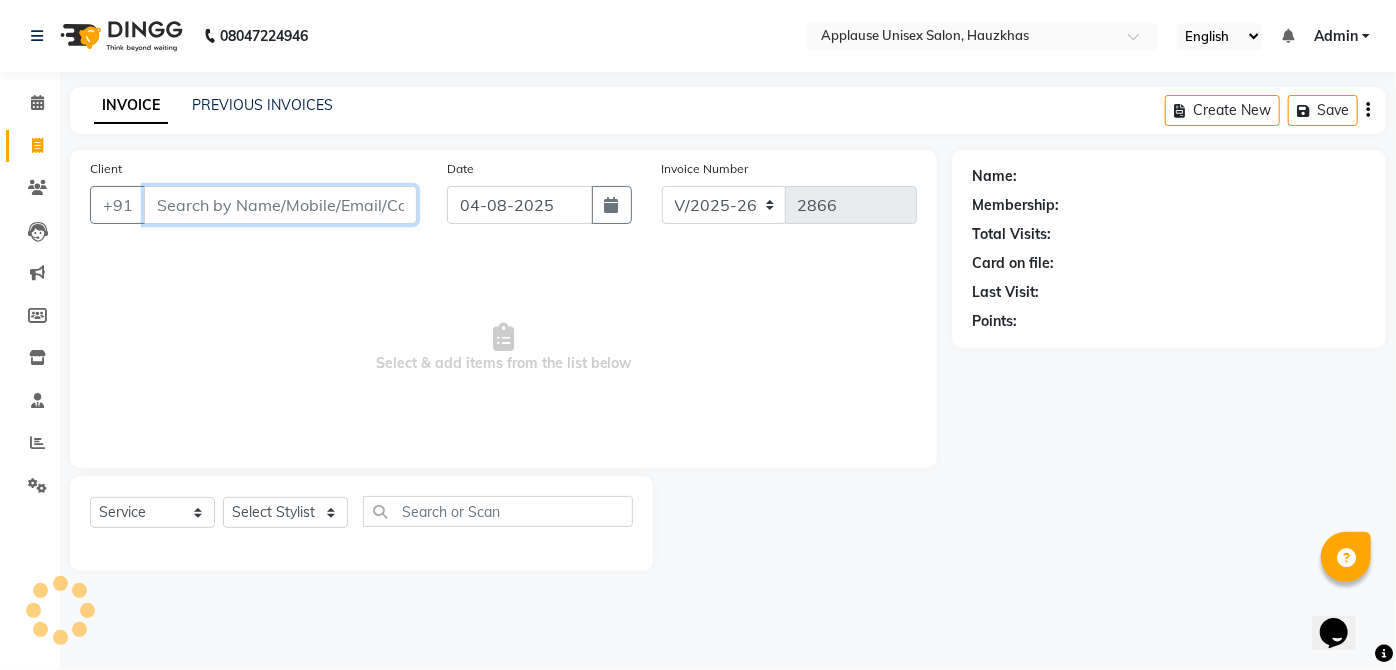 click on "Client" at bounding box center (280, 205) 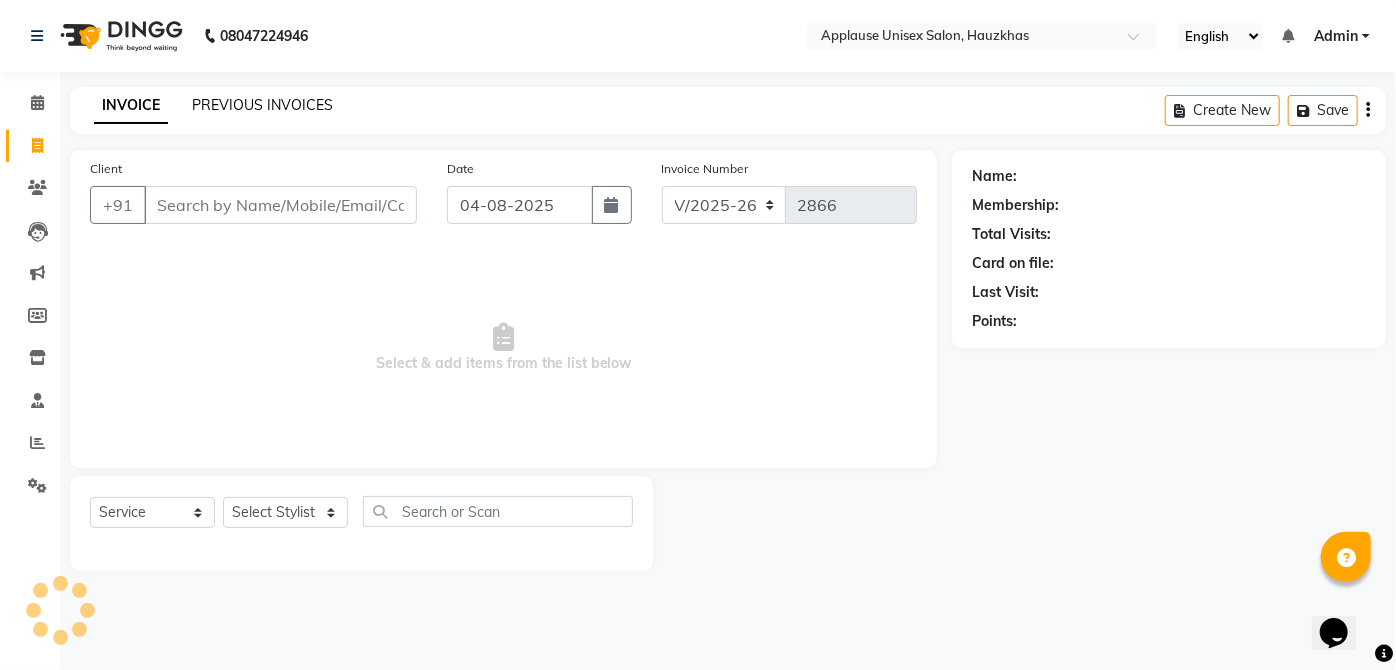click on "PREVIOUS INVOICES" 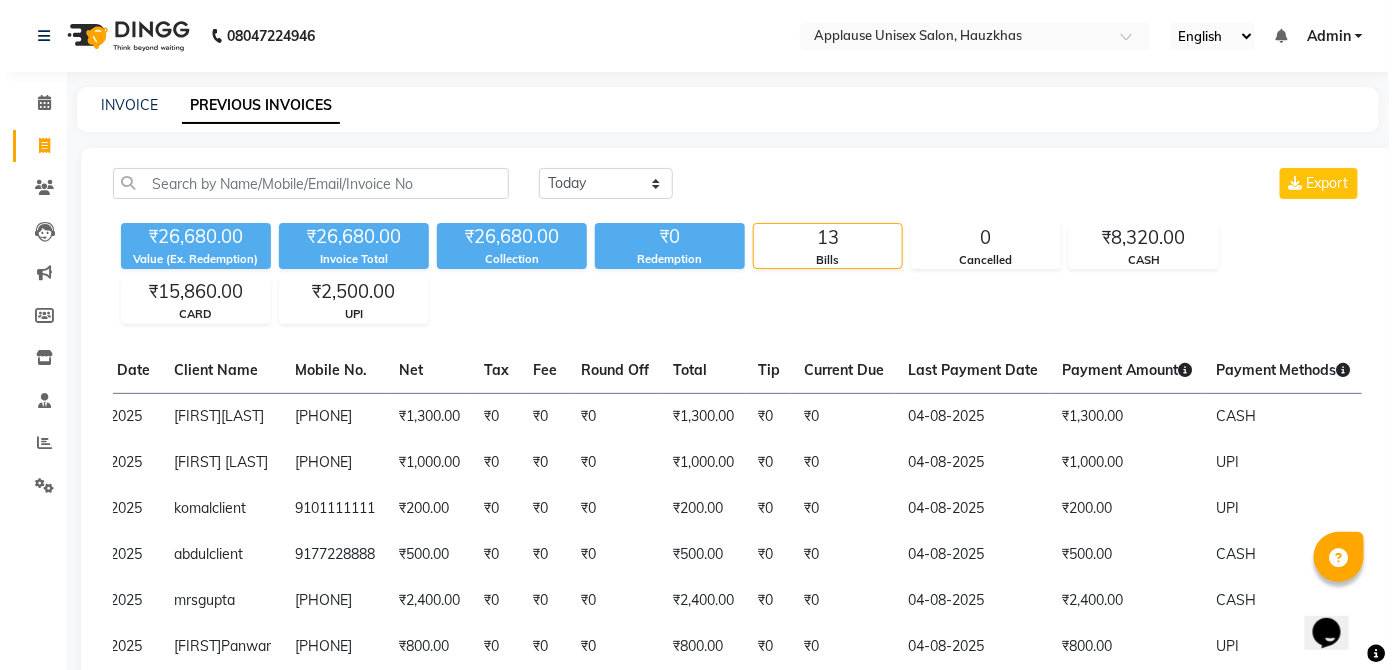 scroll, scrollTop: 0, scrollLeft: 0, axis: both 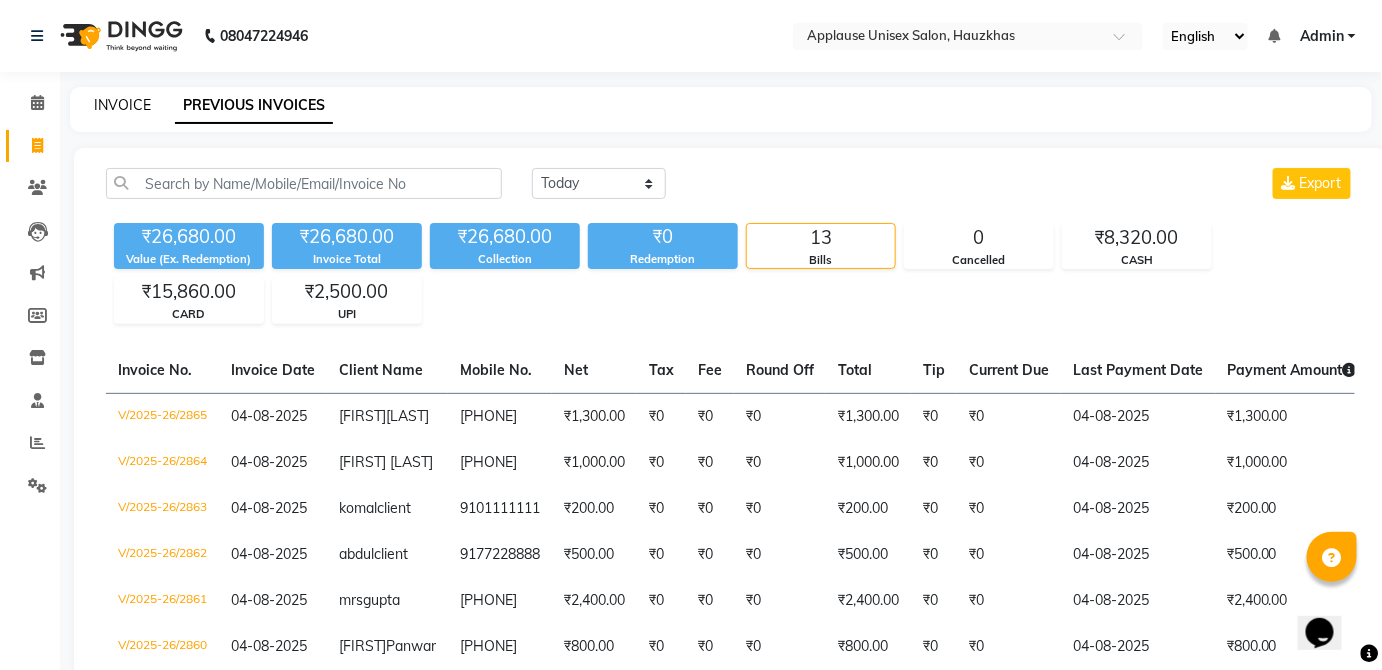 click on "INVOICE" 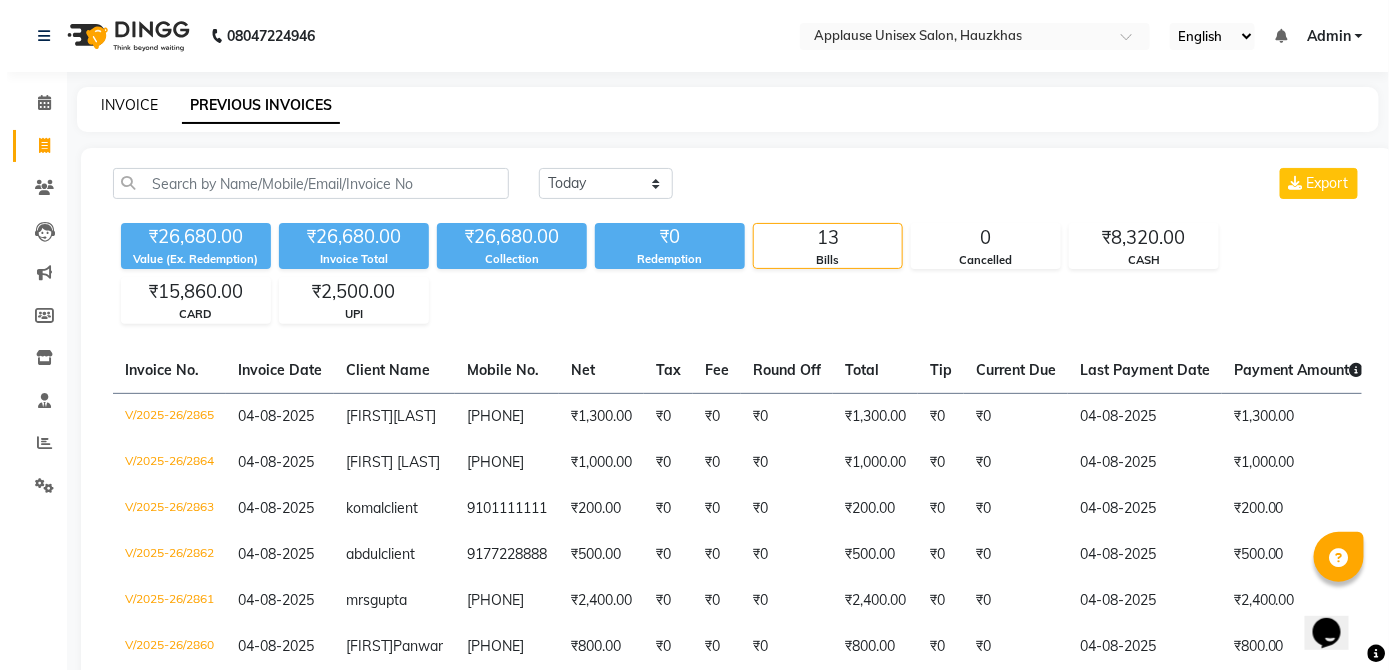 select on "service" 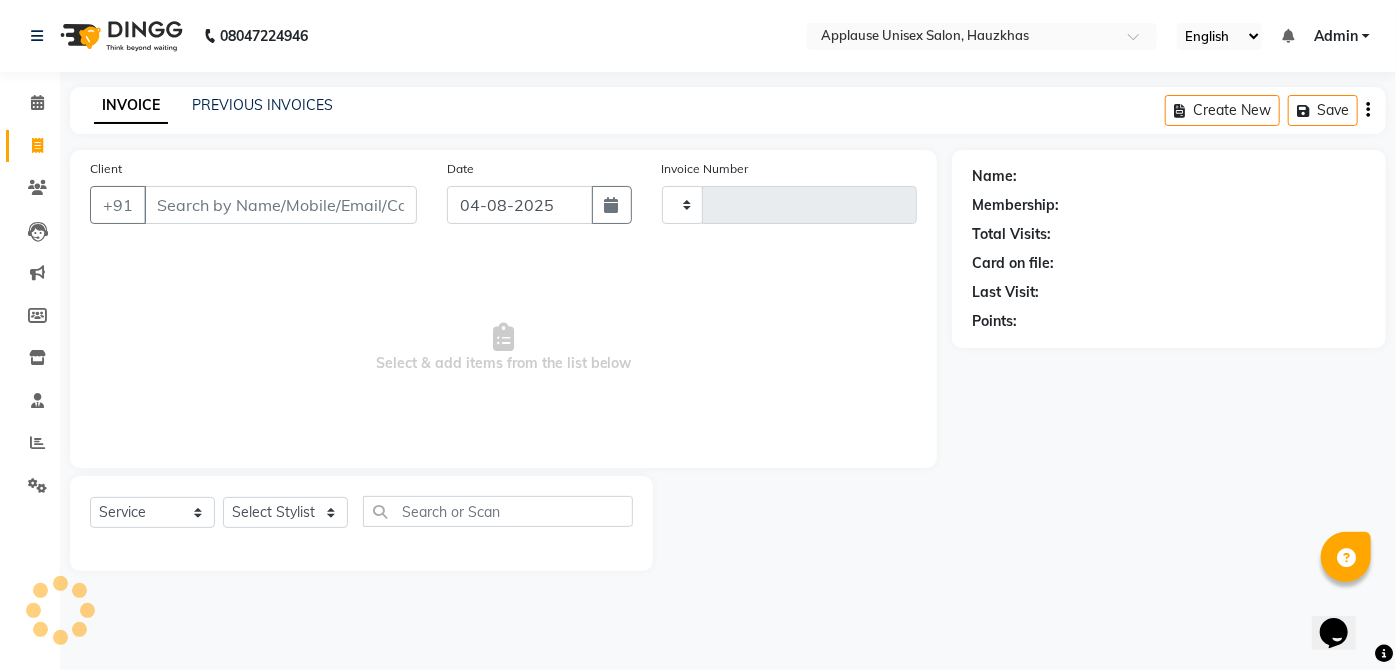 type on "2866" 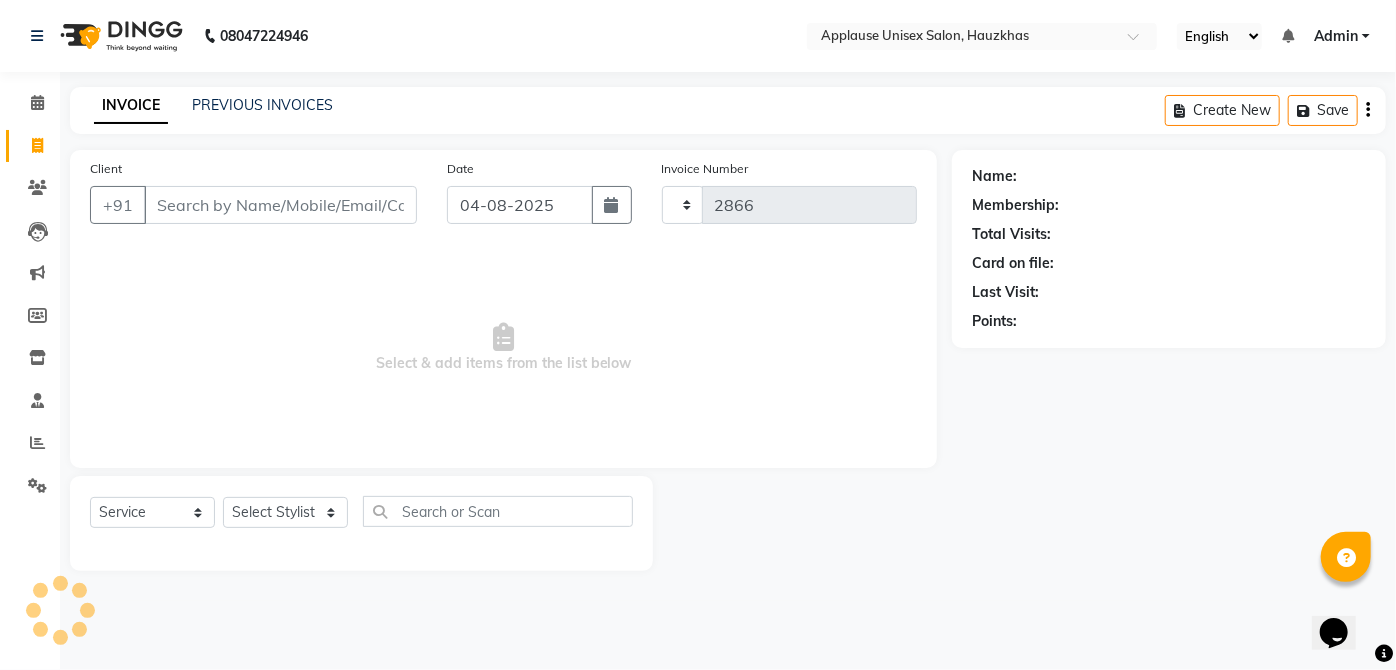 select on "5082" 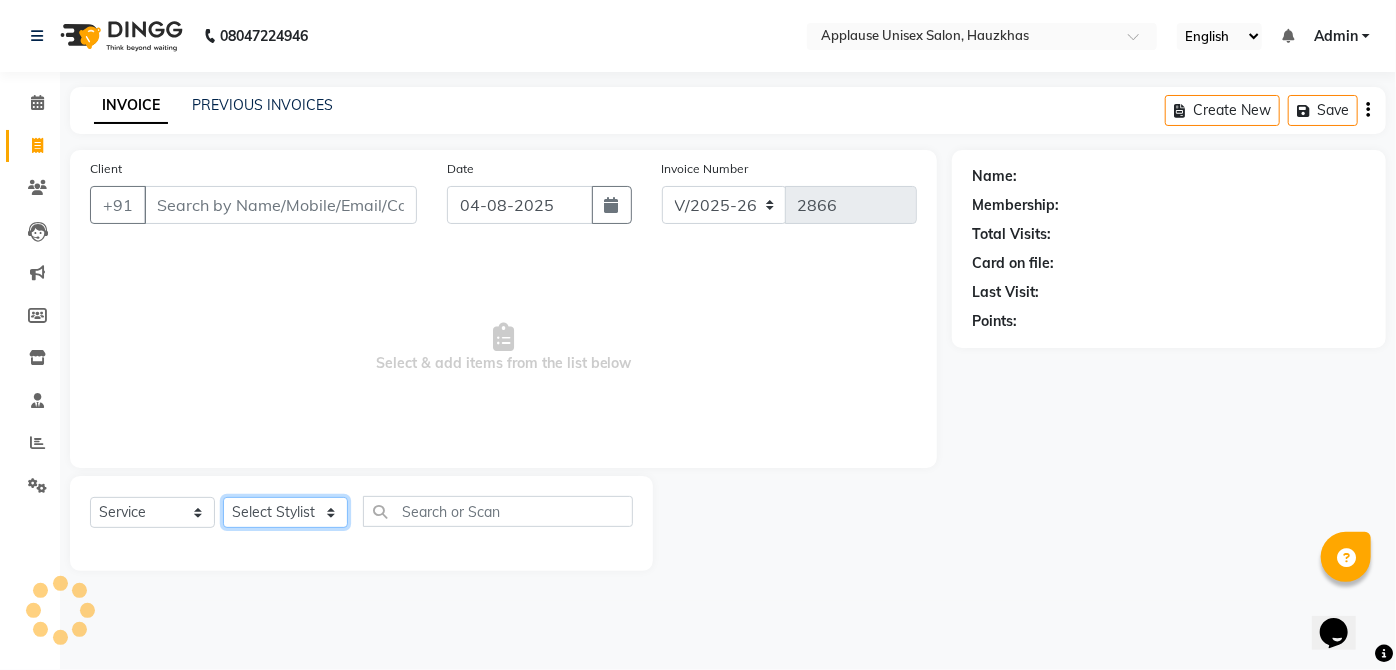 click on "Select Stylist Abdul Anas Arti Aruna Asif faisal guri heena Kaif Kamal Karan Komal laxmi Mamta Manager Mohsin nitin rahul Rajeev Rashid saif sangeeta sangeeta sharukh Vishal V.k" 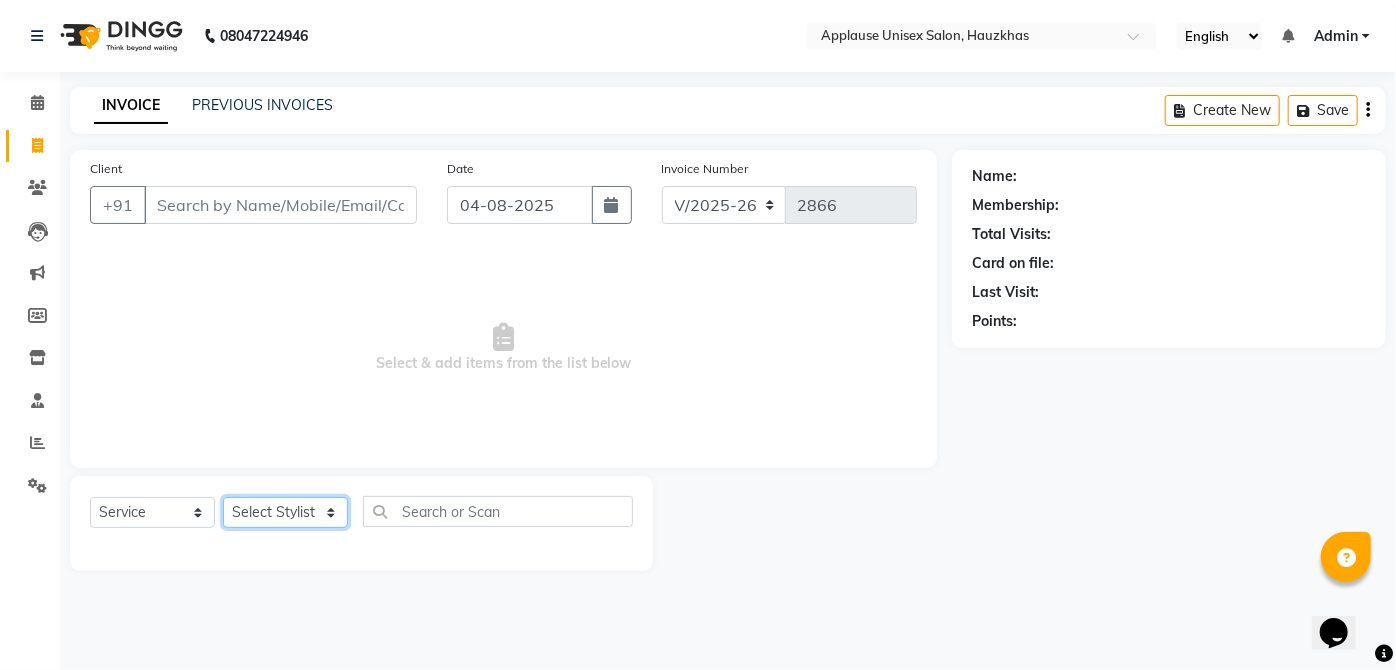 click on "Select Stylist Abdul Anas Arti Aruna Asif faisal guri heena Kaif Kamal Karan Komal laxmi Mamta Manager Mohsin nitin rahul Rajeev Rashid saif sangeeta sangeeta sharukh Vishal V.k" 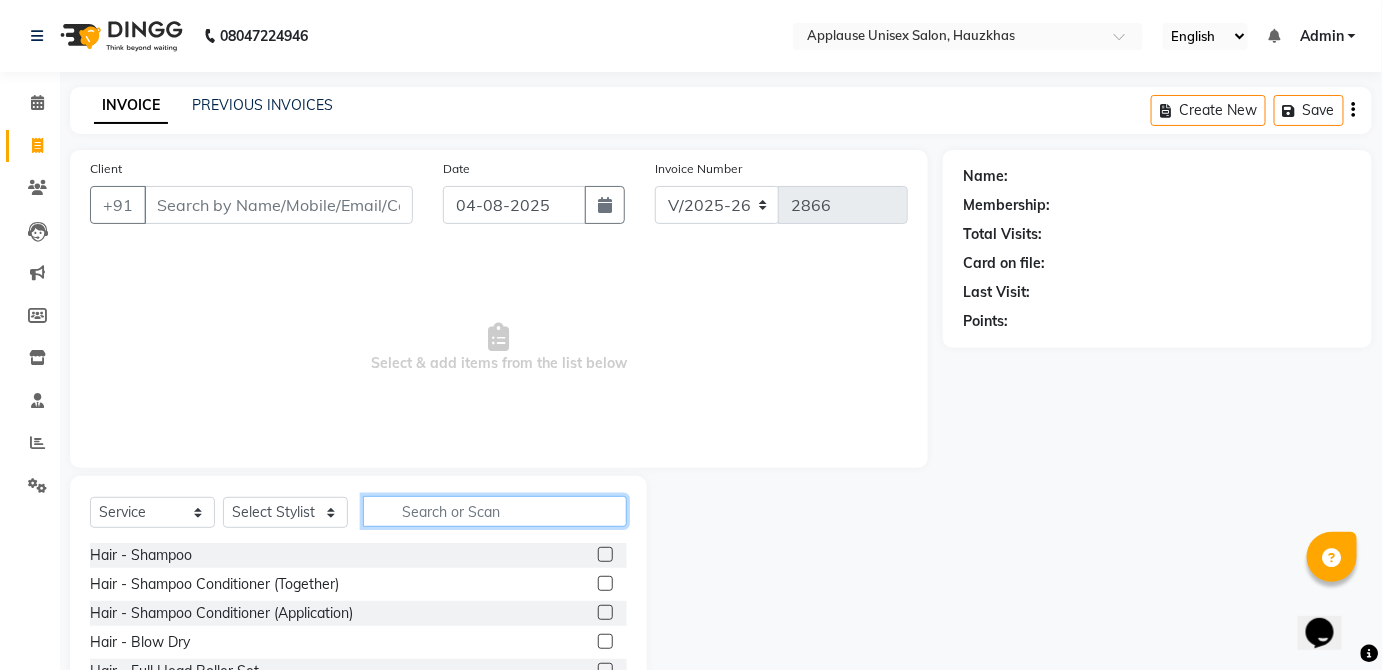 click 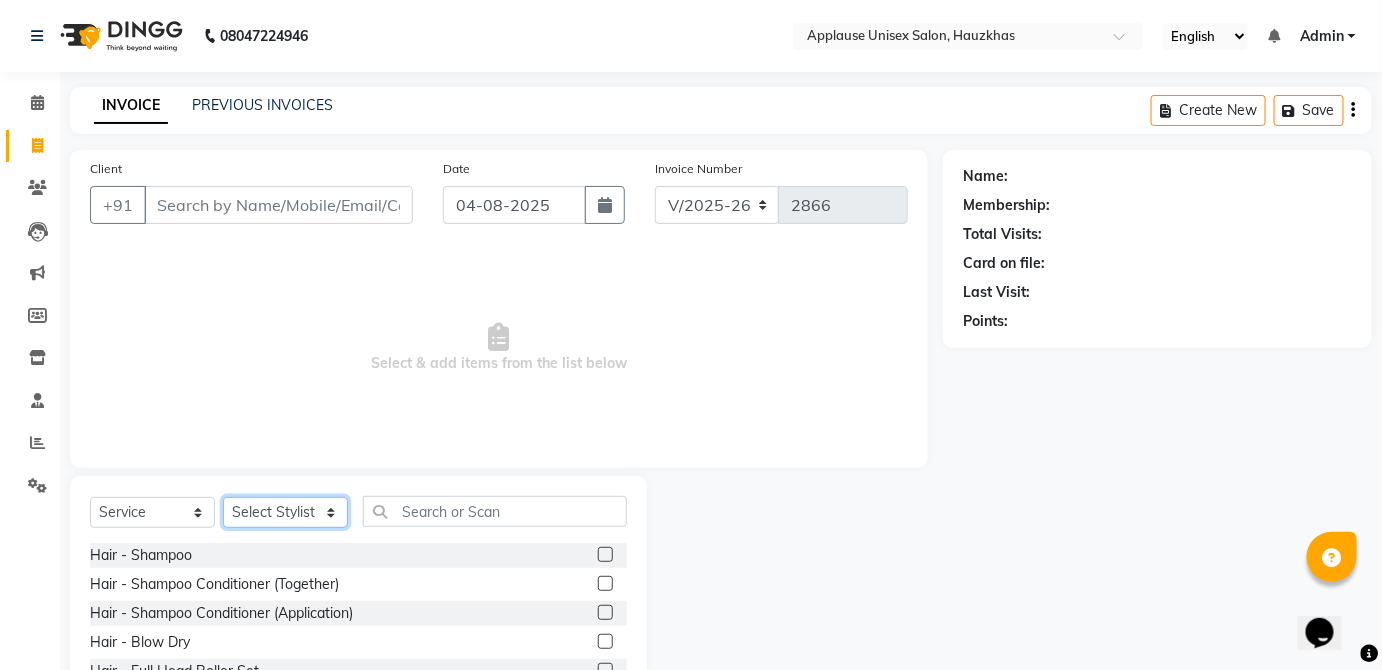 click on "Select Stylist Abdul Anas Arti Aruna Asif faisal guri heena Kaif Kamal Karan Komal laxmi Mamta Manager Mohsin nitin rahul Rajeev Rashid saif sangeeta sangeeta sharukh Vishal V.k" 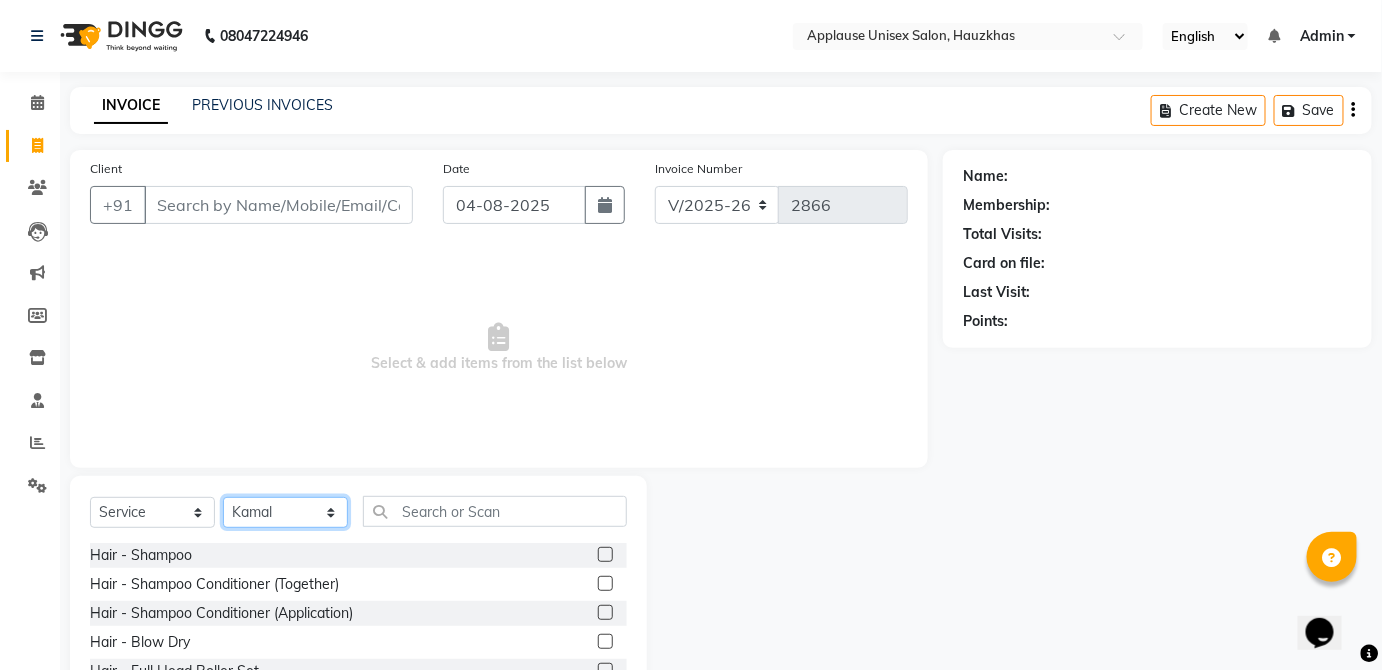 click on "Select Stylist Abdul Anas Arti Aruna Asif faisal guri heena Kaif Kamal Karan Komal laxmi Mamta Manager Mohsin nitin rahul Rajeev Rashid saif sangeeta sangeeta sharukh Vishal V.k" 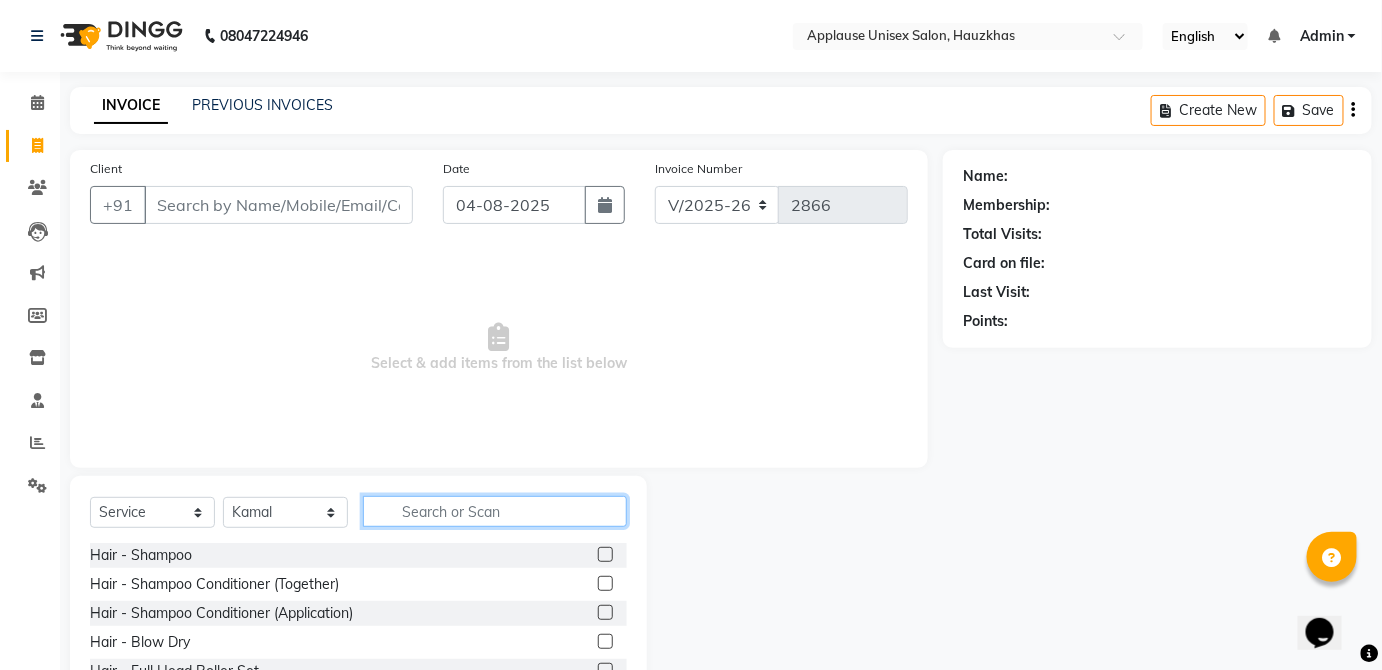 click 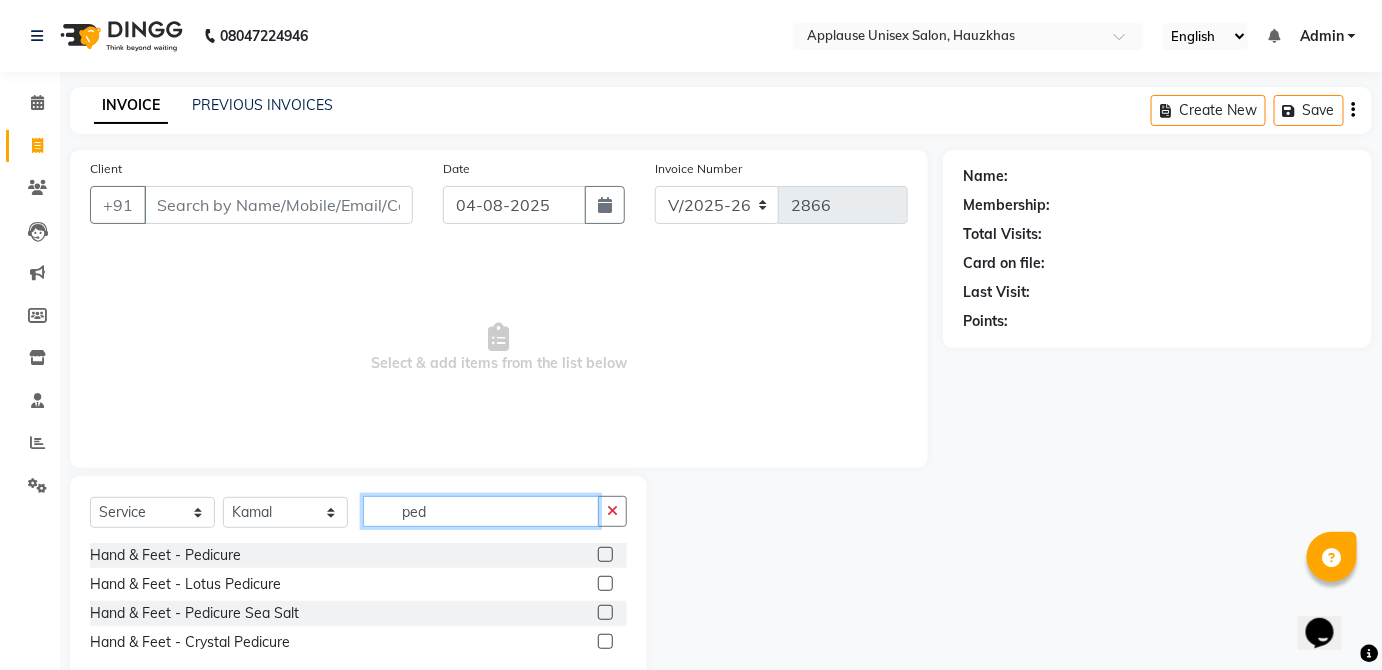 type on "ped" 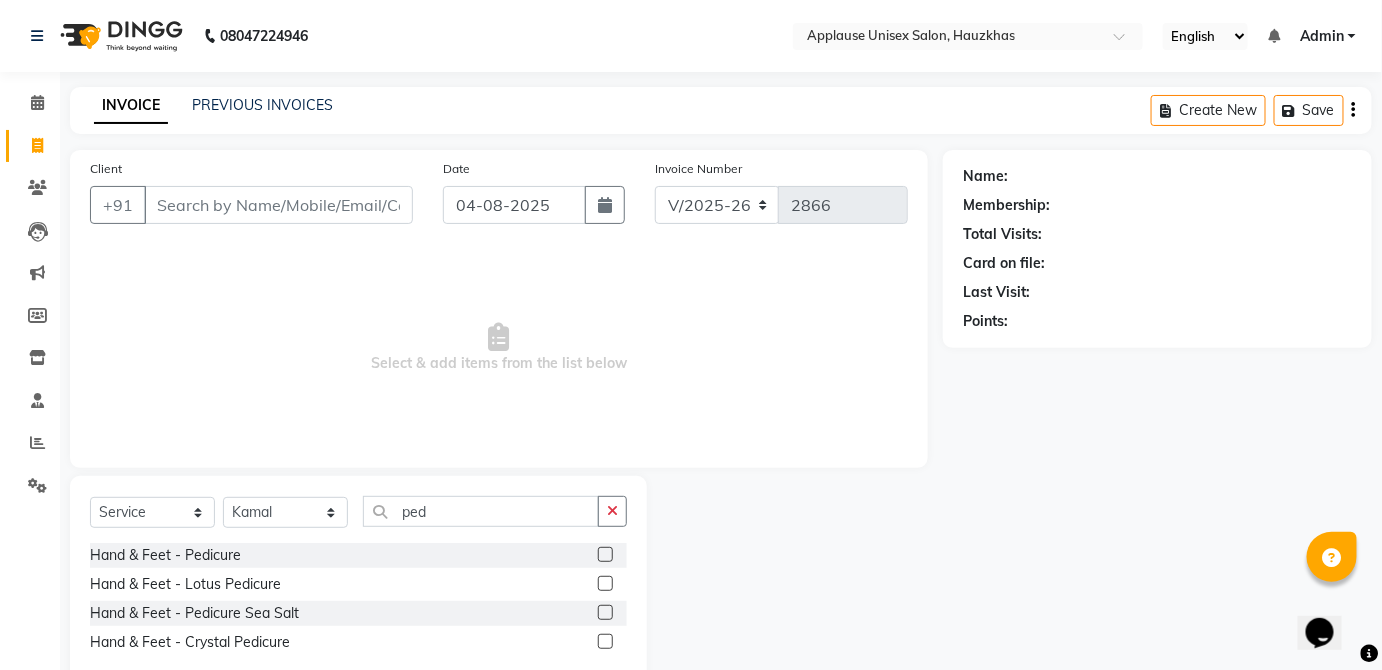 click 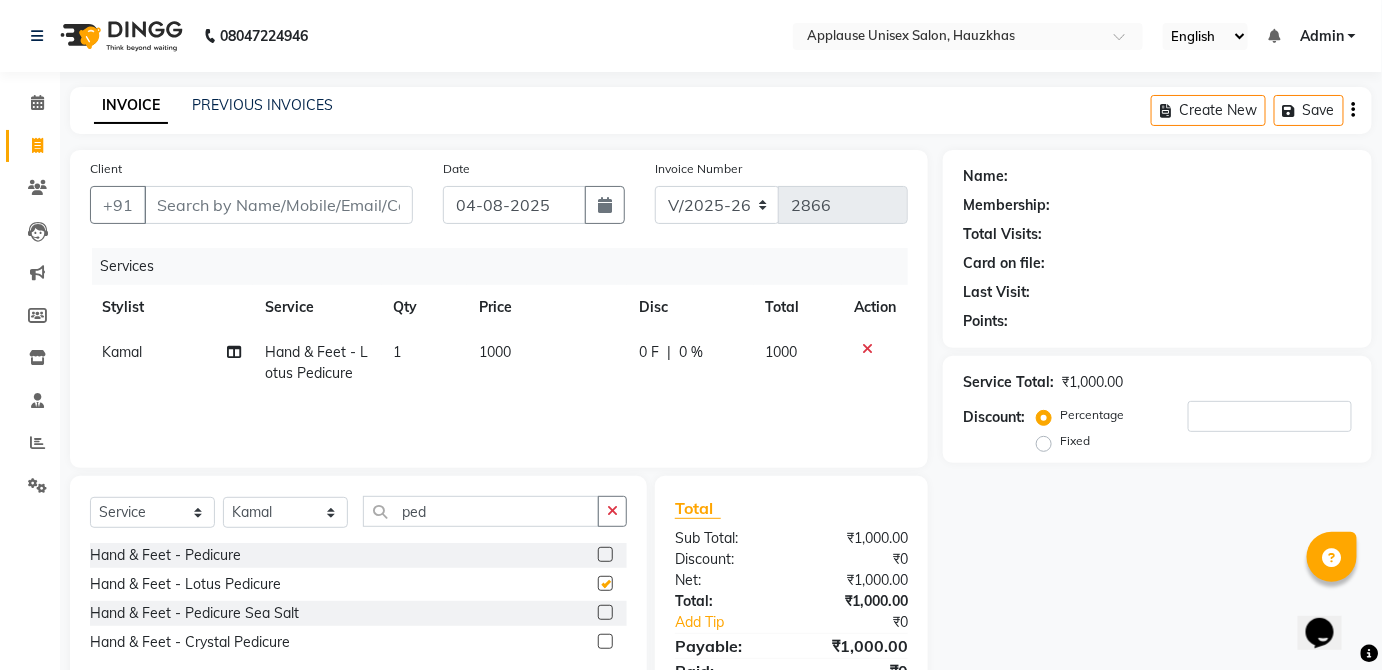 checkbox on "false" 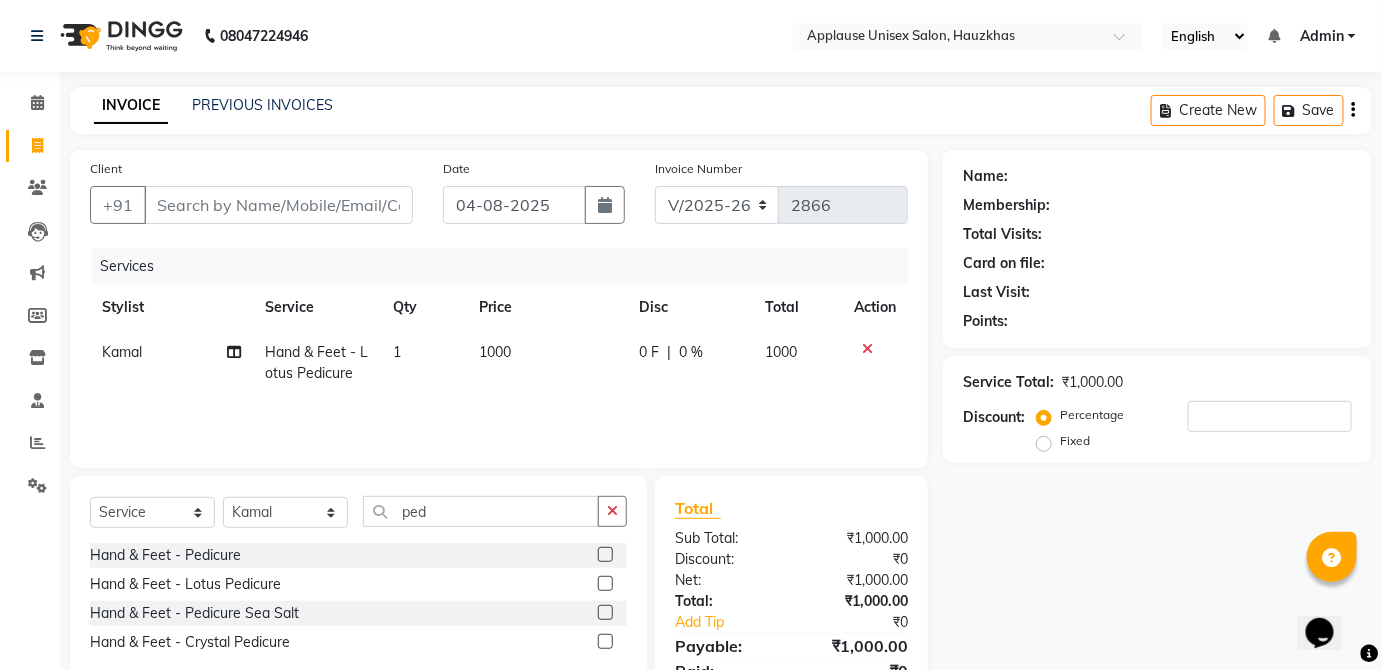 click on "1000" 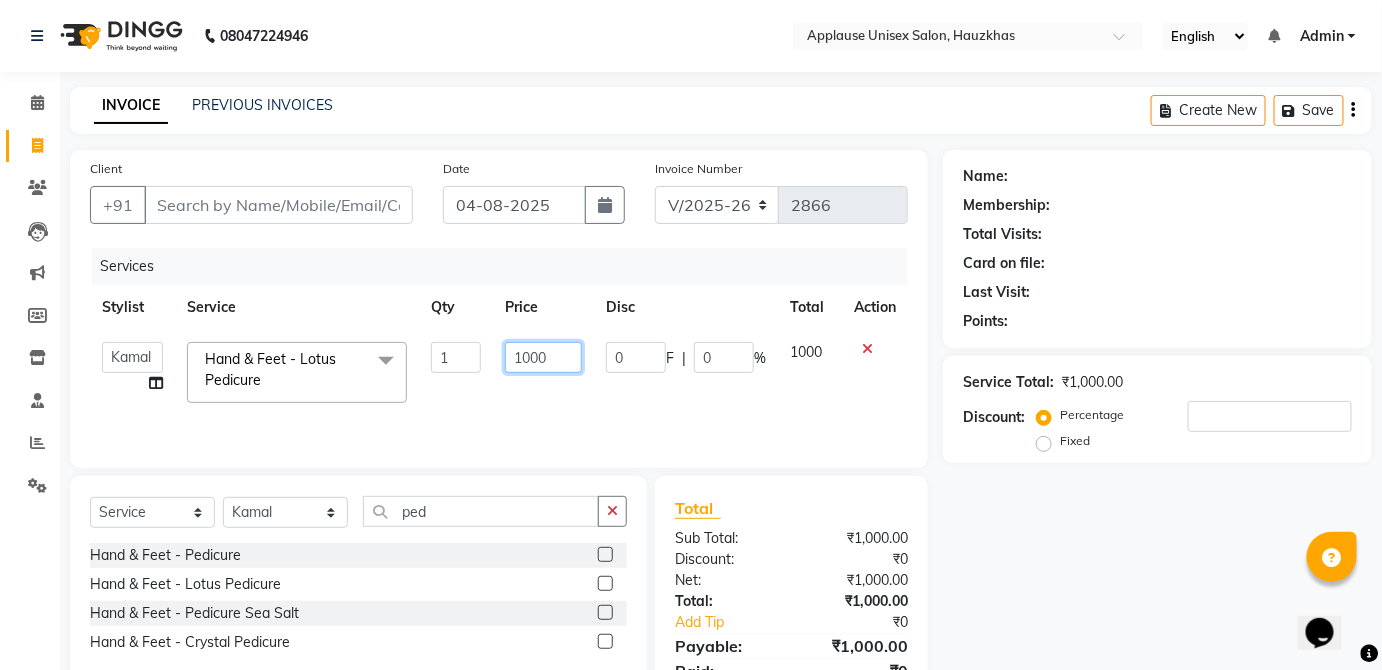 click on "1000" 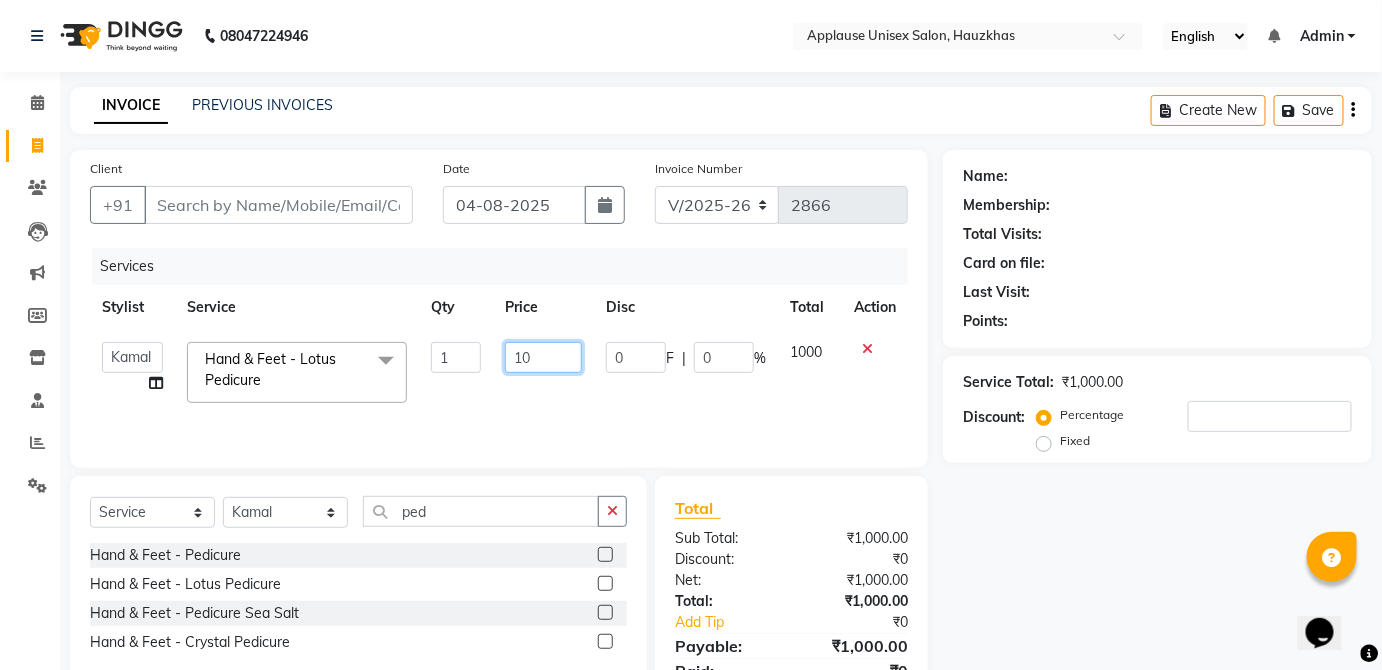type on "1" 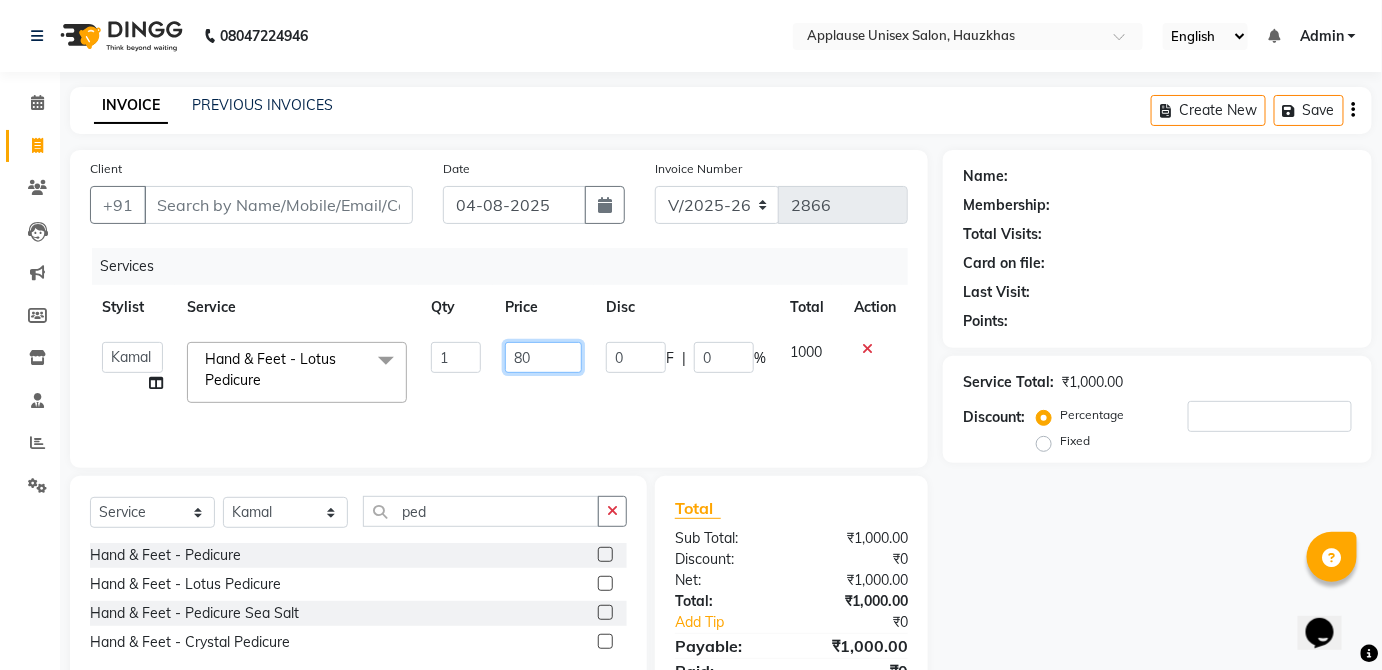 type on "800" 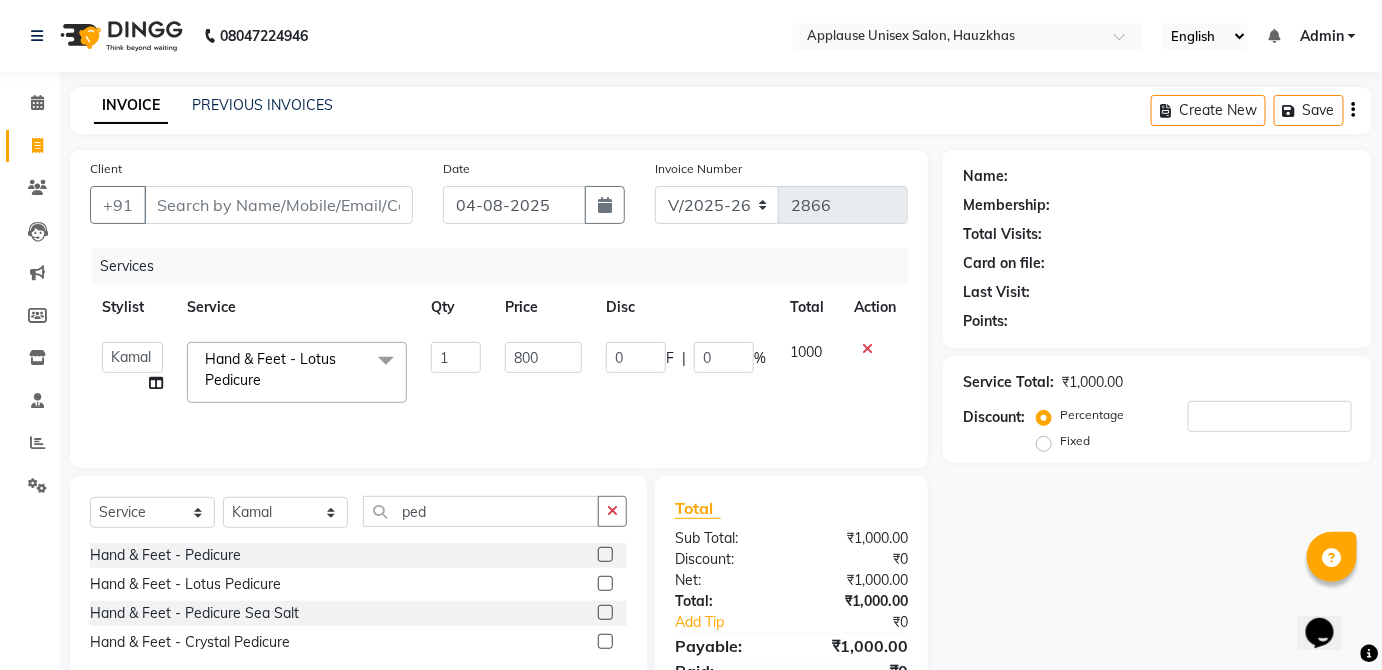 click on "1000" 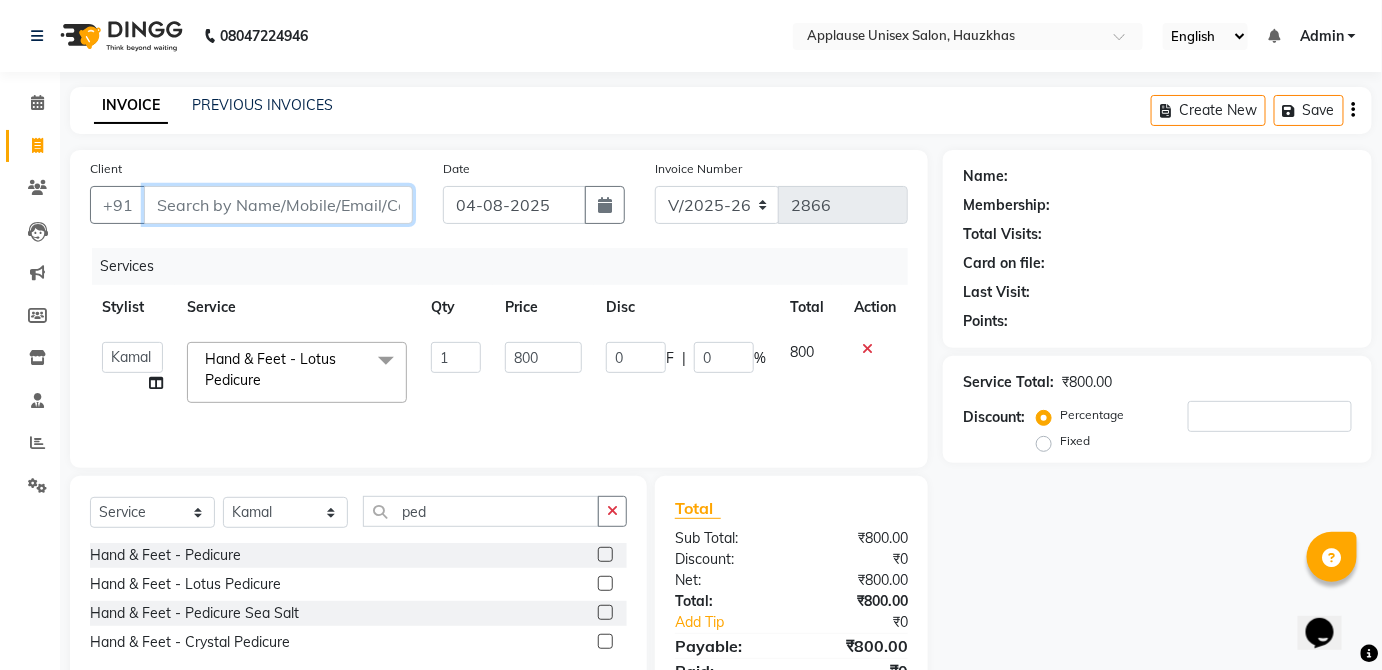 click on "Client" at bounding box center [278, 205] 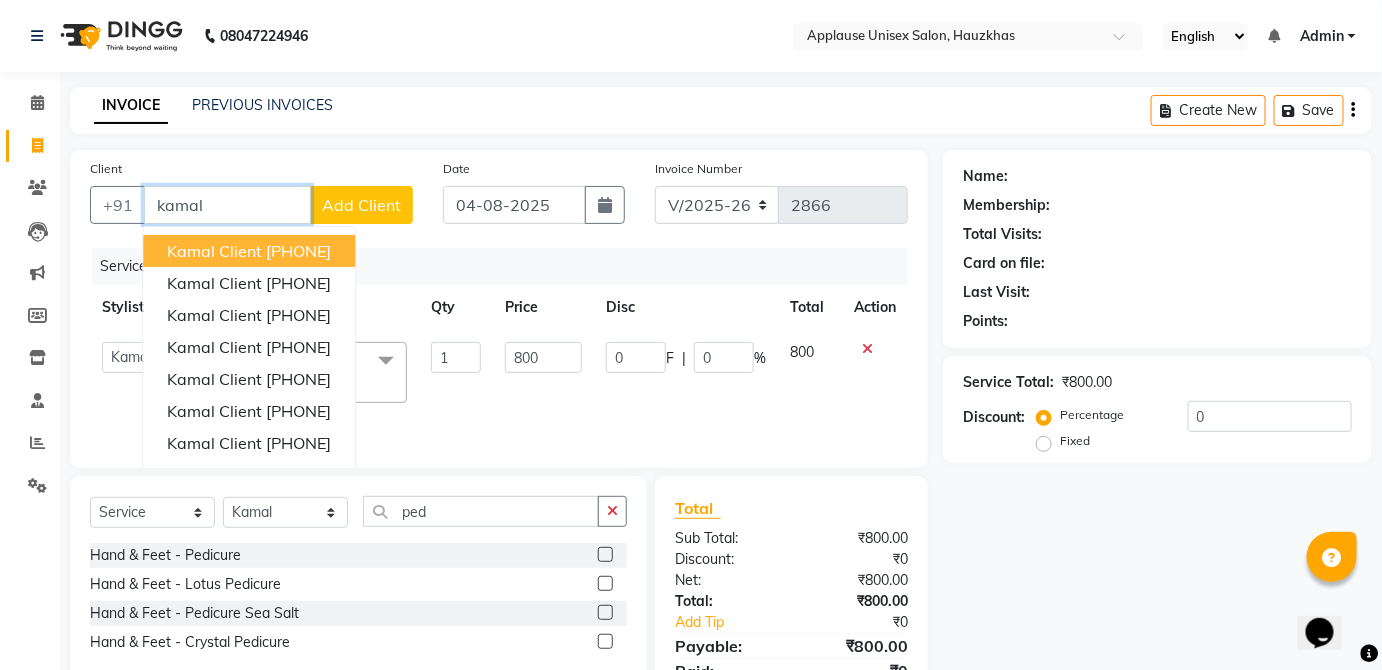 type on "kamal" 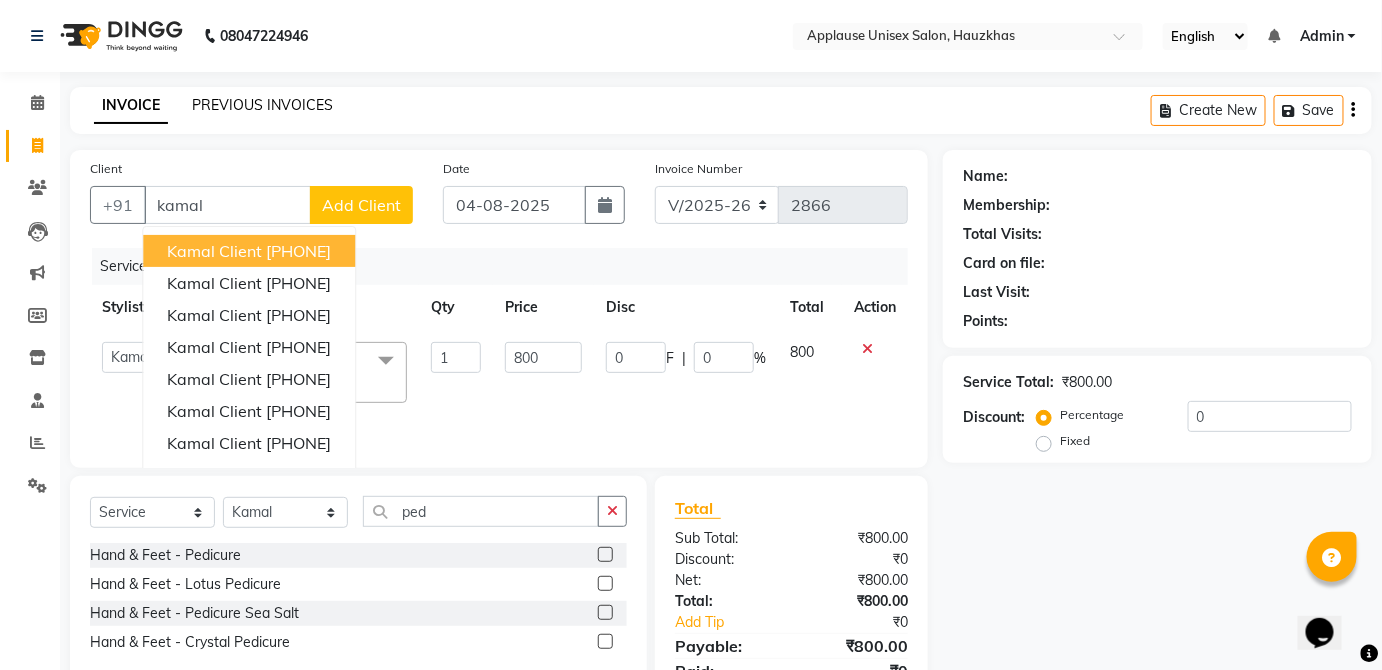 click on "PREVIOUS INVOICES" 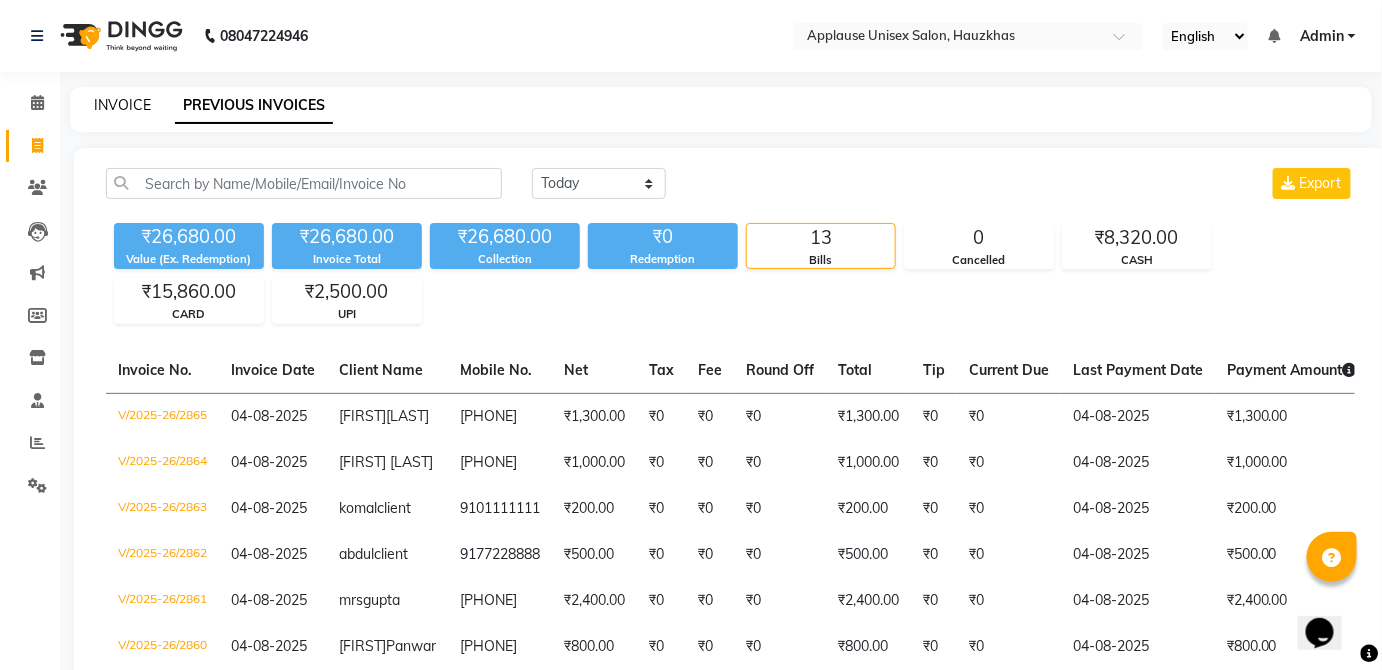 click on "INVOICE" 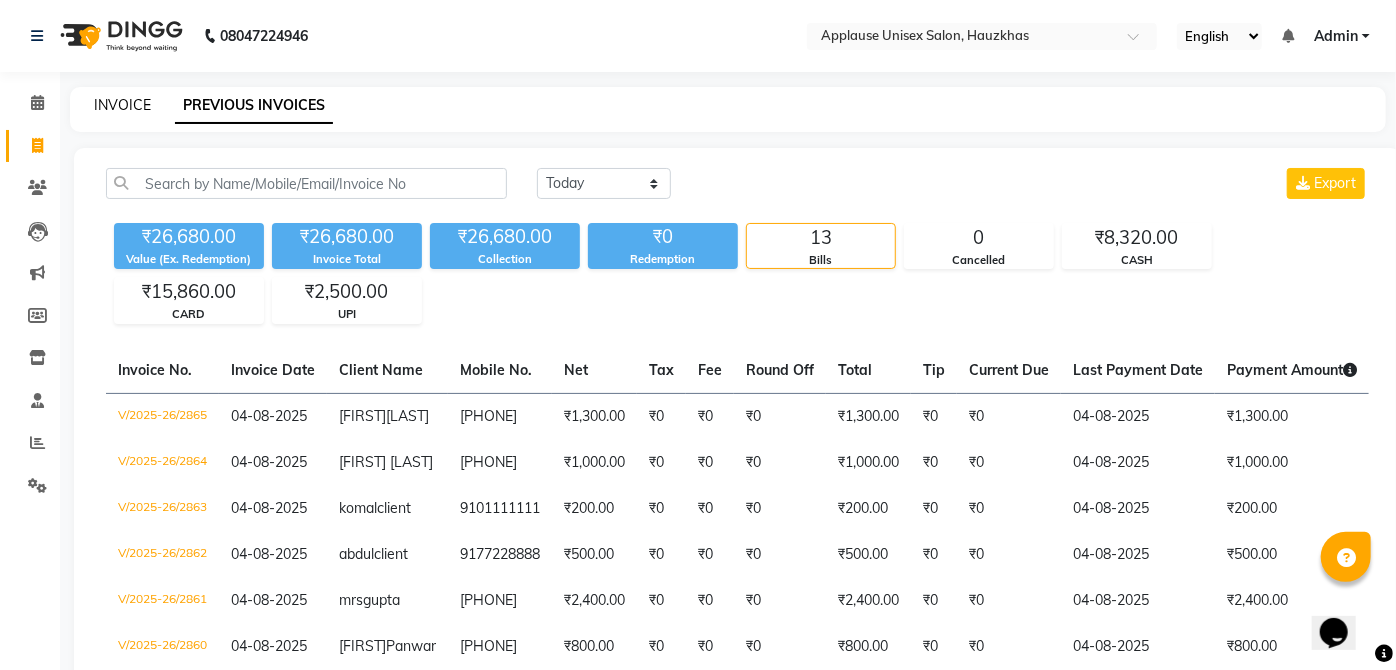 select on "5082" 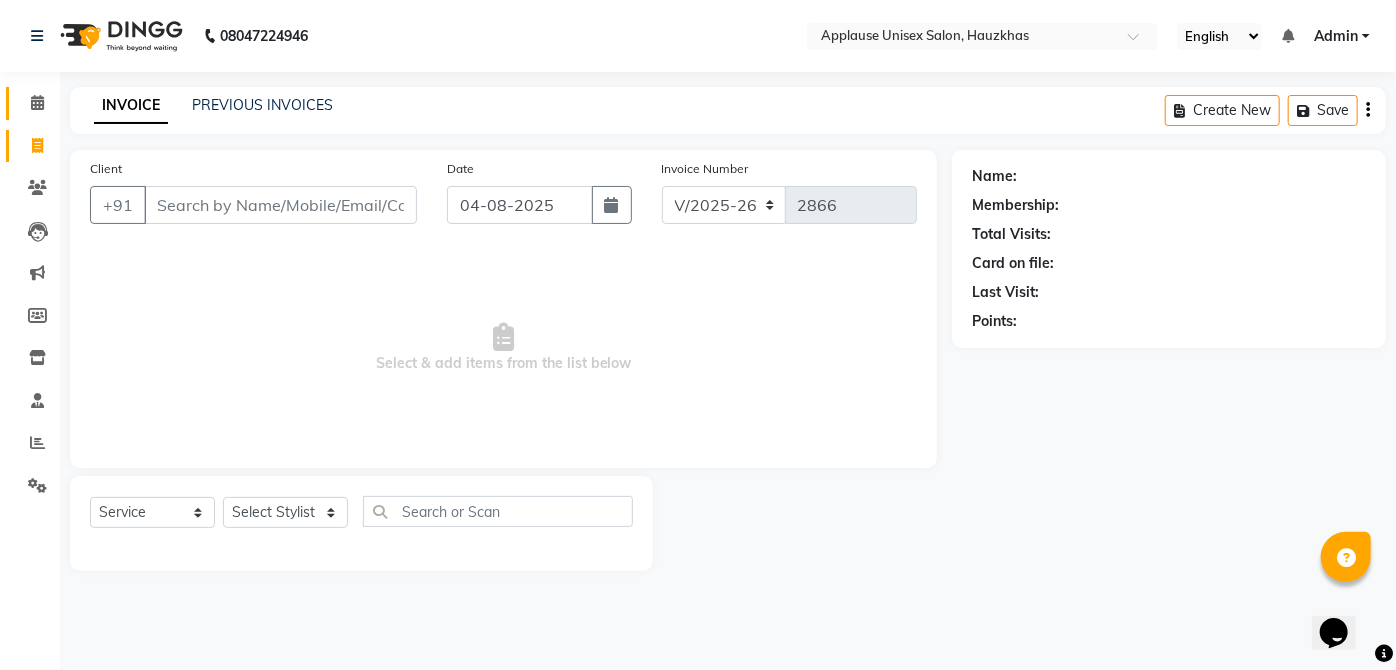 click on "Calendar" 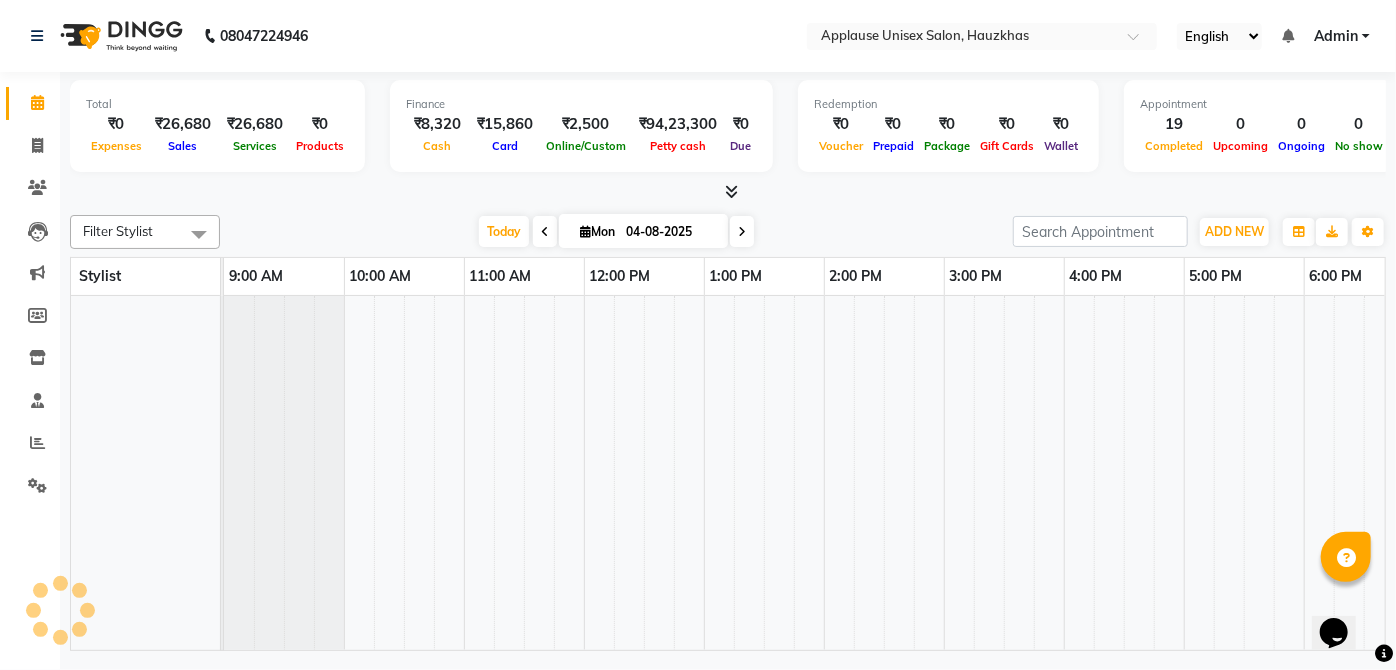 scroll, scrollTop: 0, scrollLeft: 397, axis: horizontal 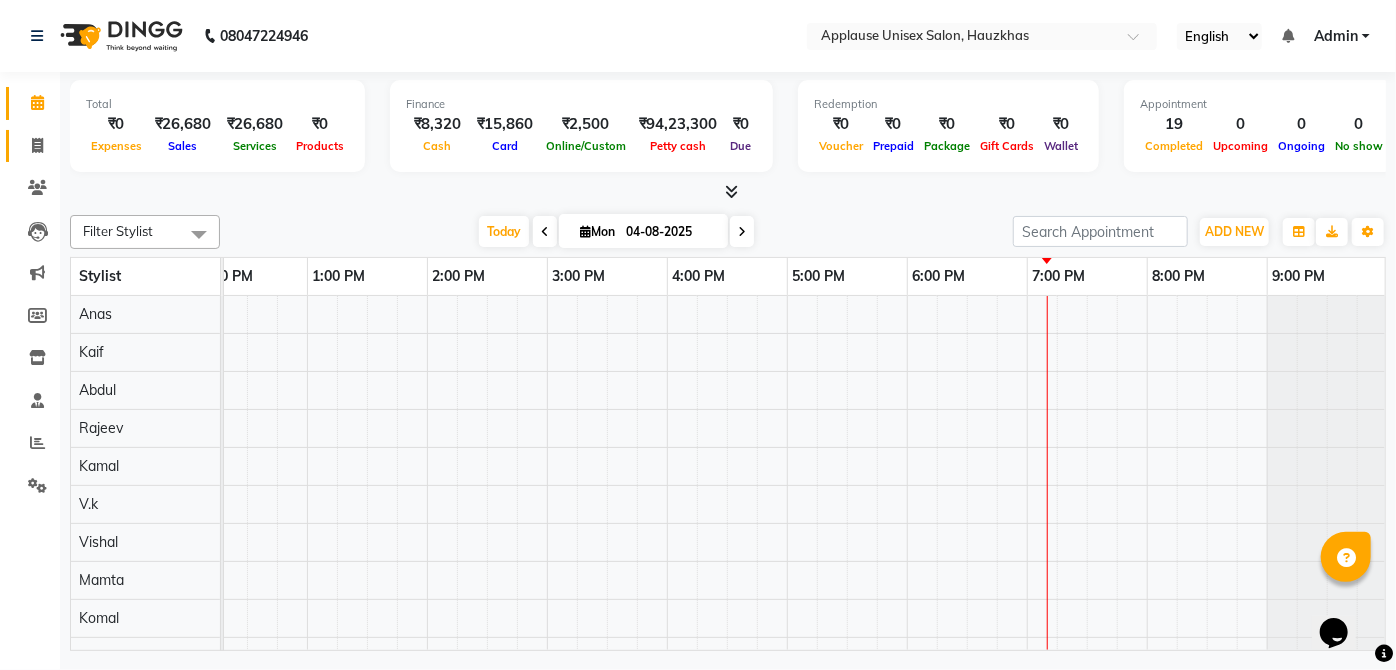 click on "Invoice" 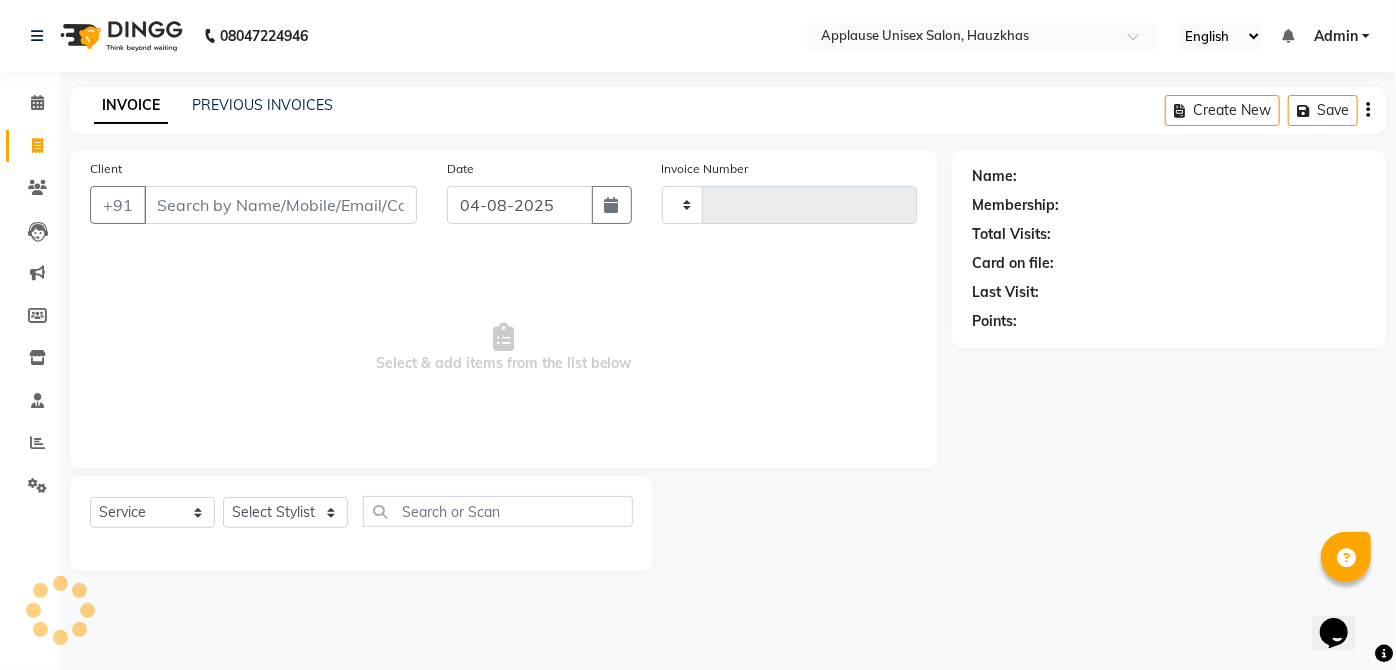 type on "2866" 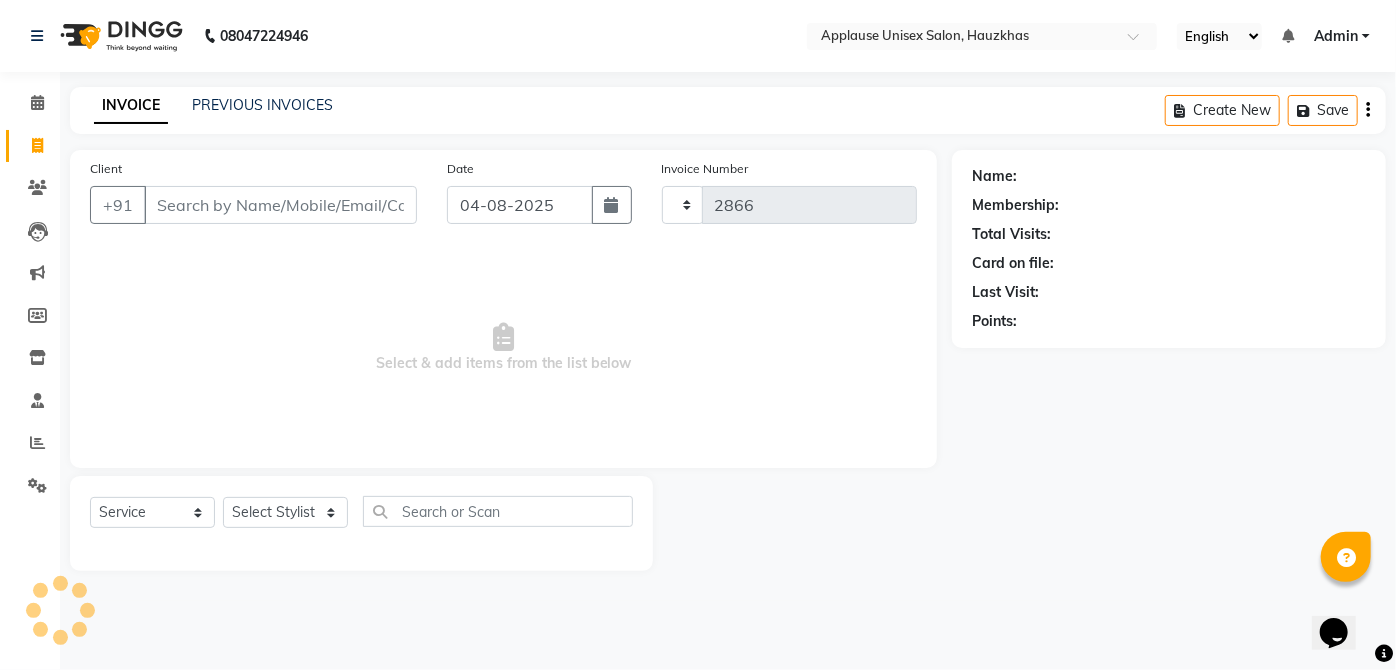 select on "5082" 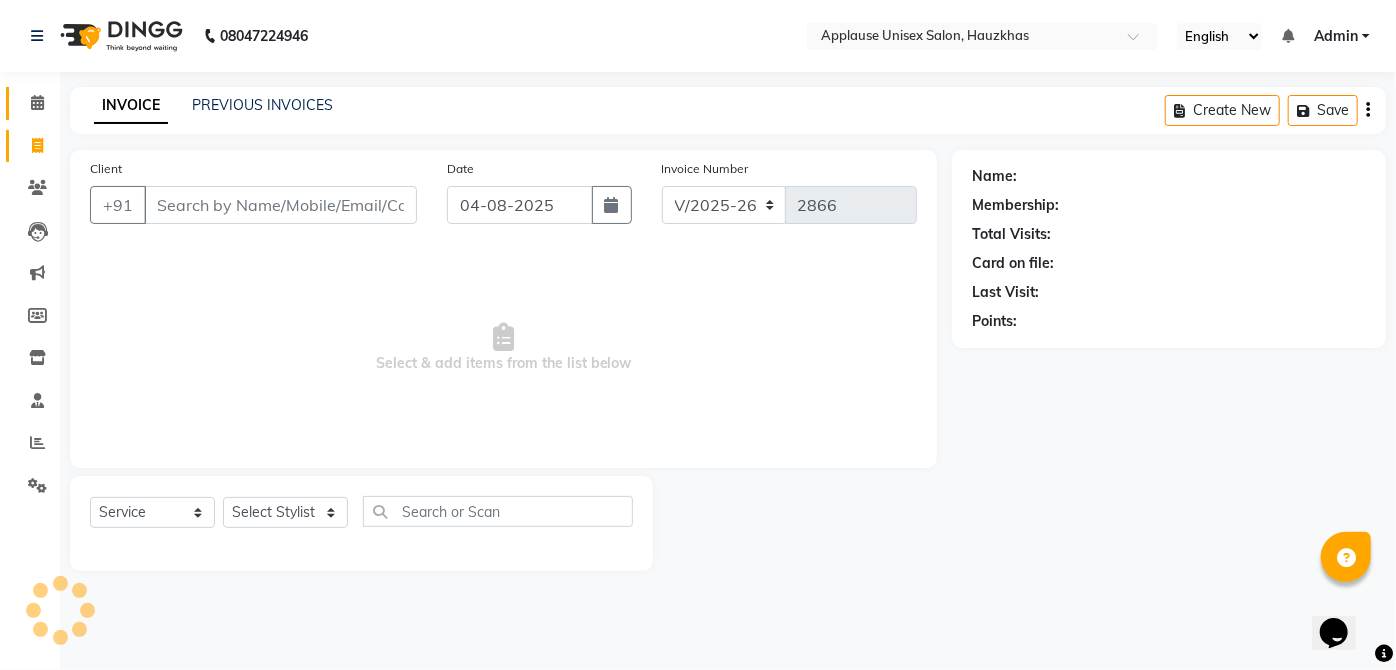 click 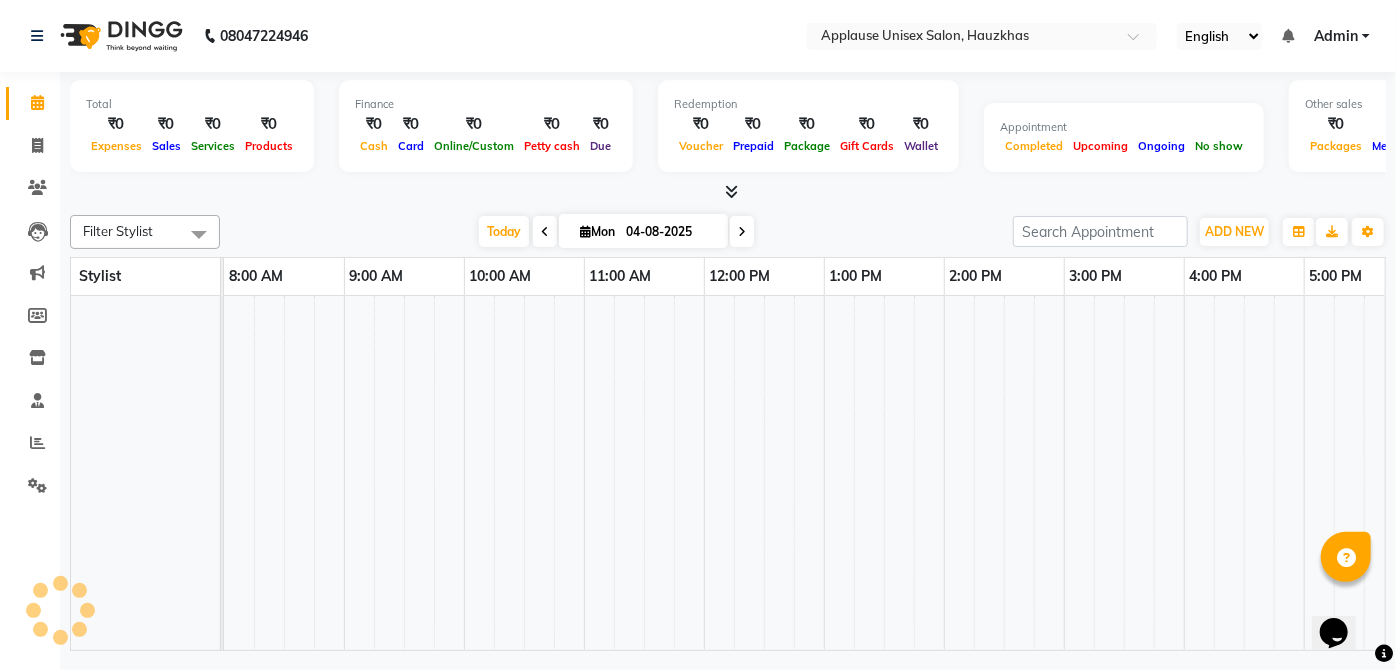 scroll, scrollTop: 0, scrollLeft: 0, axis: both 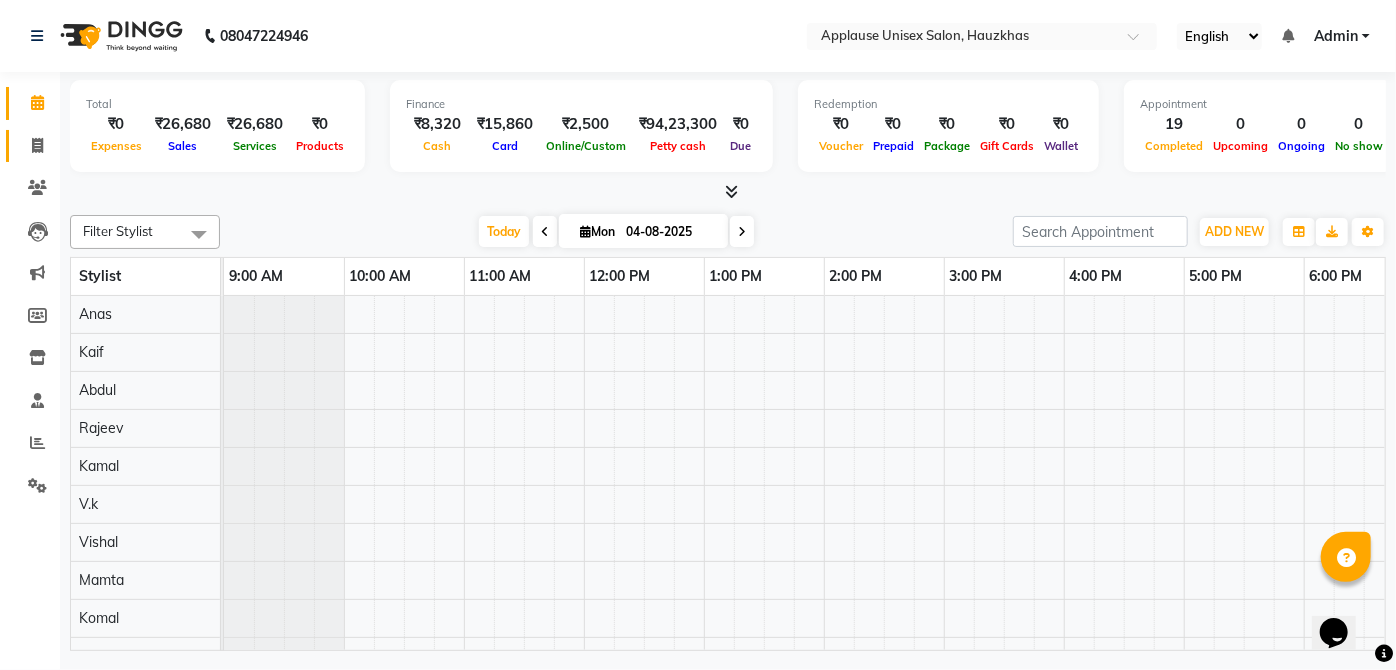click 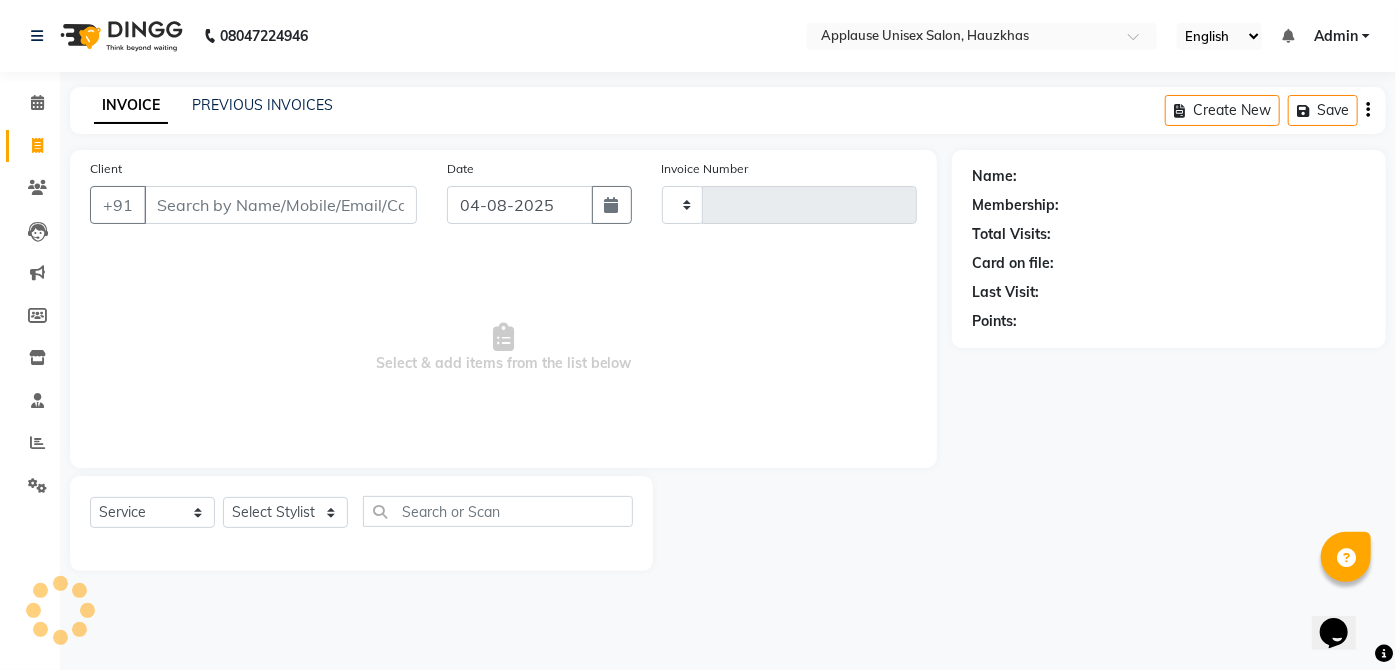type on "2866" 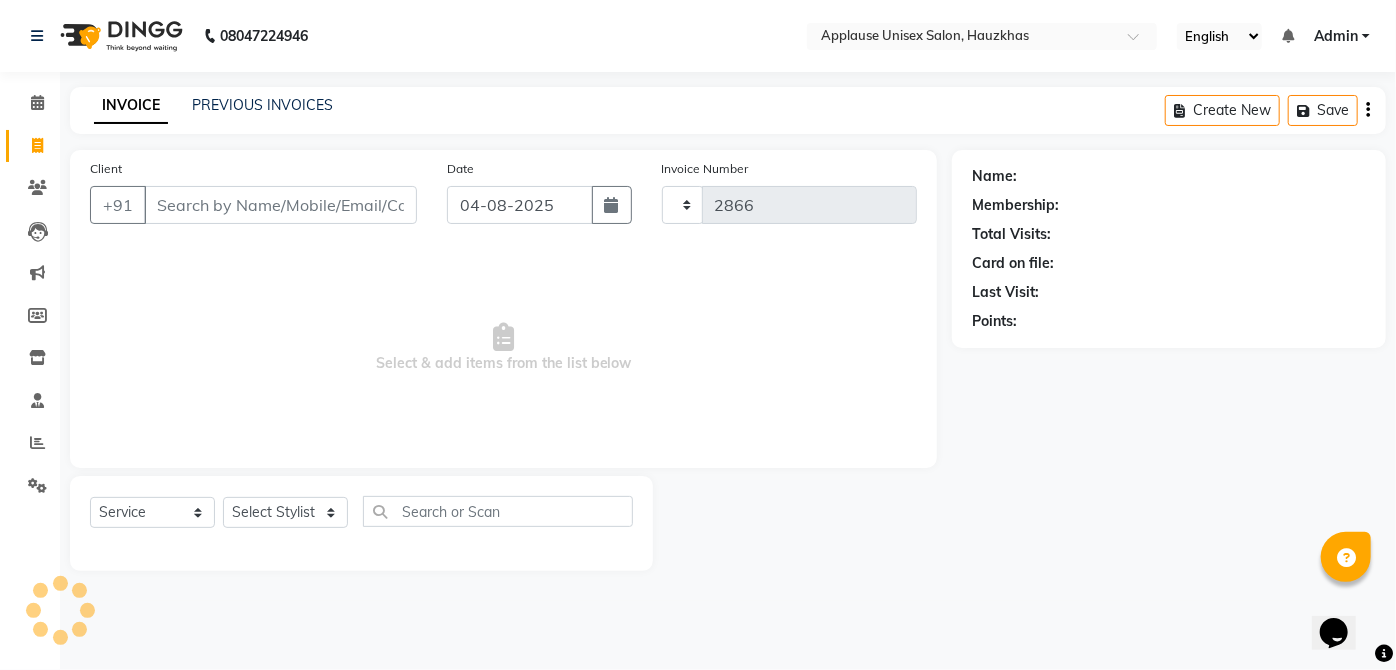 select on "5082" 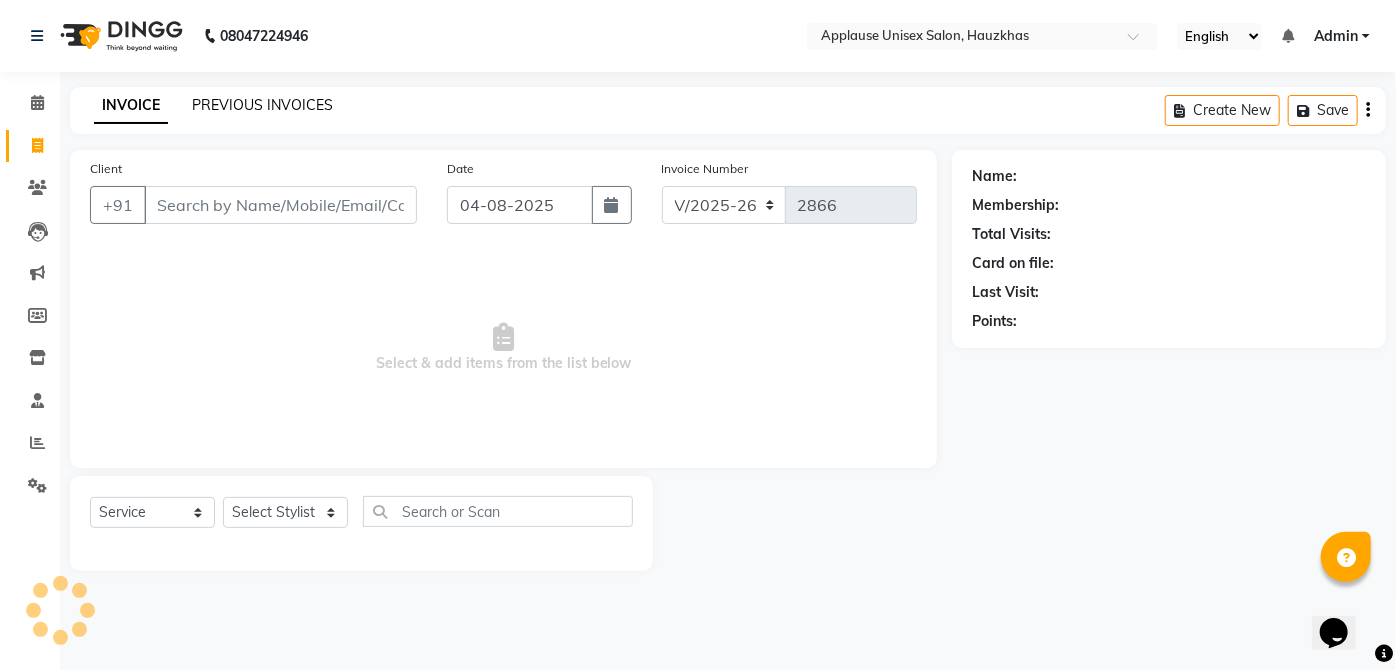 click on "PREVIOUS INVOICES" 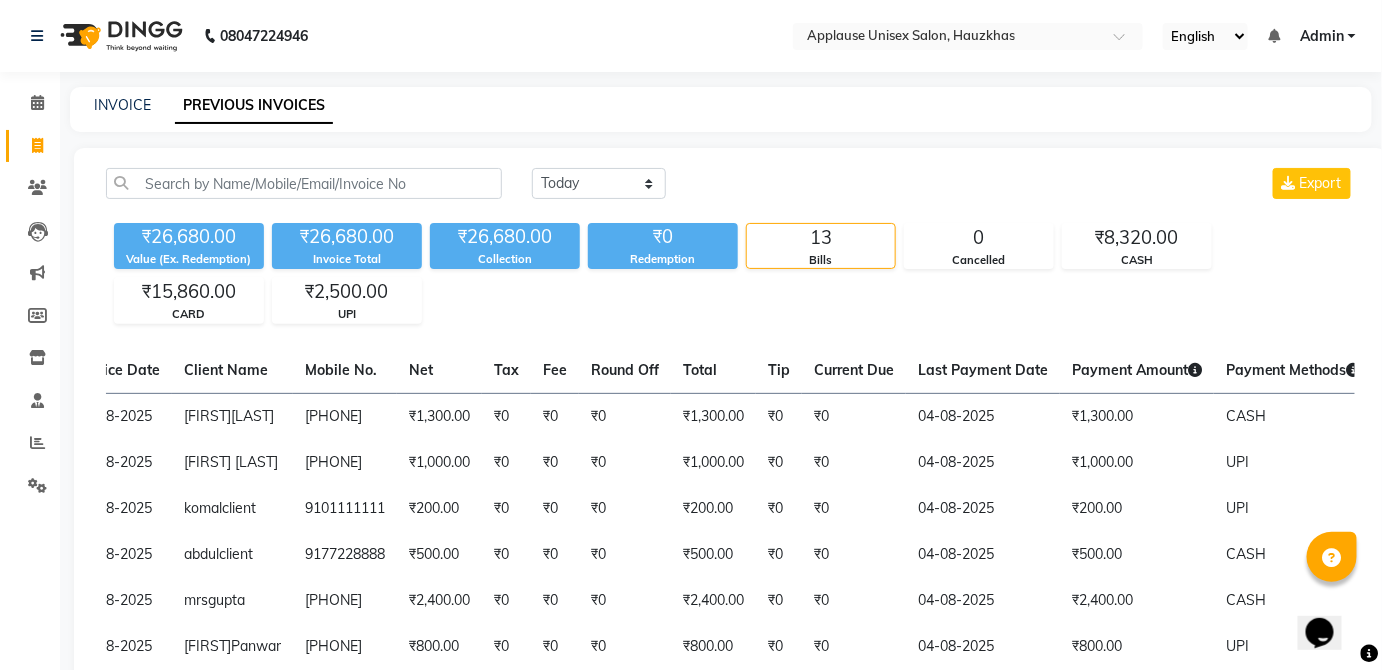 scroll, scrollTop: 0, scrollLeft: 176, axis: horizontal 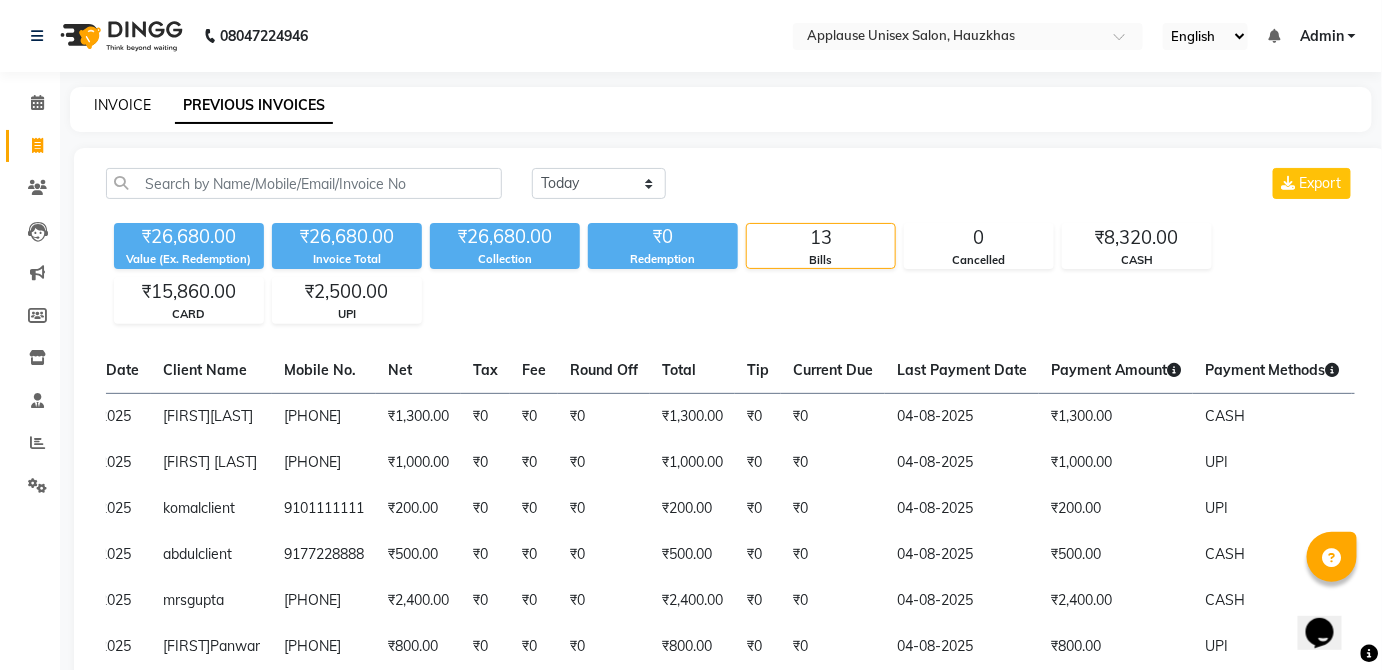 click on "INVOICE" 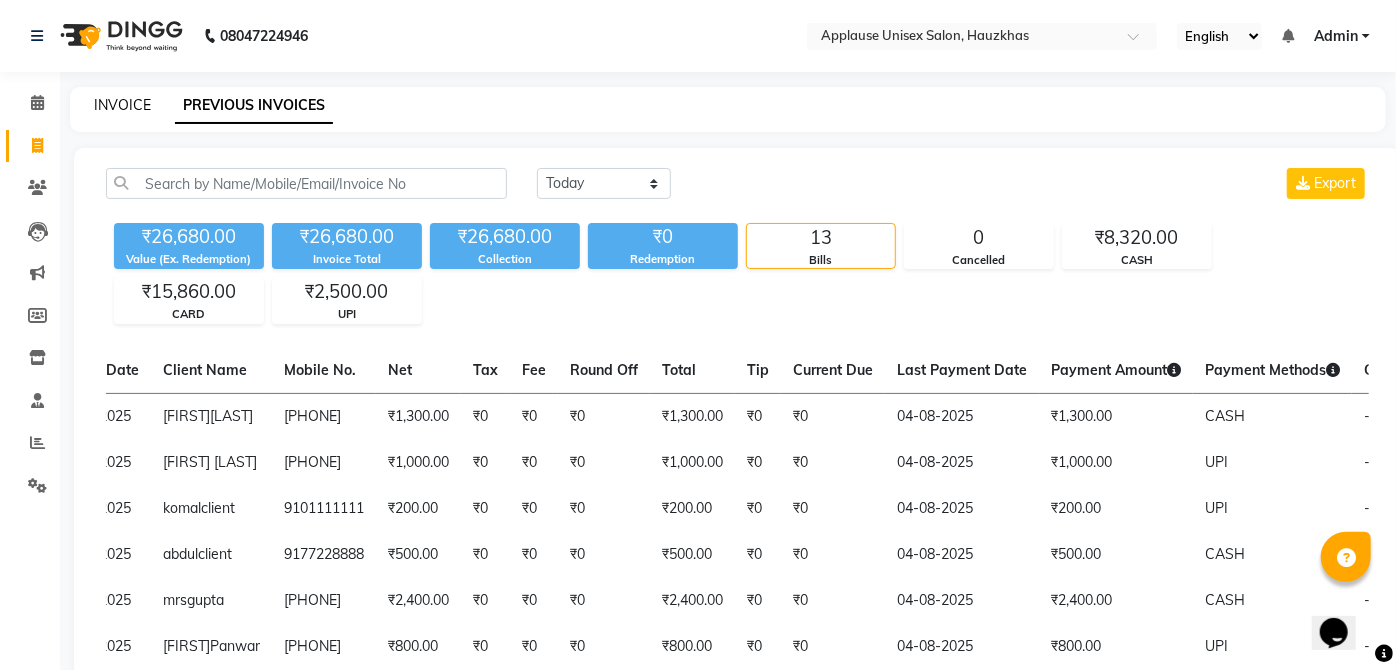 select on "5082" 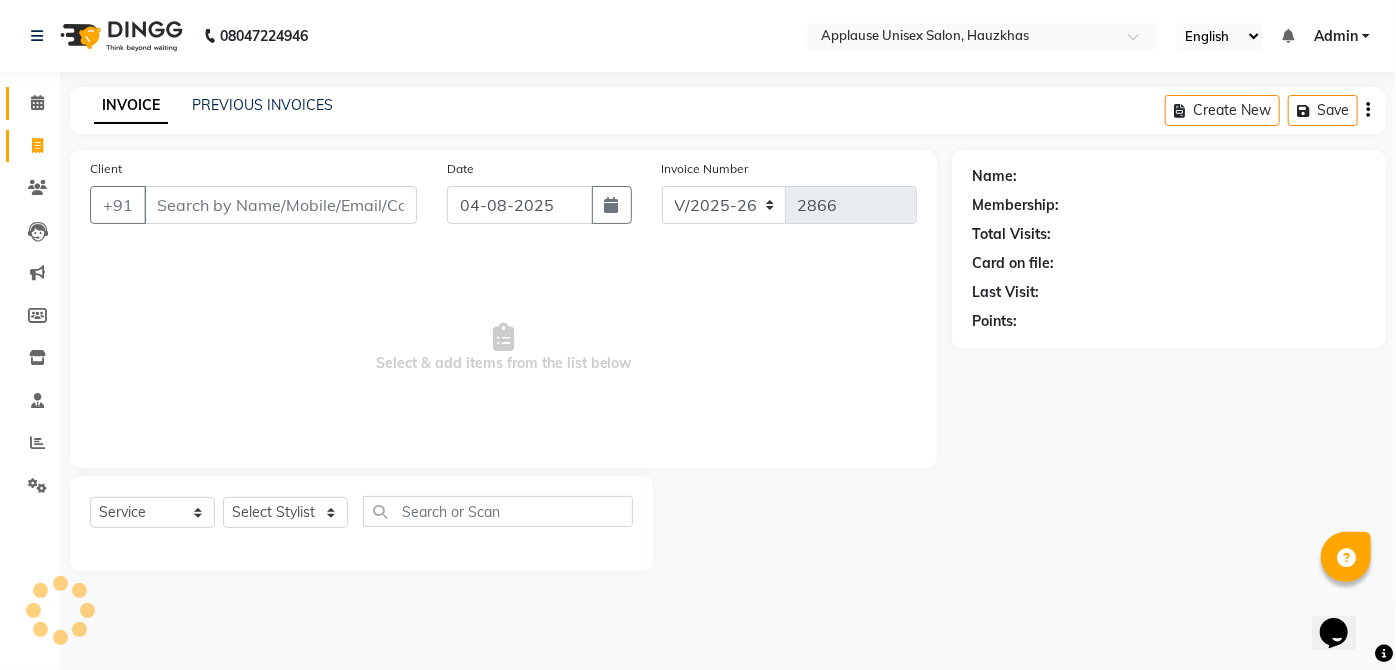 click on "Calendar" 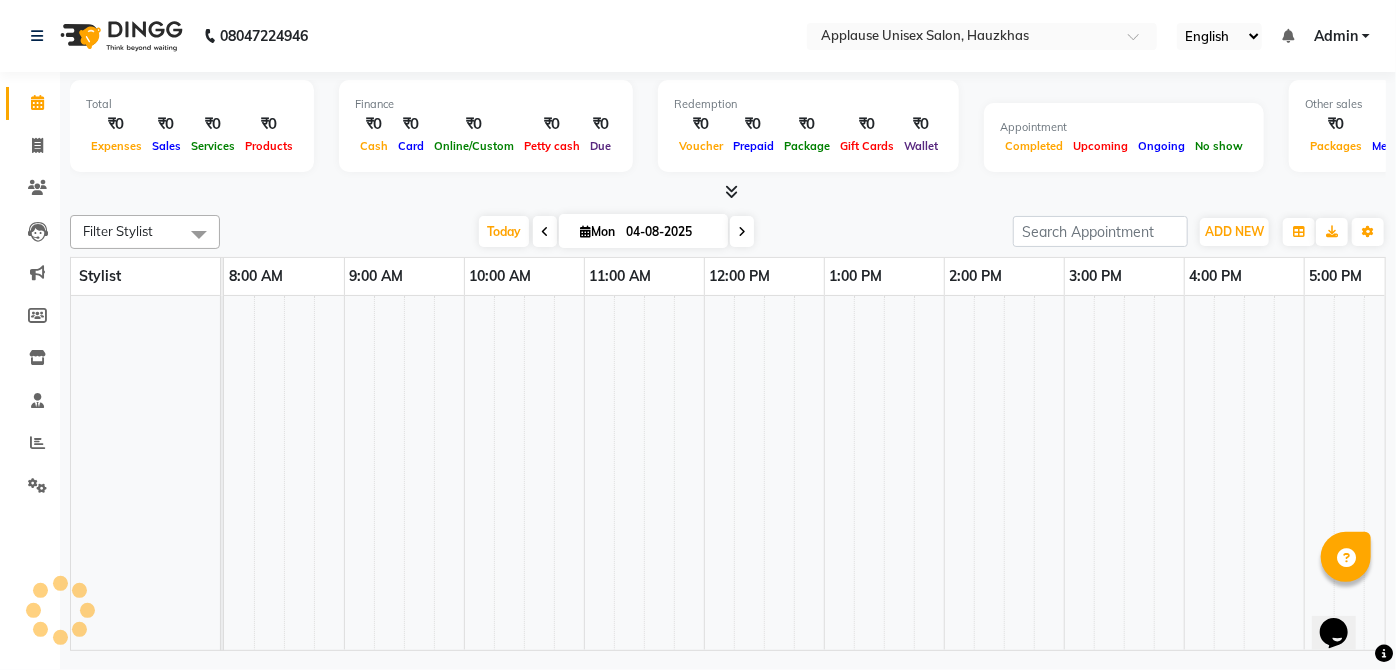 scroll, scrollTop: 0, scrollLeft: 0, axis: both 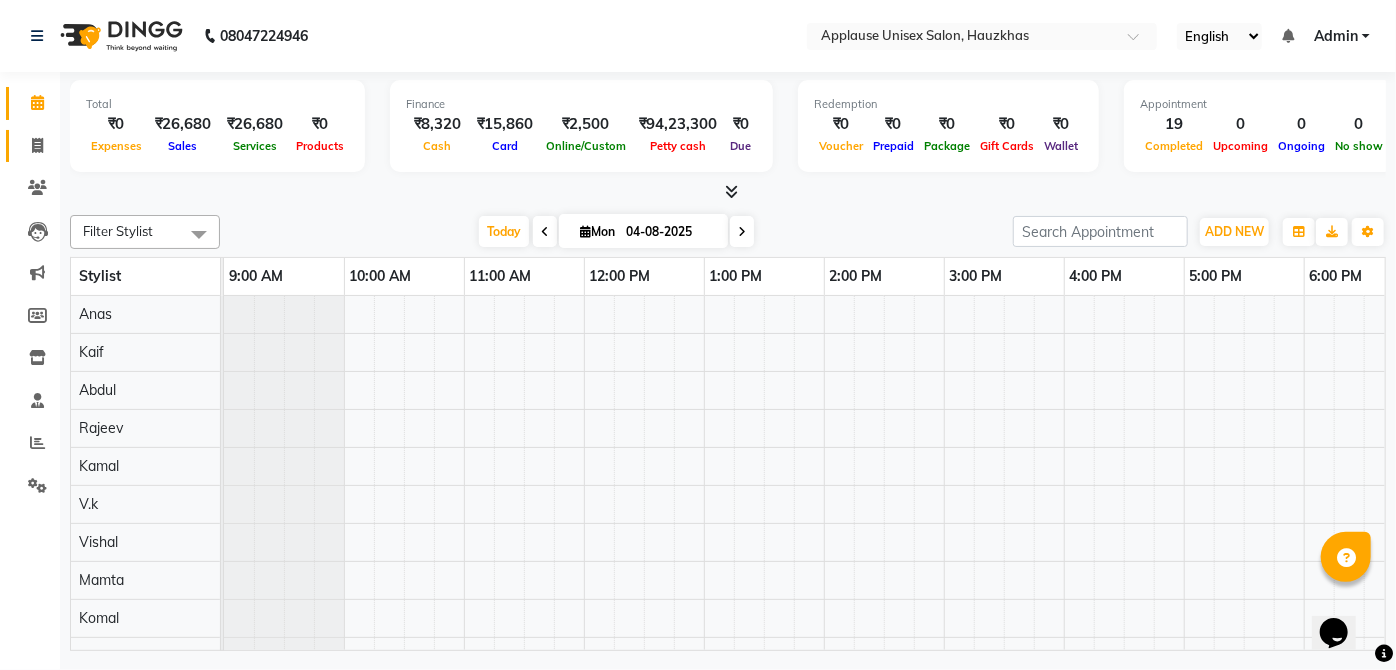 click 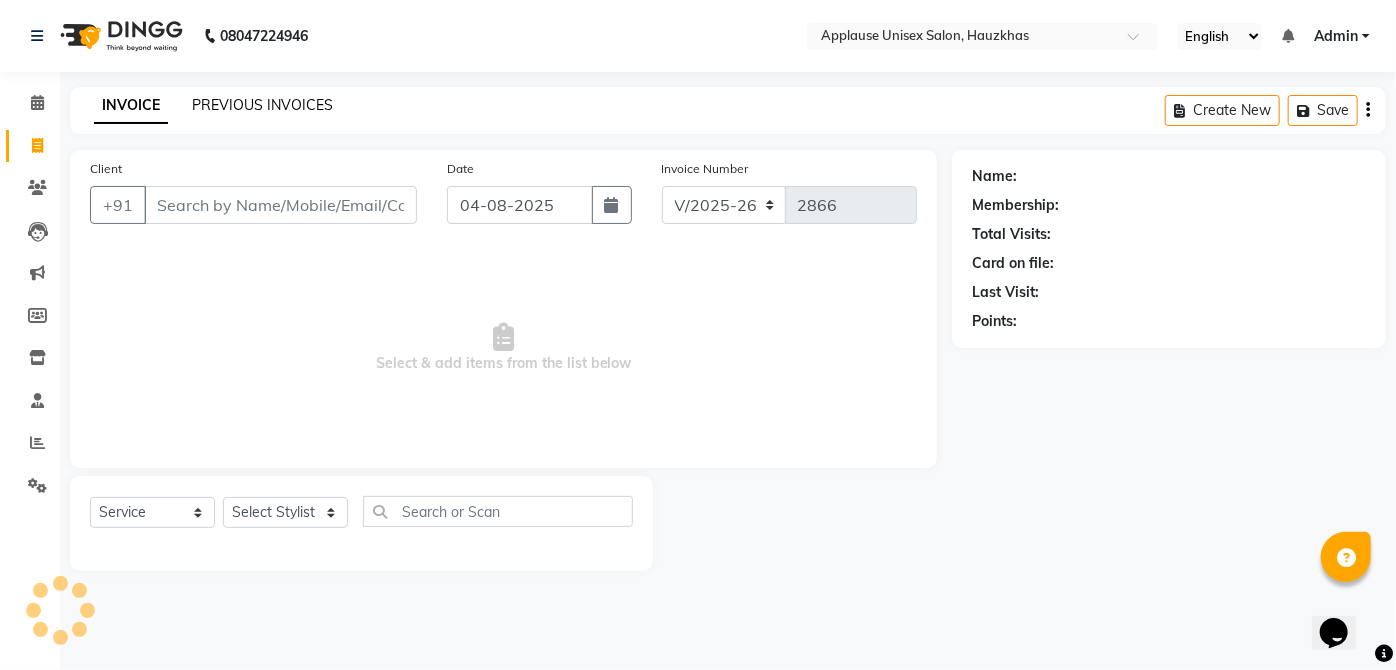 click on "PREVIOUS INVOICES" 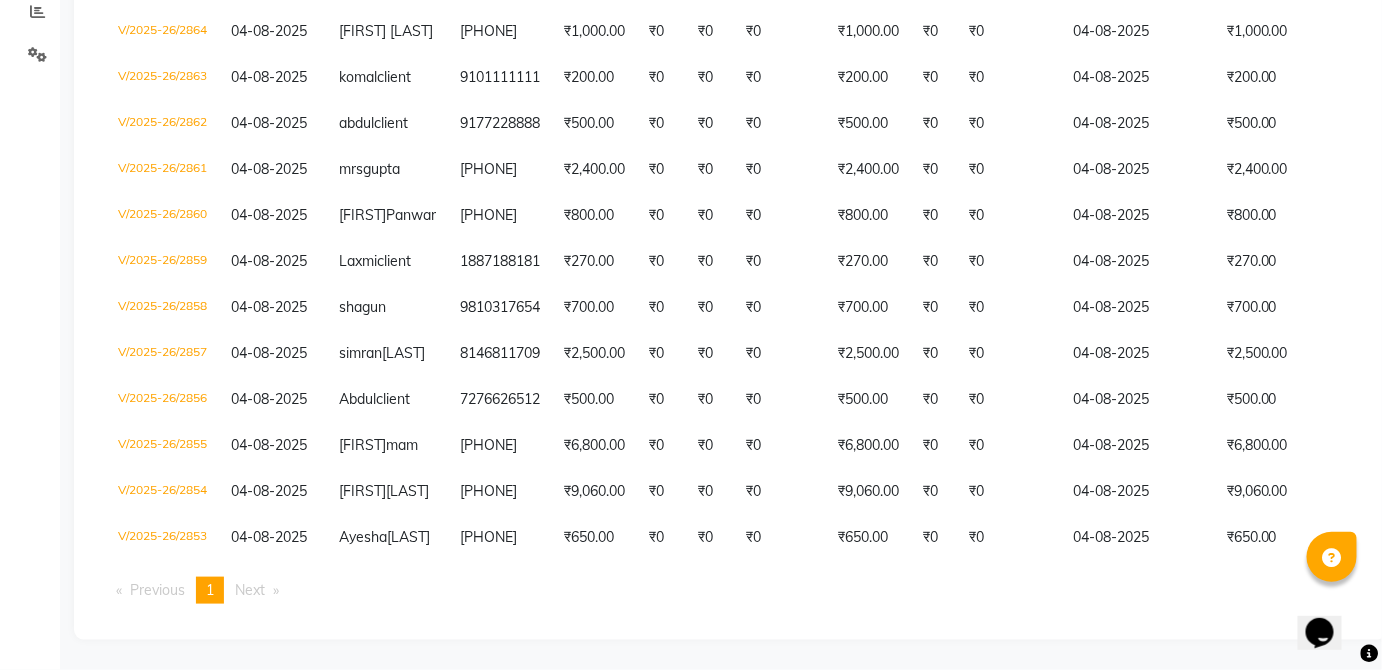 scroll, scrollTop: 469, scrollLeft: 0, axis: vertical 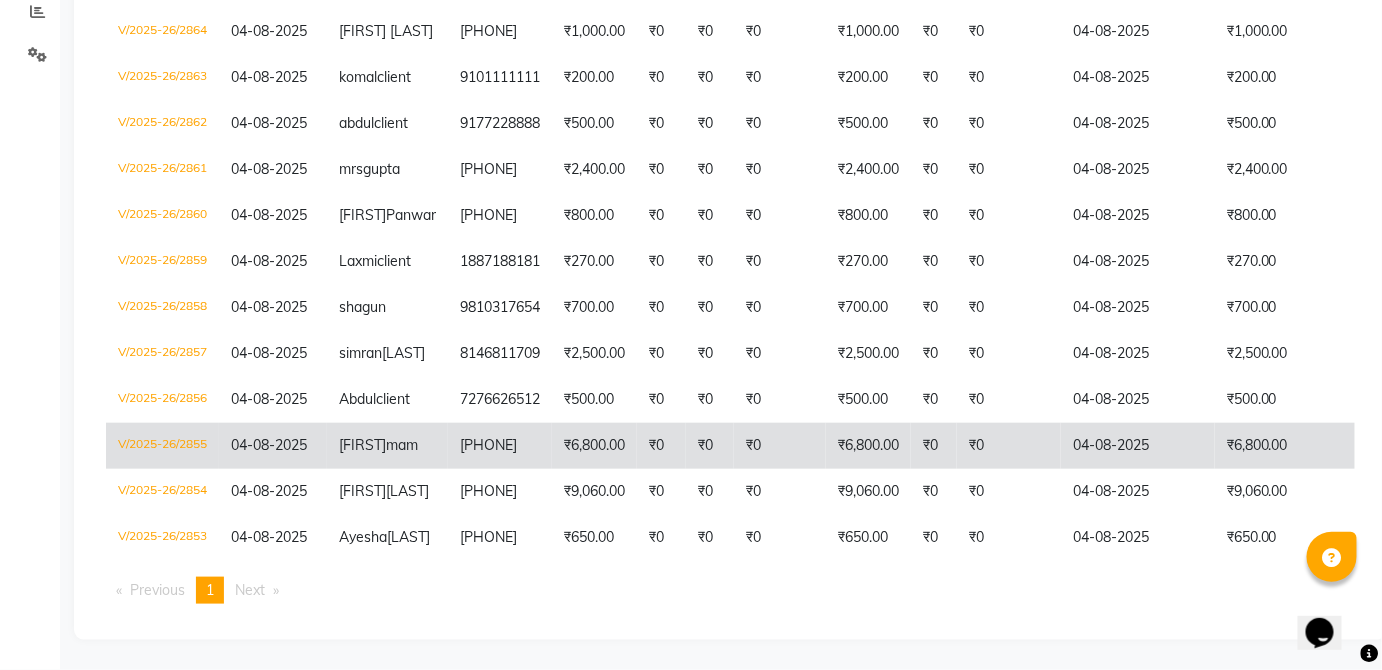 click on "04-08-2025" 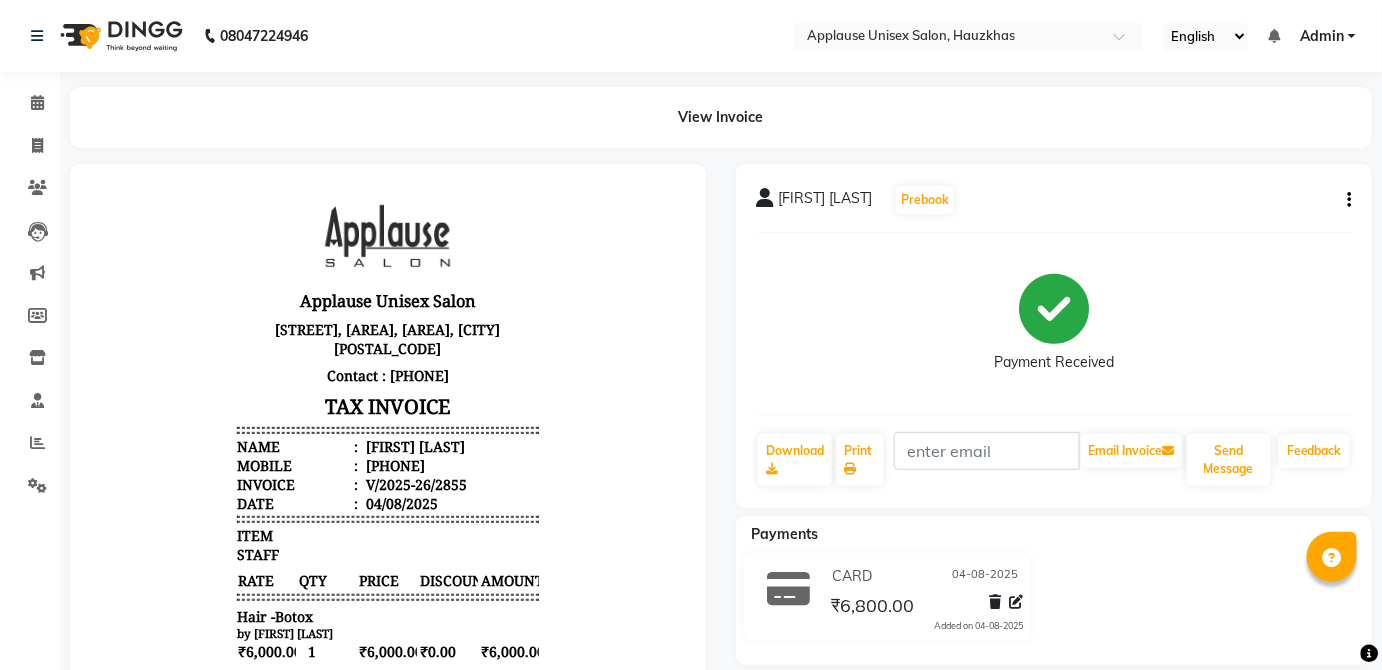 scroll, scrollTop: 16, scrollLeft: 0, axis: vertical 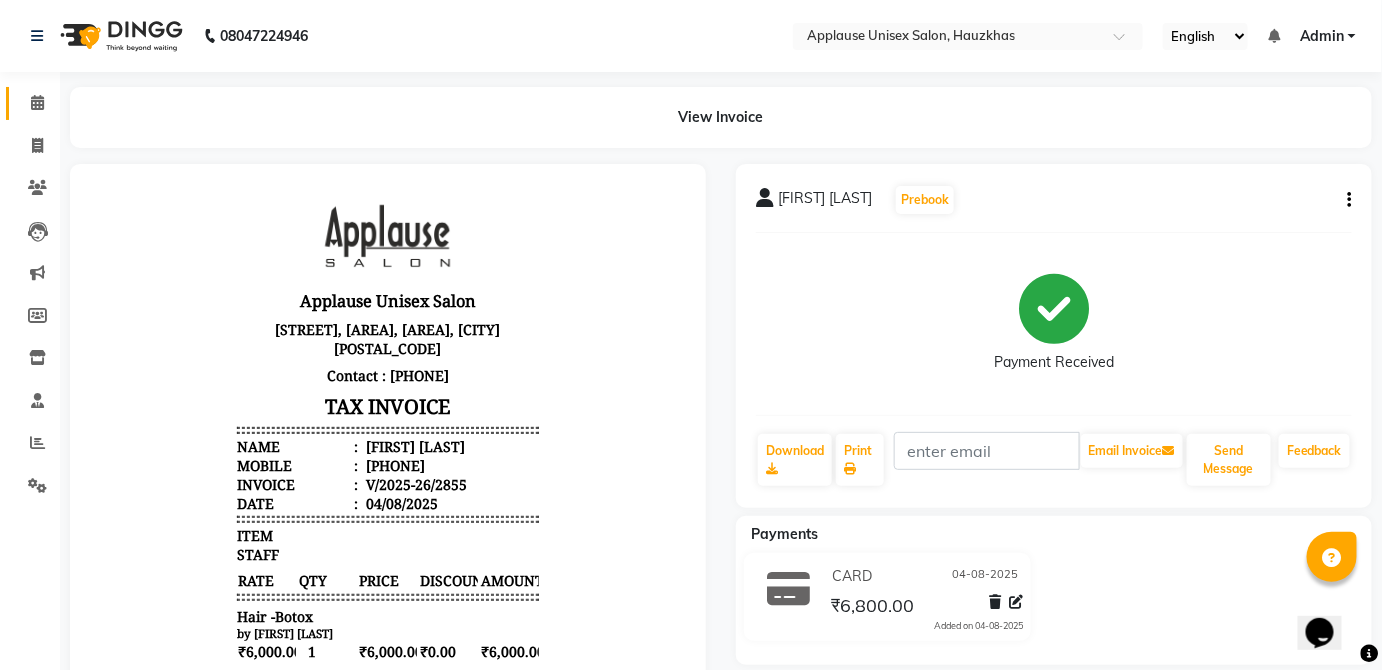 click 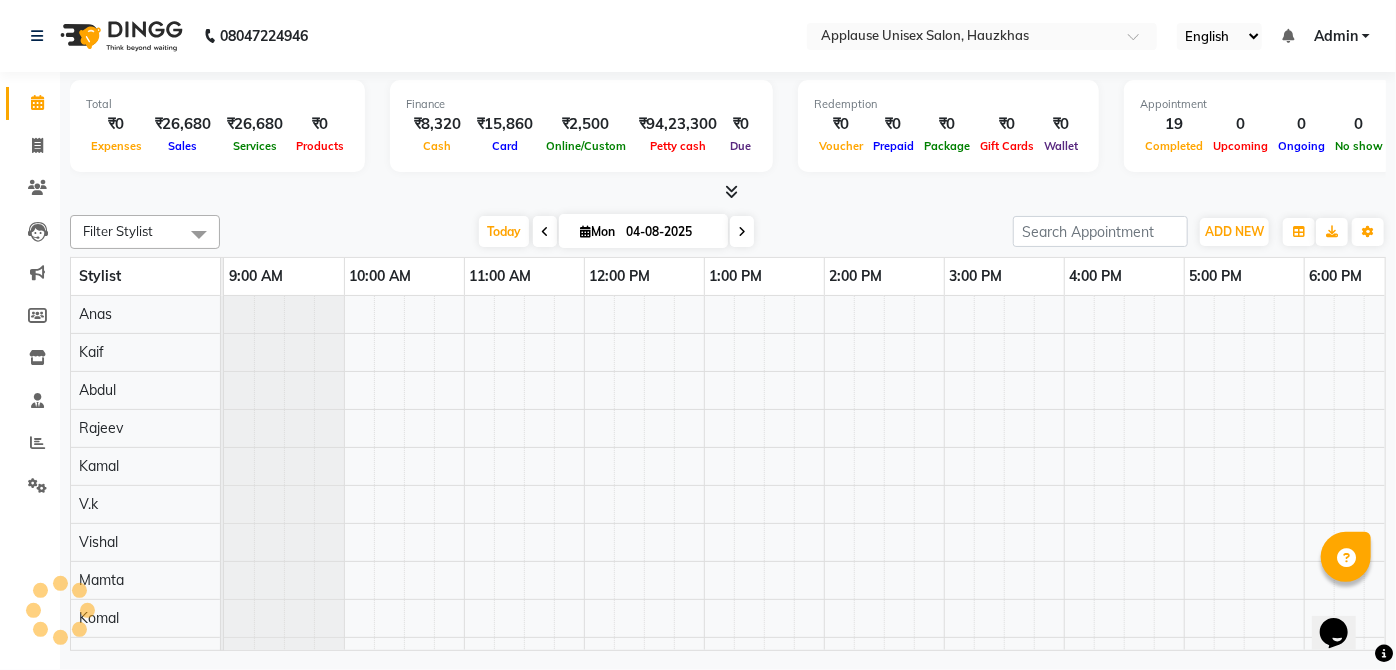 scroll, scrollTop: 0, scrollLeft: 0, axis: both 